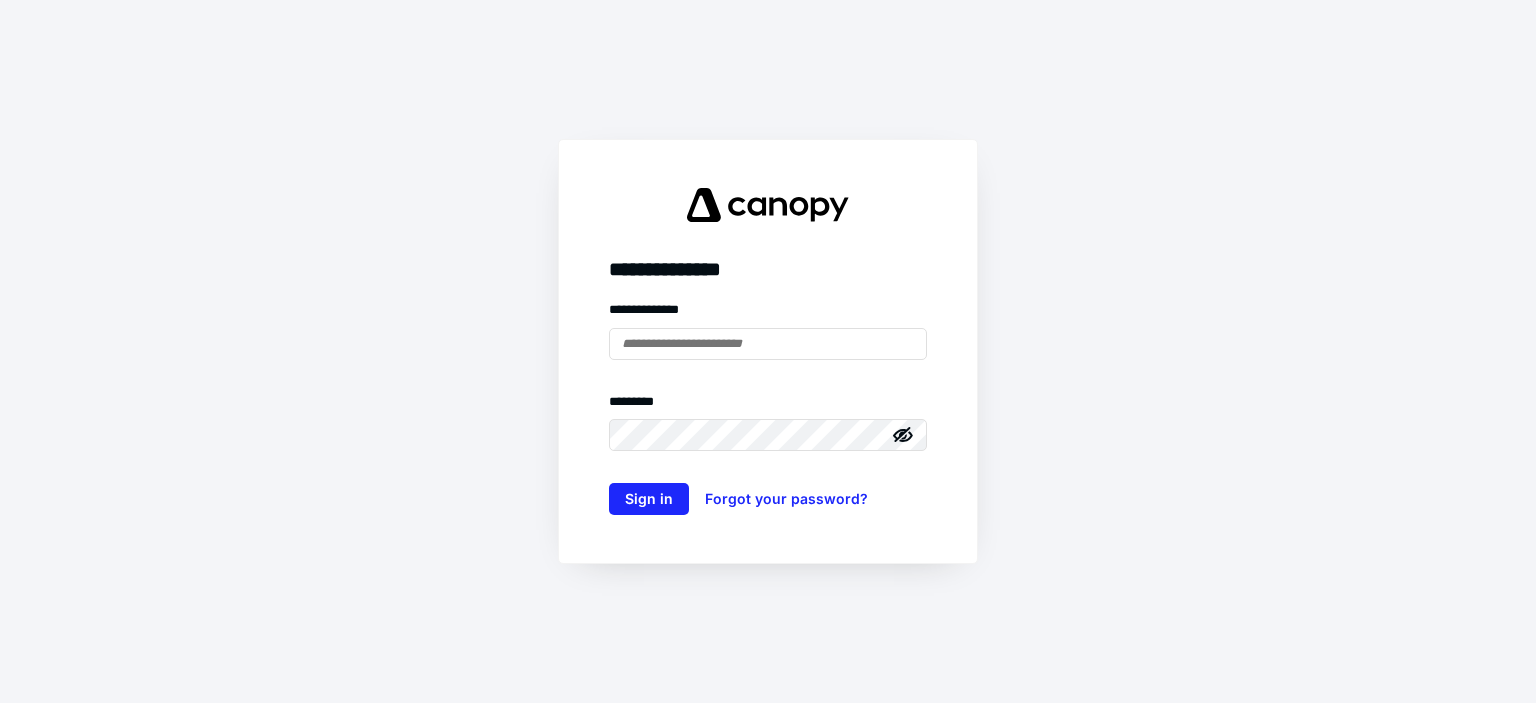 scroll, scrollTop: 0, scrollLeft: 0, axis: both 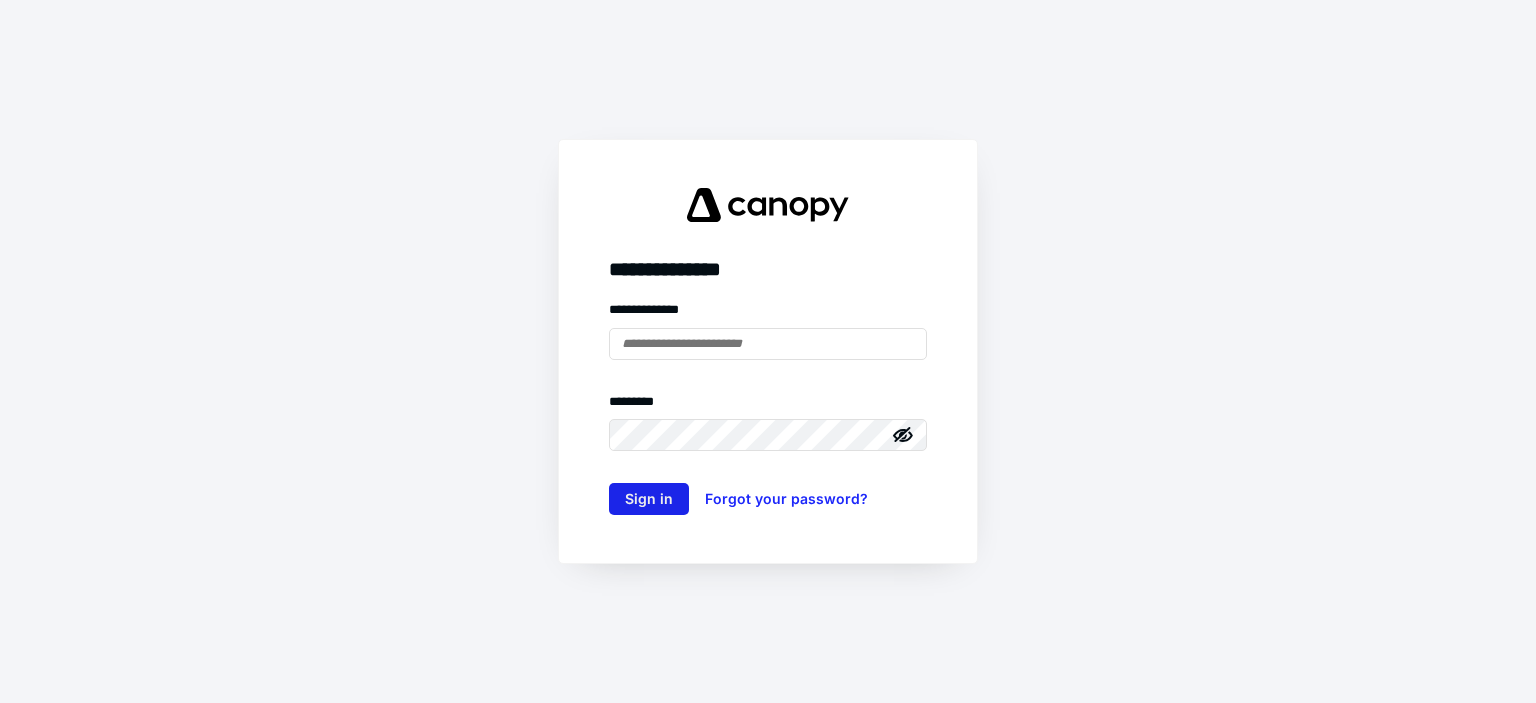 type on "**********" 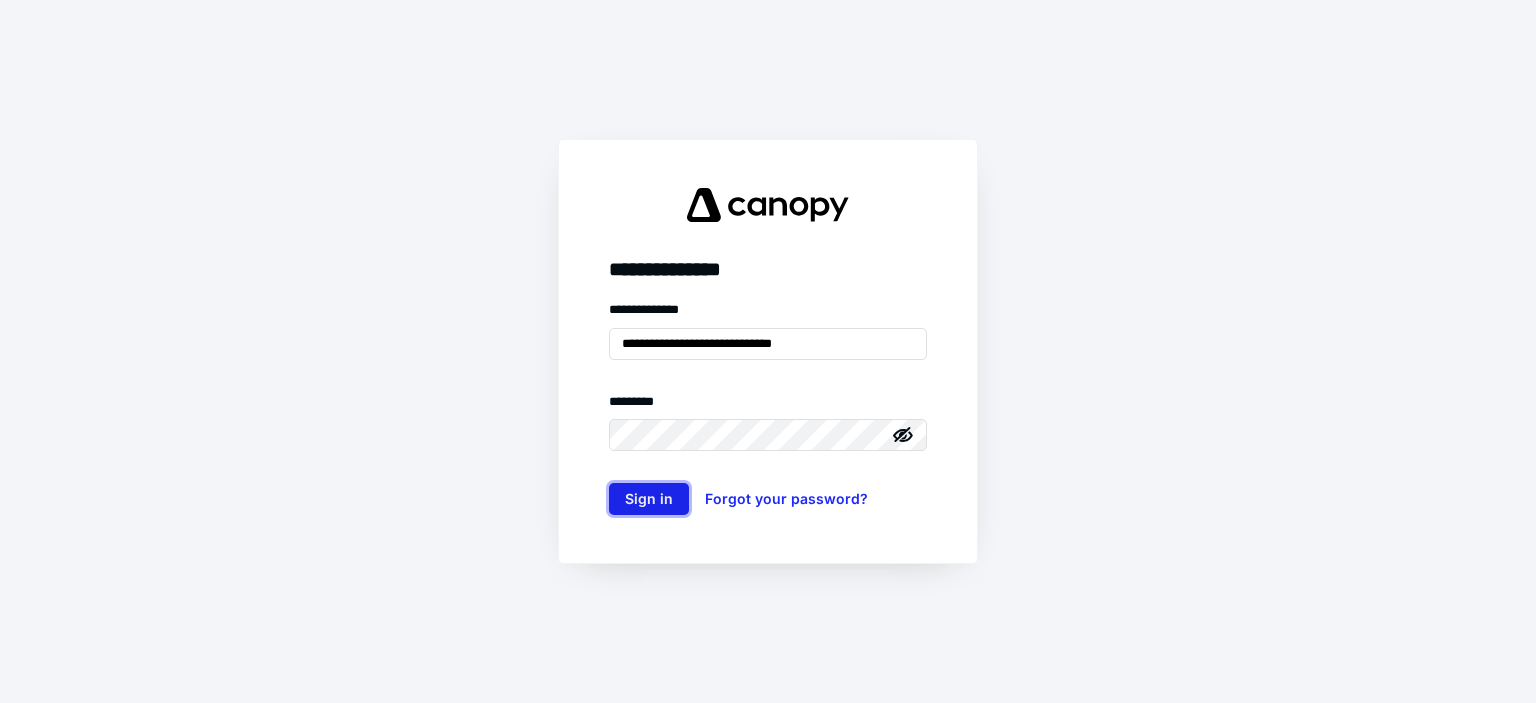 click on "Sign in" at bounding box center (649, 499) 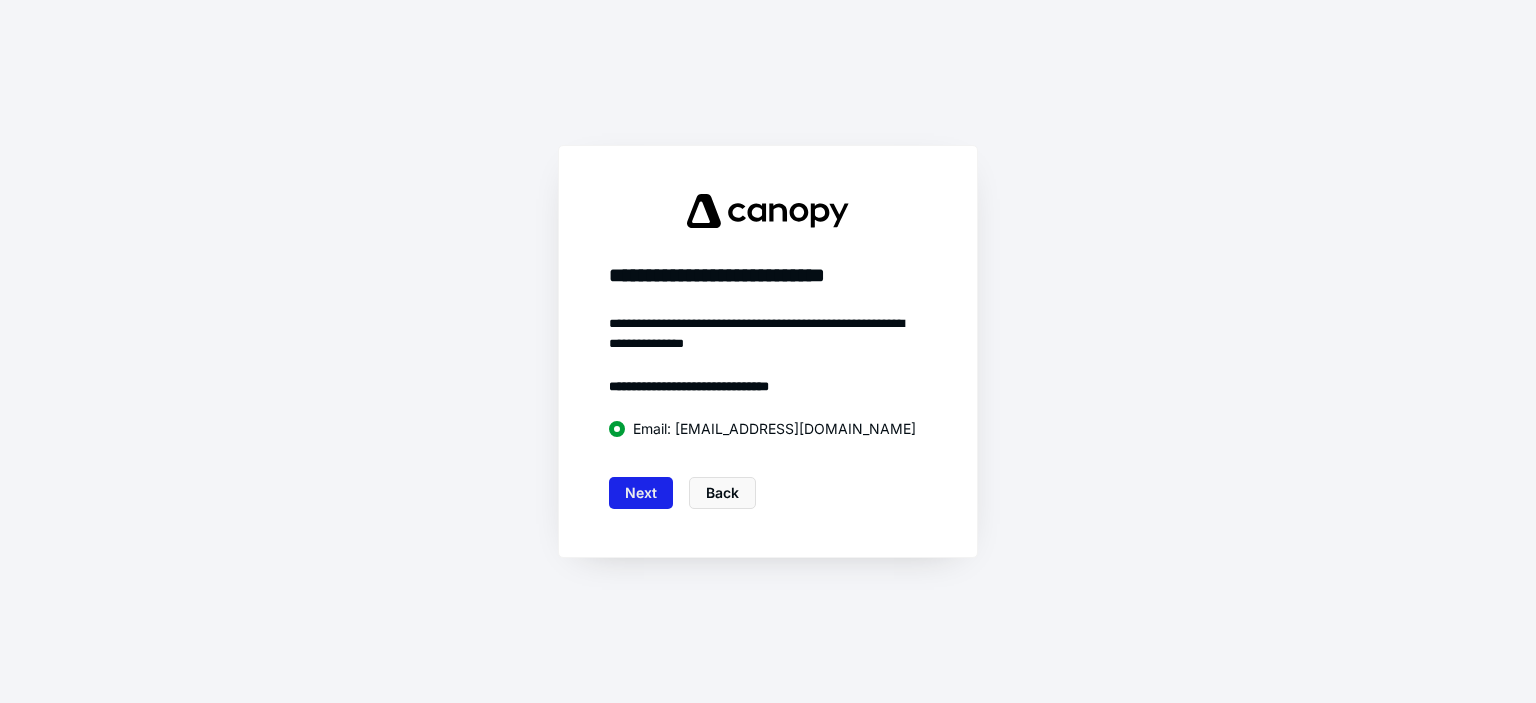click on "Next" at bounding box center [641, 493] 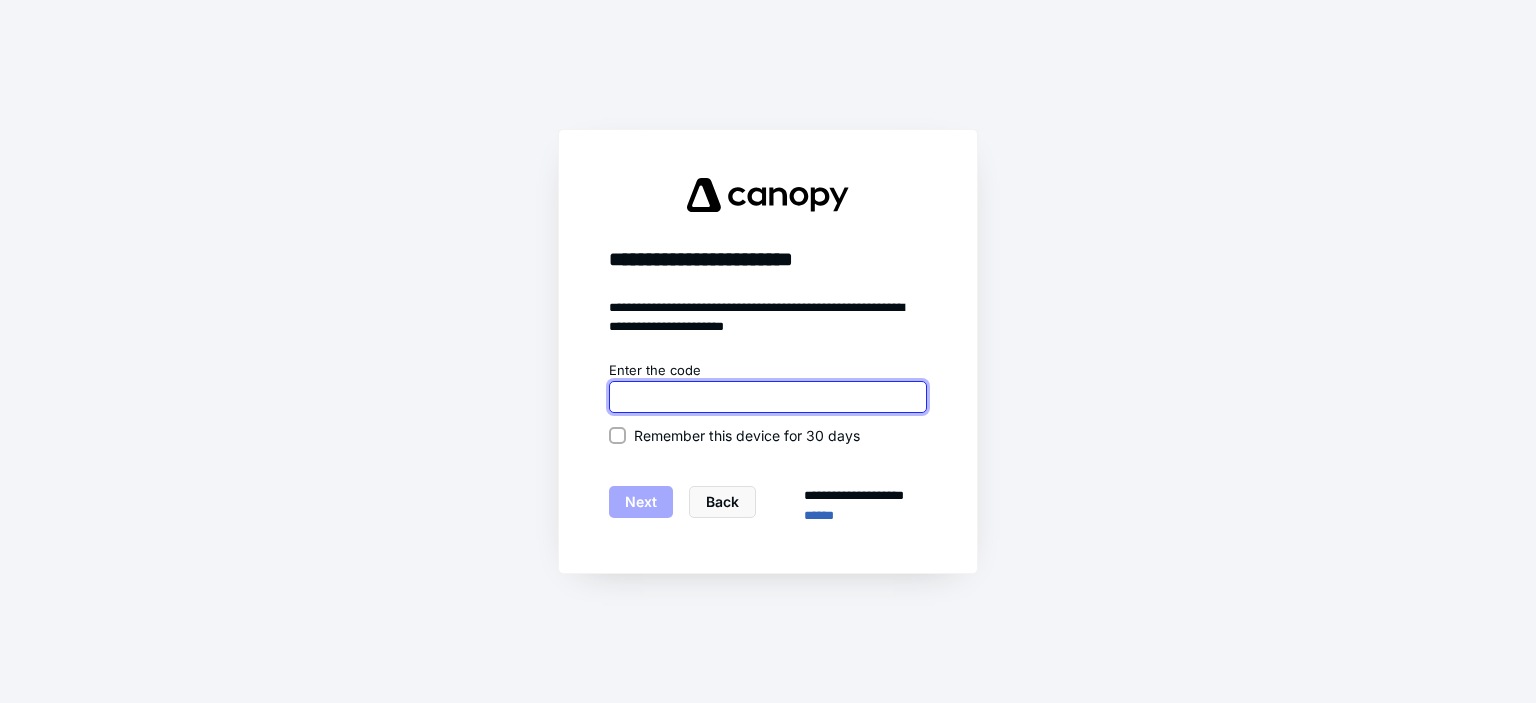 click at bounding box center (768, 397) 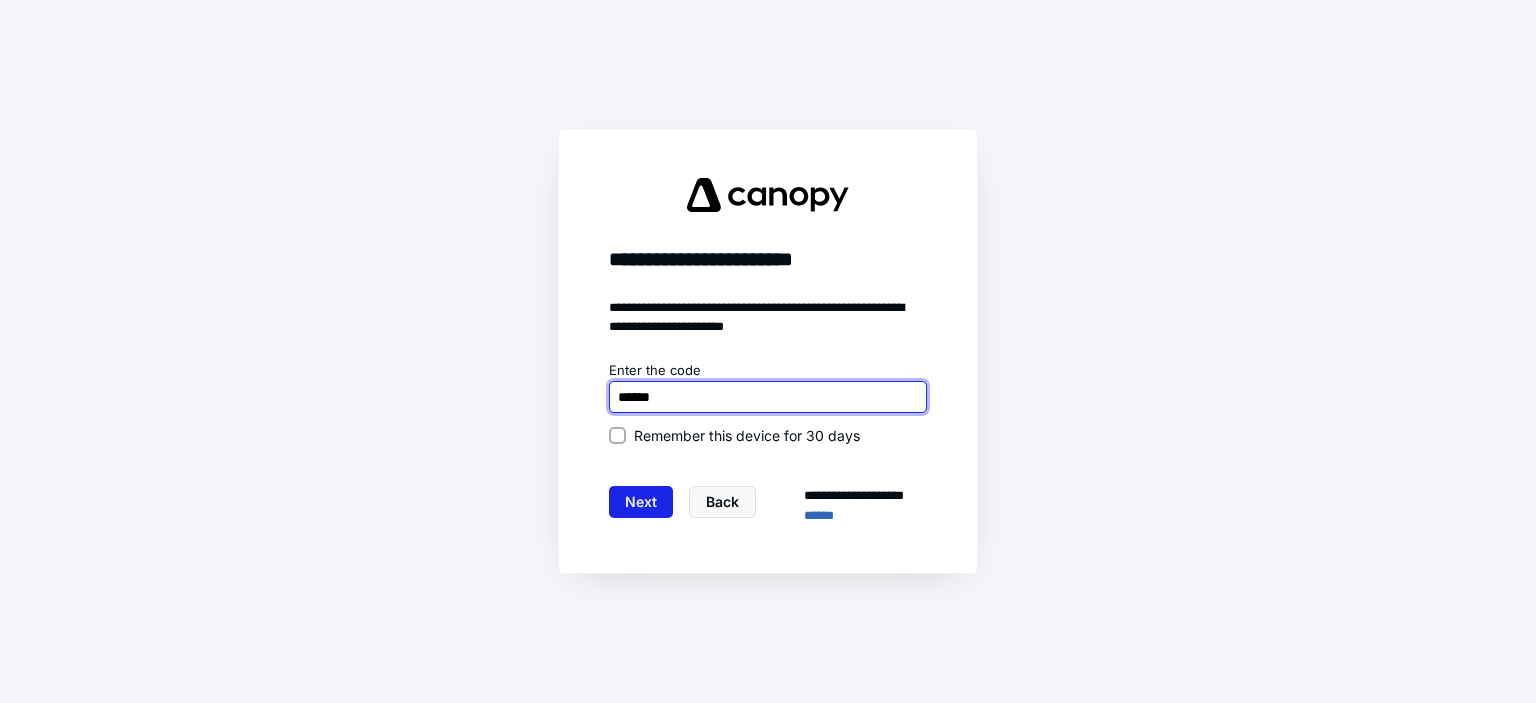type on "******" 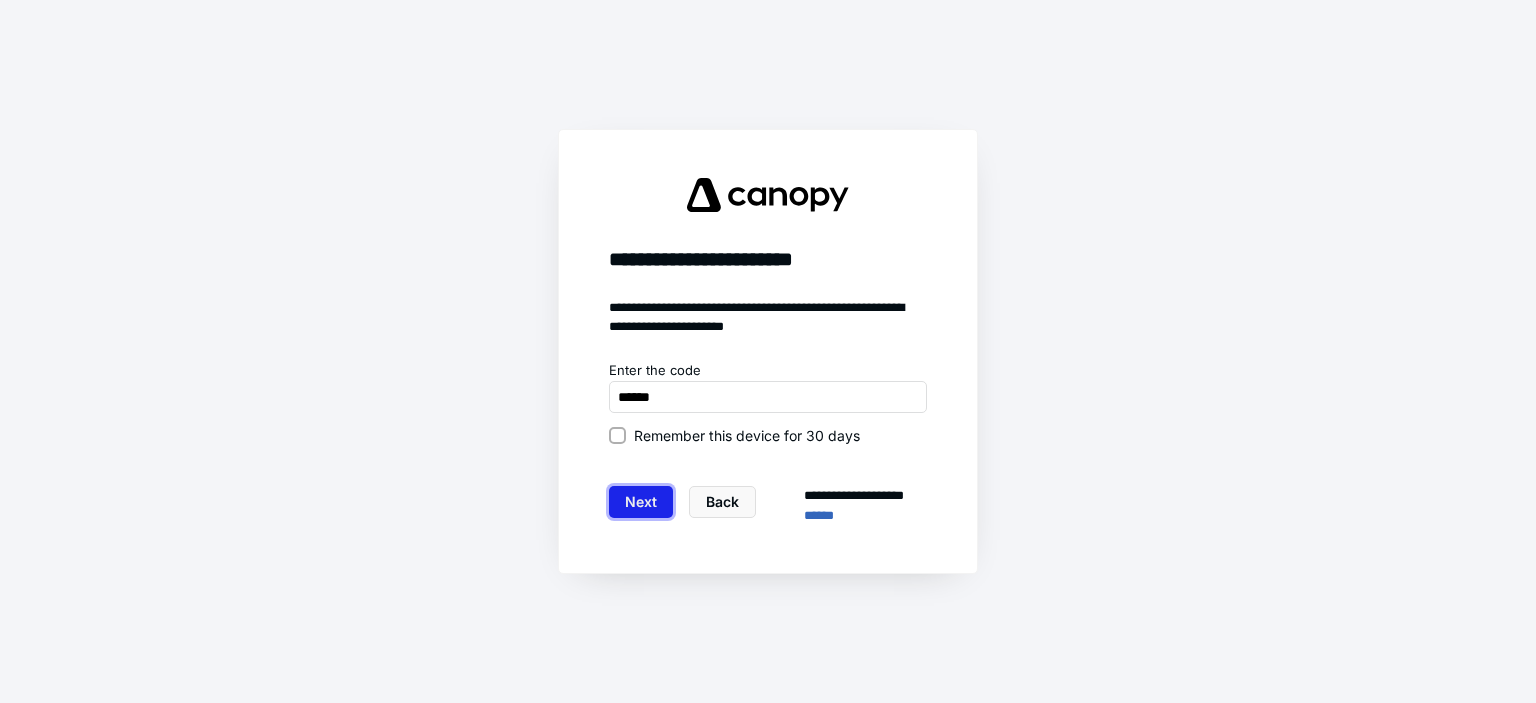 click on "Next" at bounding box center [641, 502] 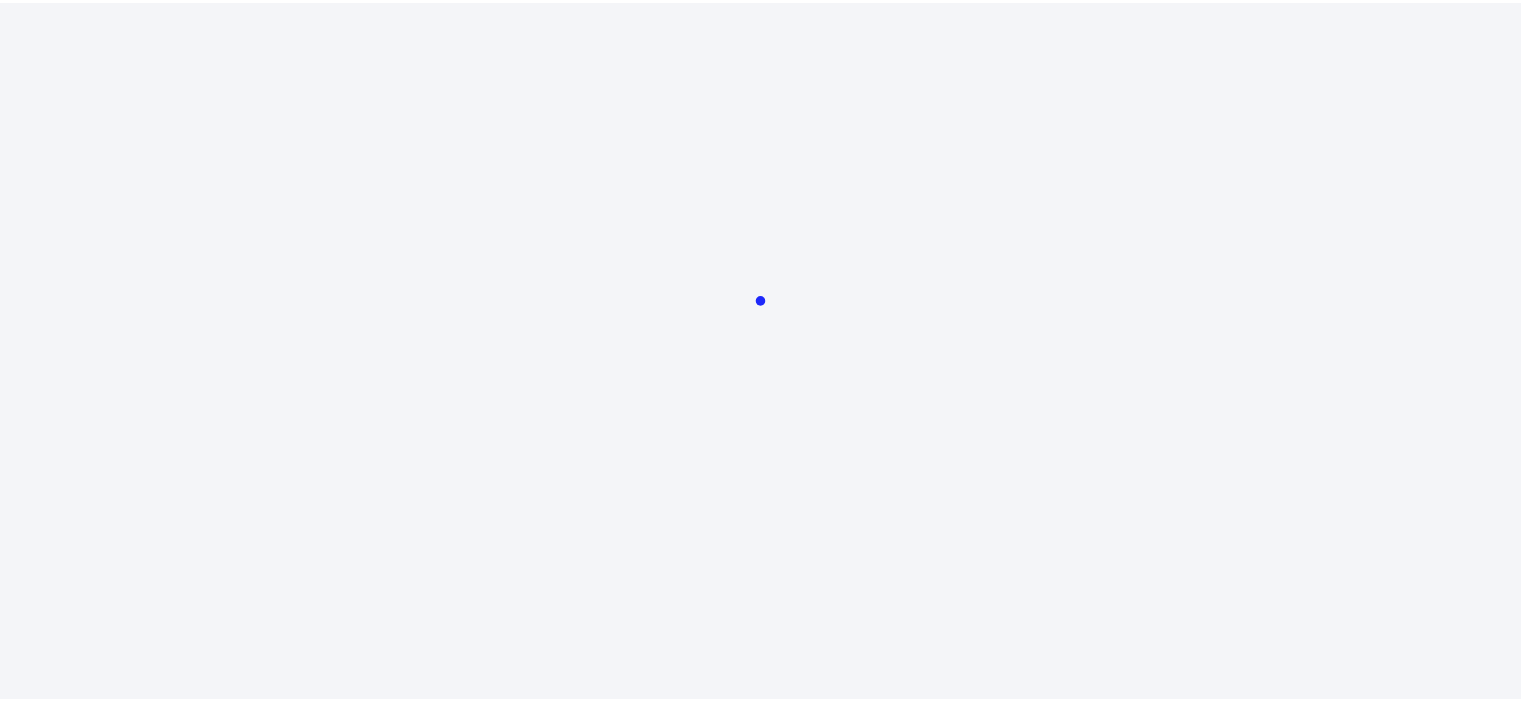 scroll, scrollTop: 0, scrollLeft: 0, axis: both 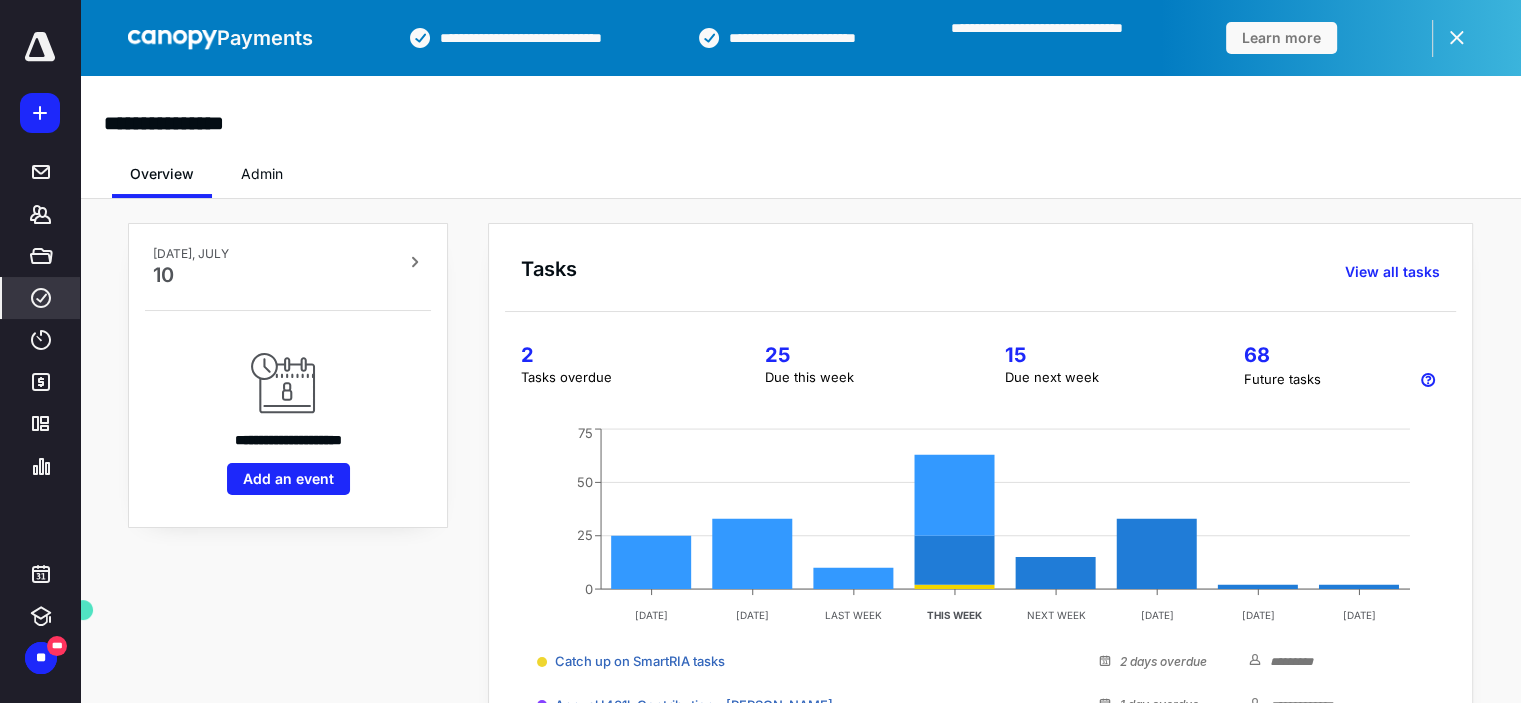 click 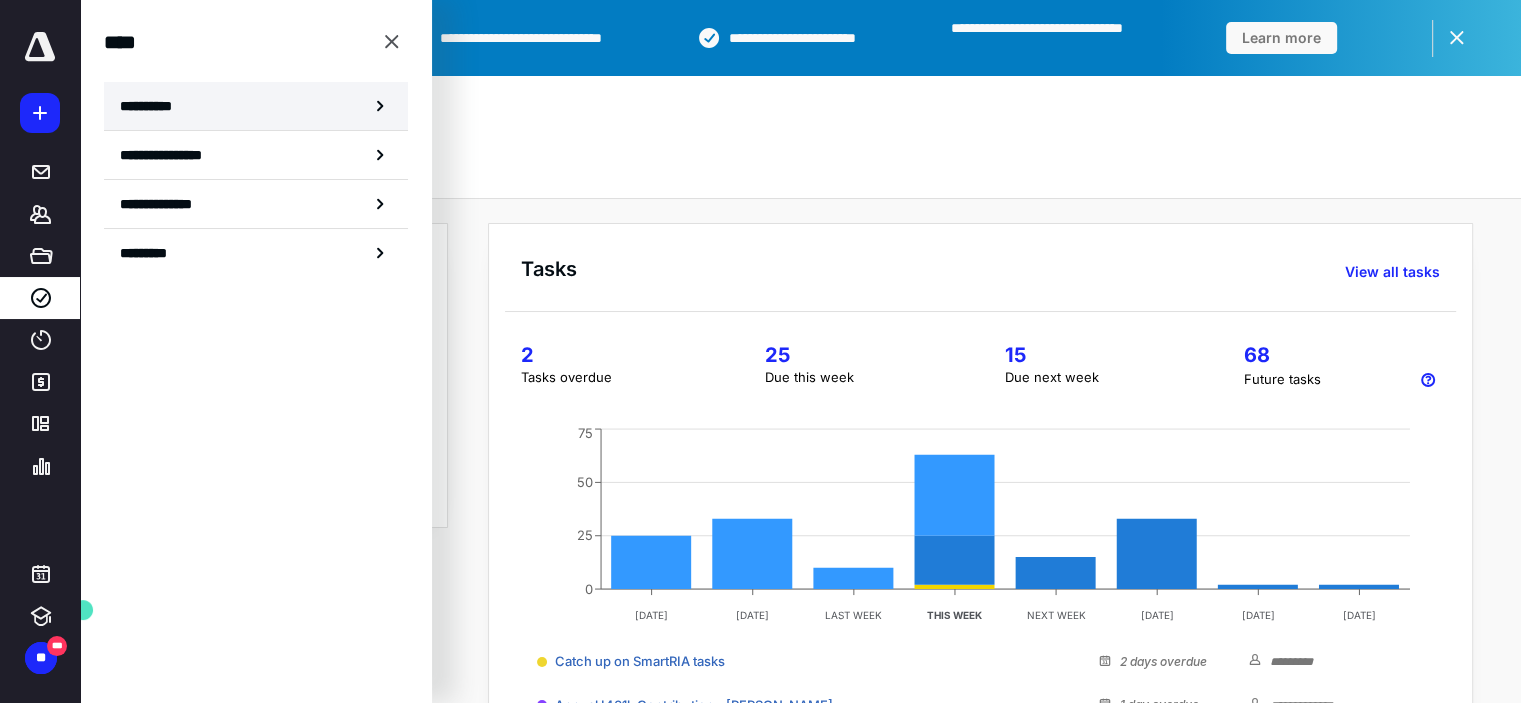 click on "**********" at bounding box center (153, 106) 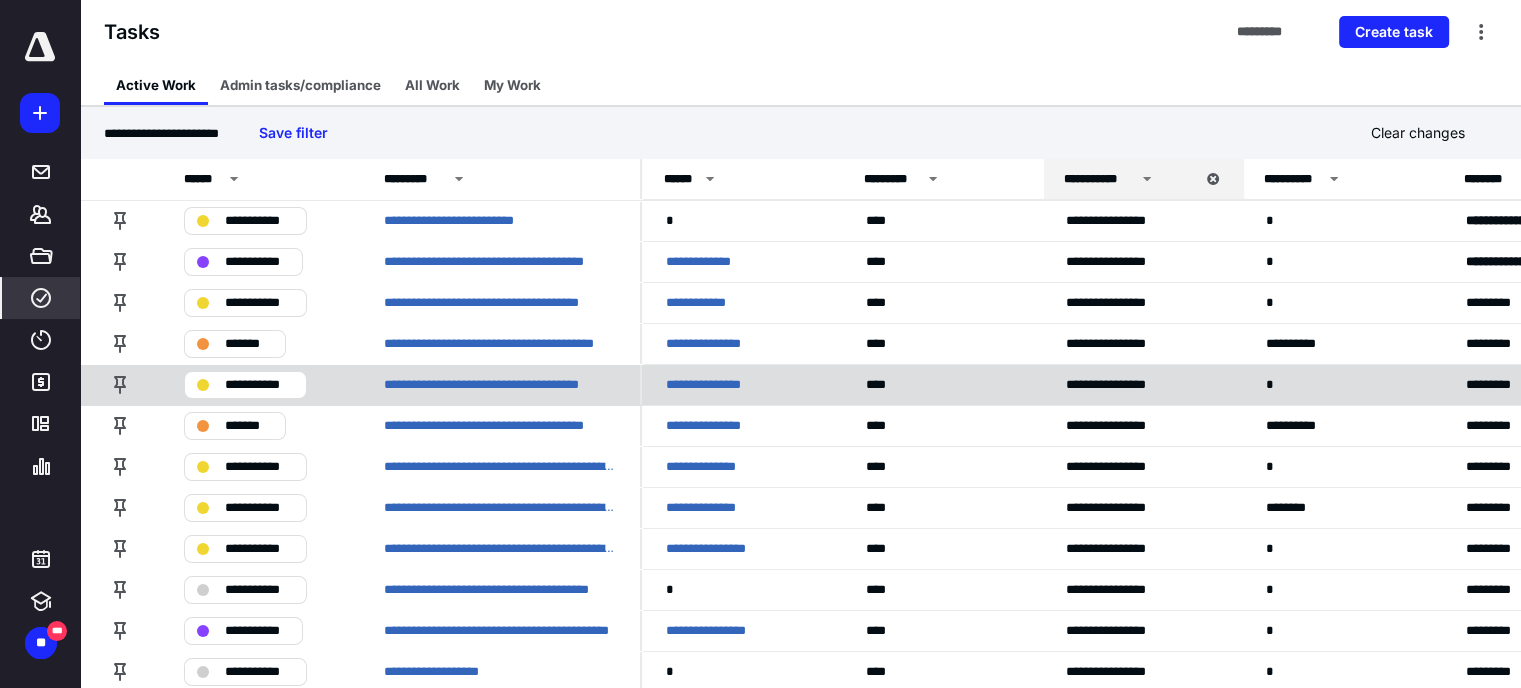 scroll, scrollTop: 100, scrollLeft: 0, axis: vertical 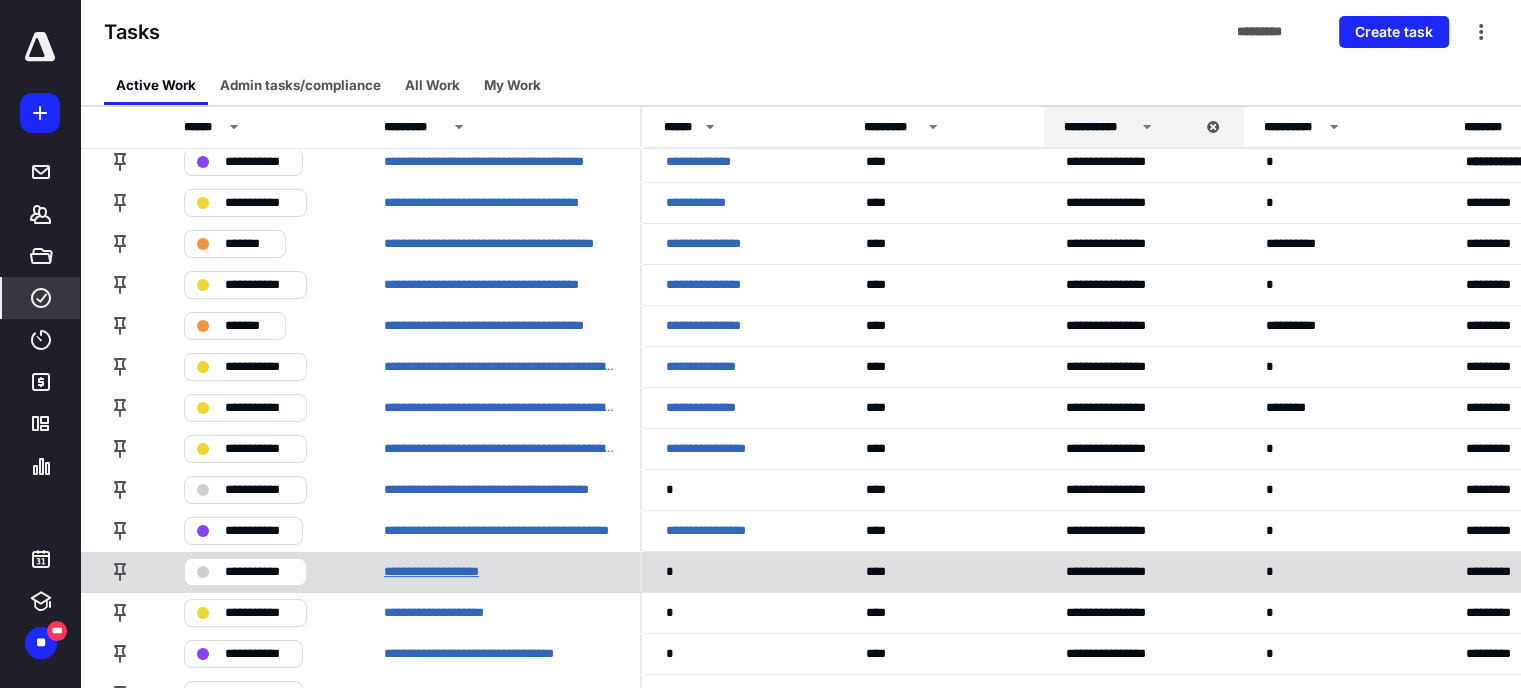 click on "**********" at bounding box center [449, 572] 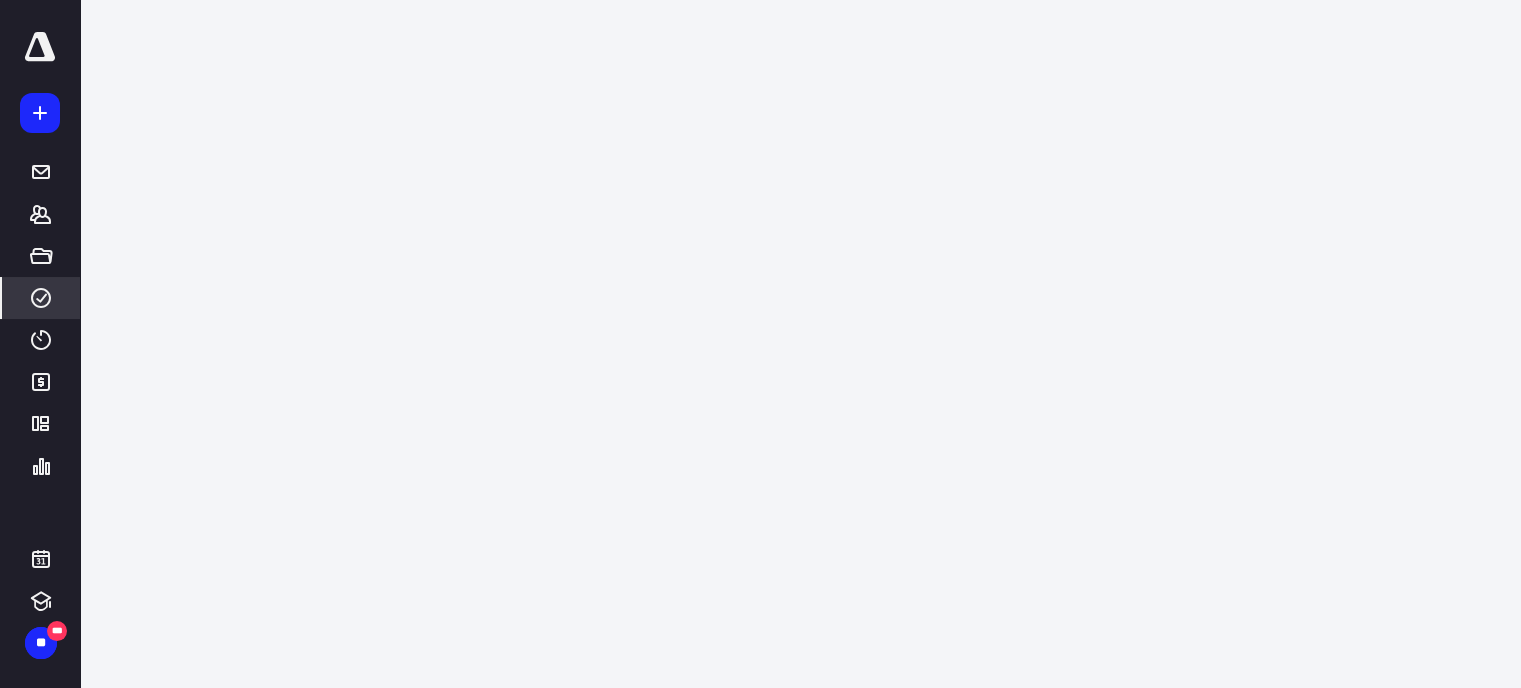 scroll, scrollTop: 0, scrollLeft: 0, axis: both 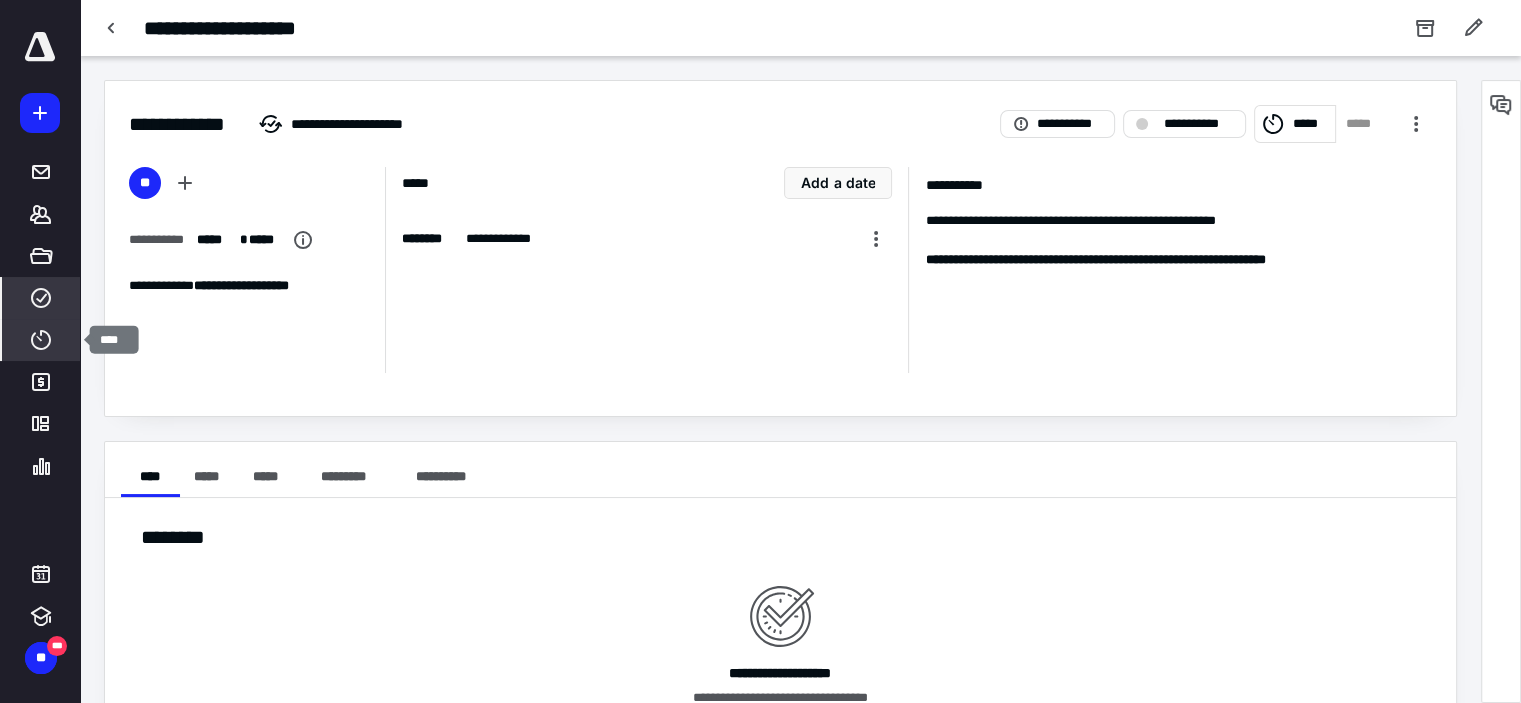 click 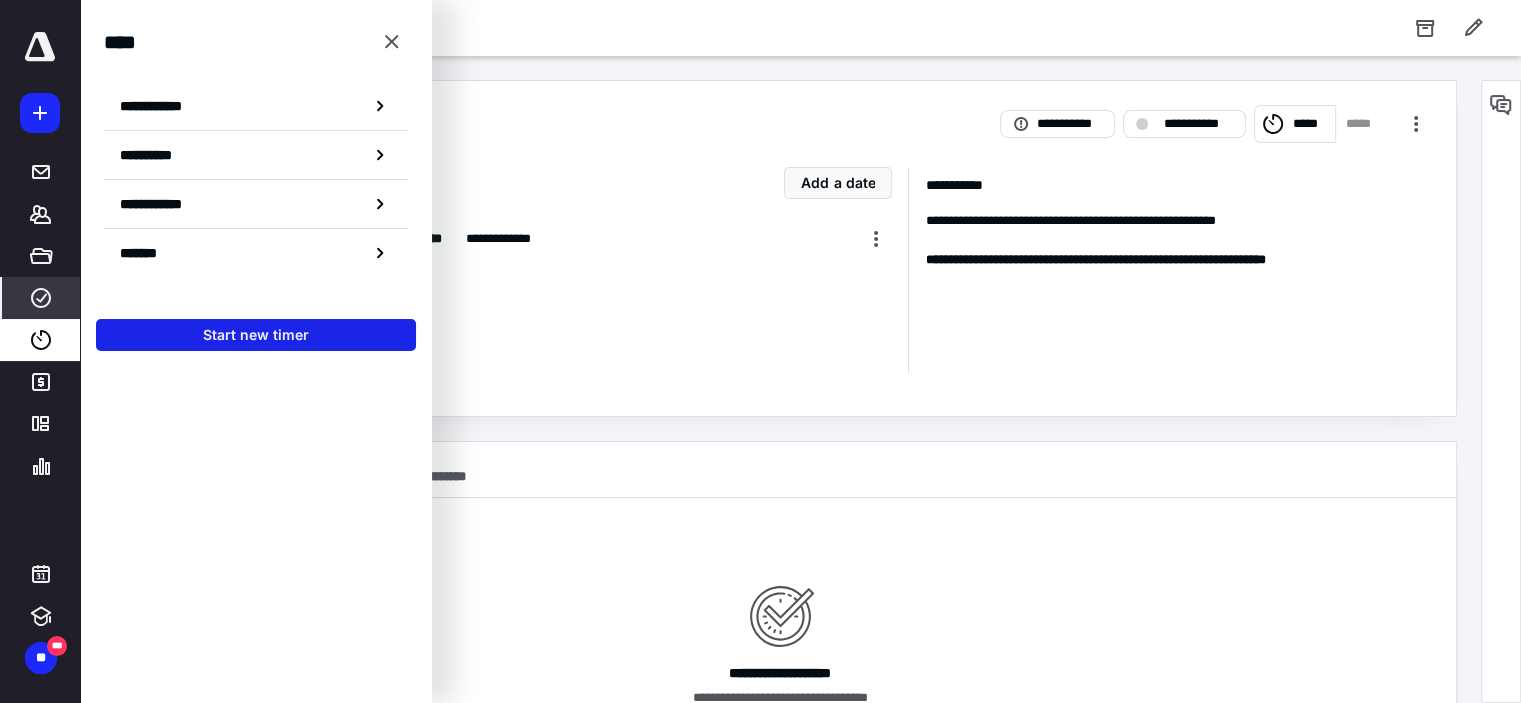 click on "Start new timer" at bounding box center [256, 335] 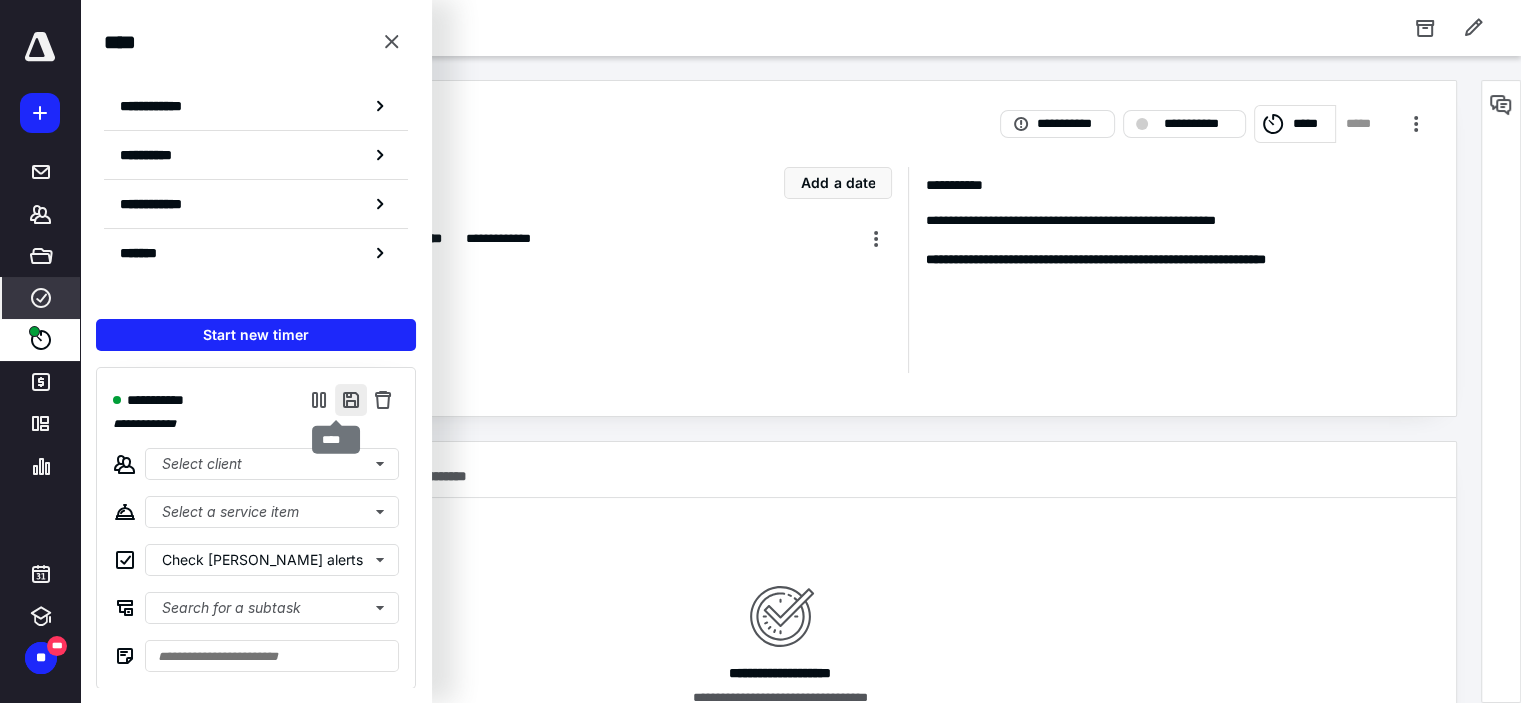 click at bounding box center [351, 400] 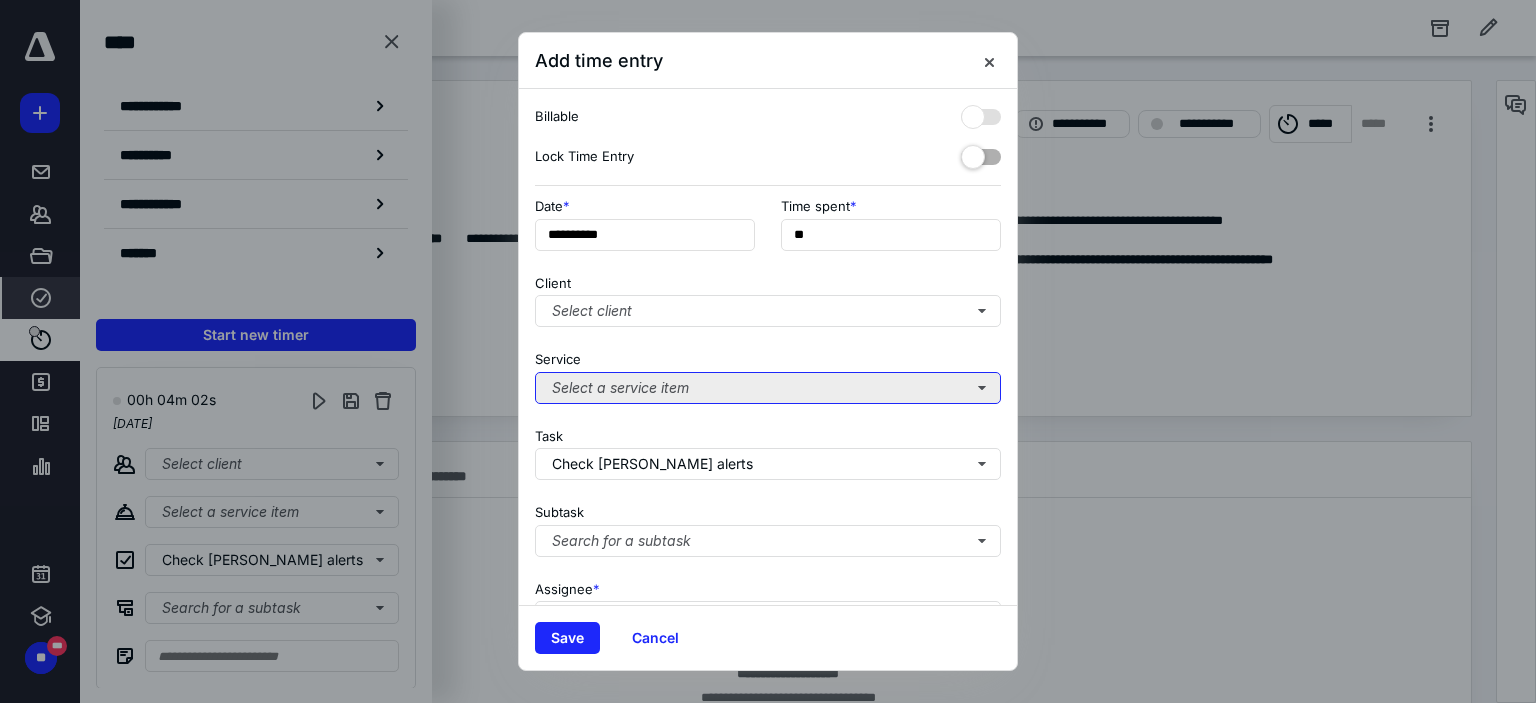 click on "Select a service item" at bounding box center [768, 388] 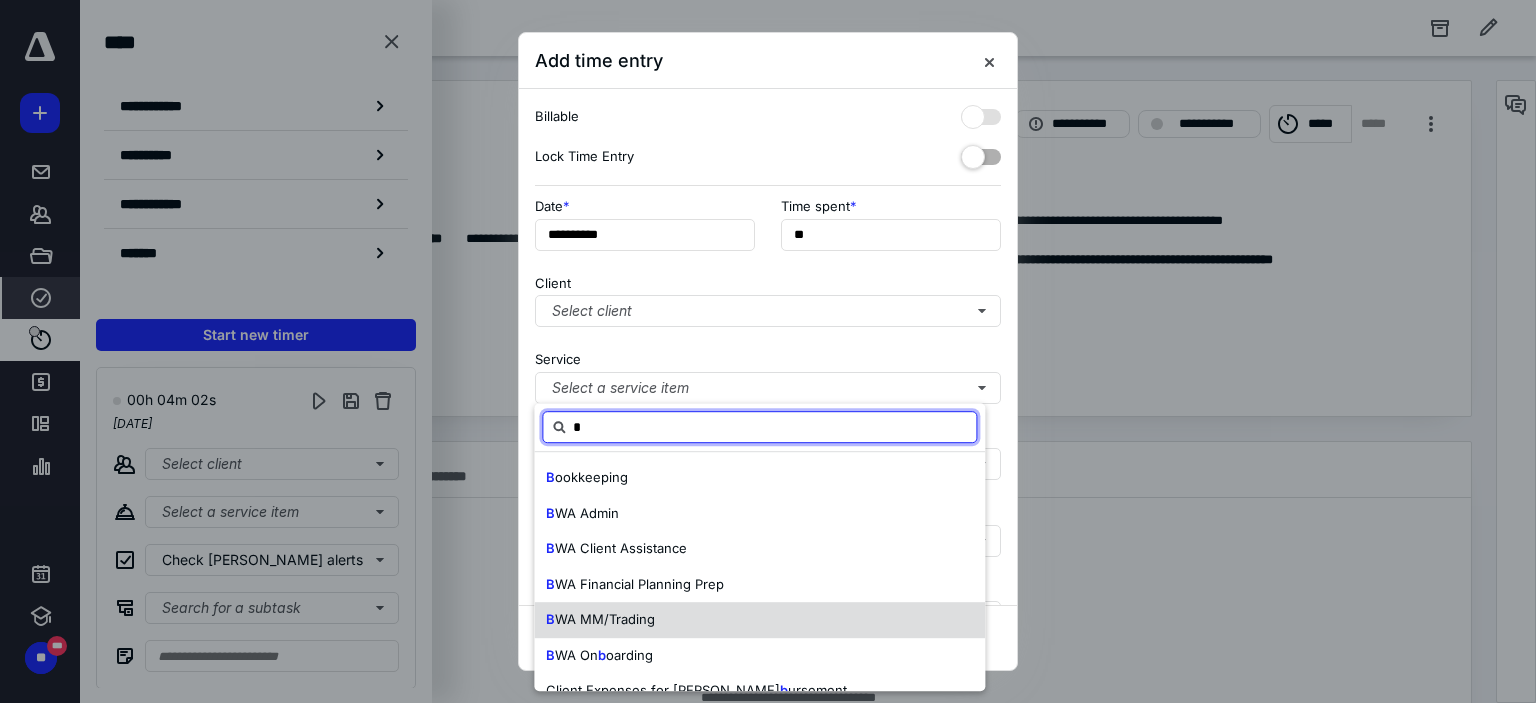 click on "B WA MM/Trading" at bounding box center (759, 620) 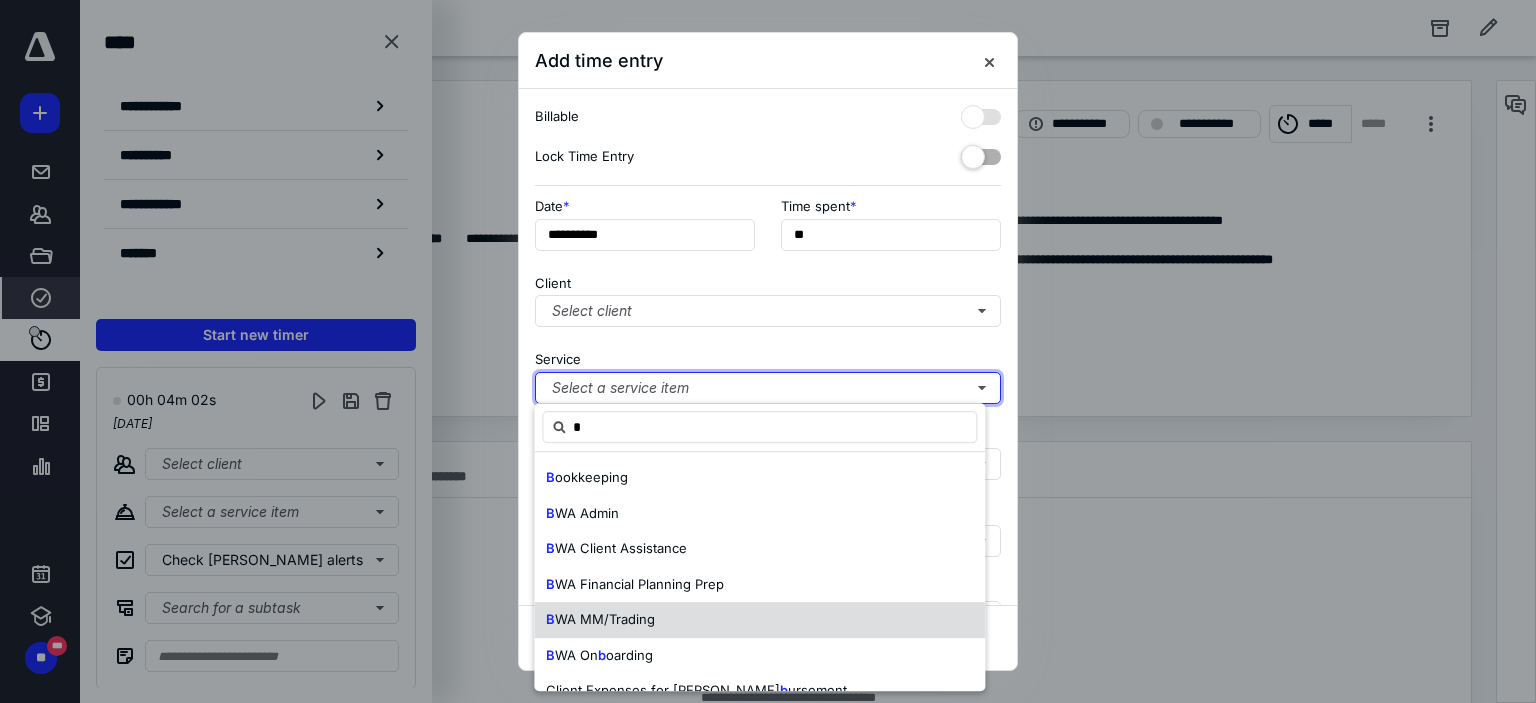 type 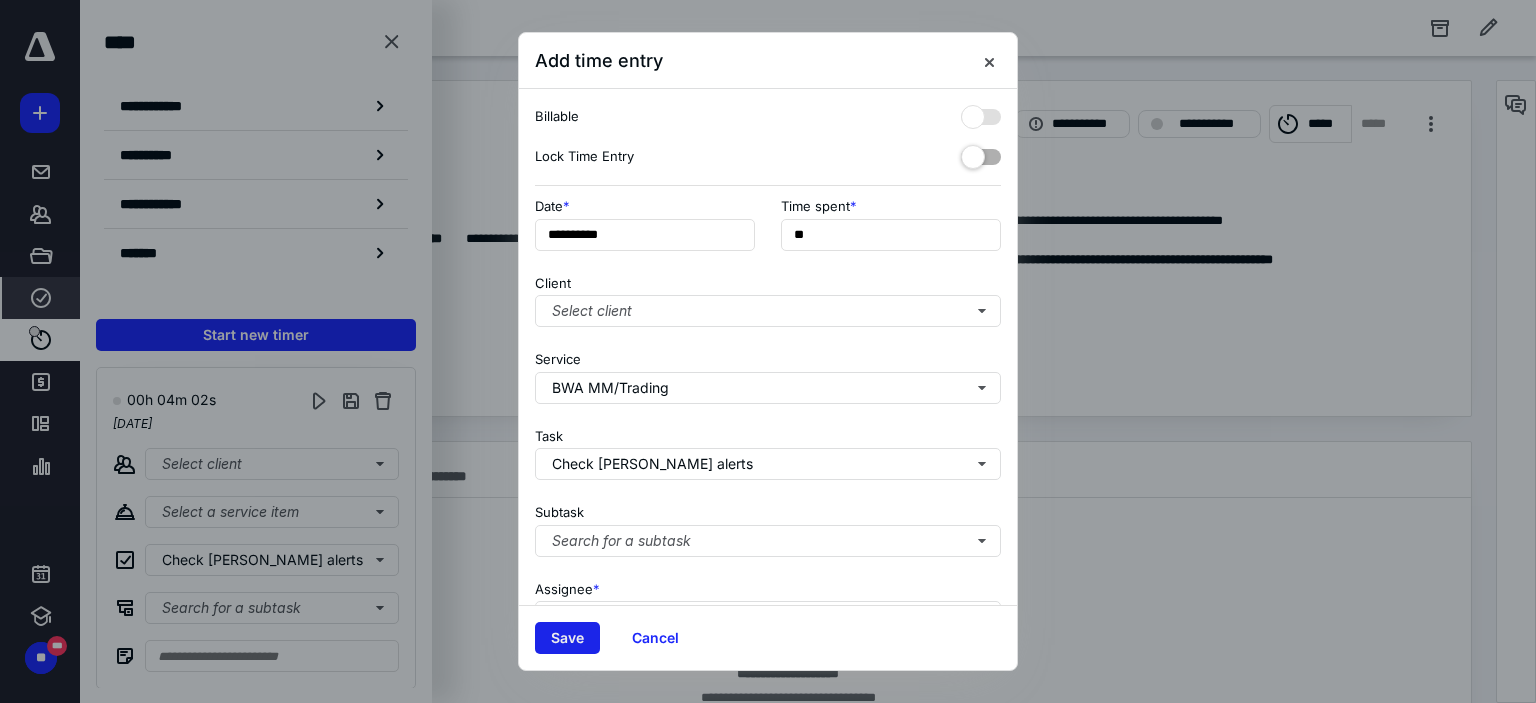 click on "Save" at bounding box center [567, 638] 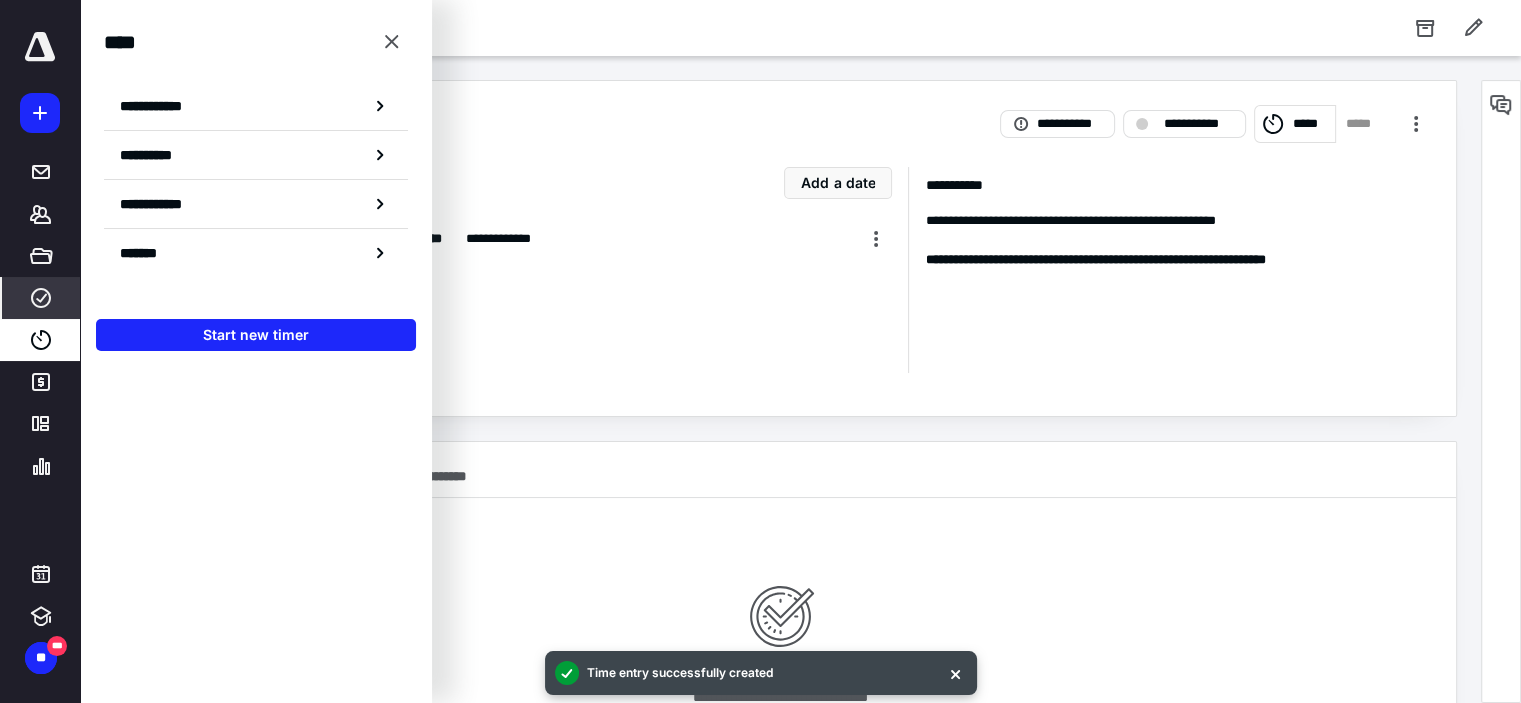 click on "**********" at bounding box center (646, 270) 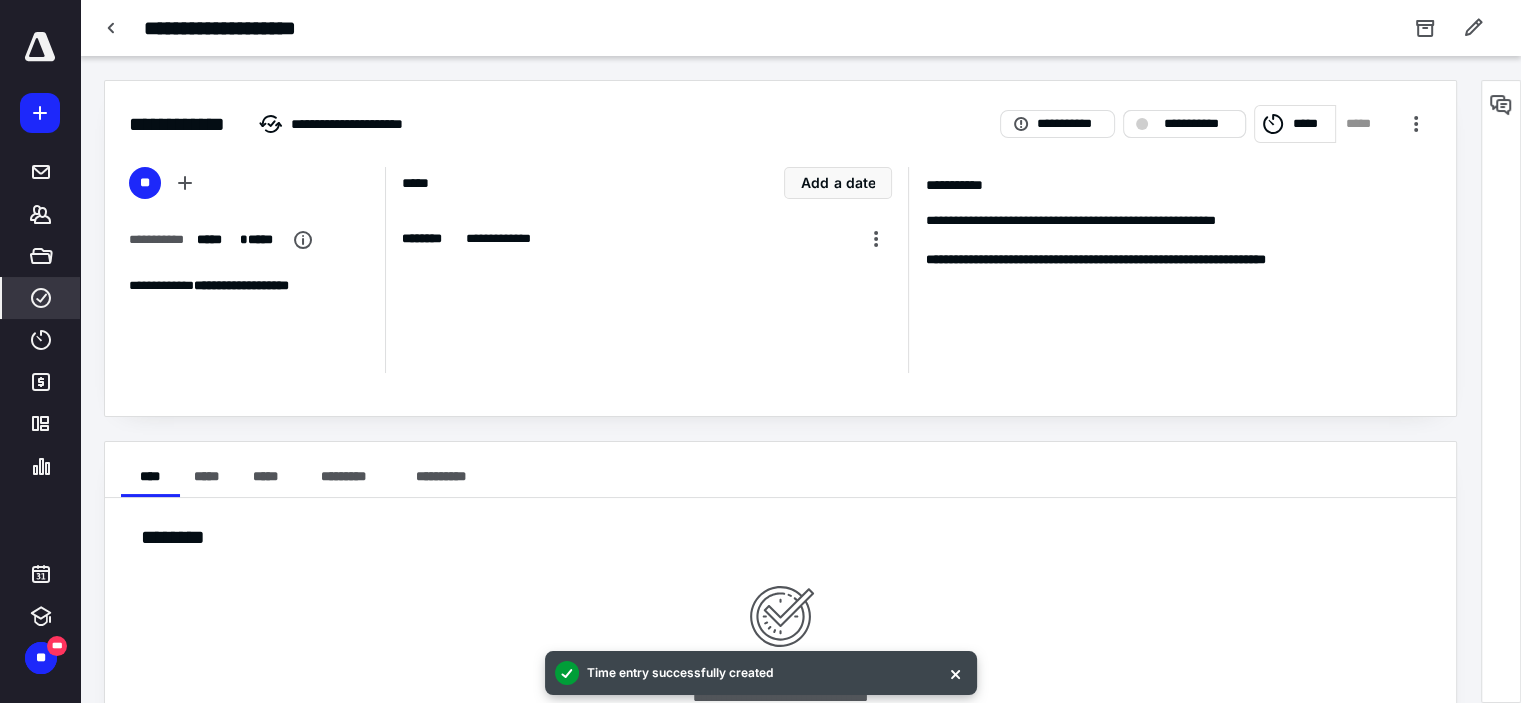 click on "**********" at bounding box center (1198, 124) 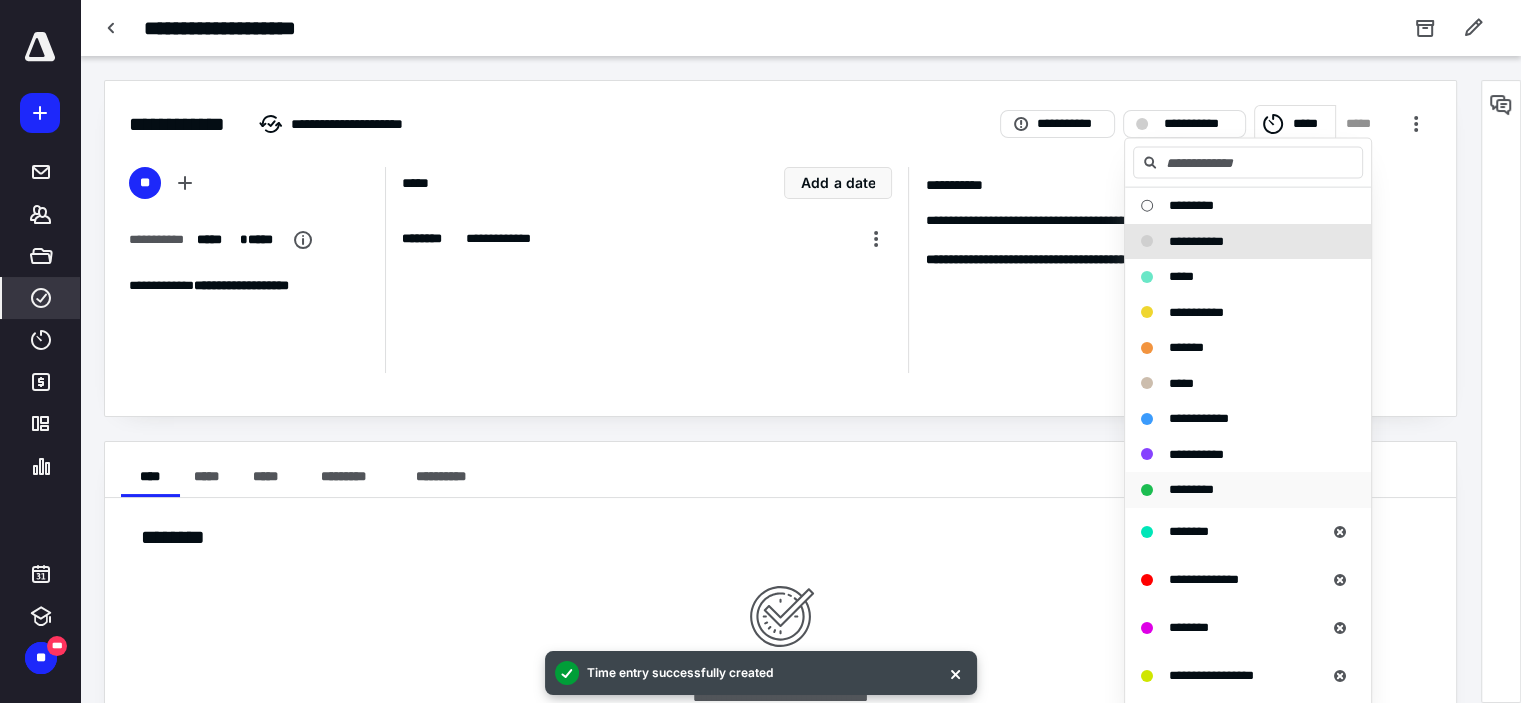 click on "*********" at bounding box center (1191, 489) 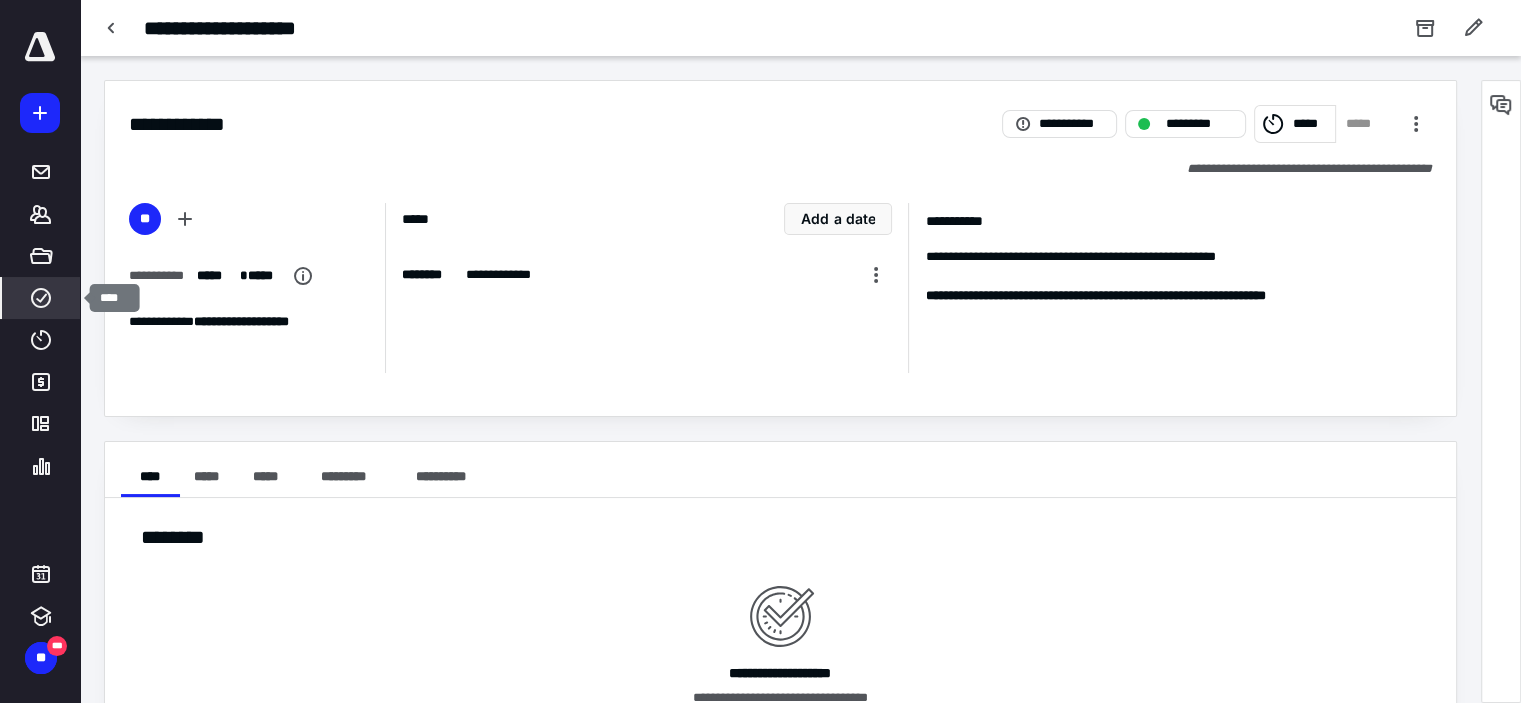 click 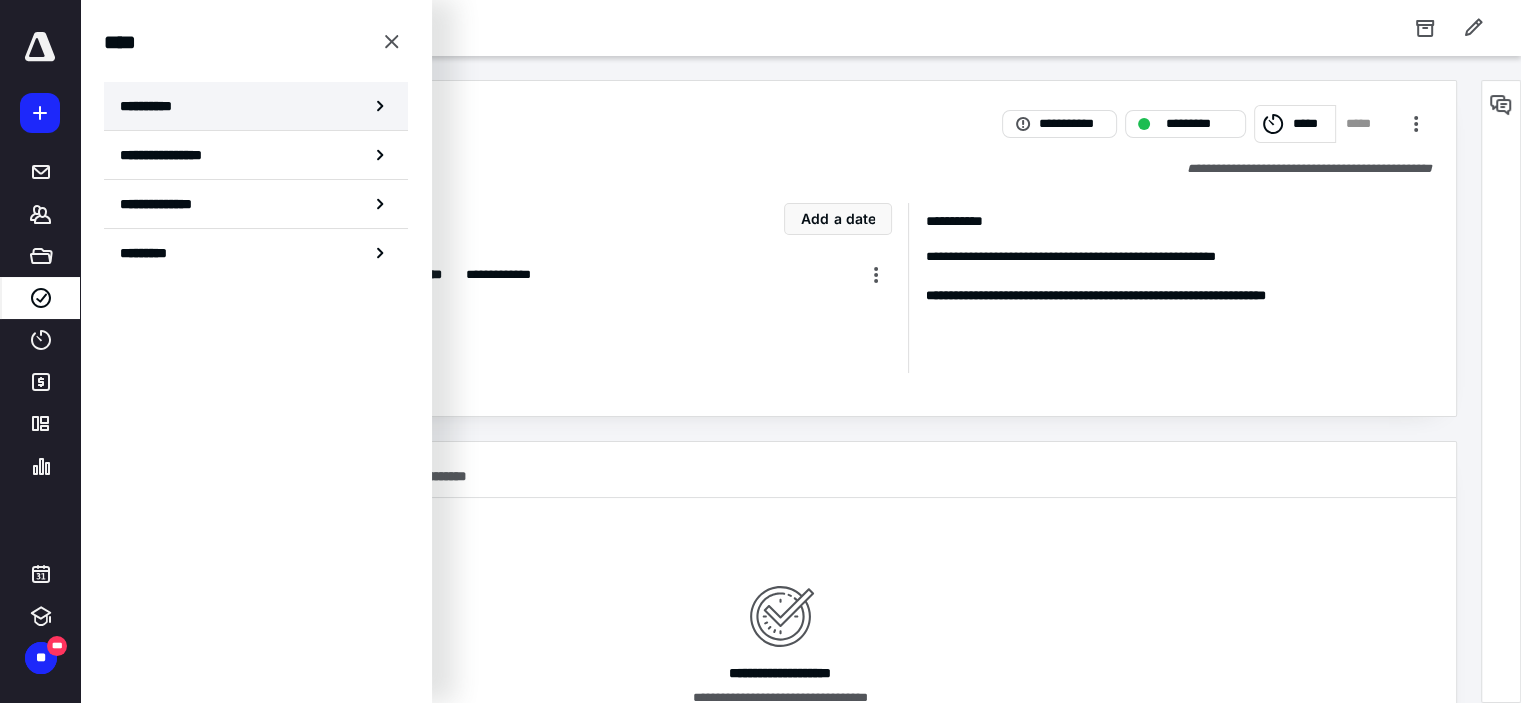 click on "**********" at bounding box center (256, 106) 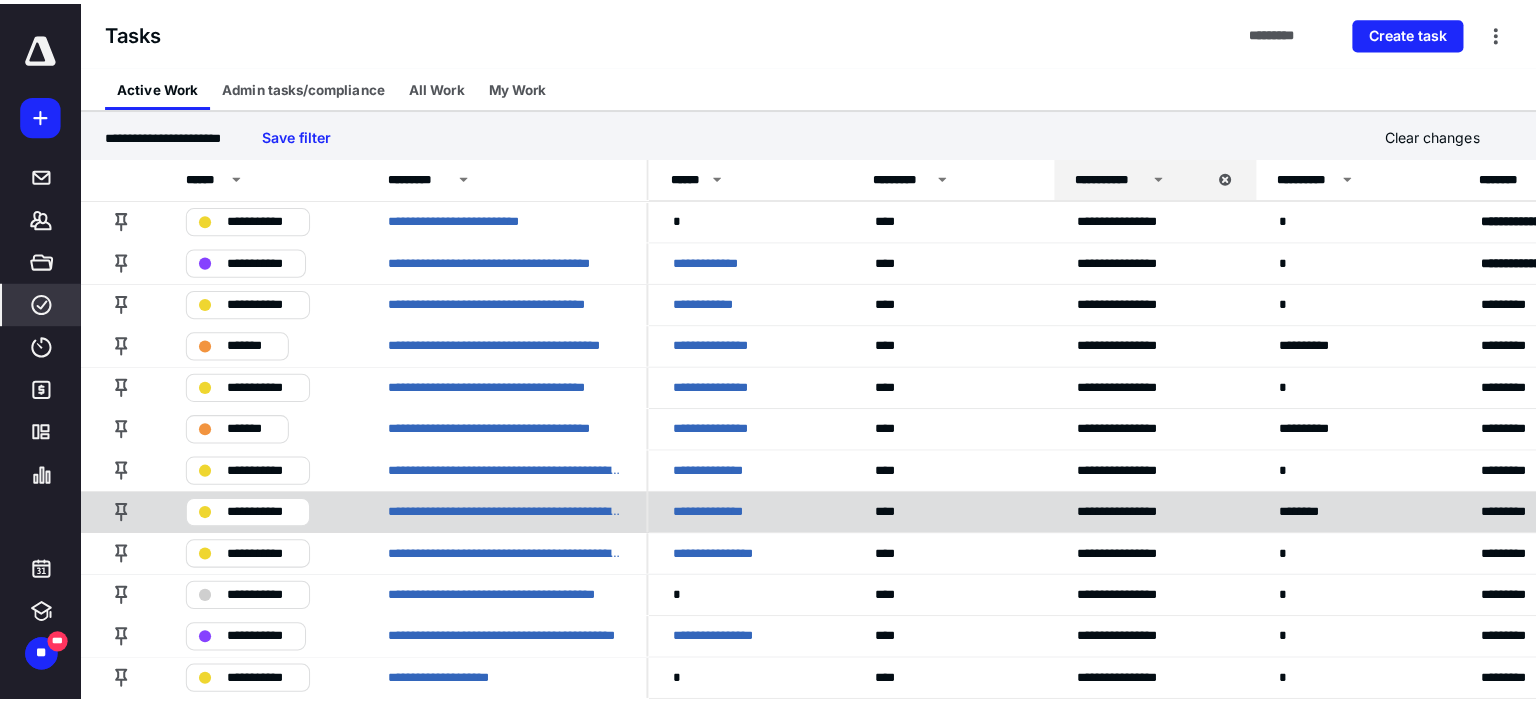 scroll, scrollTop: 0, scrollLeft: 0, axis: both 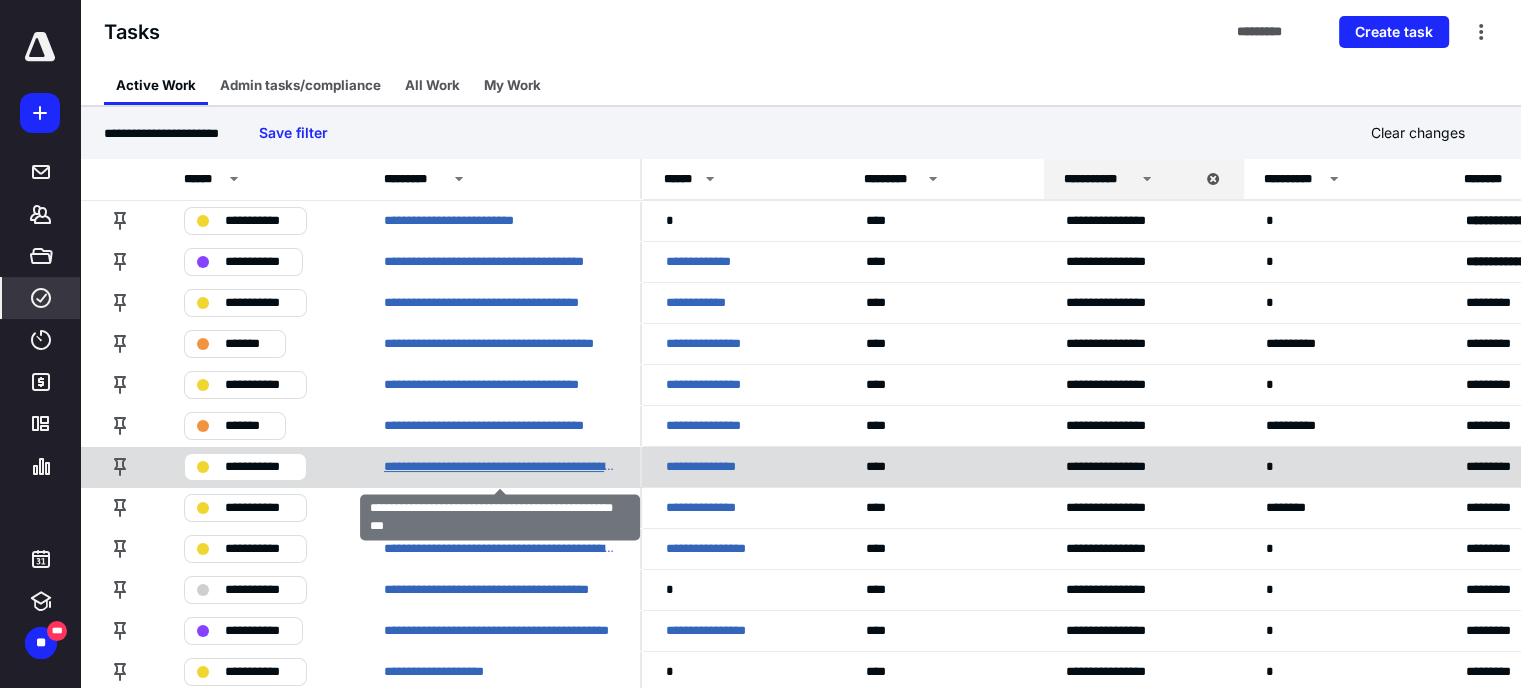 click on "**********" at bounding box center [500, 467] 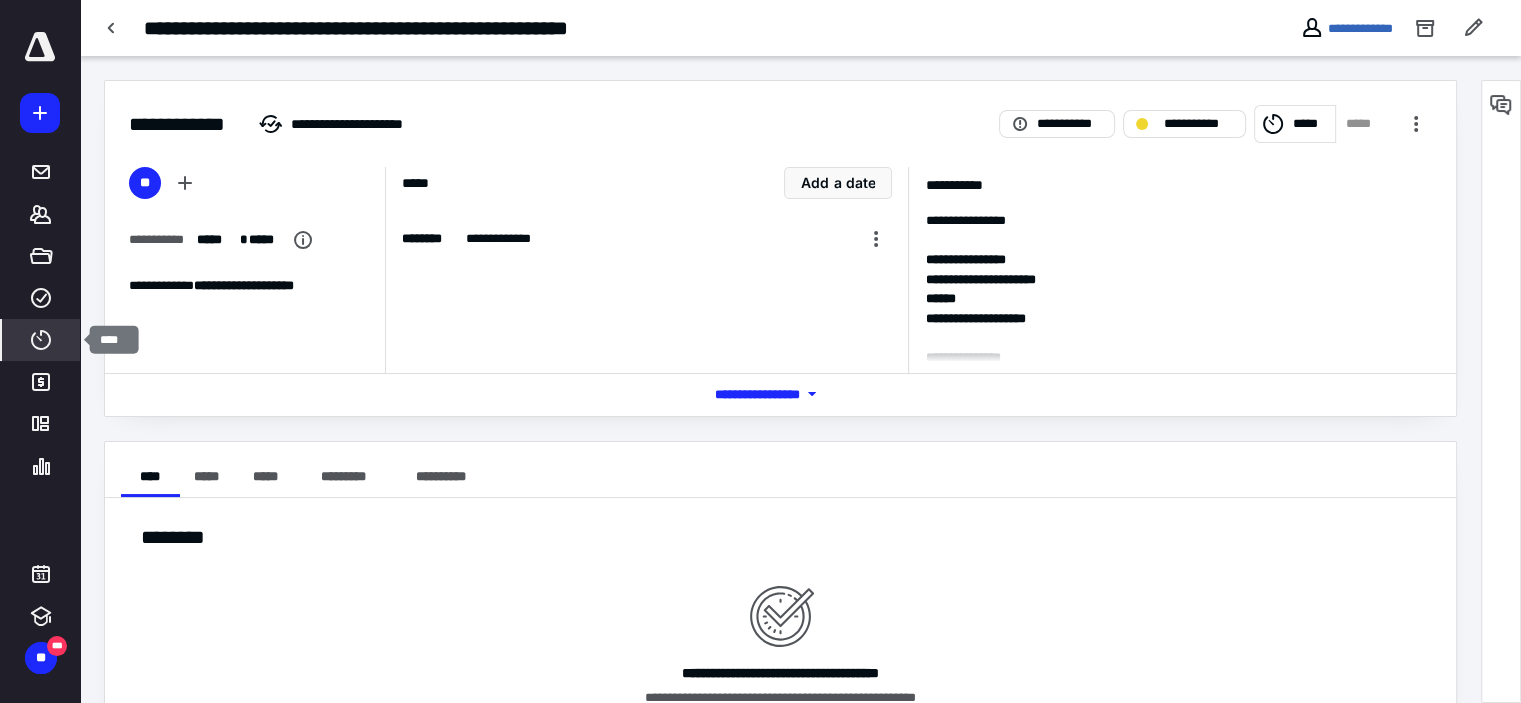 click 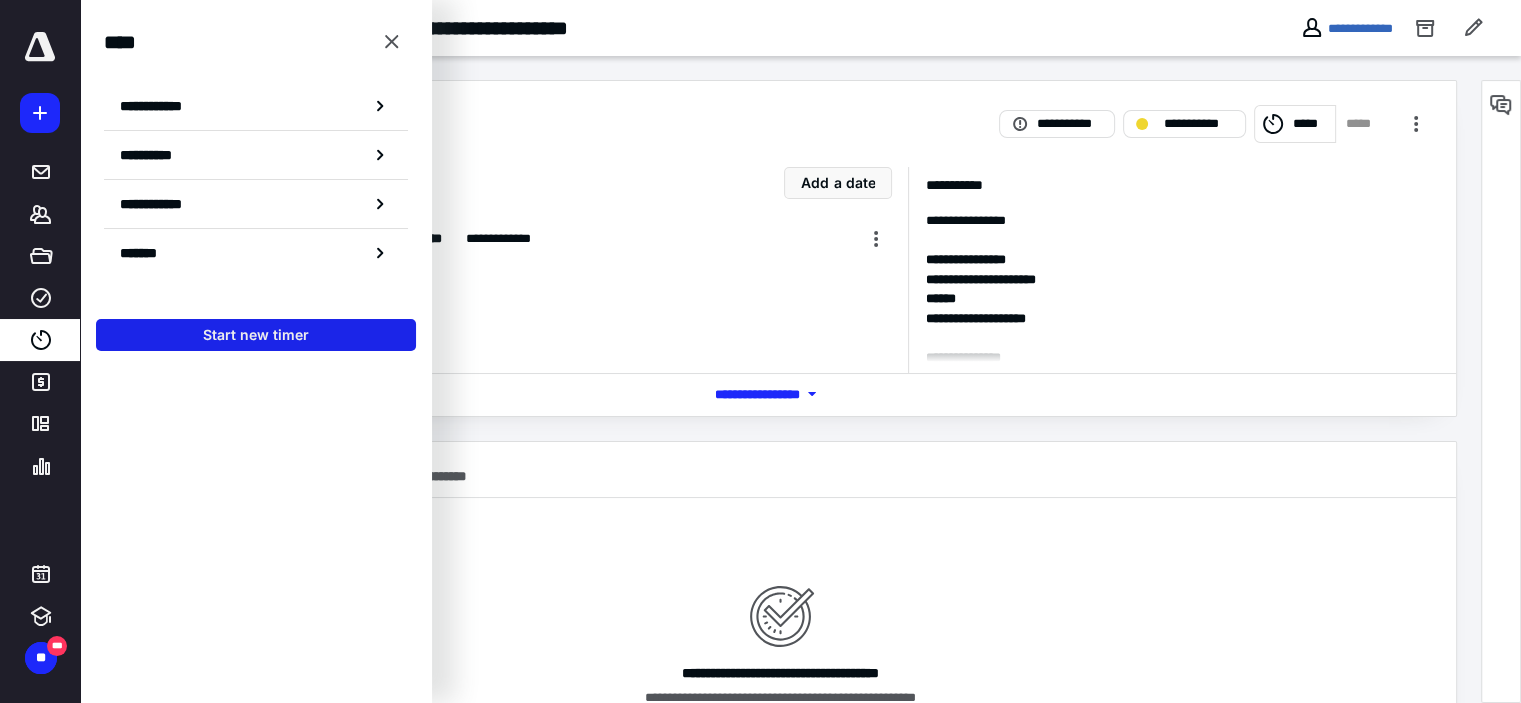 click on "Start new timer" at bounding box center [256, 335] 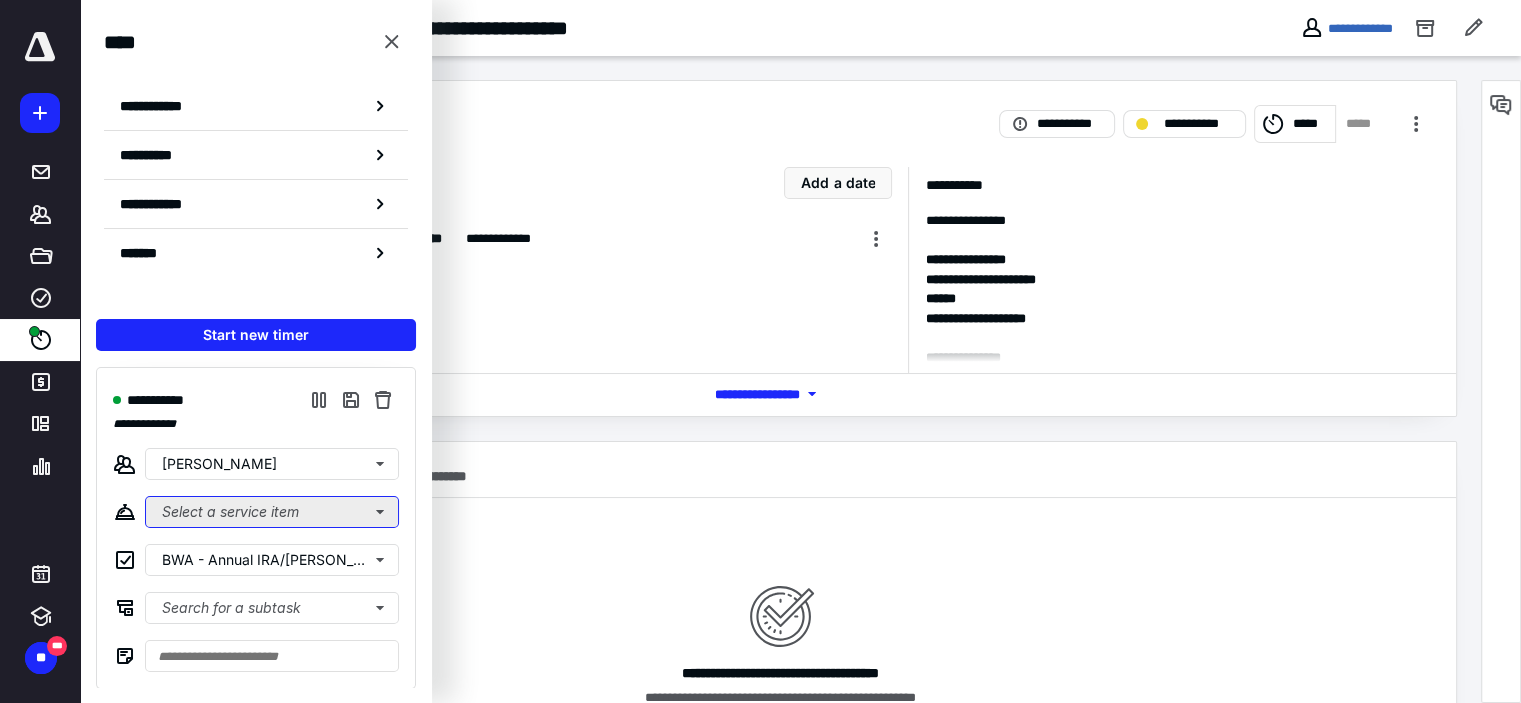 click on "Select a service item" at bounding box center [272, 512] 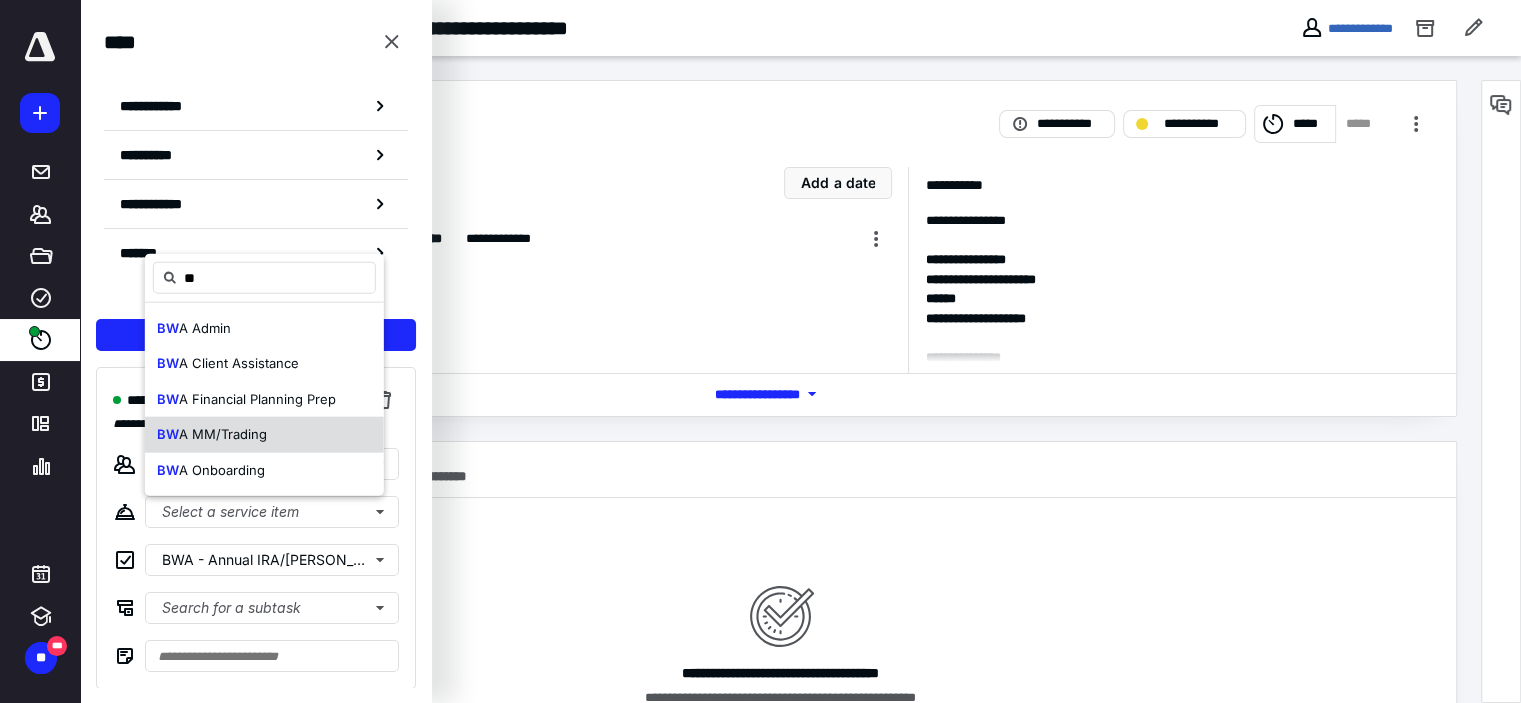 click on "A MM/Trading" at bounding box center (223, 434) 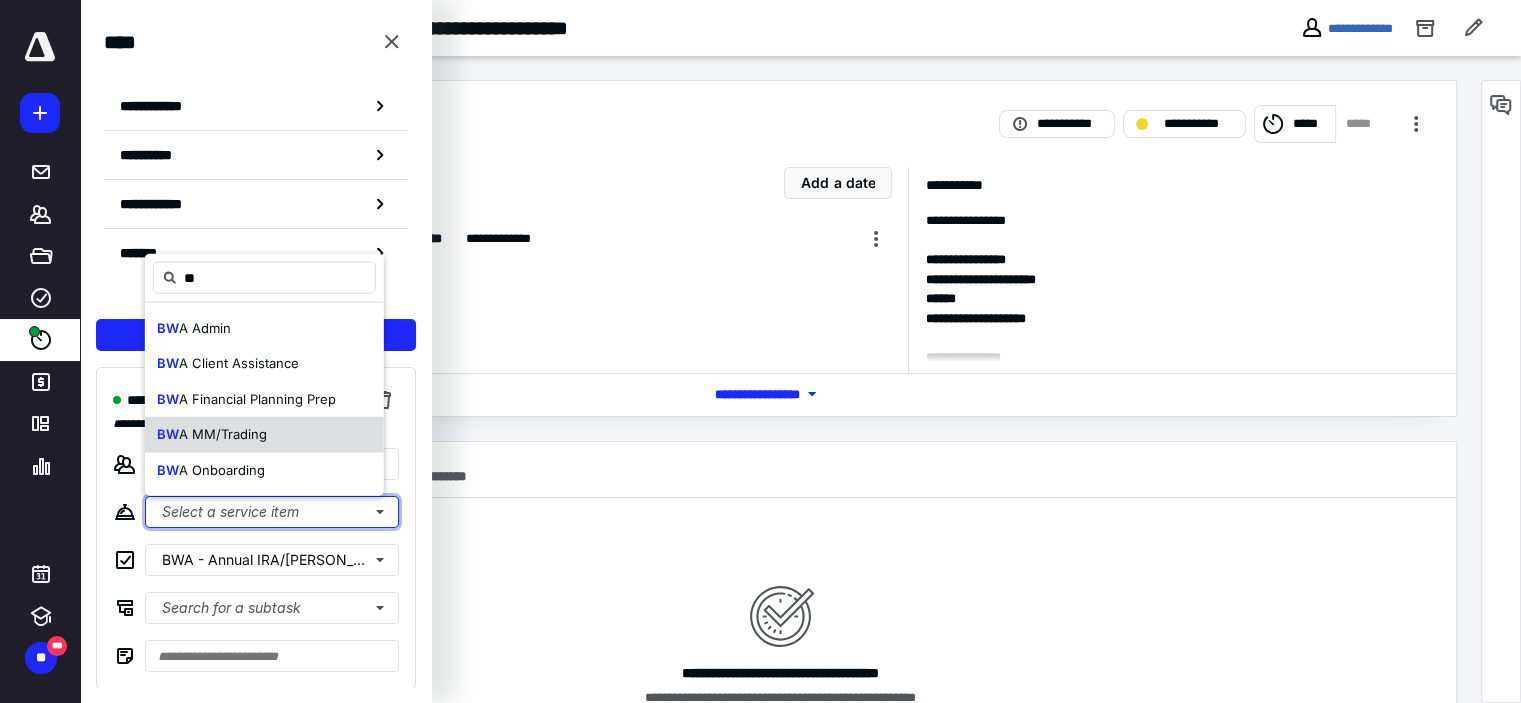 type 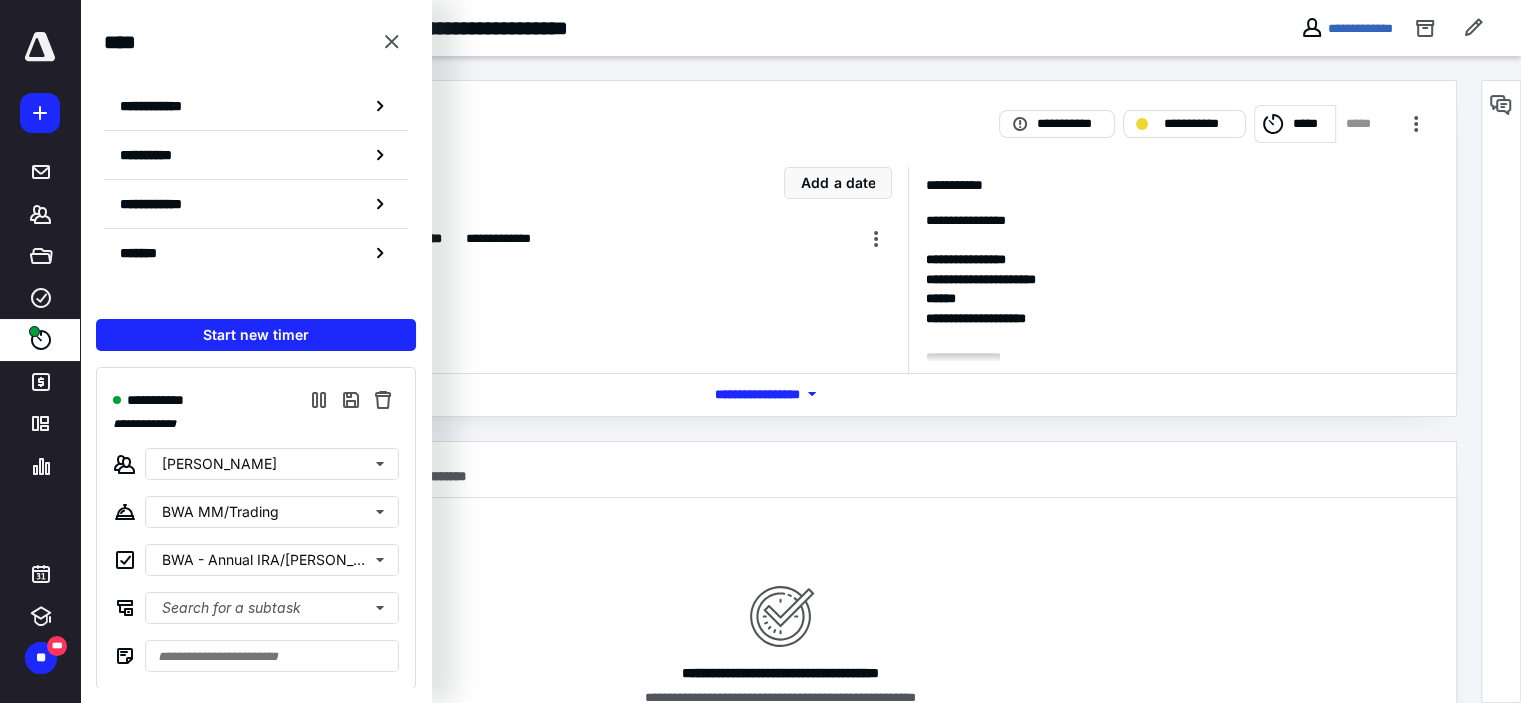 click on "**********" at bounding box center (646, 270) 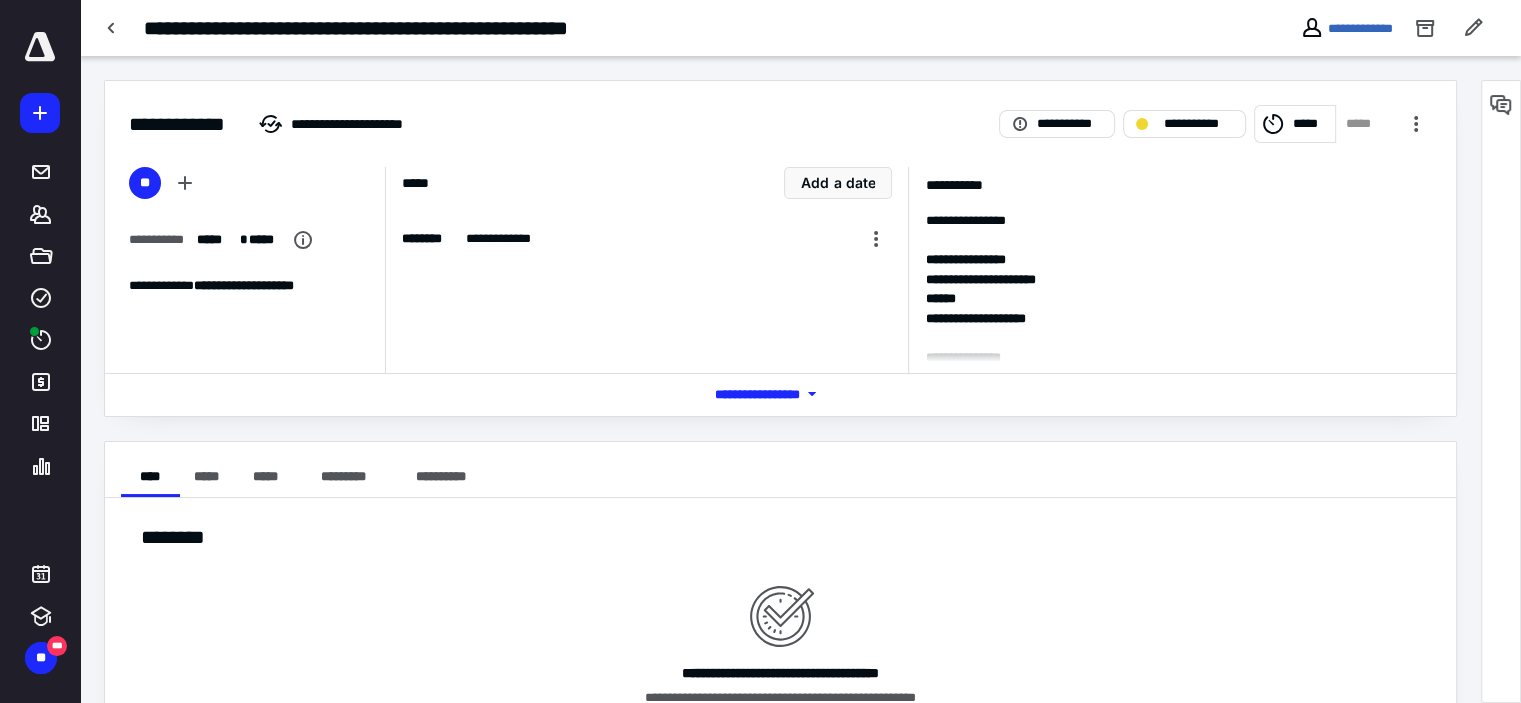 click on "*** **** *******" at bounding box center [781, 394] 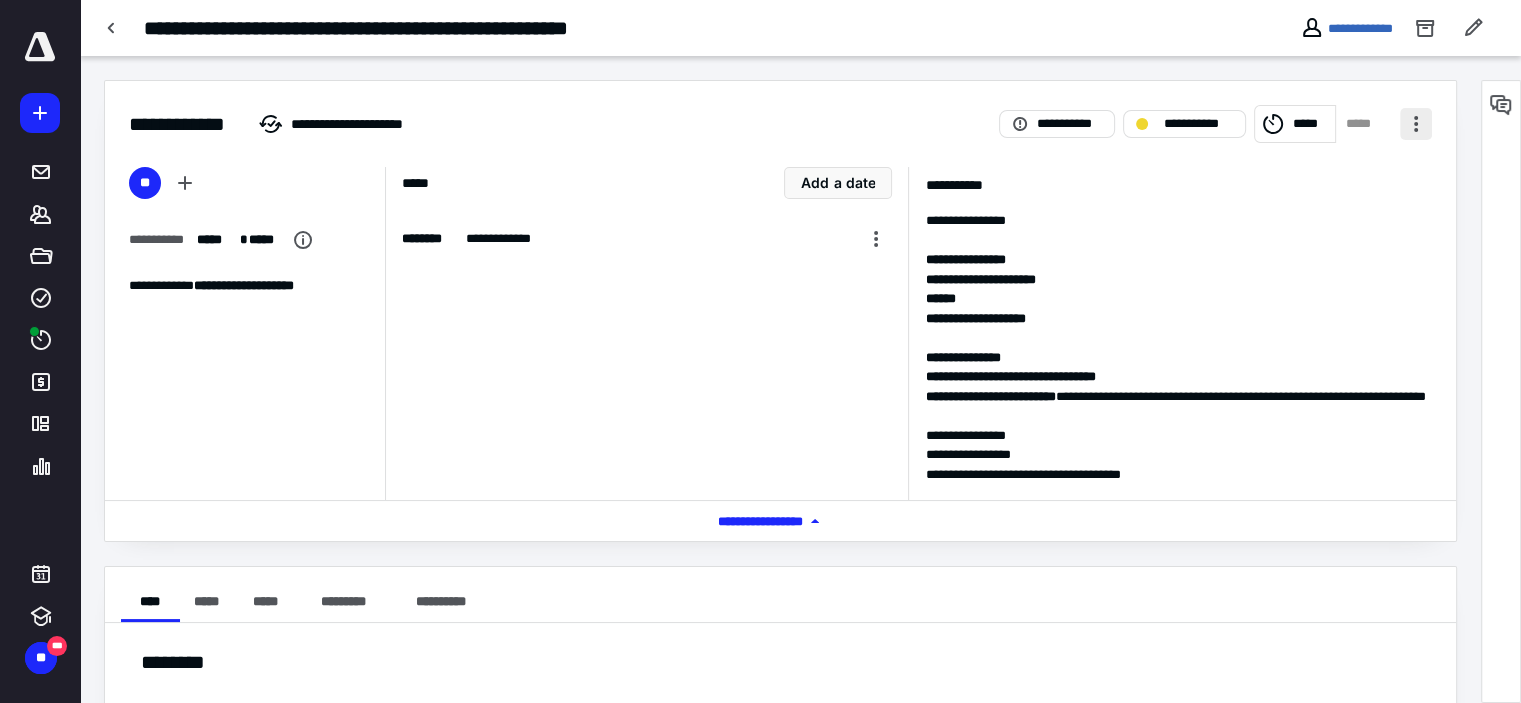 click at bounding box center (1416, 124) 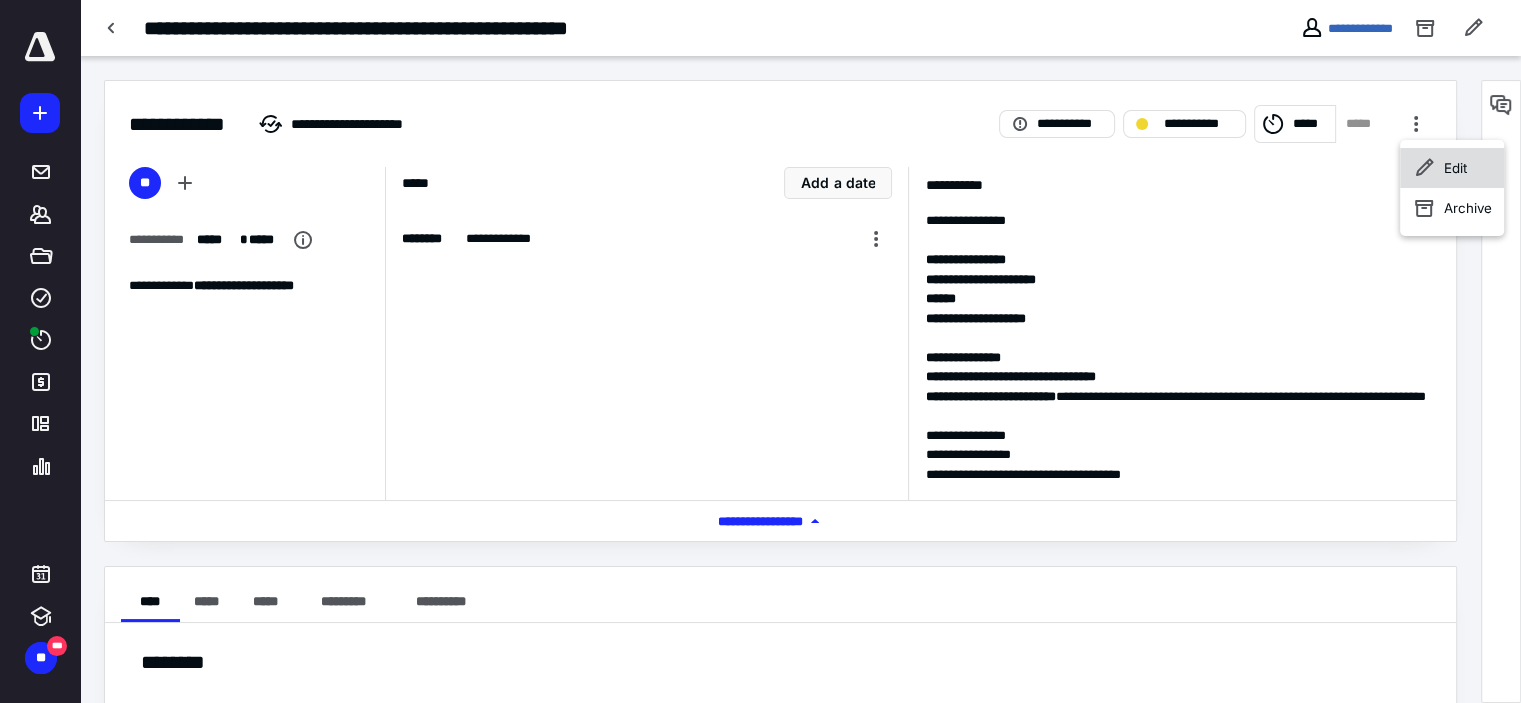 click 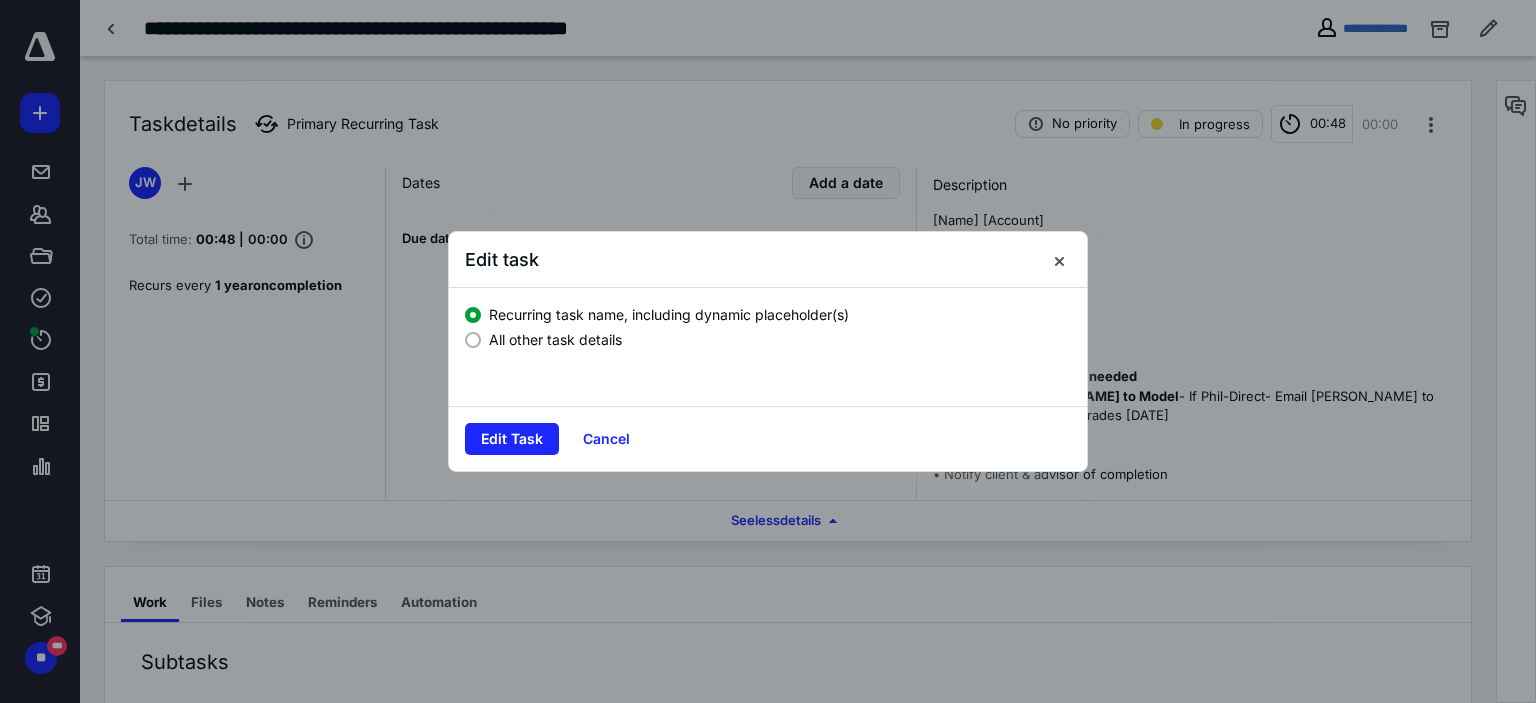 click at bounding box center [473, 340] 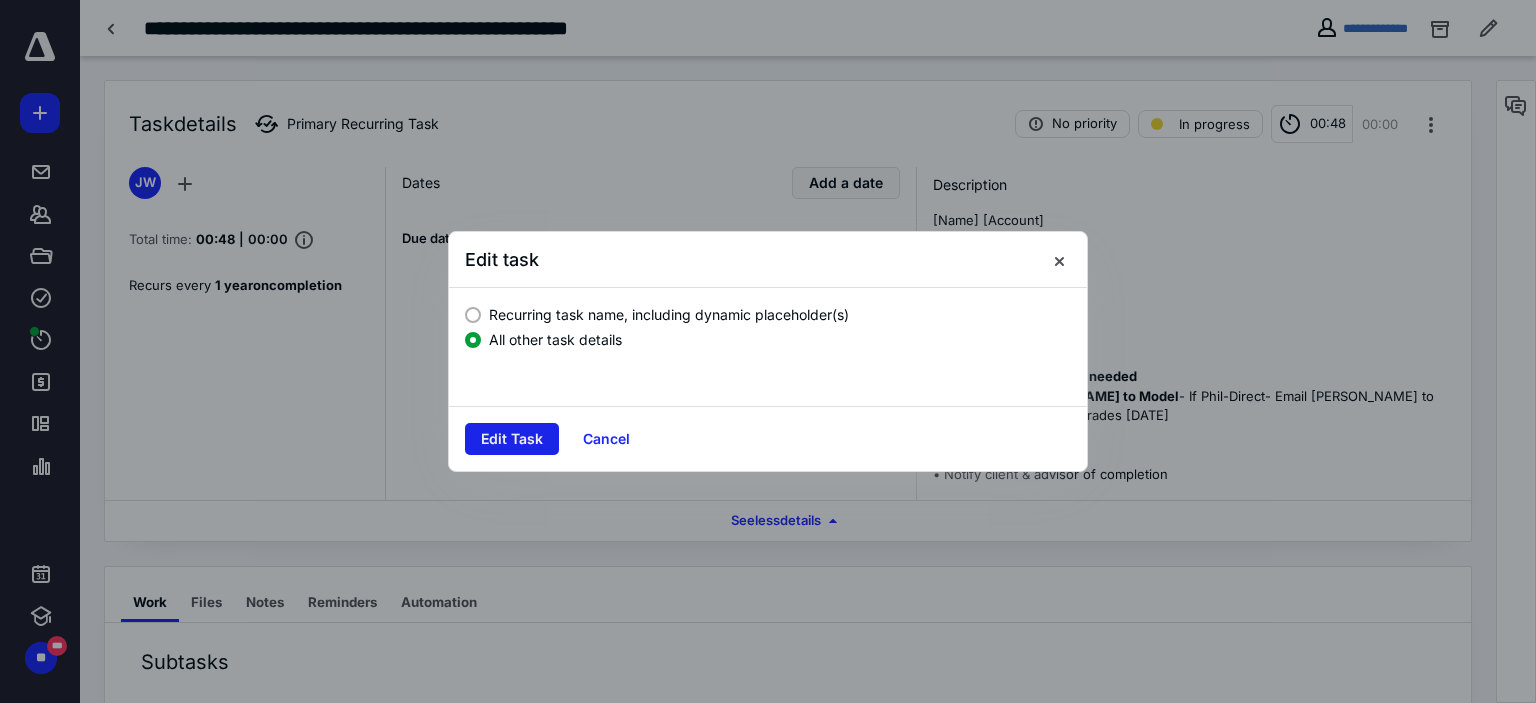 click on "Edit Task" at bounding box center [512, 439] 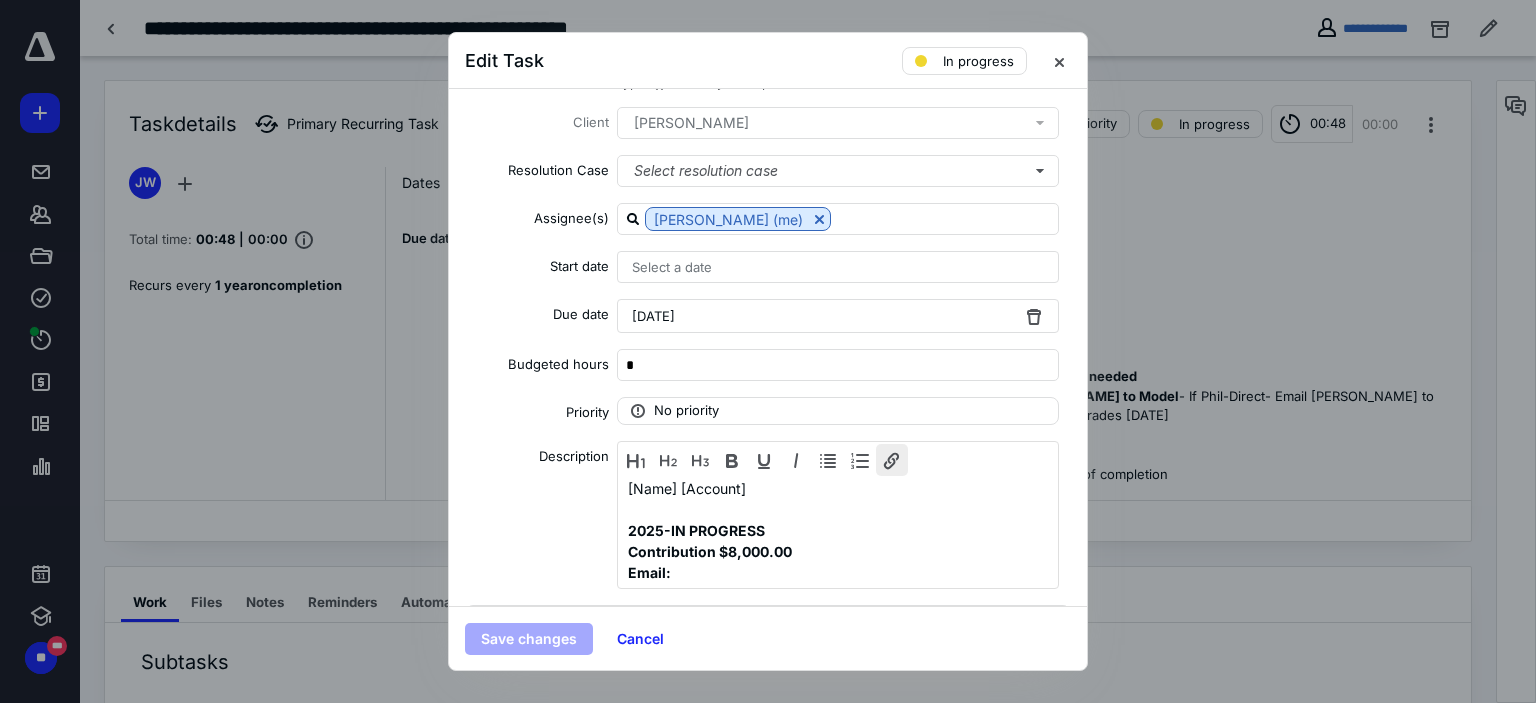 scroll, scrollTop: 100, scrollLeft: 0, axis: vertical 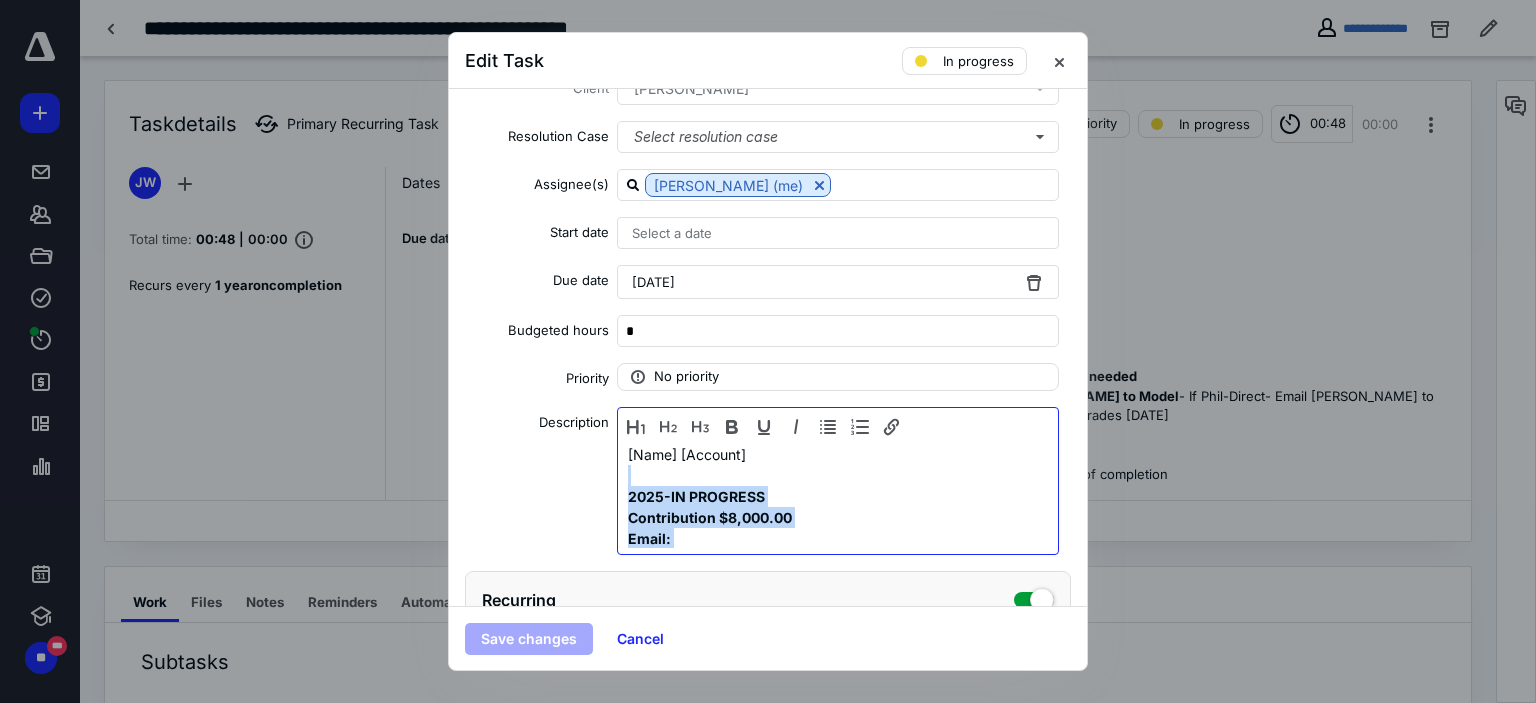 drag, startPoint x: 803, startPoint y: 452, endPoint x: 767, endPoint y: 457, distance: 36.345562 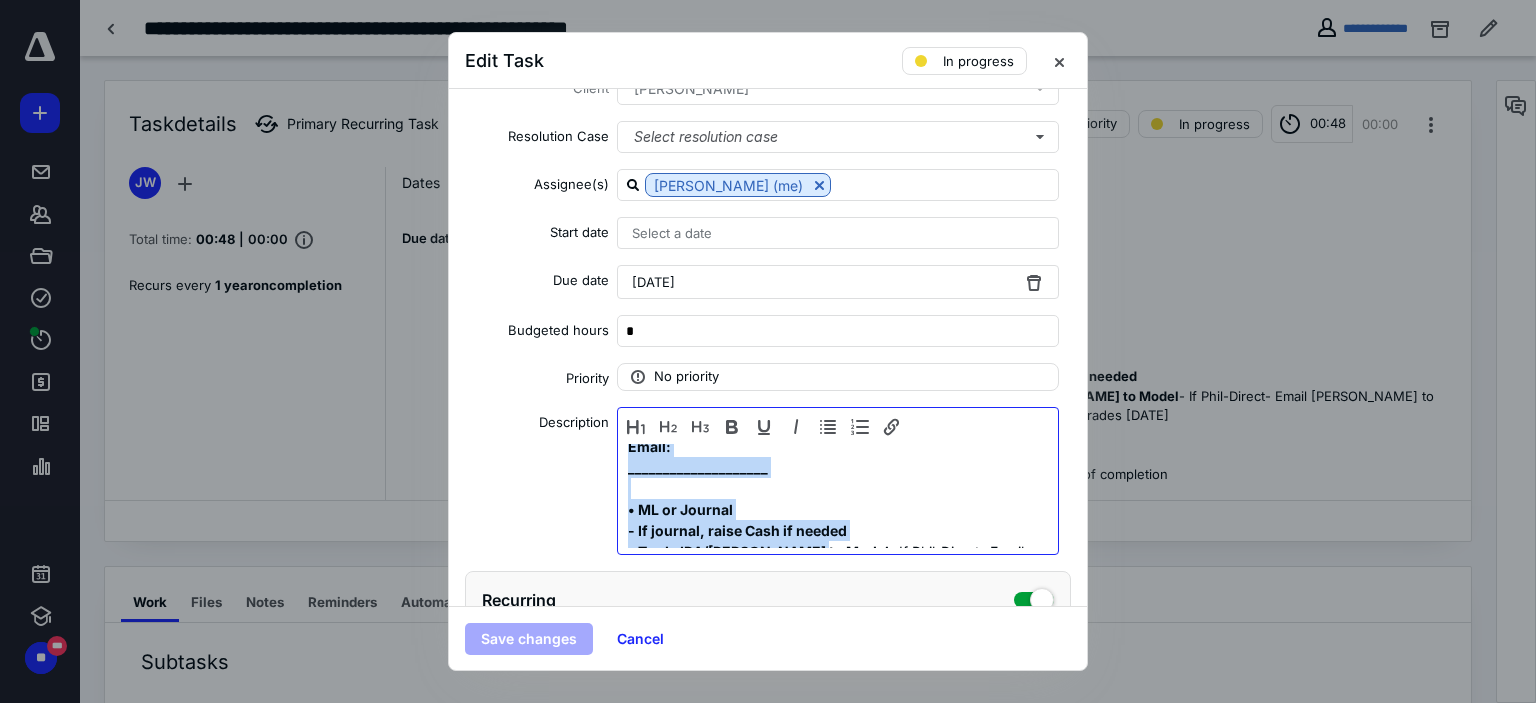 scroll, scrollTop: 189, scrollLeft: 0, axis: vertical 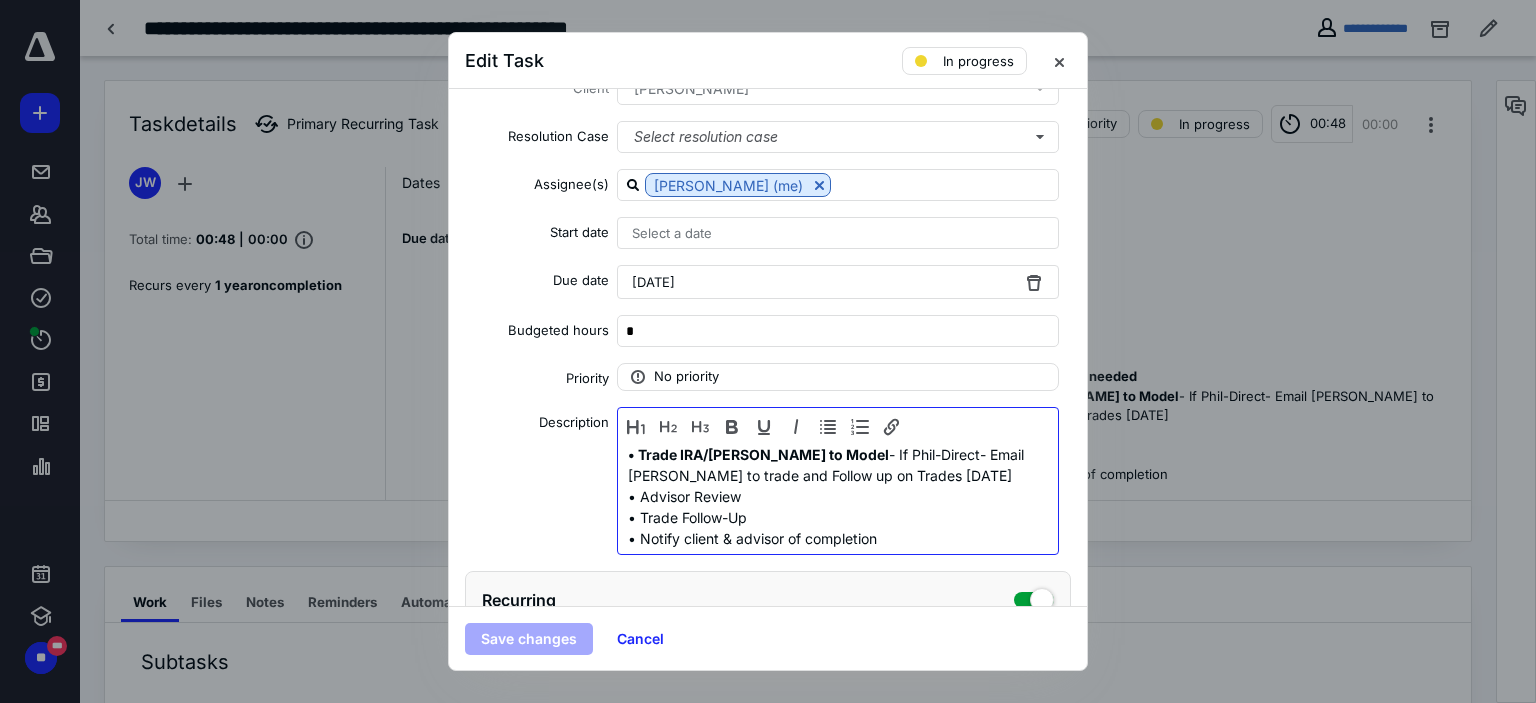 click on "• Trade IRA/[PERSON_NAME] to Model  - If Phil-Direct- Email [PERSON_NAME] to trade and Follow up on Trades [DATE]" at bounding box center [833, 465] 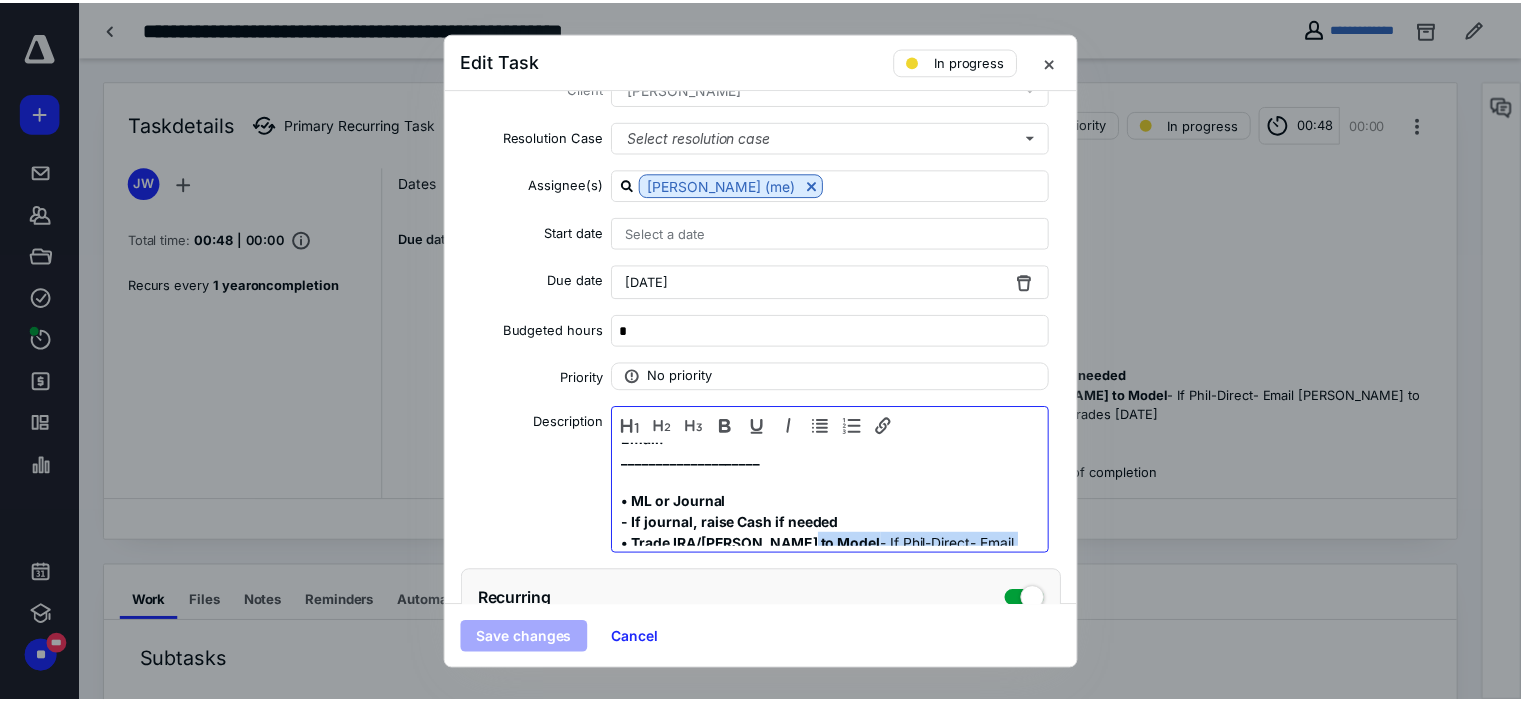 scroll, scrollTop: 184, scrollLeft: 0, axis: vertical 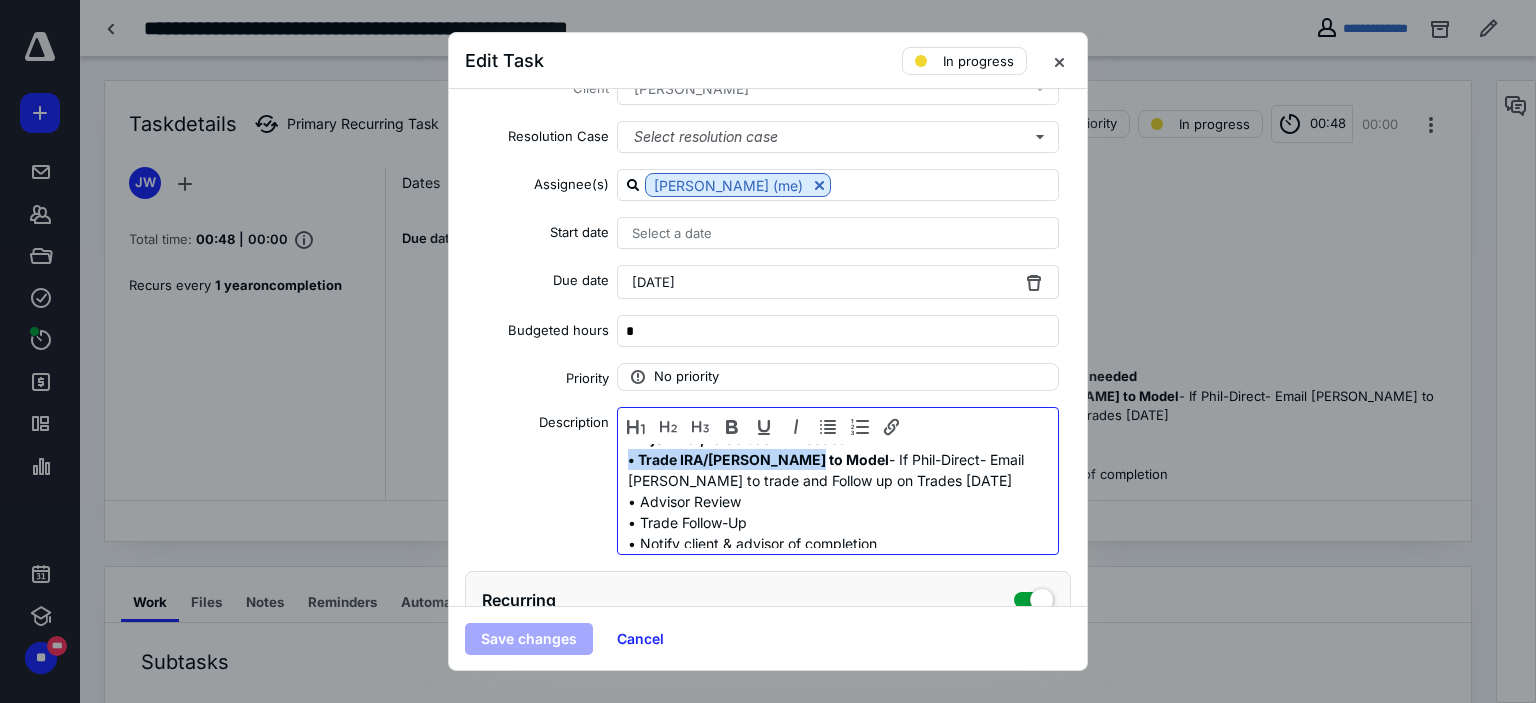 drag, startPoint x: 800, startPoint y: 451, endPoint x: 626, endPoint y: 468, distance: 174.82849 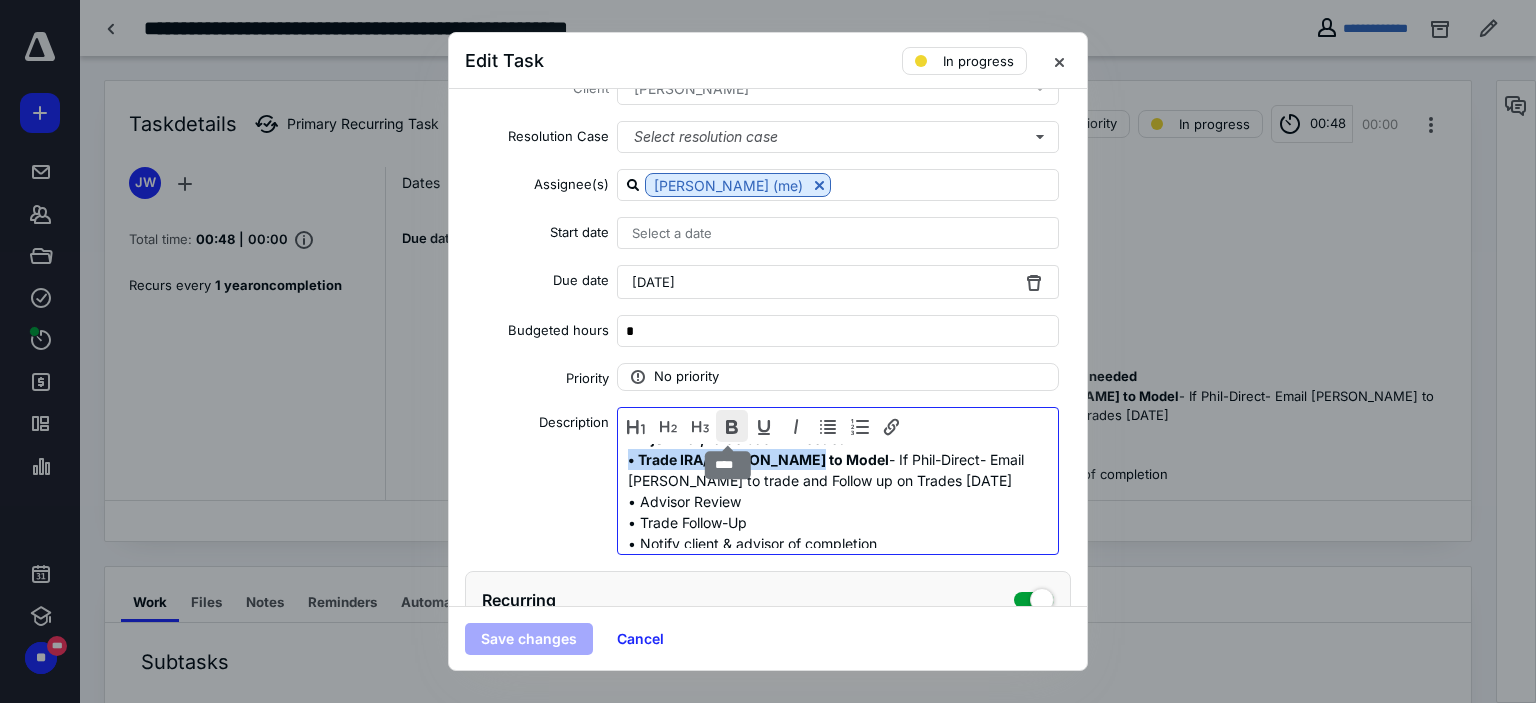 click at bounding box center (732, 426) 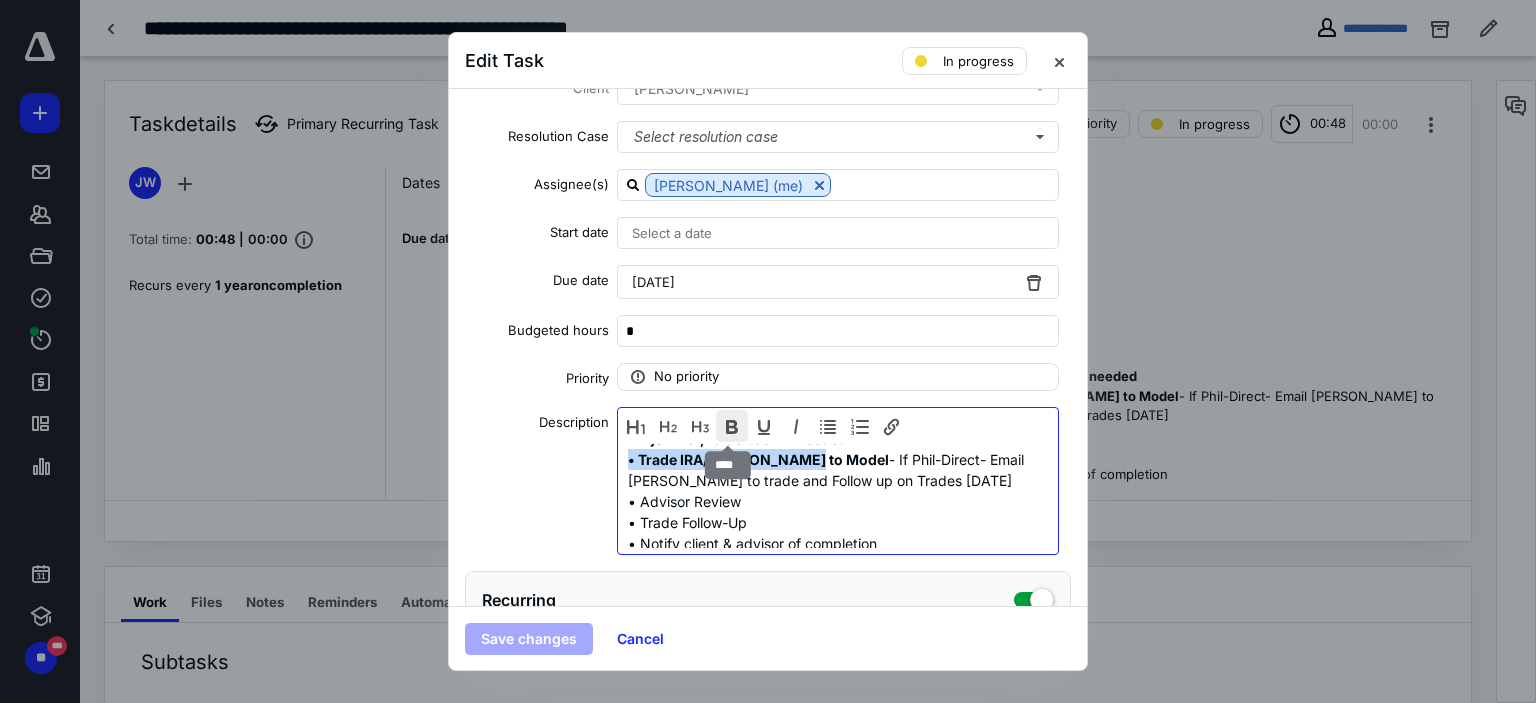 type 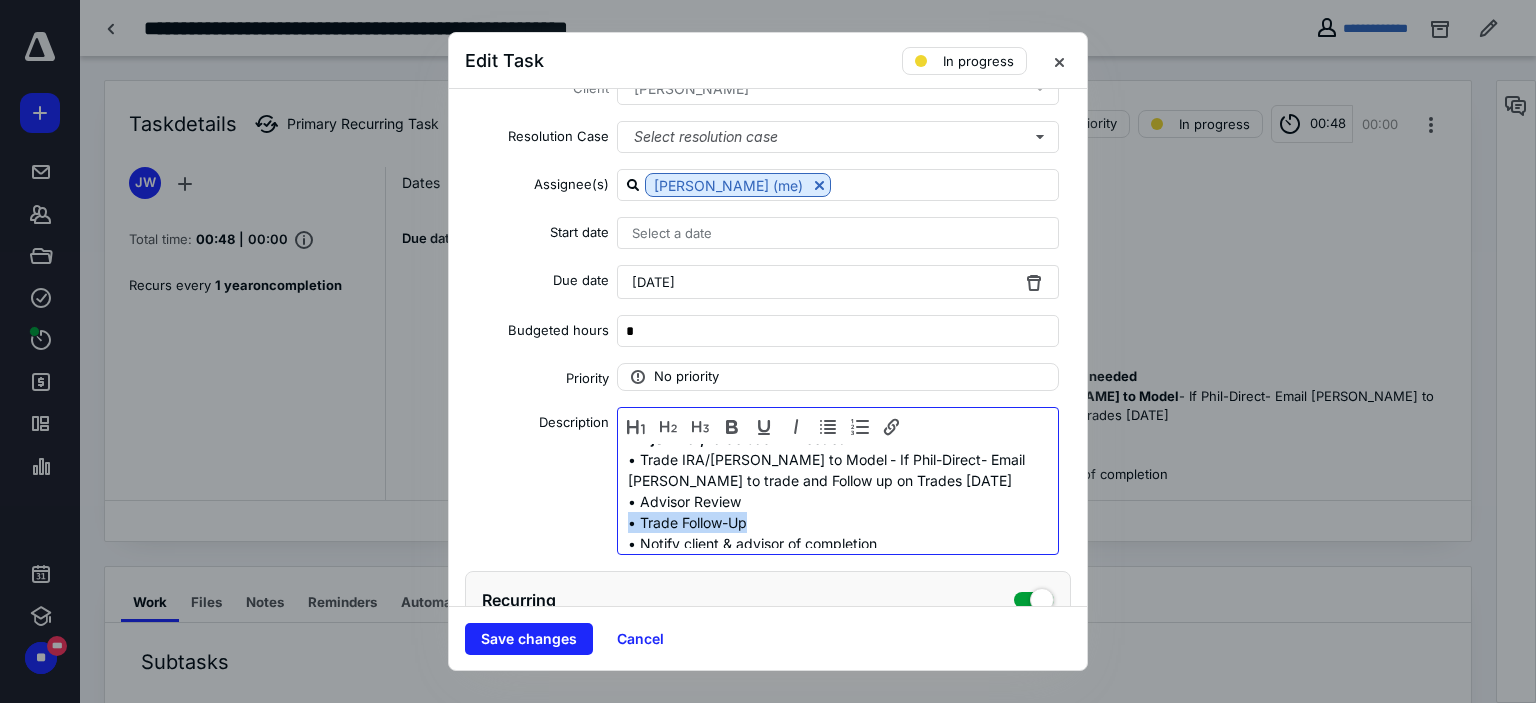 drag, startPoint x: 752, startPoint y: 519, endPoint x: 623, endPoint y: 512, distance: 129.18979 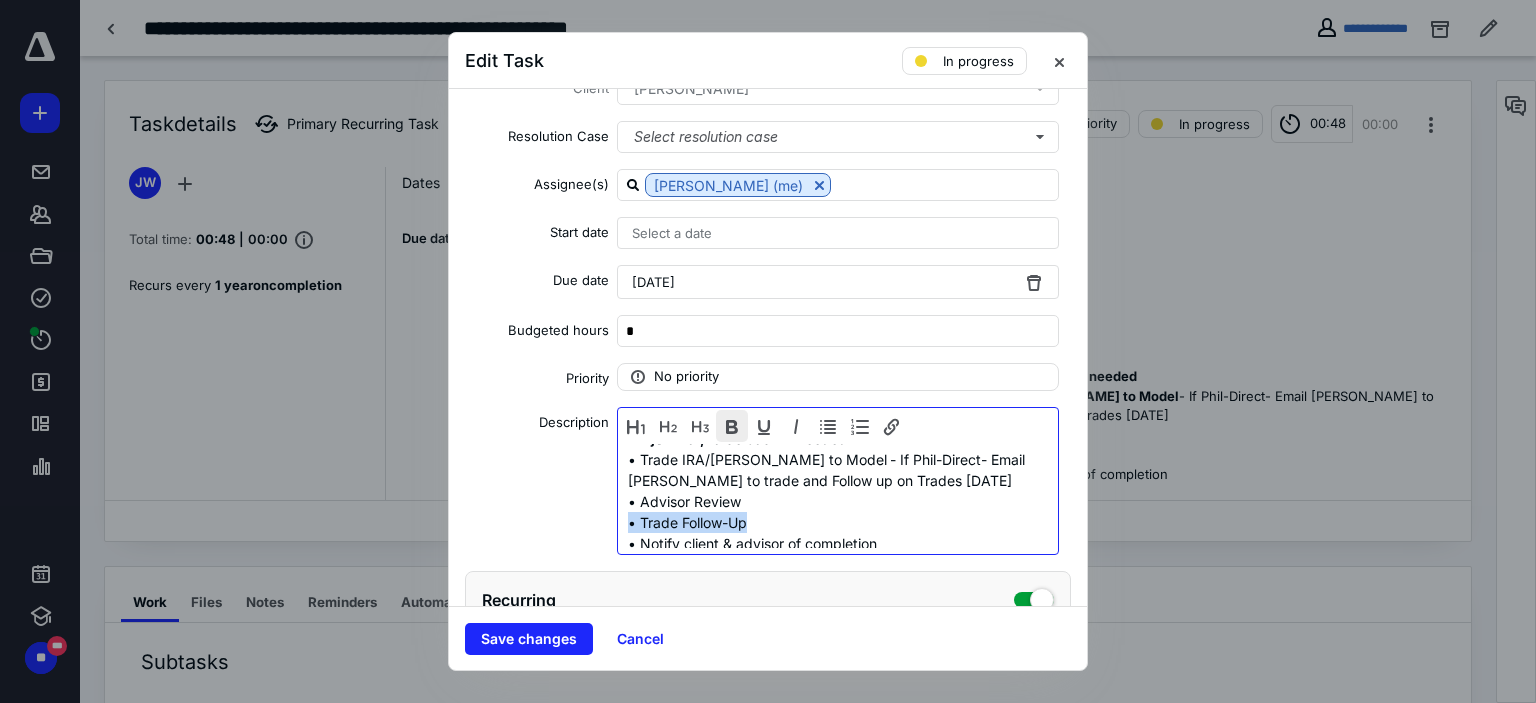 click at bounding box center [732, 426] 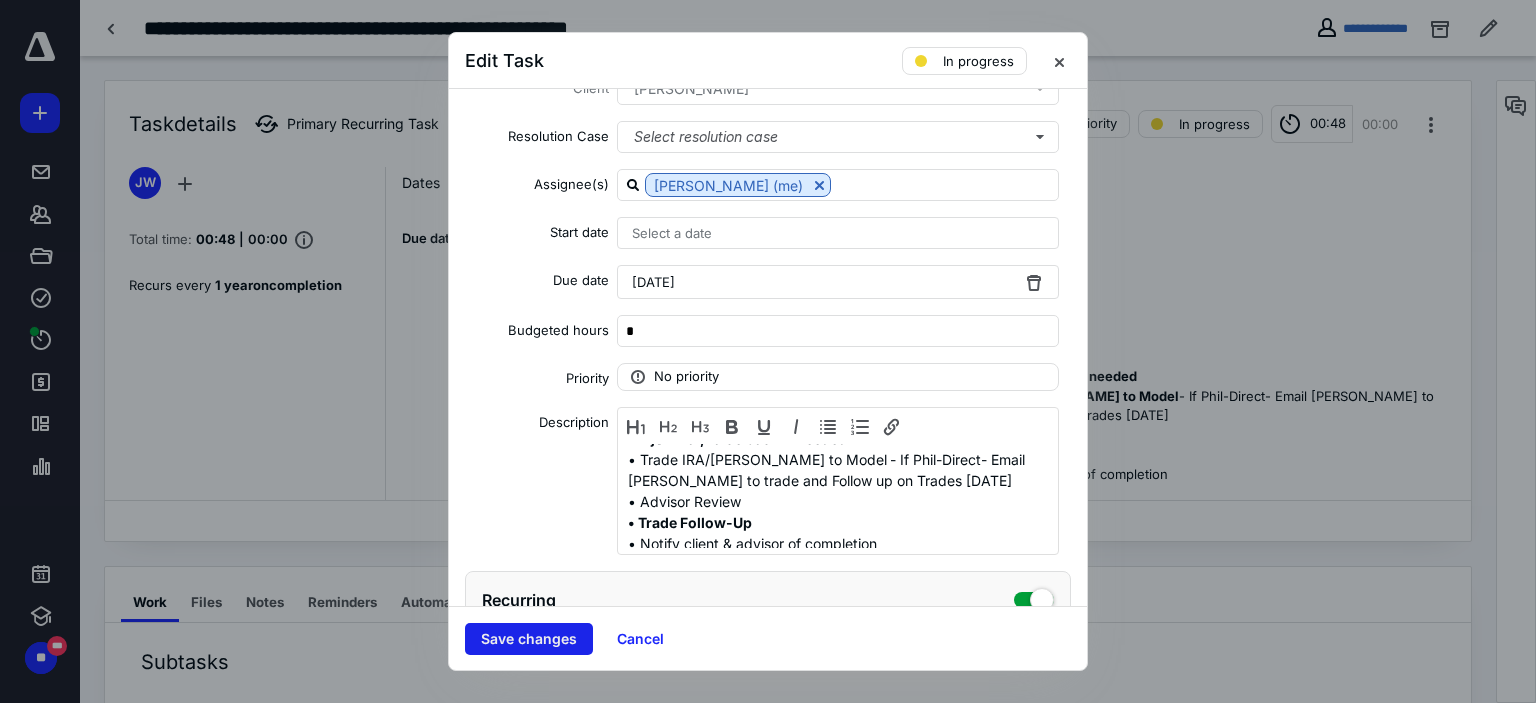 click on "Save changes" at bounding box center (529, 639) 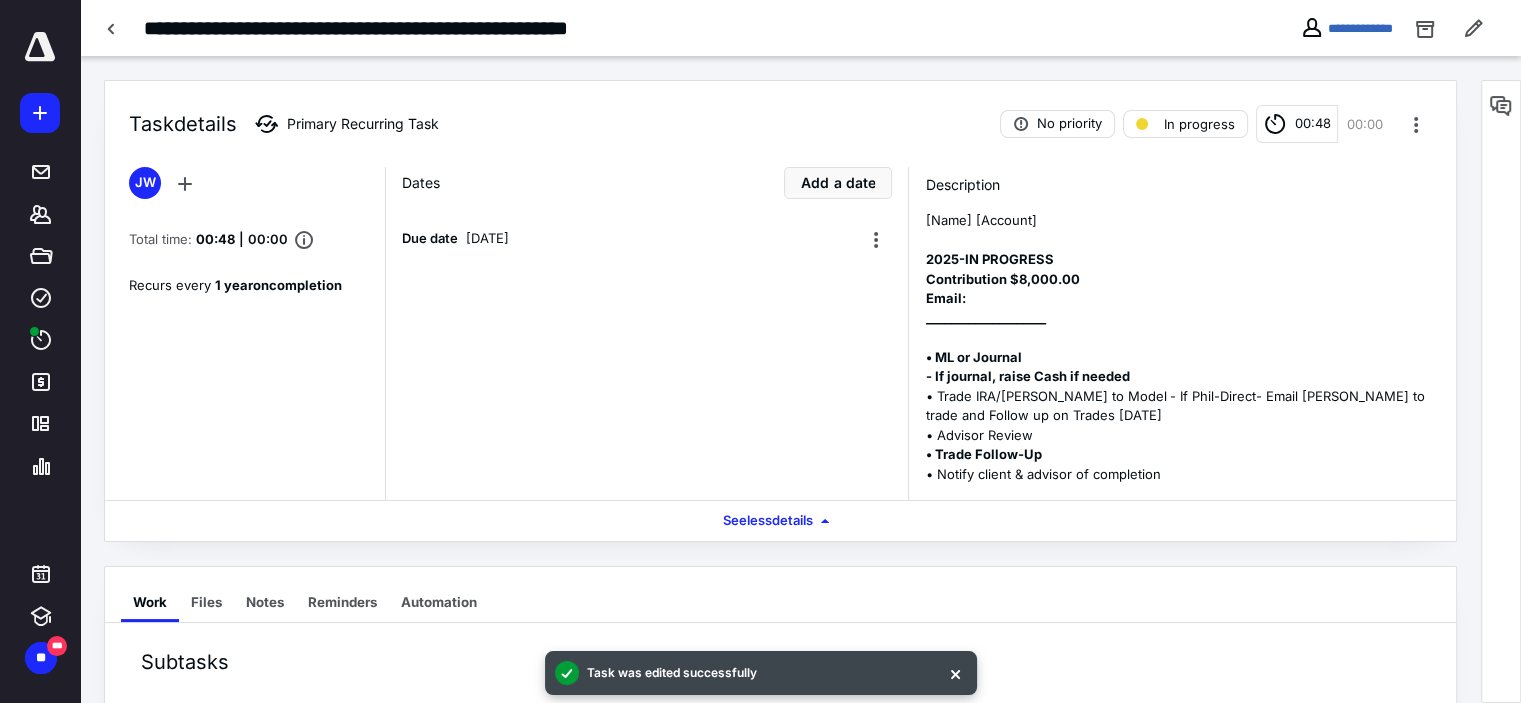 click on "Dates Add a date Due date [DATE]" at bounding box center [646, 333] 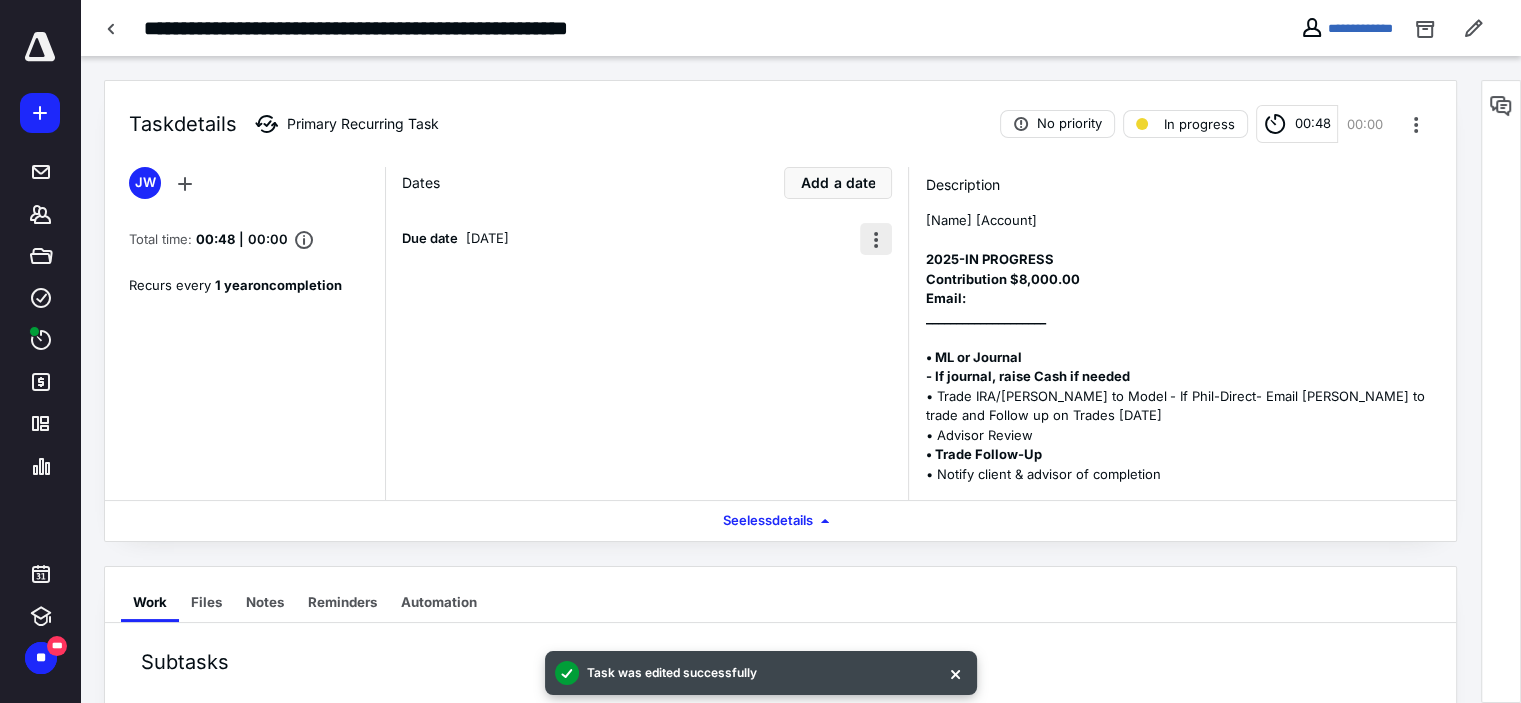 click at bounding box center [876, 239] 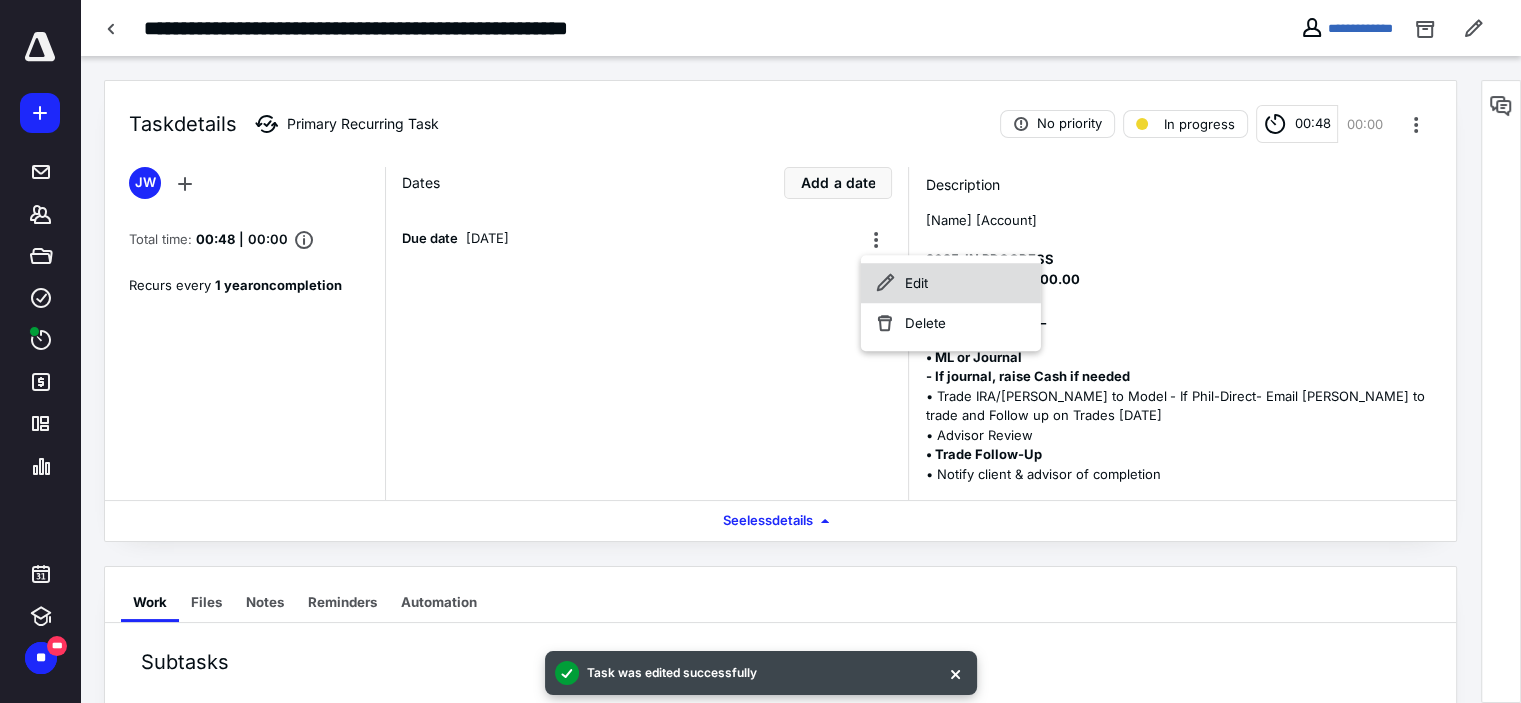click on "Edit" at bounding box center [951, 283] 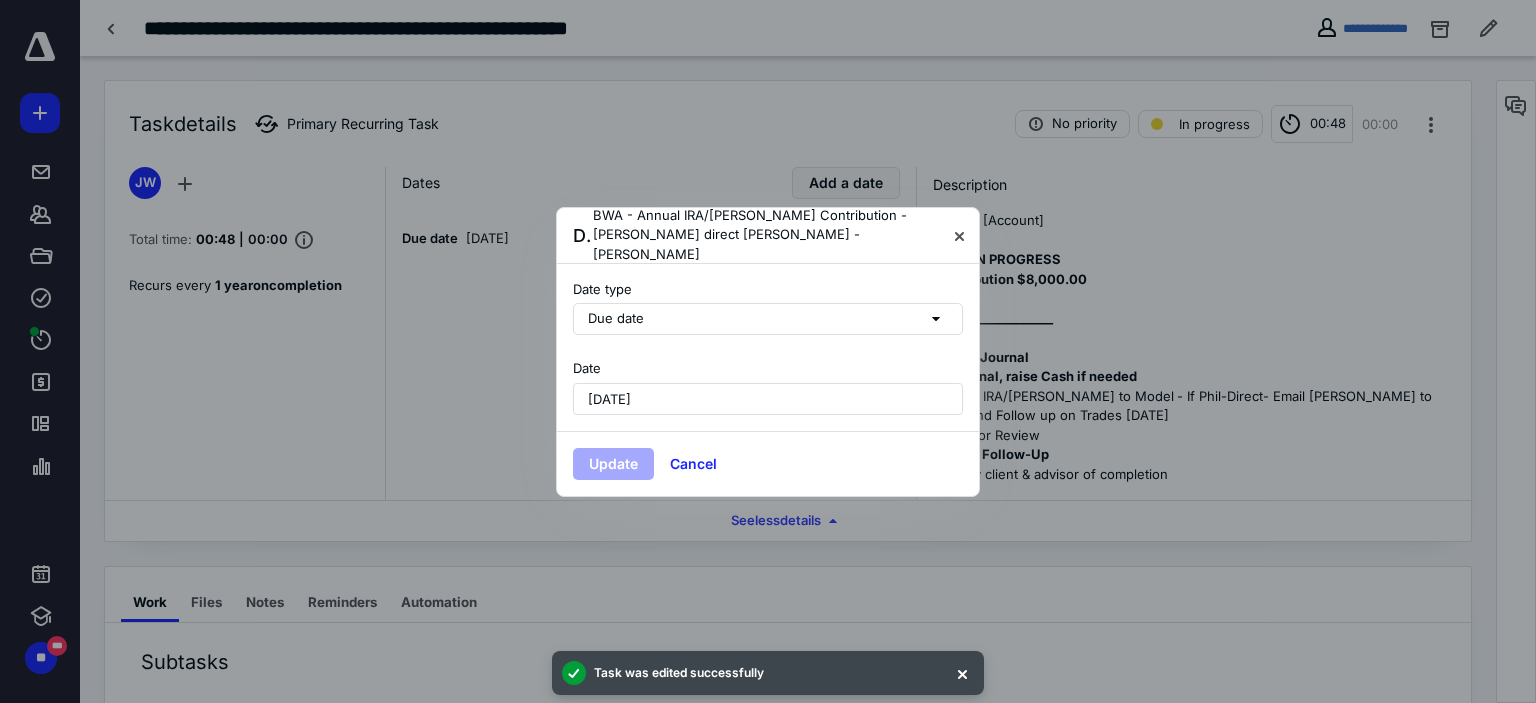 click on "[DATE]" at bounding box center (609, 399) 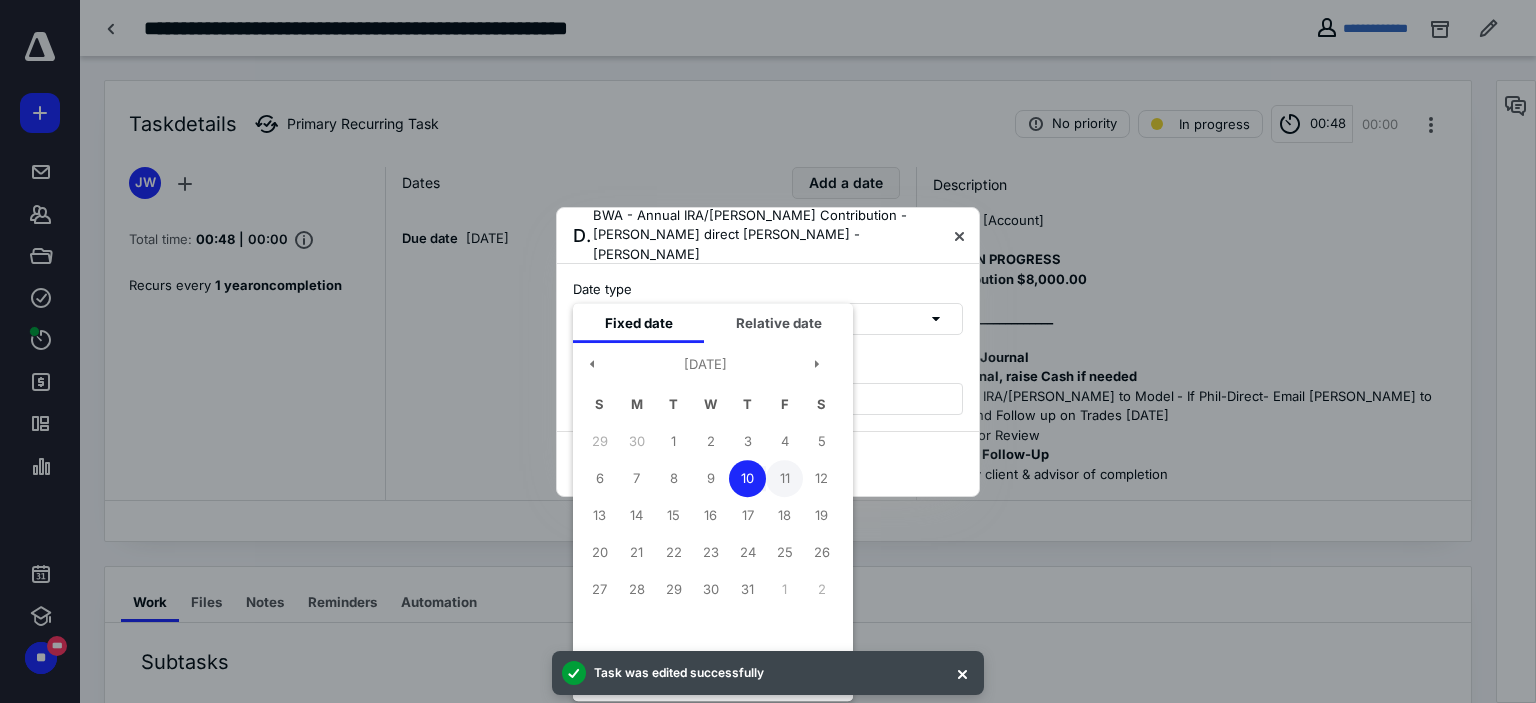 click on "11" at bounding box center (784, 478) 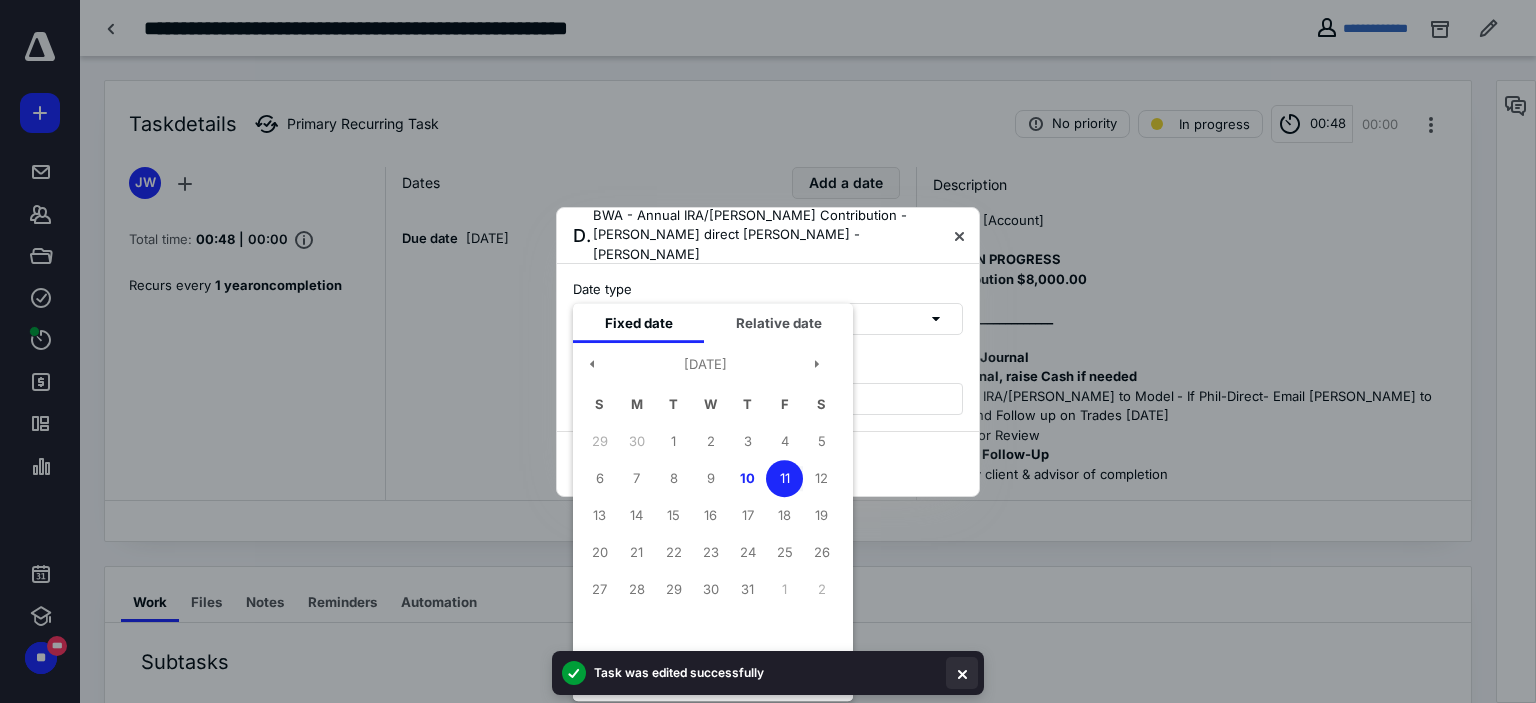 click at bounding box center [962, 673] 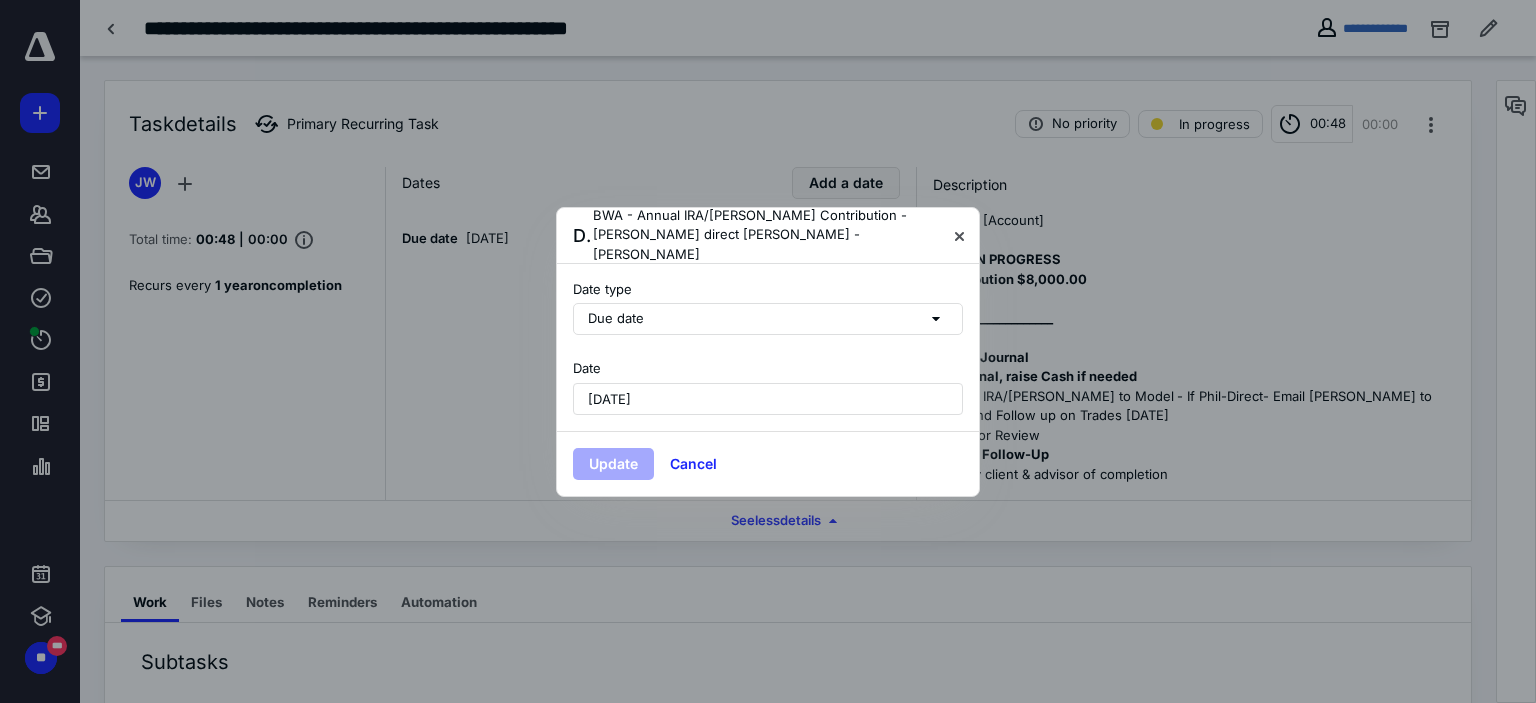 click on "Date [DATE]" at bounding box center (768, 387) 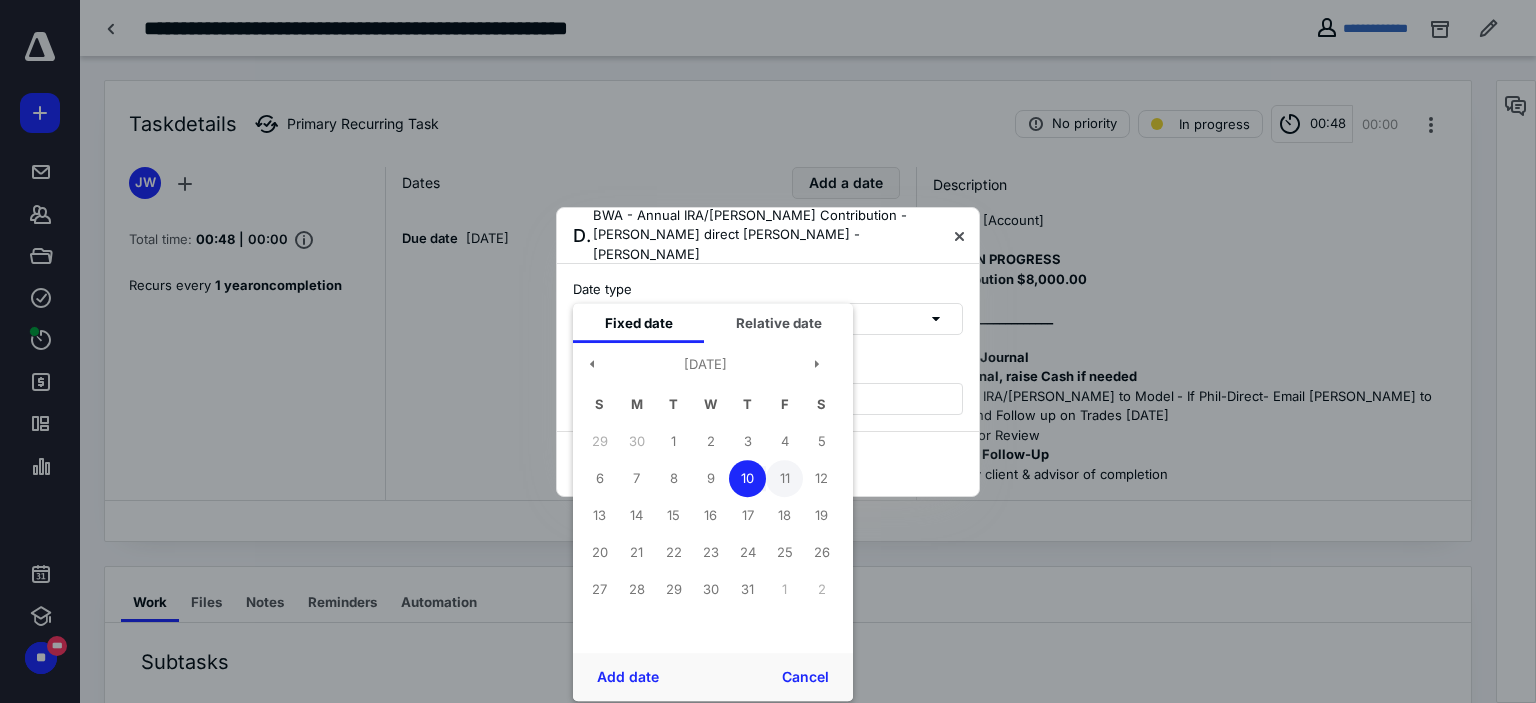 click on "11" at bounding box center [784, 478] 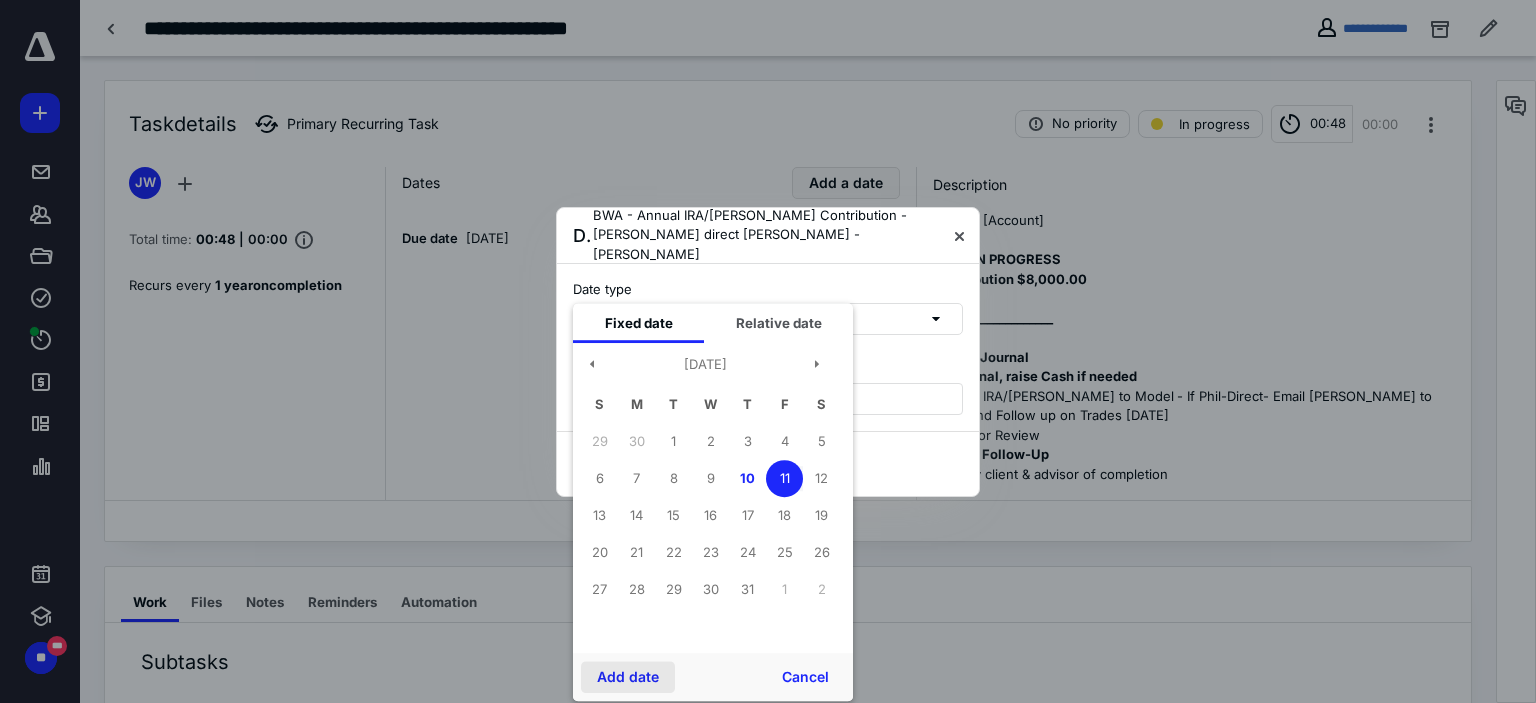 click on "Add date" at bounding box center (628, 677) 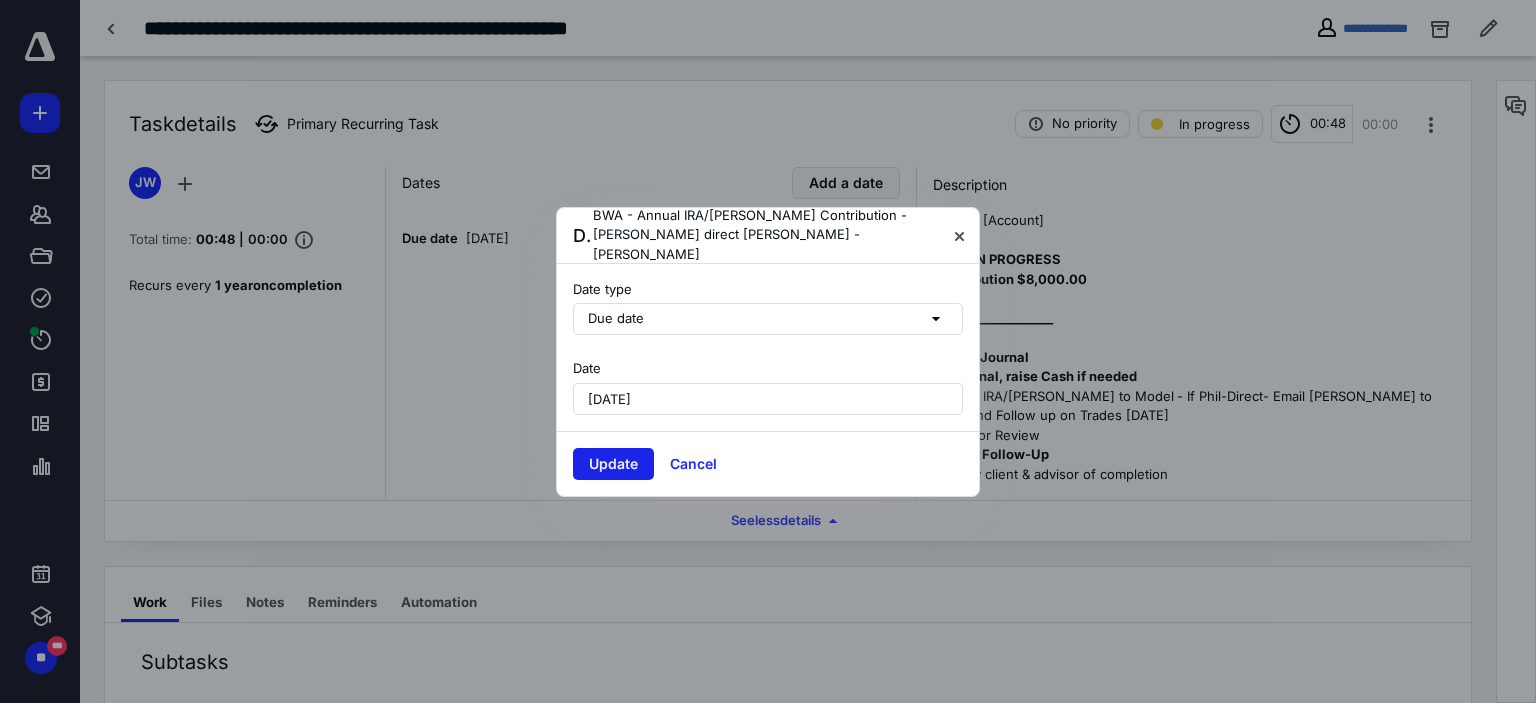 click on "Update" at bounding box center (613, 464) 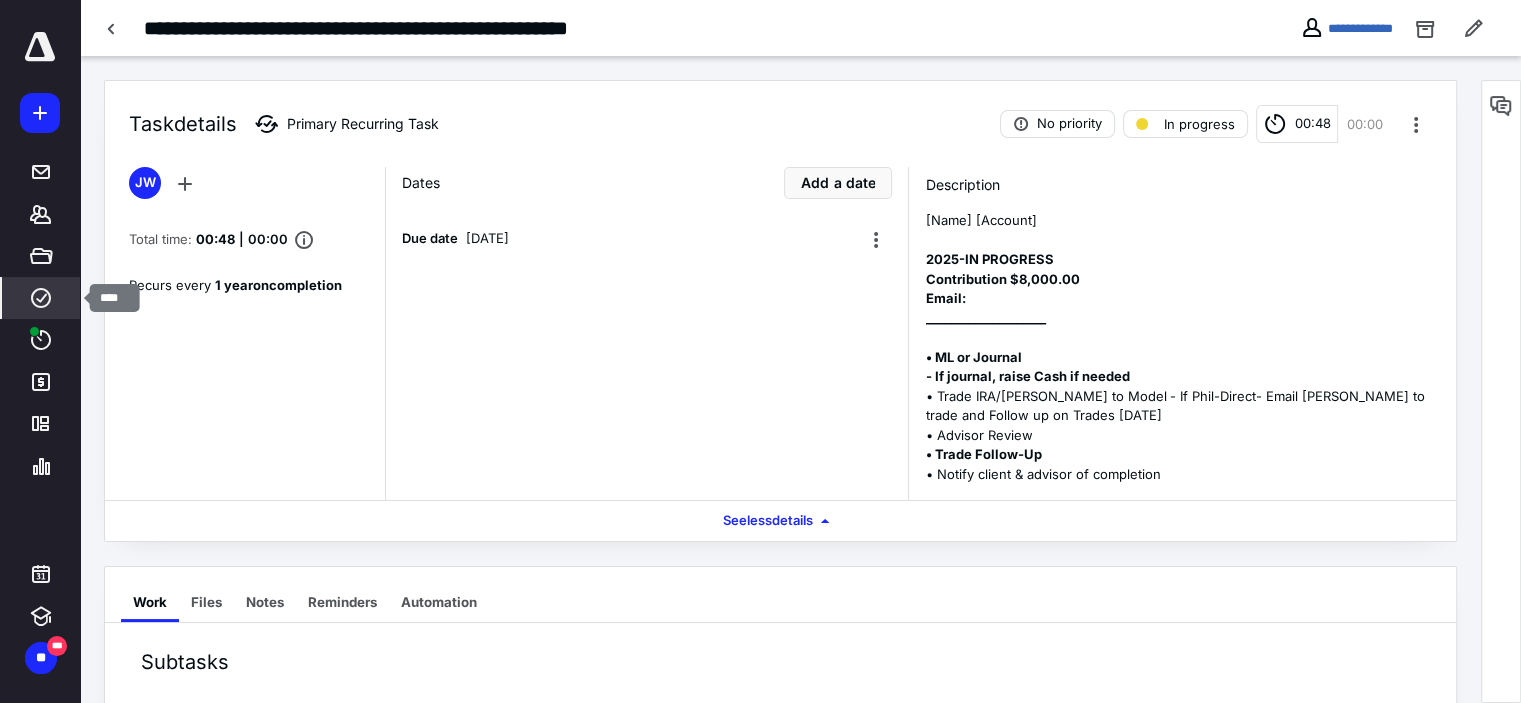 click 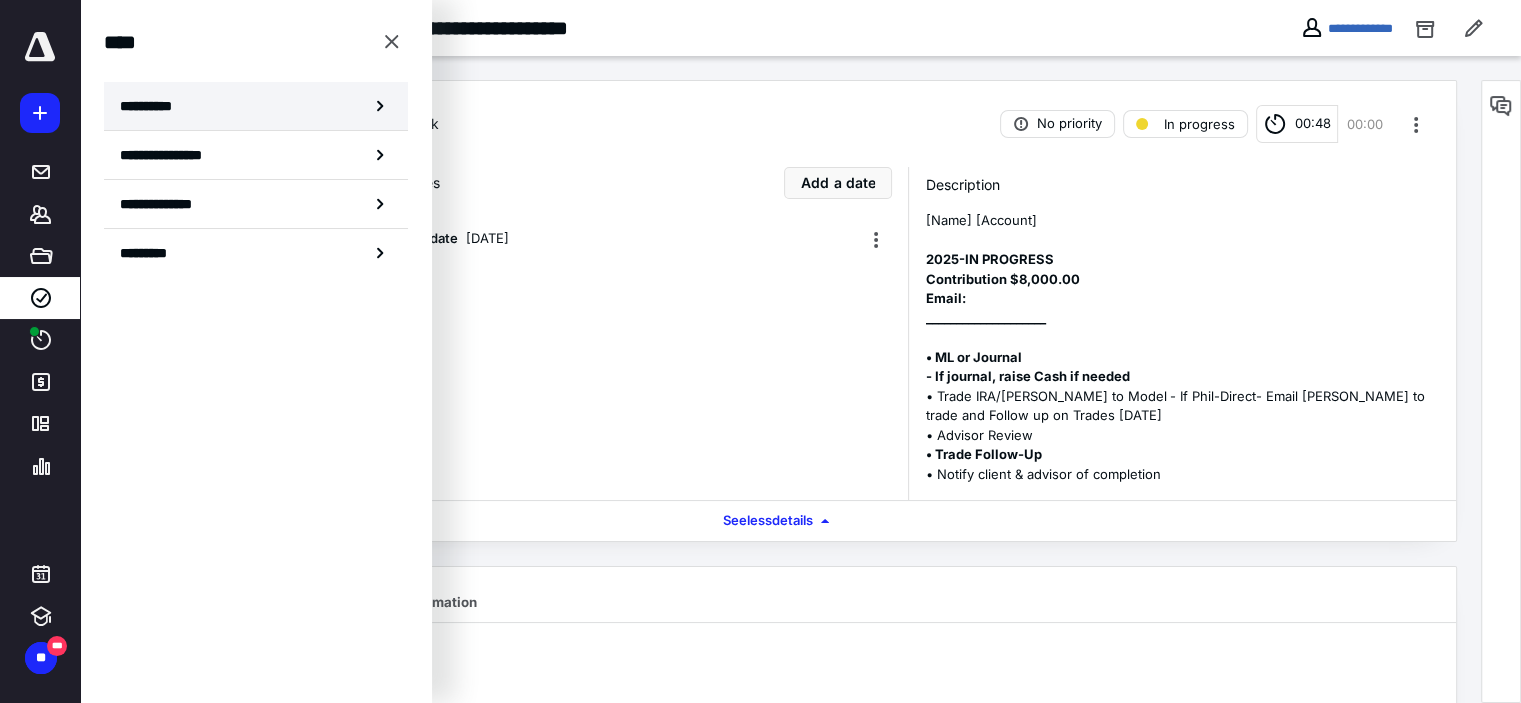 click on "**********" at bounding box center (153, 106) 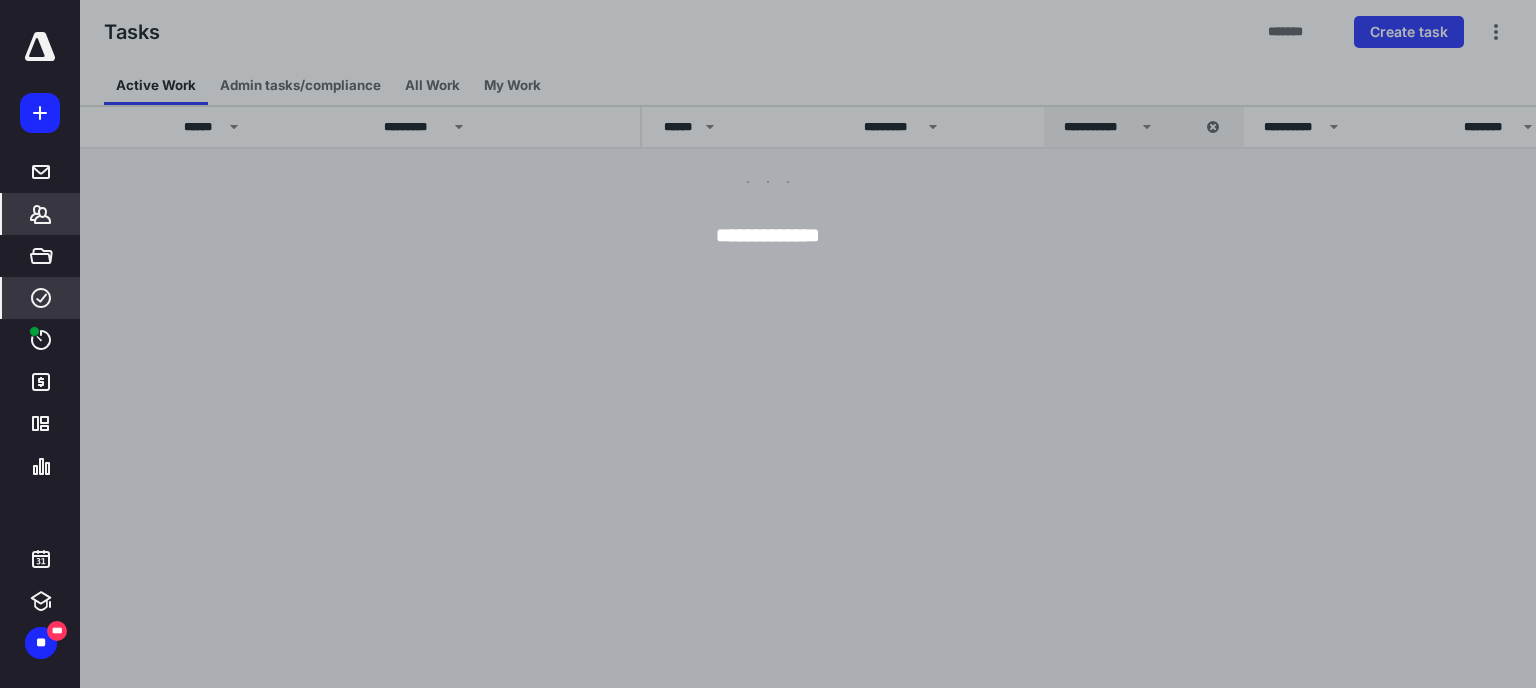 click on "*******" at bounding box center (41, 214) 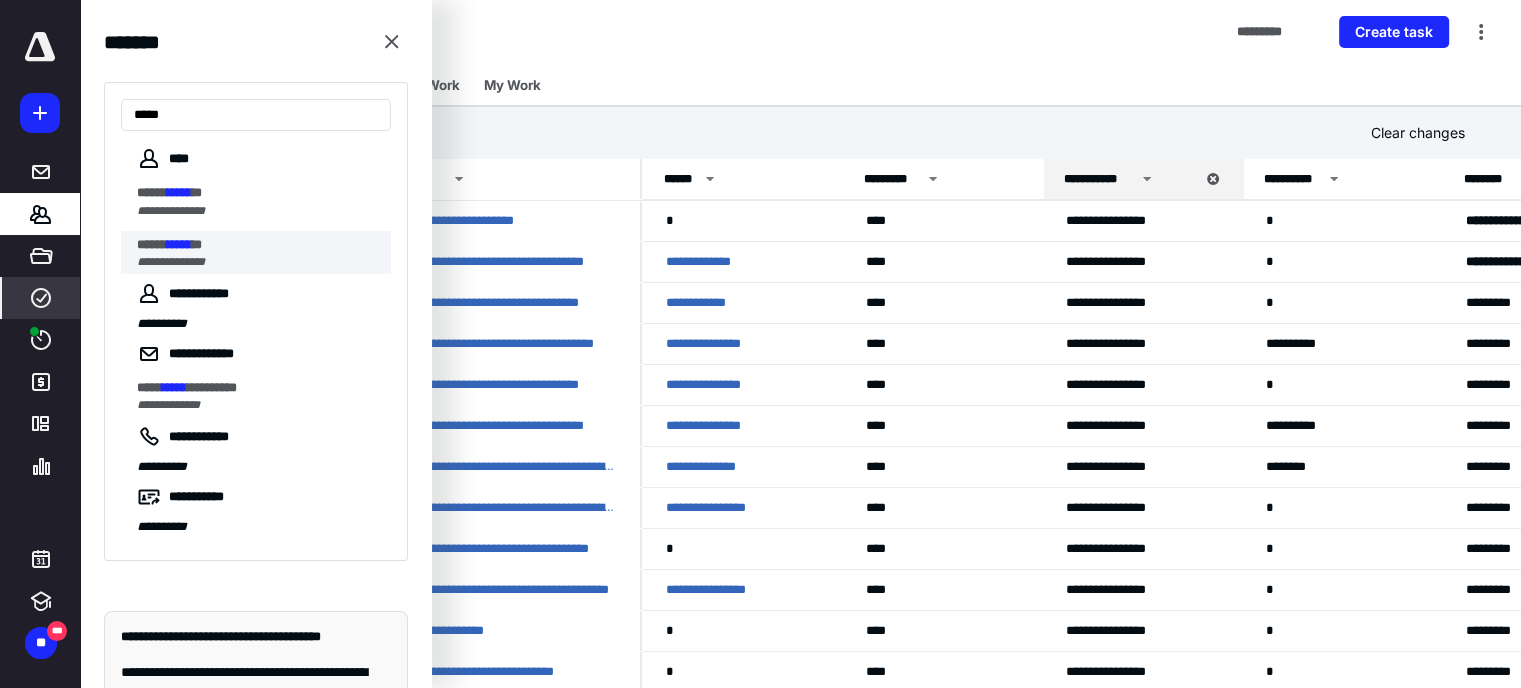 type on "*****" 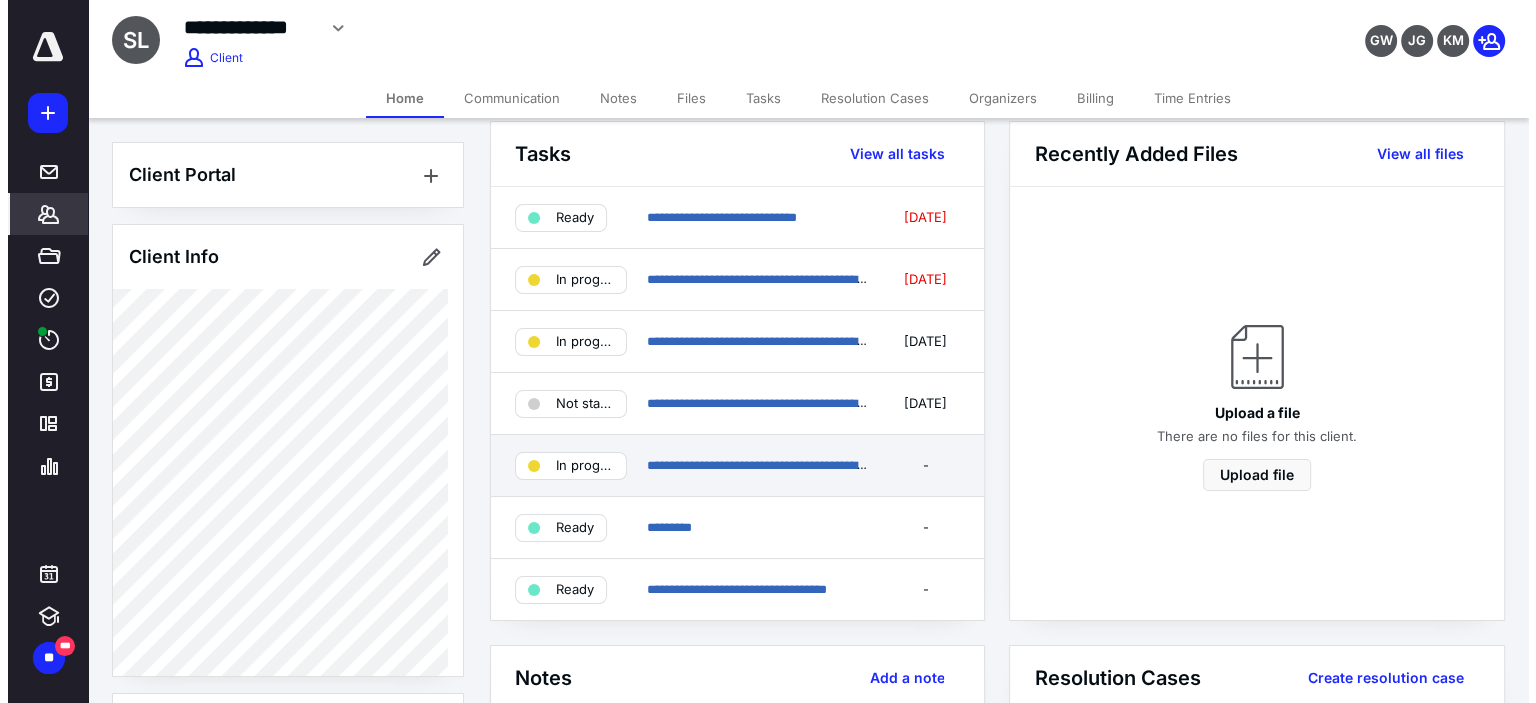 scroll, scrollTop: 0, scrollLeft: 0, axis: both 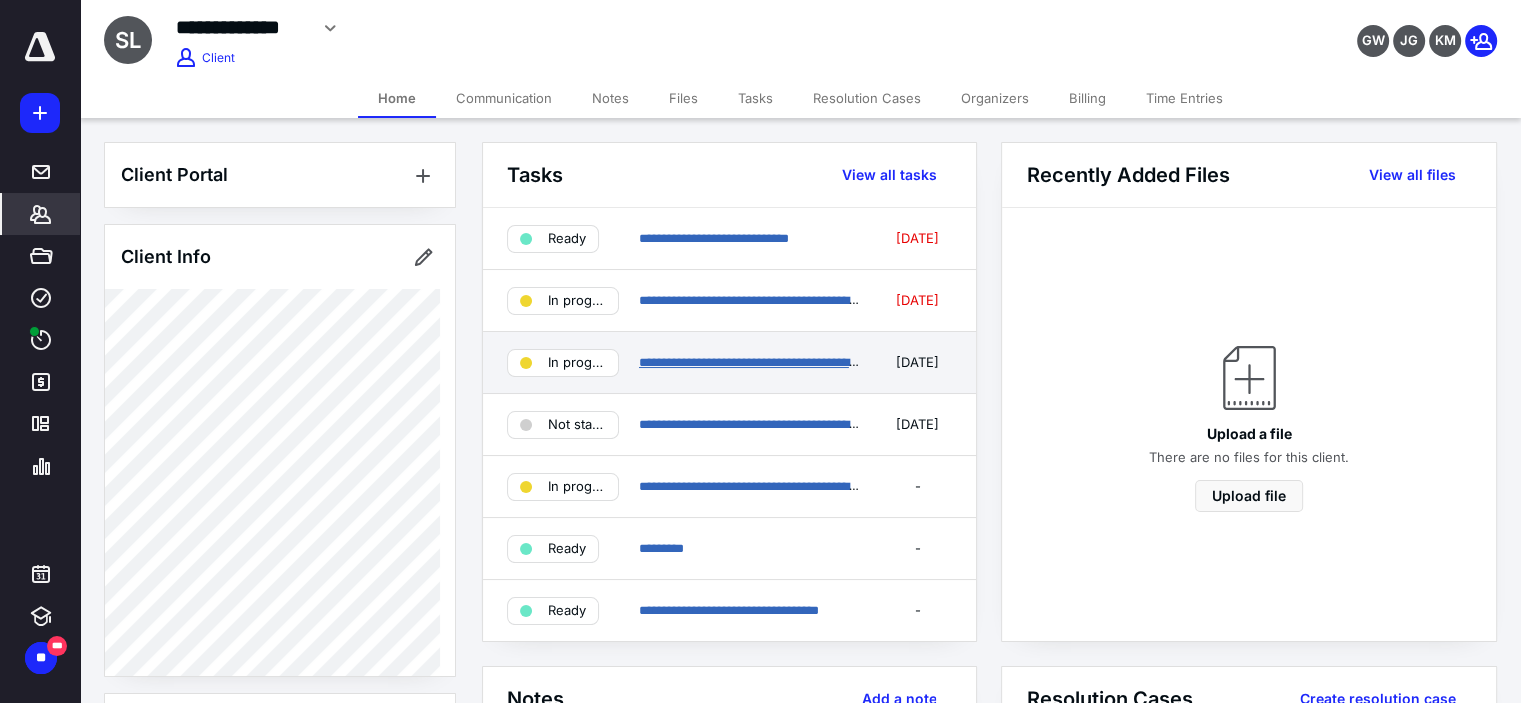 click on "**********" at bounding box center [771, 362] 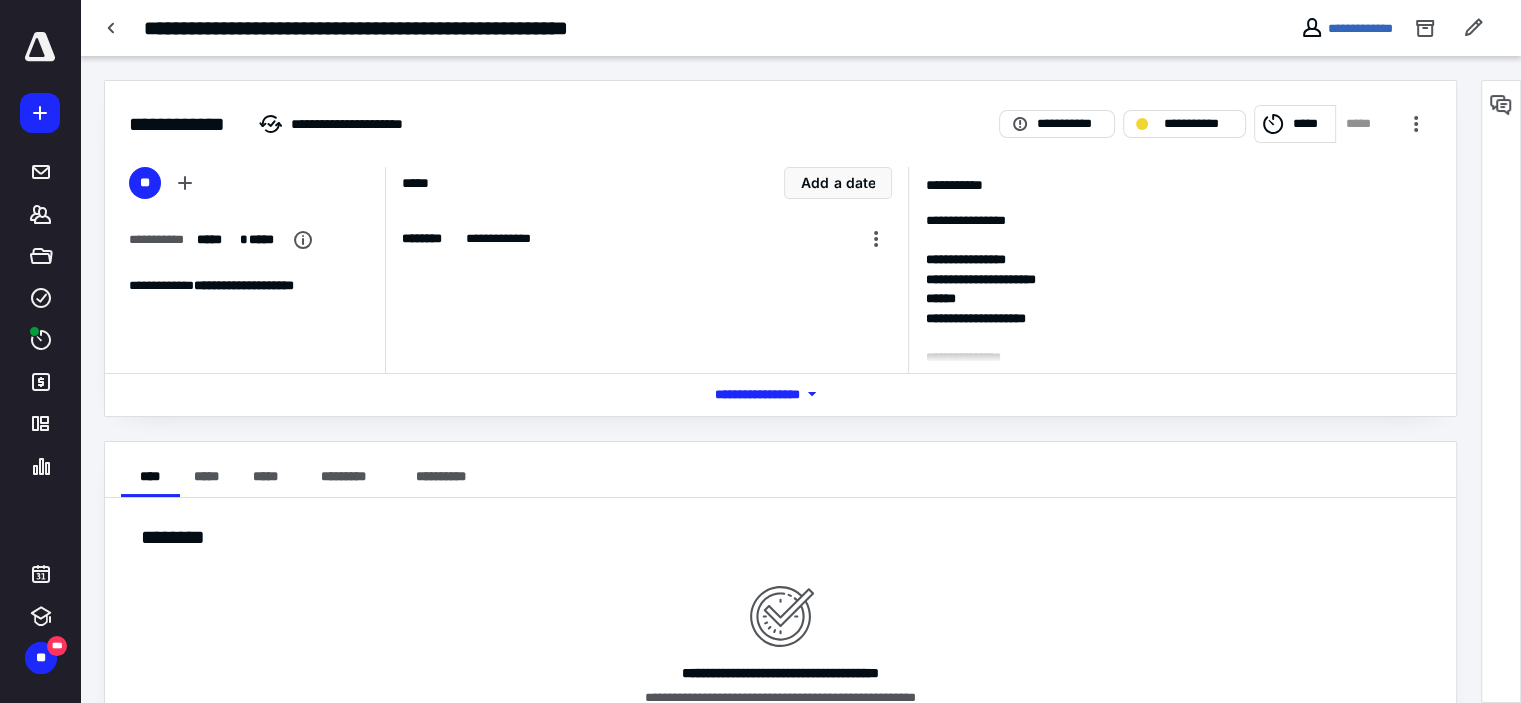 click 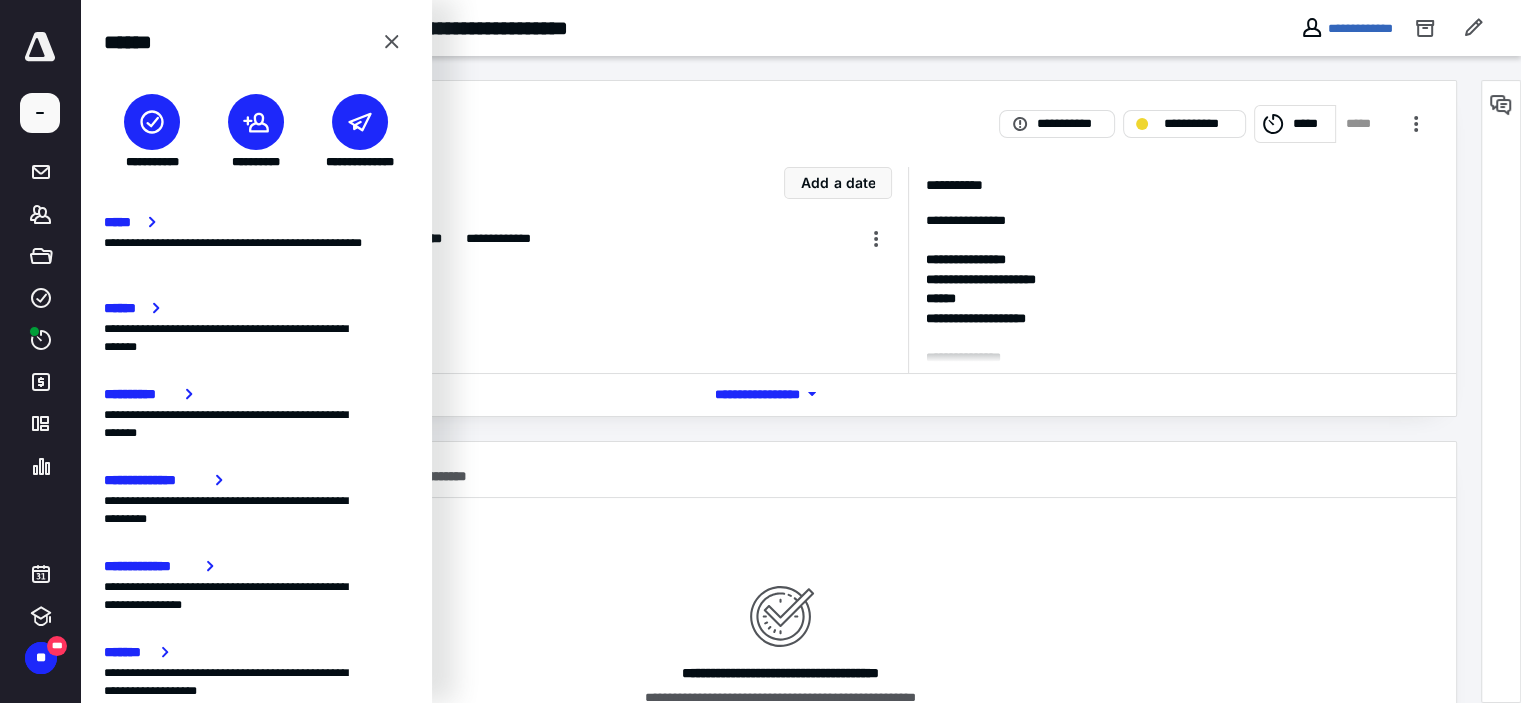 click 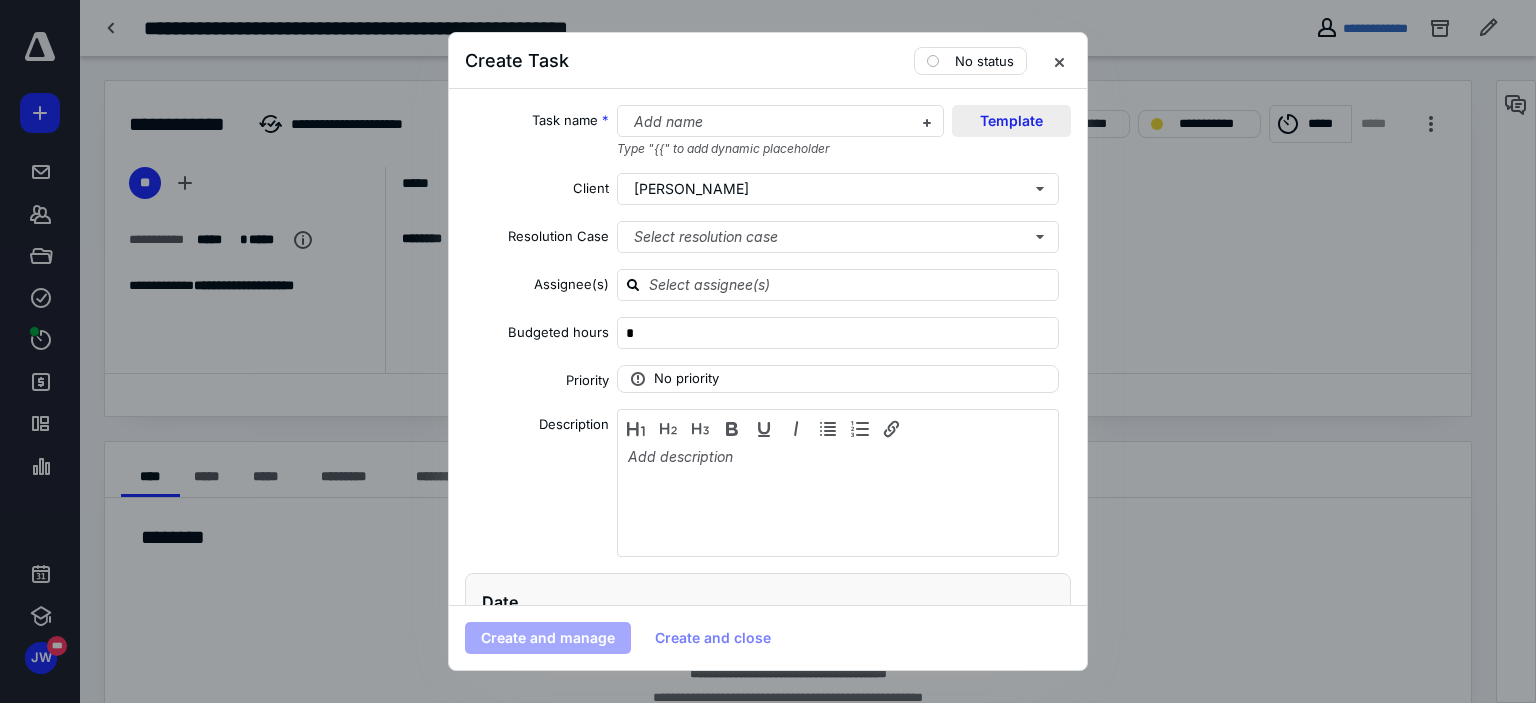 click on "Template" at bounding box center (1011, 121) 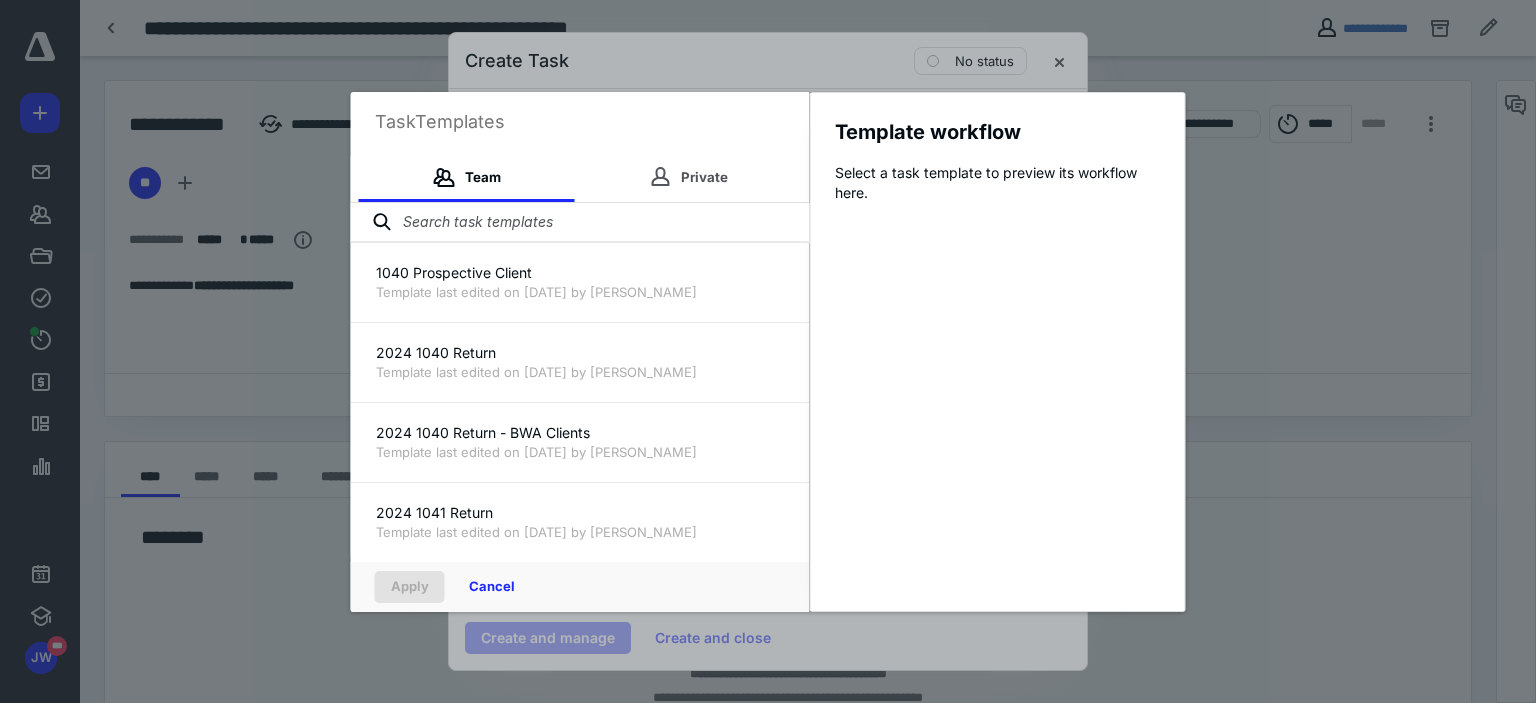 click at bounding box center [580, 223] 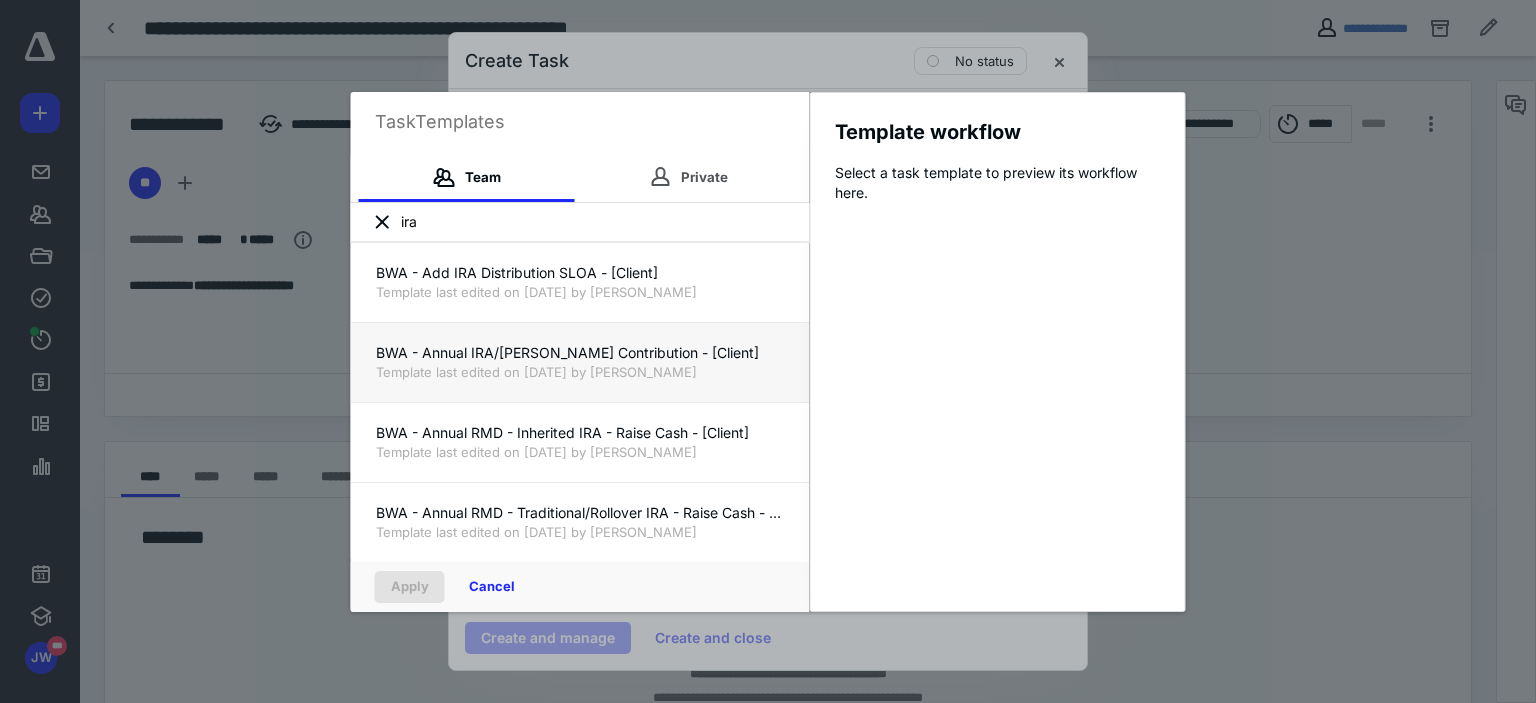 type on "ira" 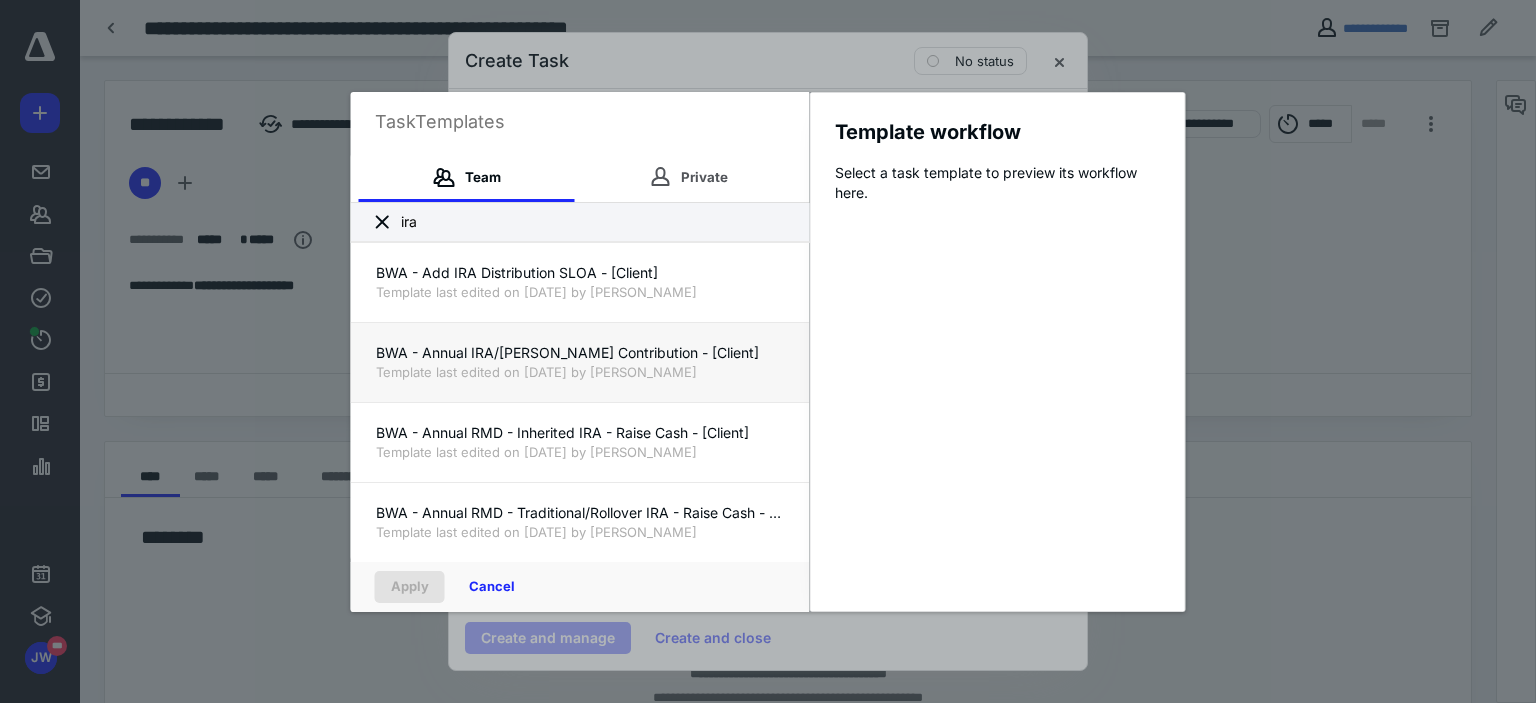 click on "BWA - Annual IRA/[PERSON_NAME] Contribution - [Client]" at bounding box center [580, 353] 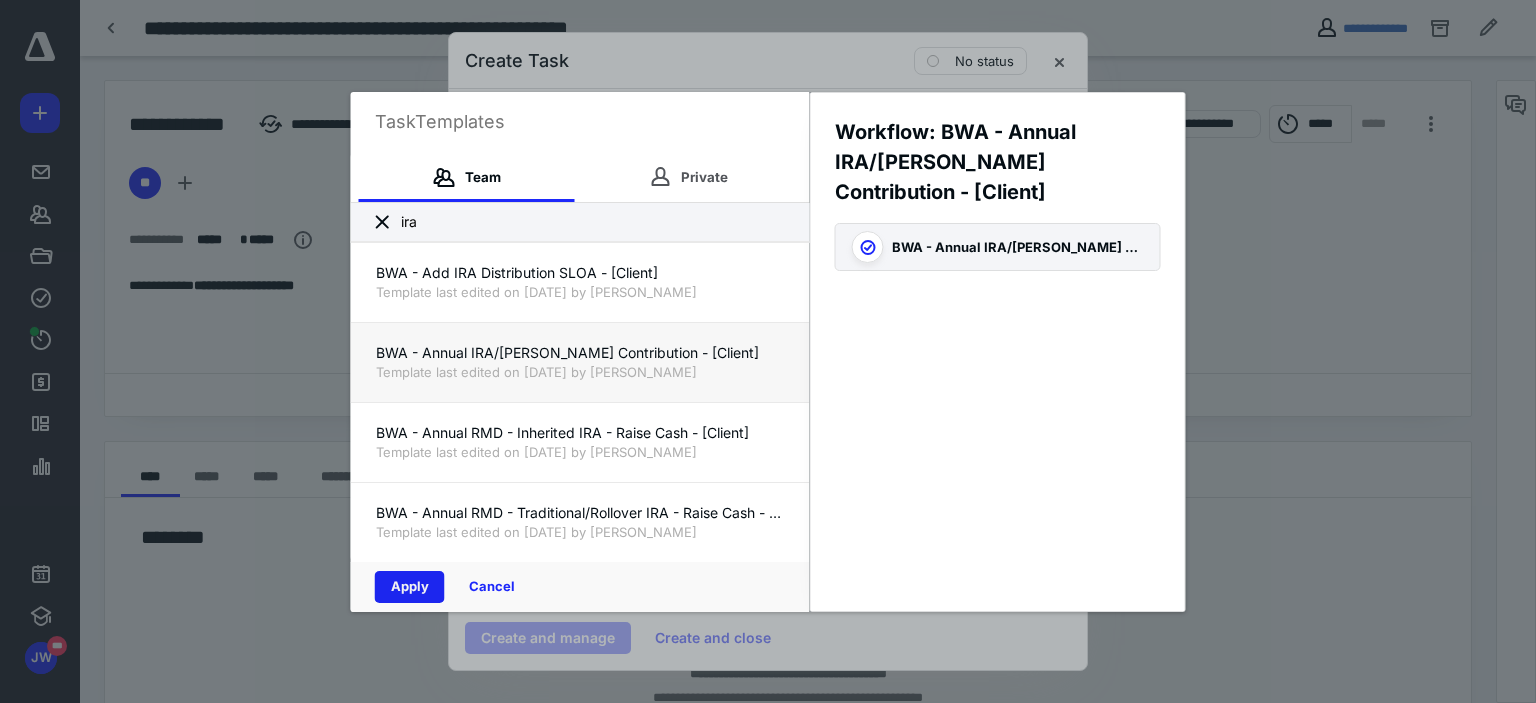 click on "Apply" at bounding box center [410, 587] 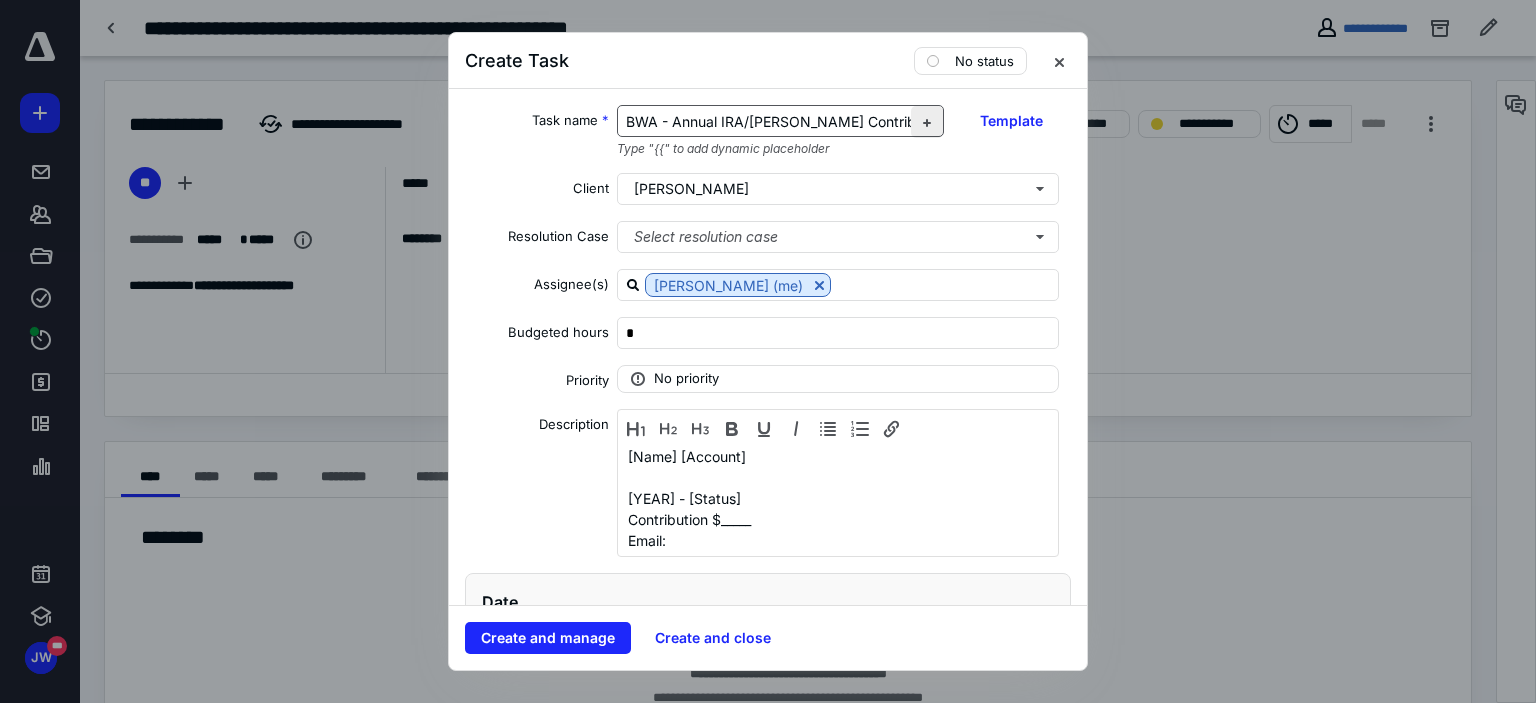 click at bounding box center [927, 122] 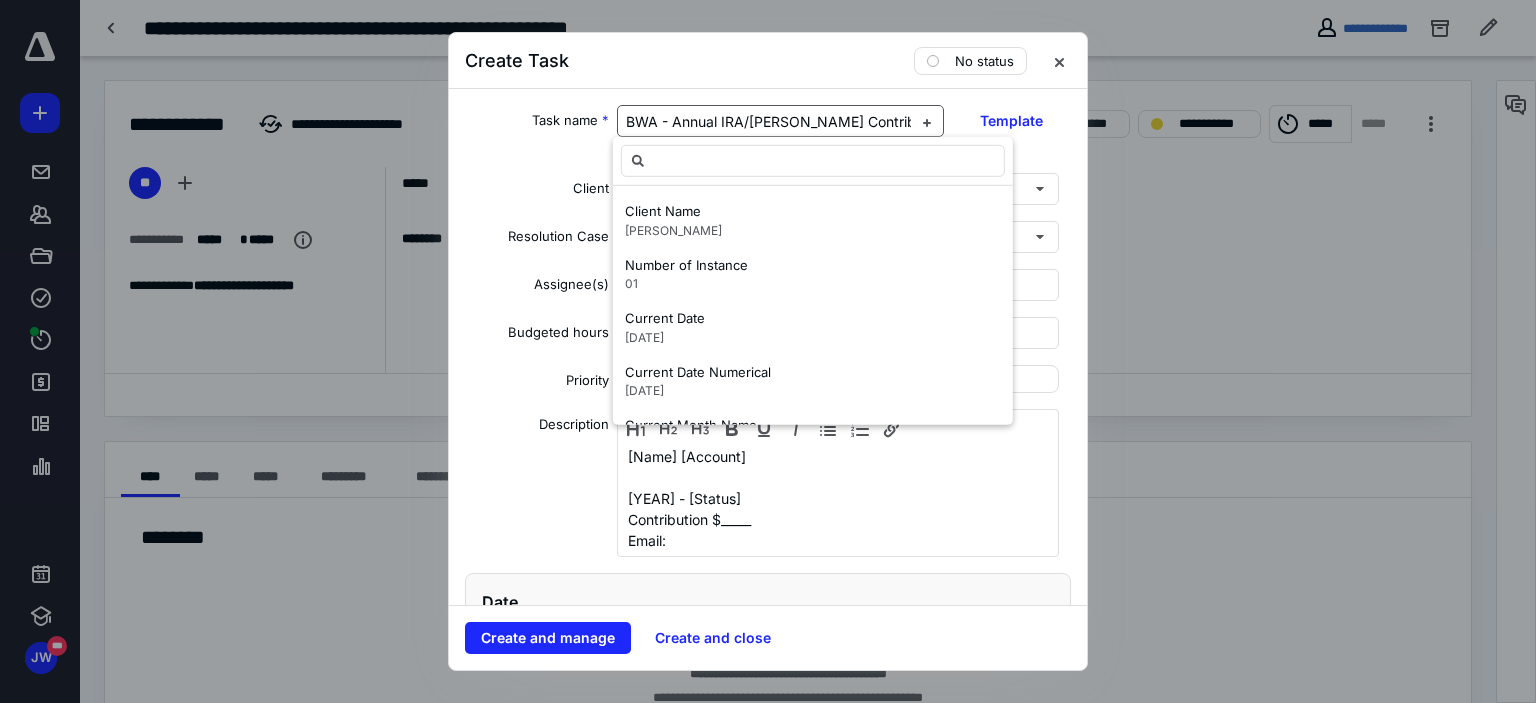 click on "BWA - Annual IRA/[PERSON_NAME] Contribution - [Client]" at bounding box center (817, 121) 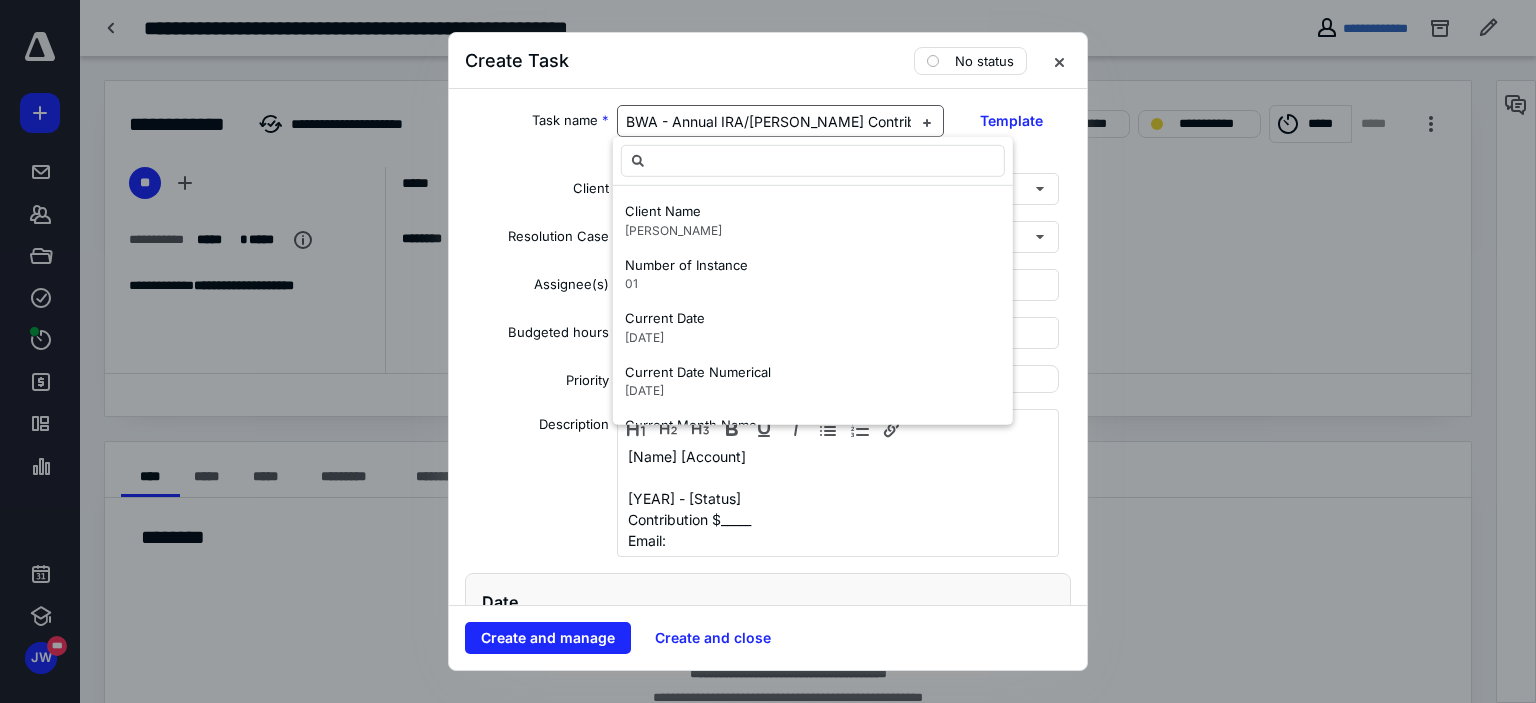 click on "BWA - Annual IRA/[PERSON_NAME] Contribution ient]" at bounding box center [803, 121] 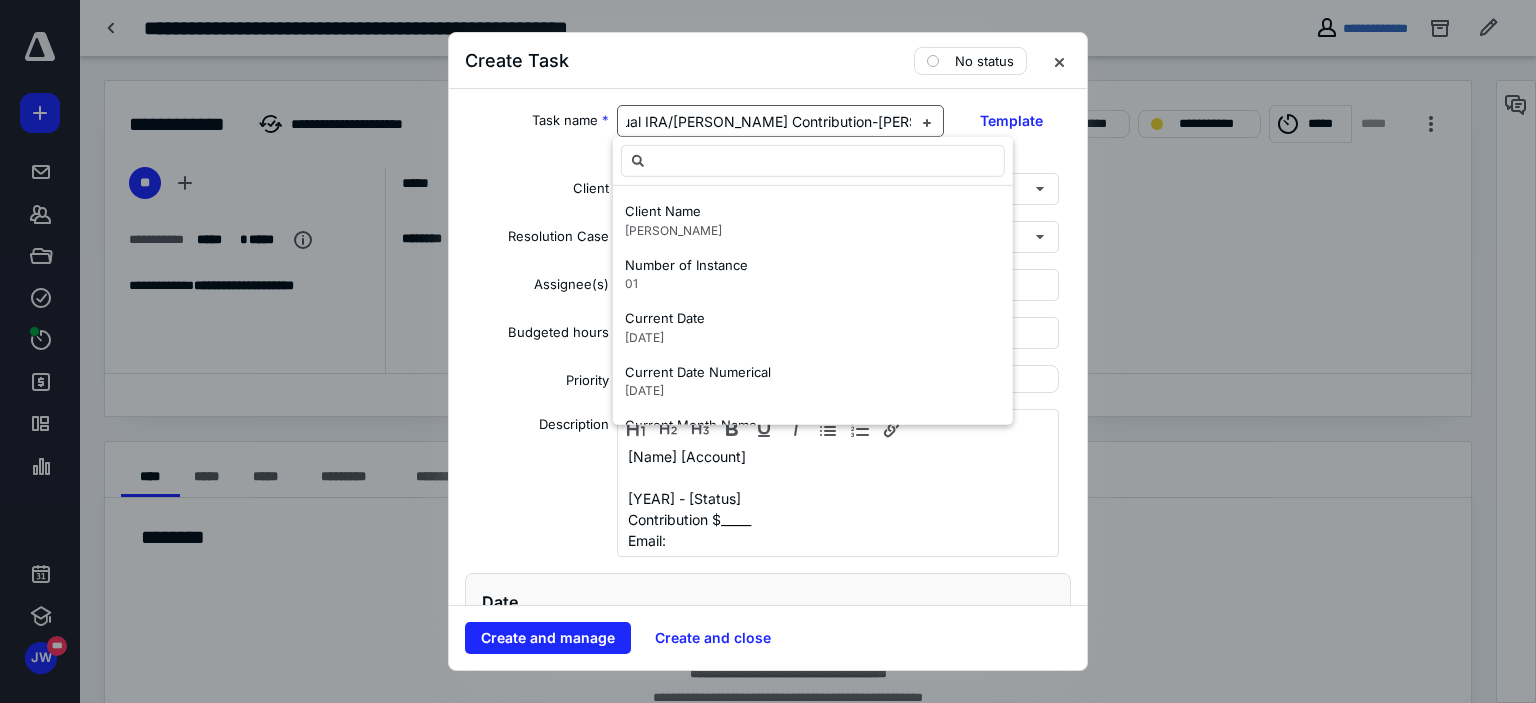 scroll, scrollTop: 0, scrollLeft: 84, axis: horizontal 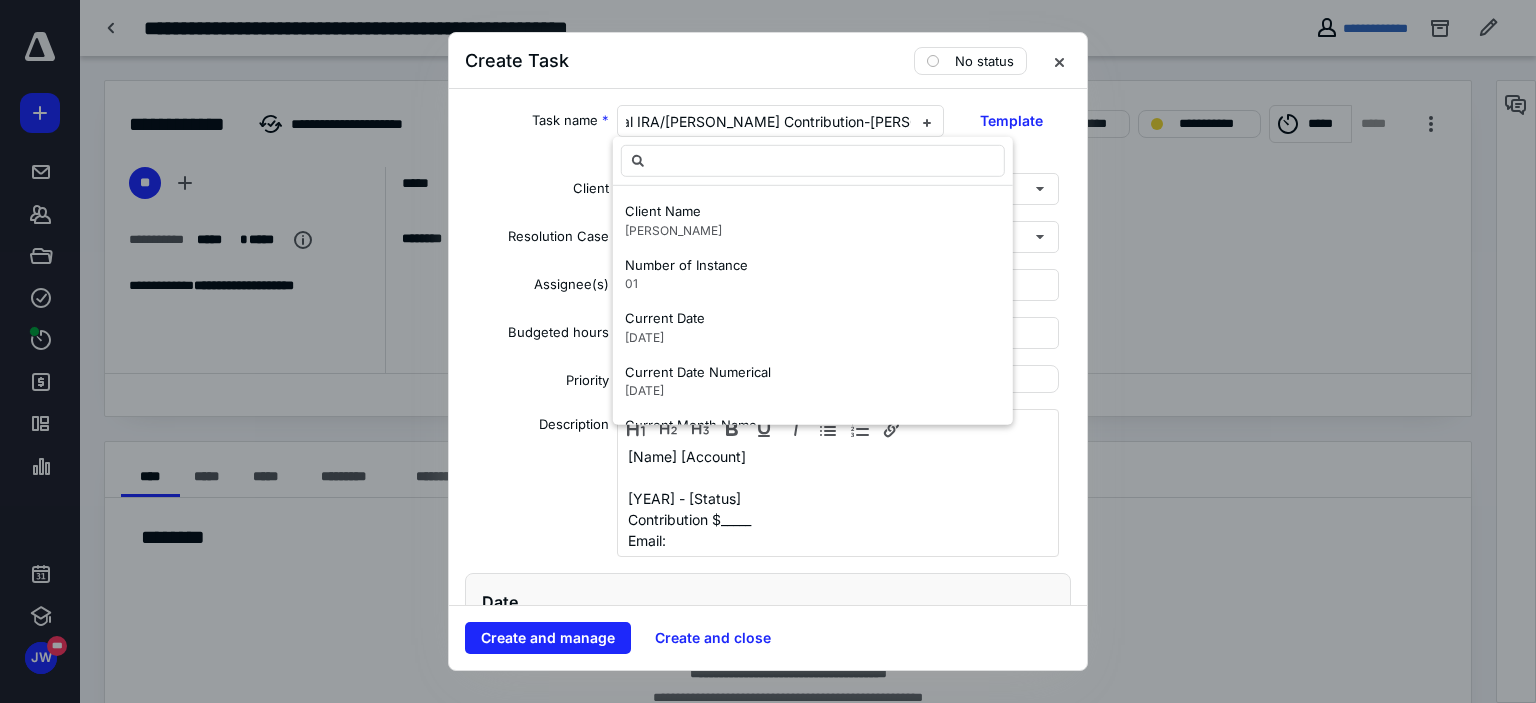 click on "Task name   * BWA - Annual IRA/[PERSON_NAME] Contribution-[PERSON_NAME] direct [PERSON_NAME] Type "{{" to add dynamic placeholder Template Client [PERSON_NAME] Resolution Case Select resolution case Assignee(s) [PERSON_NAME] (me) Budgeted hours * Priority No priority Description [Name] [Account] [YEAR] - [Status] Contribution $_____ Email:  ____________________ • ML or Journal    - If journal, raise Cash if needed • Trade IRA/[PERSON_NAME] to Model - If [PERSON_NAME]-Direct- Email Phil to trade and Follow up on Trades [DATE] • Advisor Review • Trade Follow-Up • Notify client & advisor of completion Date Start date Select a date Due date Select a date Add a date Recurring Recreate on Completion Recur Yearly every * year(s) Tax preparation fields Reminder Add reminder File Add file Automation Add automation Add a client request Add a subtask" at bounding box center [768, 347] 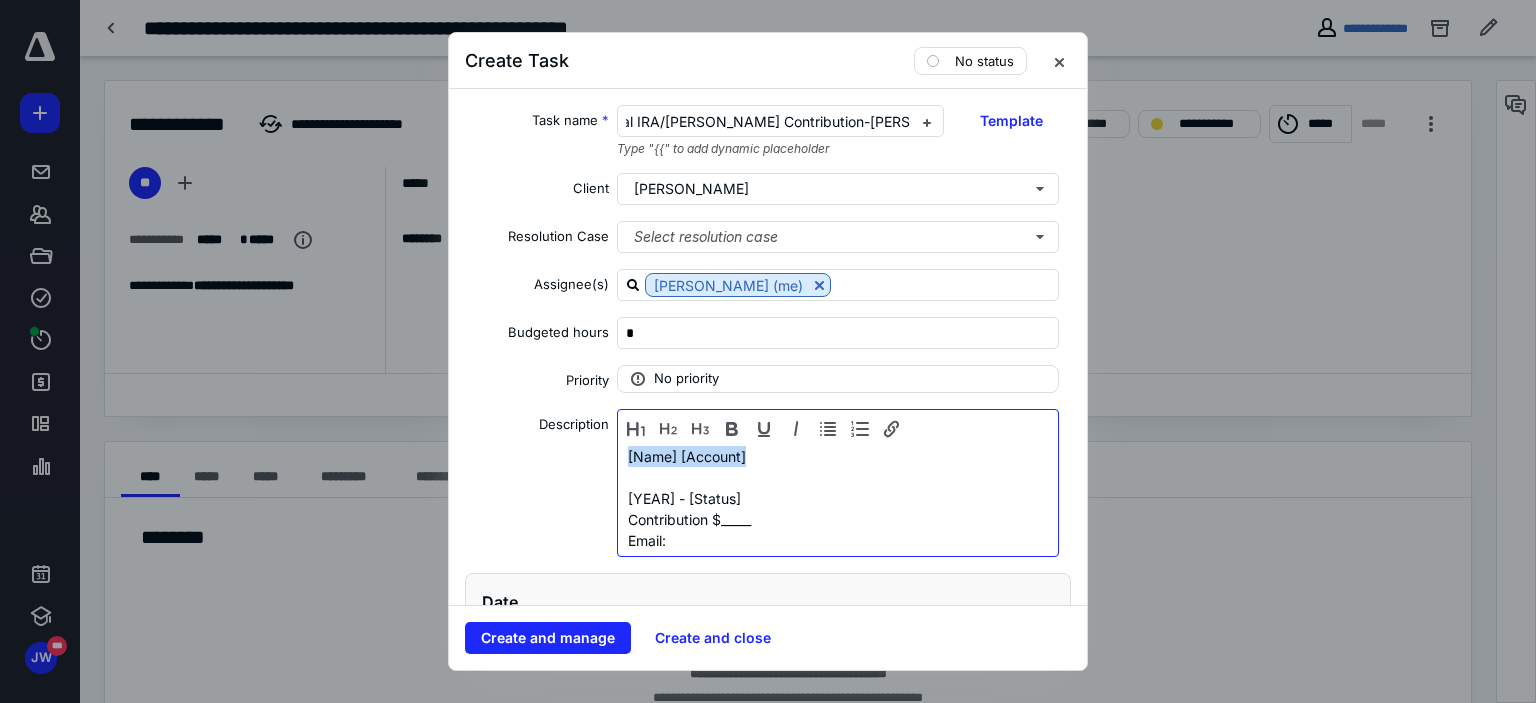 drag, startPoint x: 776, startPoint y: 454, endPoint x: 592, endPoint y: 454, distance: 184 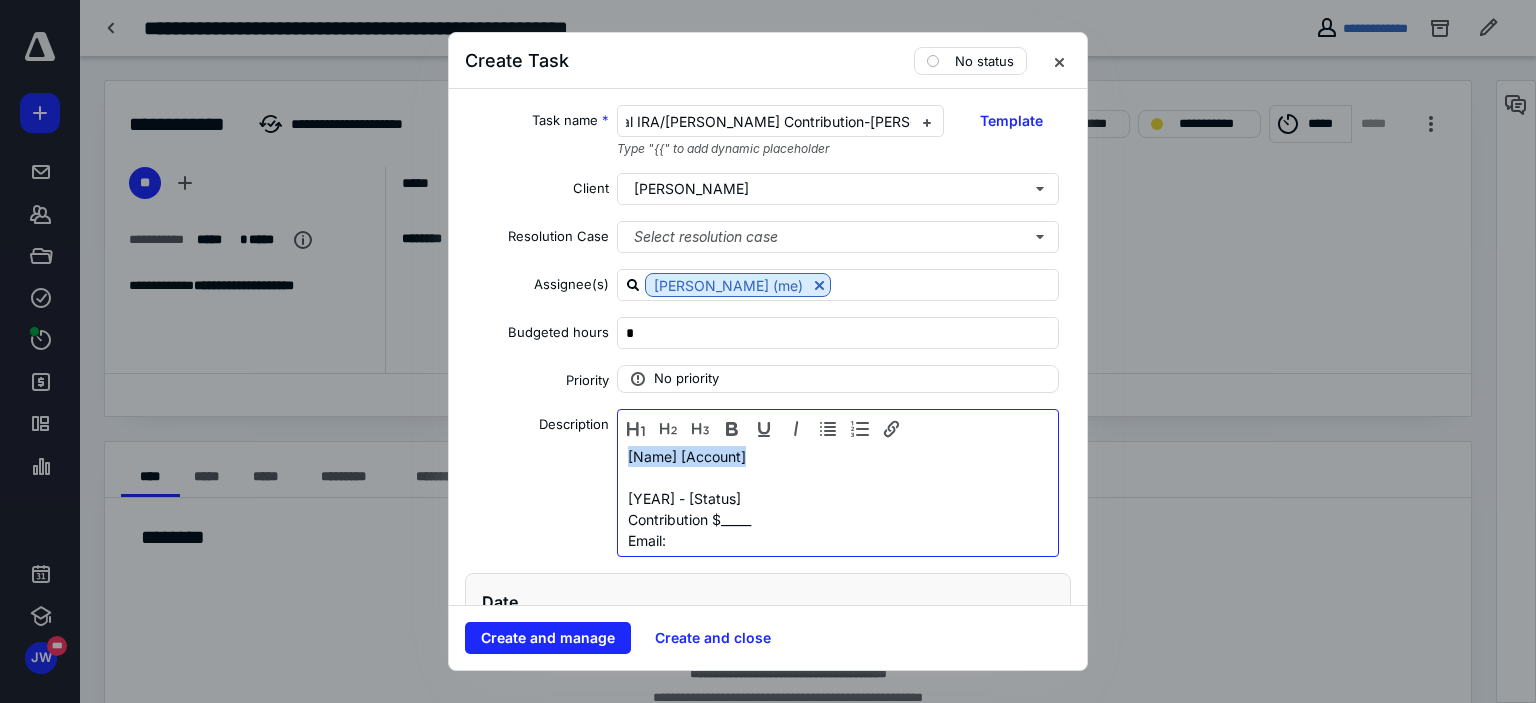 type 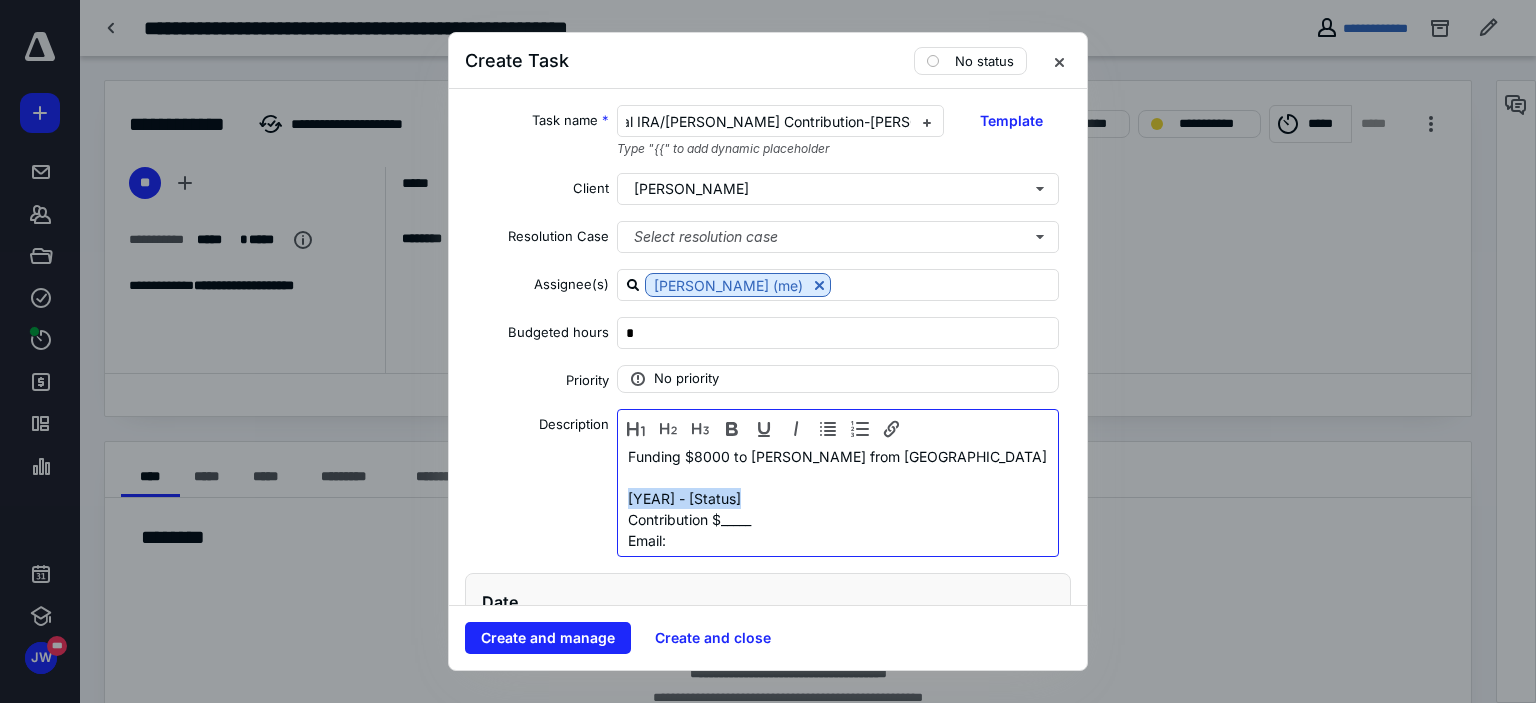 drag, startPoint x: 744, startPoint y: 491, endPoint x: 615, endPoint y: 492, distance: 129.00388 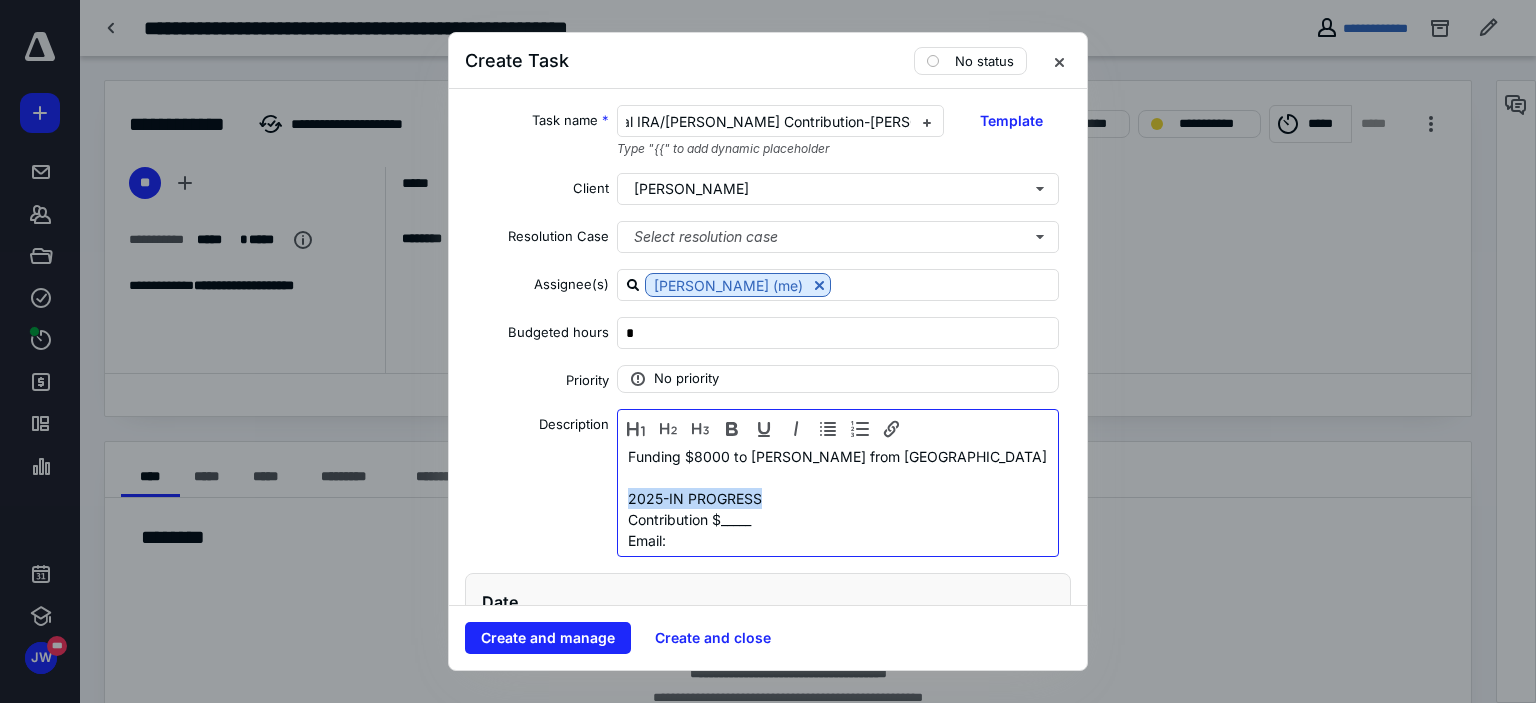 drag, startPoint x: 762, startPoint y: 499, endPoint x: 611, endPoint y: 494, distance: 151.08276 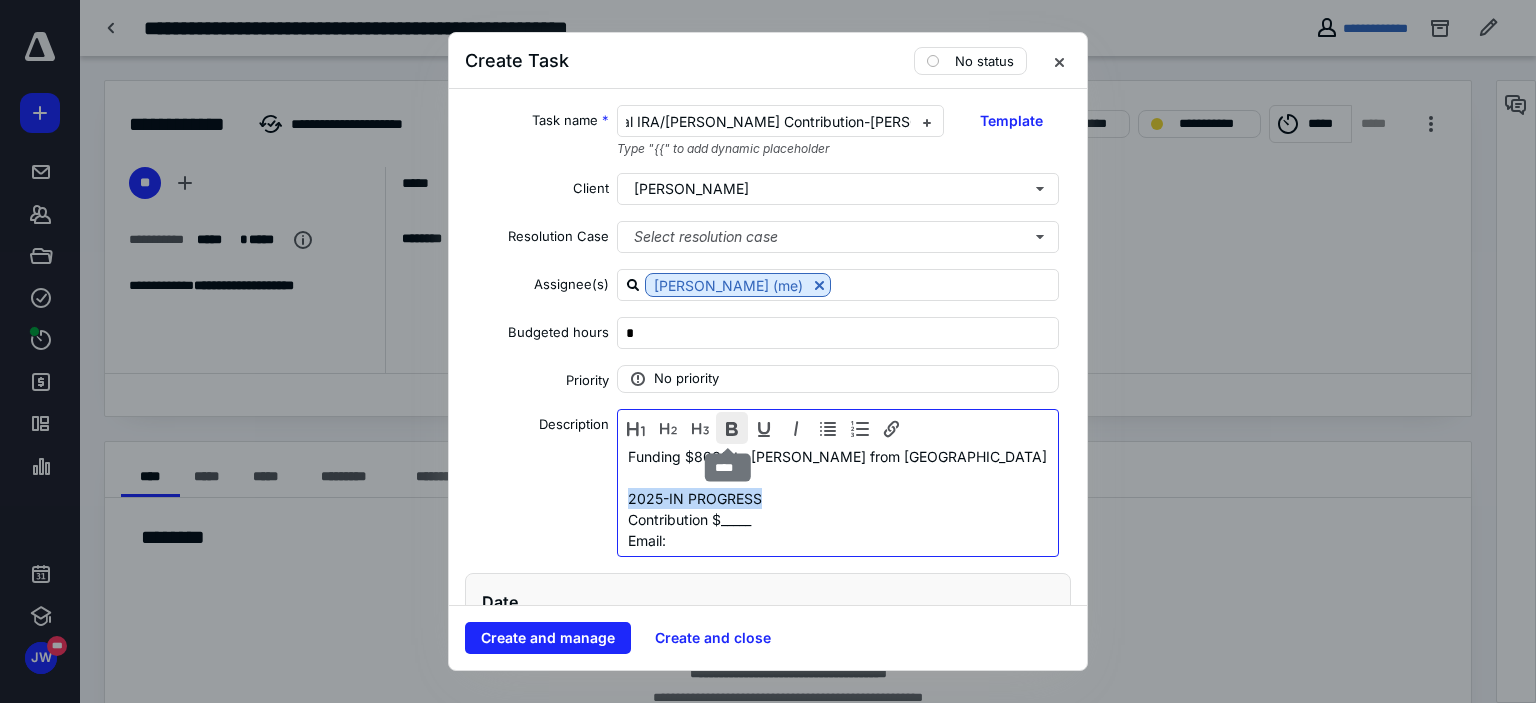 click at bounding box center [732, 428] 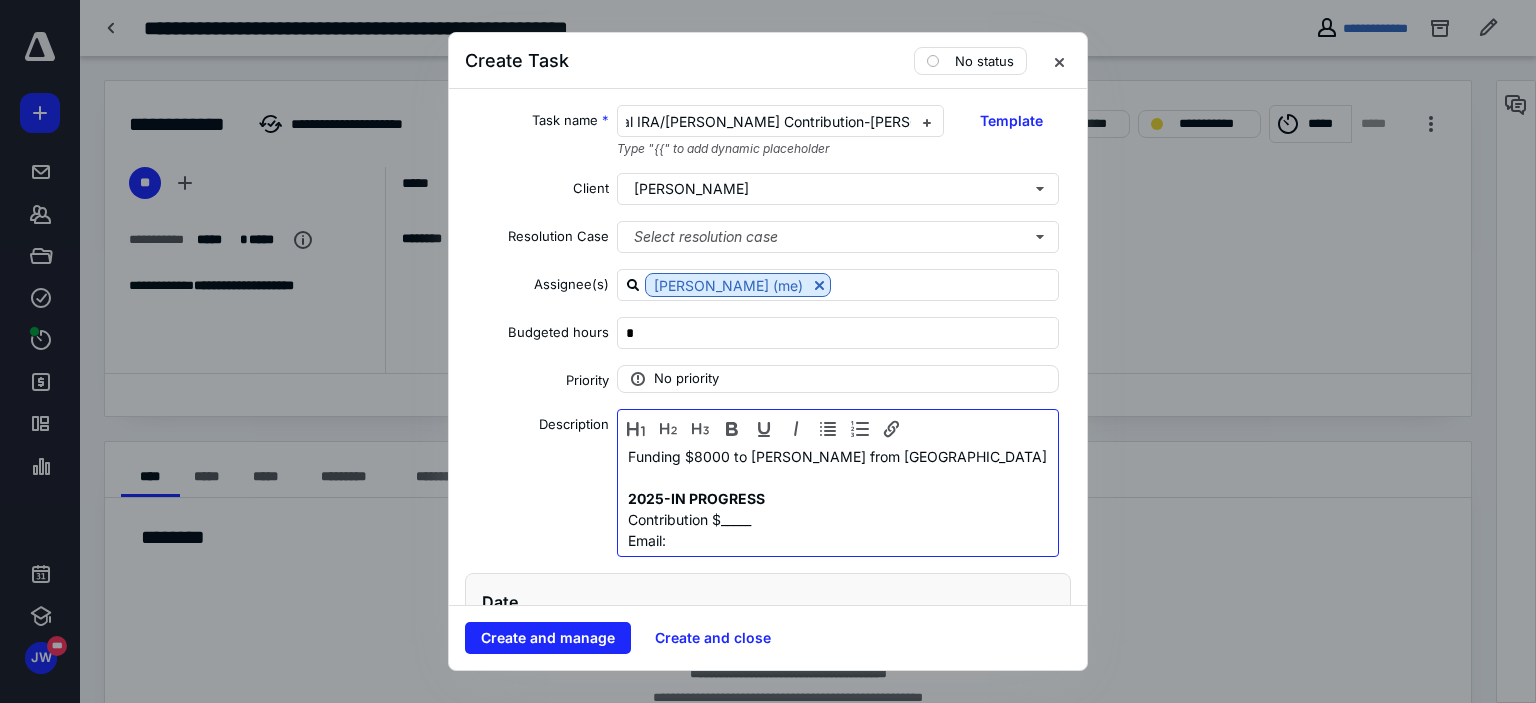 click on "Contribution $_____" at bounding box center (838, 519) 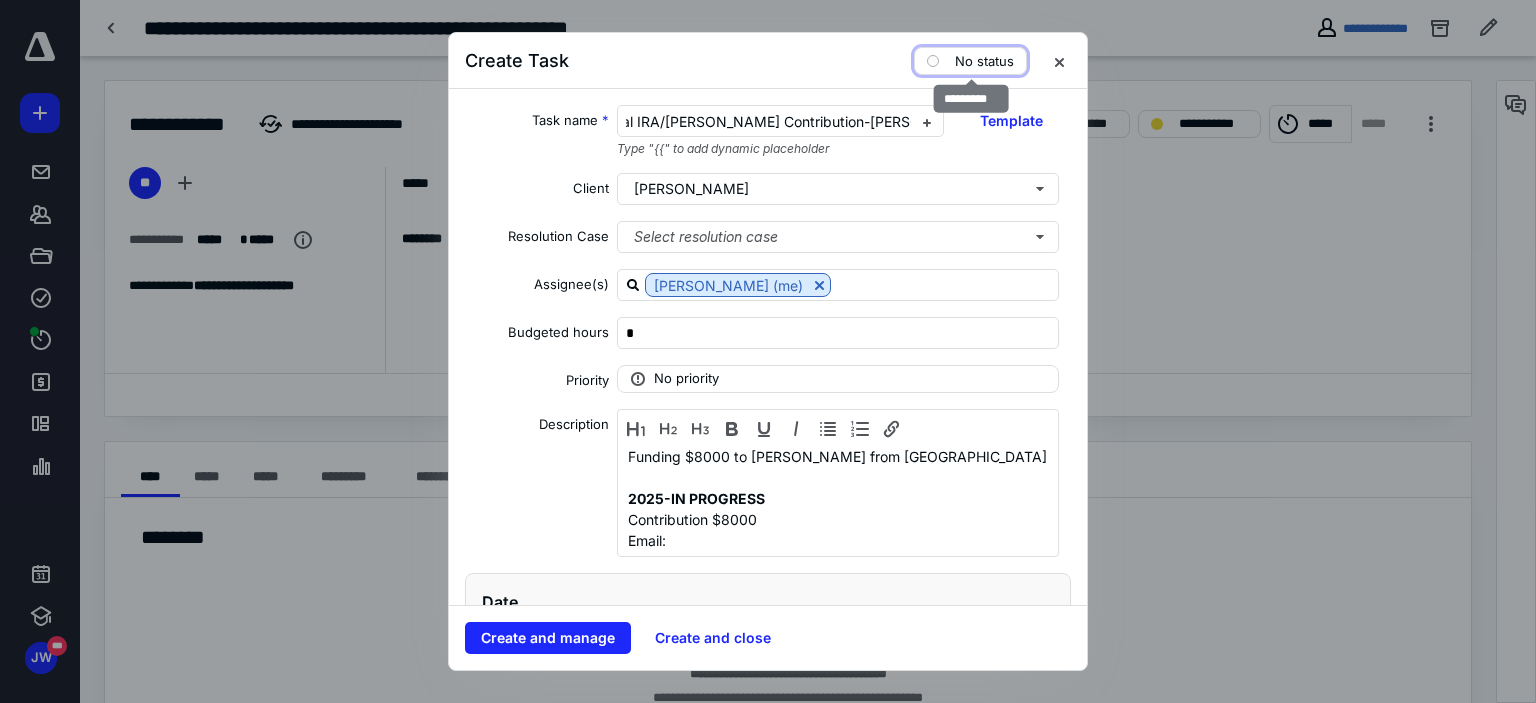 click on "No status" at bounding box center [970, 61] 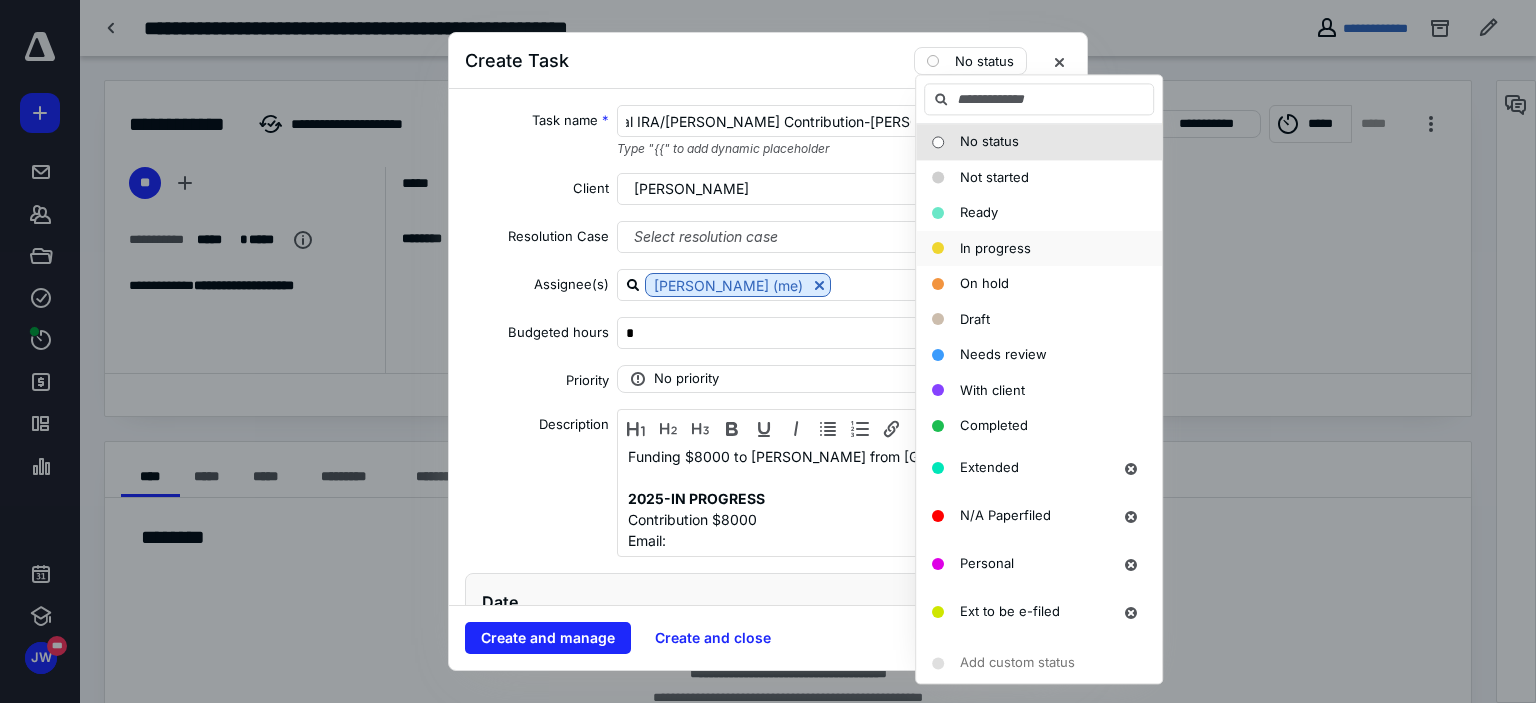 click on "In progress" at bounding box center (995, 248) 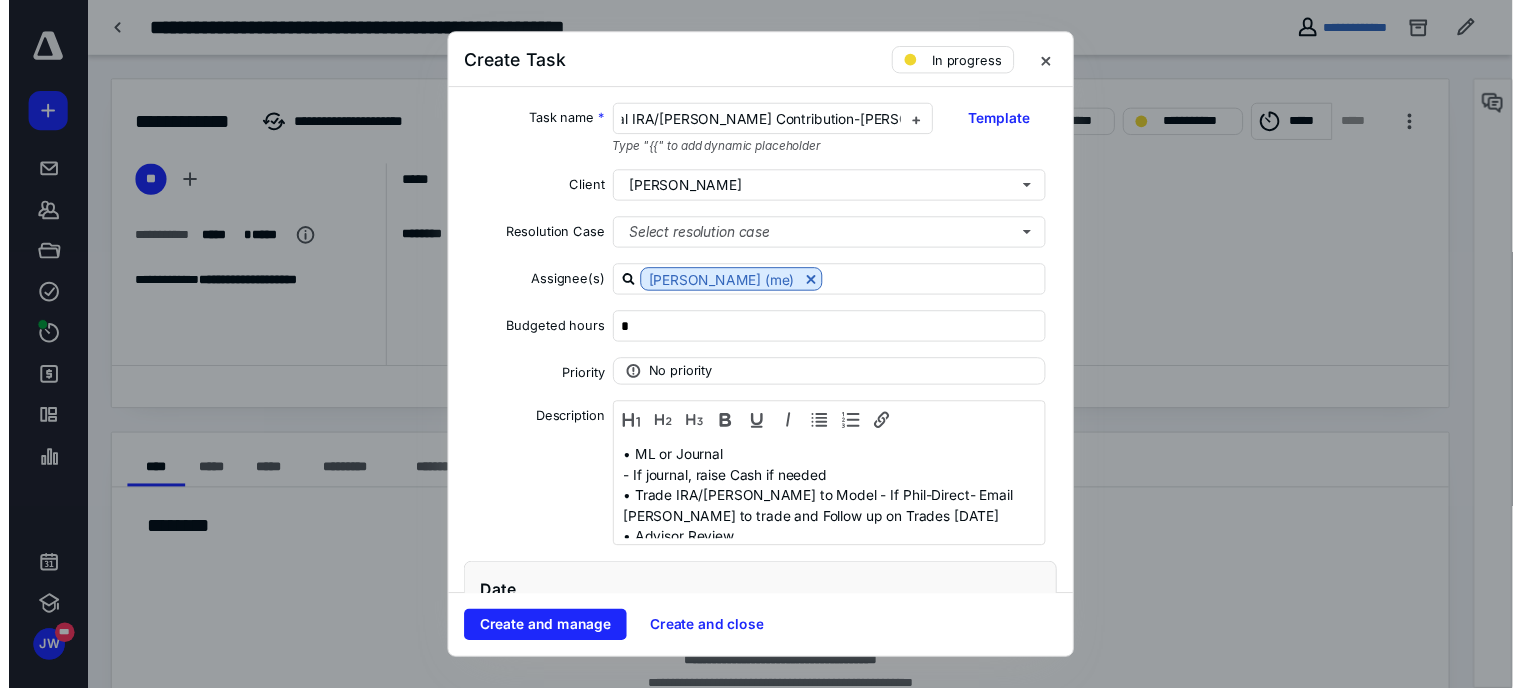 scroll, scrollTop: 189, scrollLeft: 0, axis: vertical 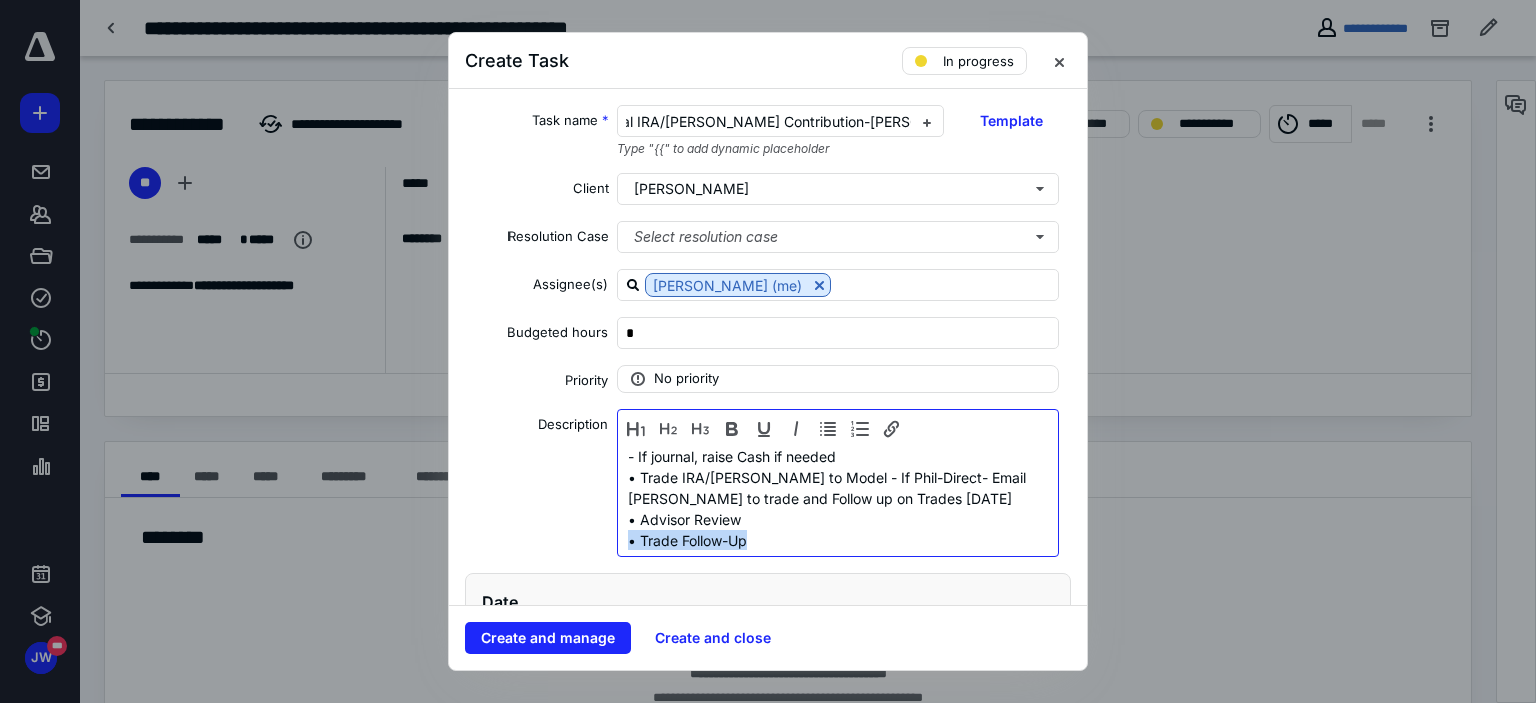 drag, startPoint x: 765, startPoint y: 514, endPoint x: 603, endPoint y: 514, distance: 162 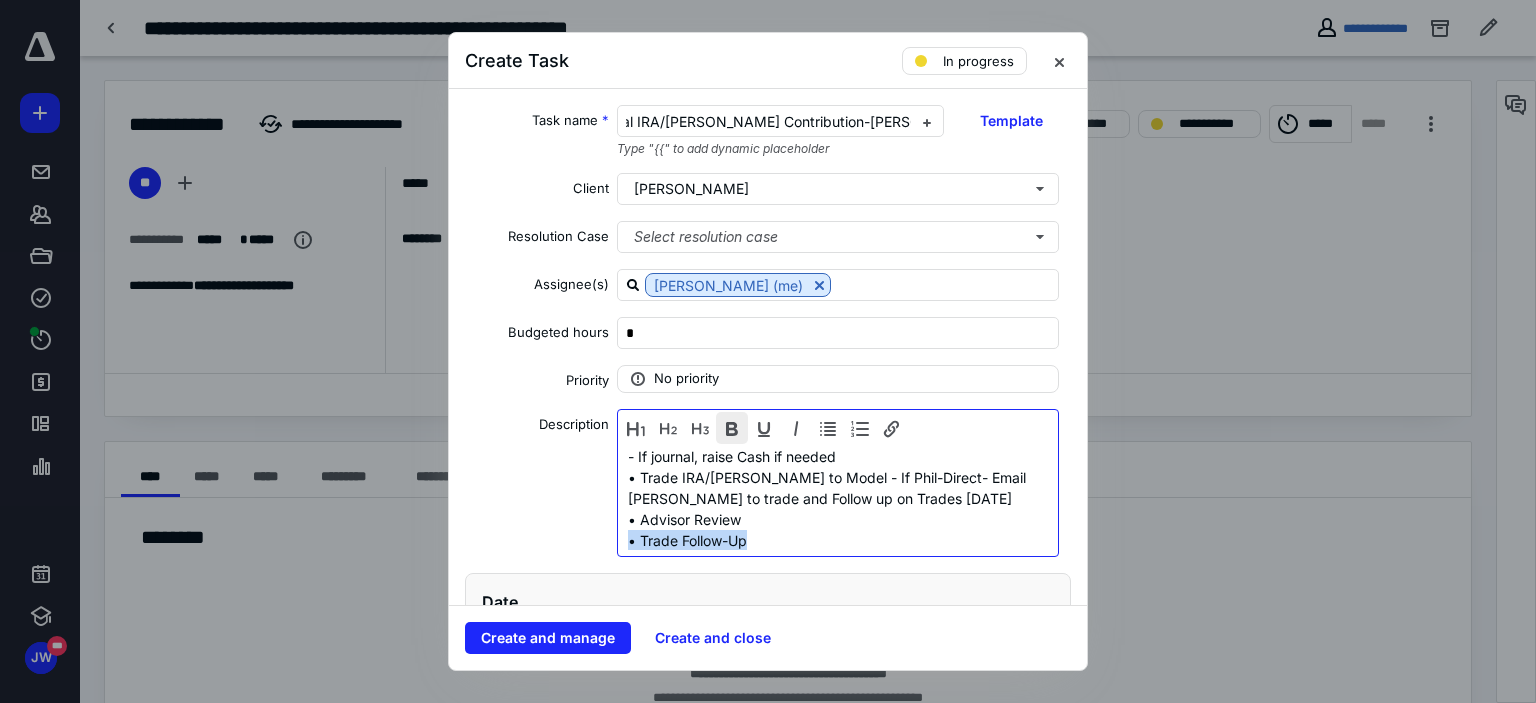 click at bounding box center [732, 428] 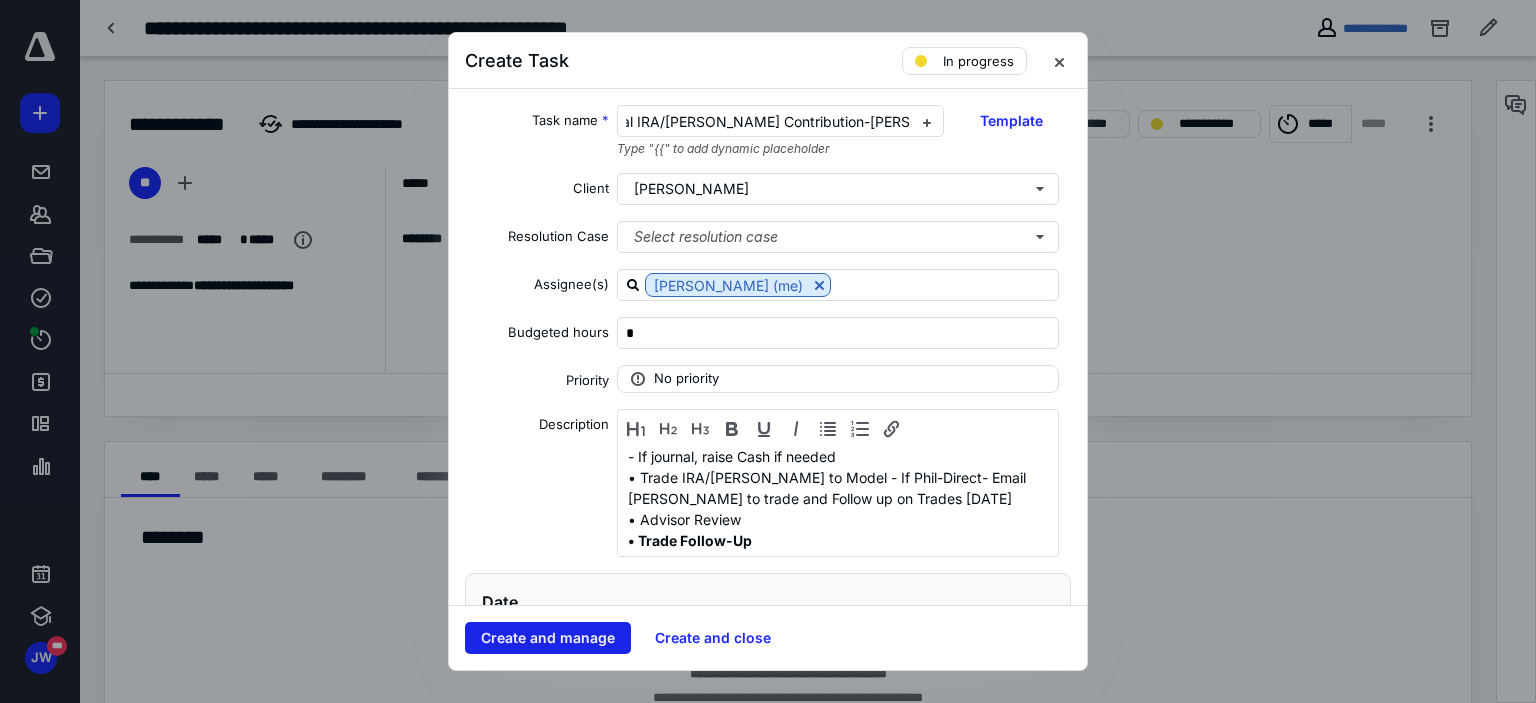 click on "Create and manage" at bounding box center (548, 638) 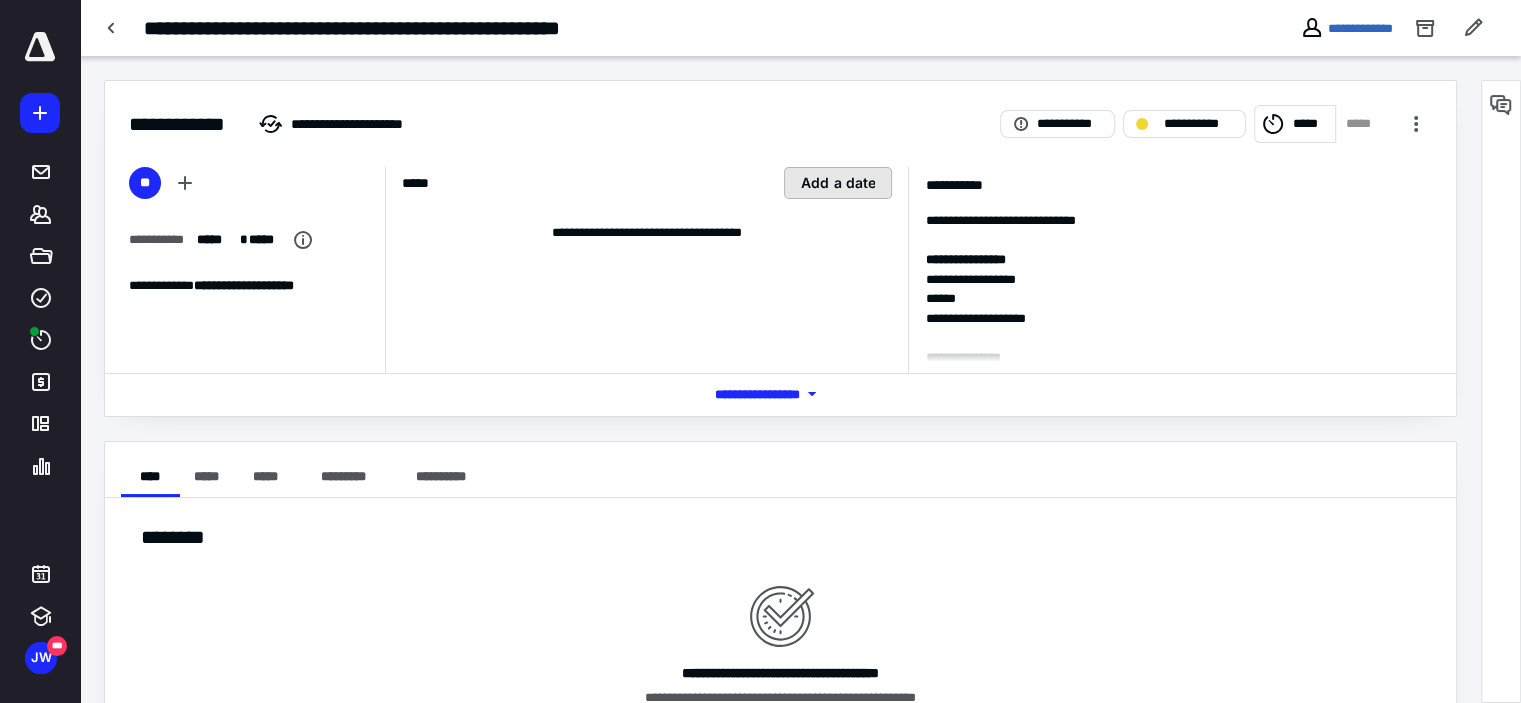 click on "Add a date" at bounding box center [838, 183] 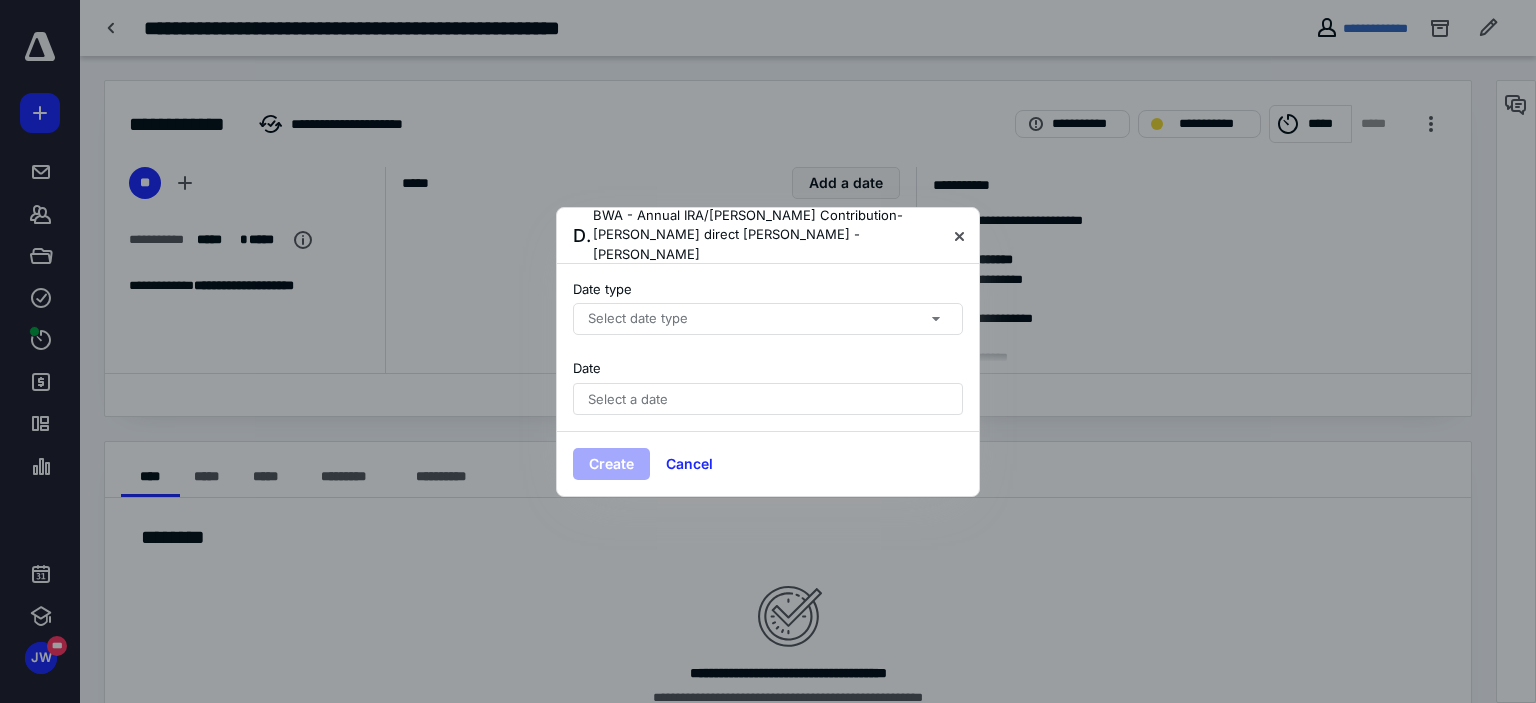 click on "Select a date" at bounding box center [628, 399] 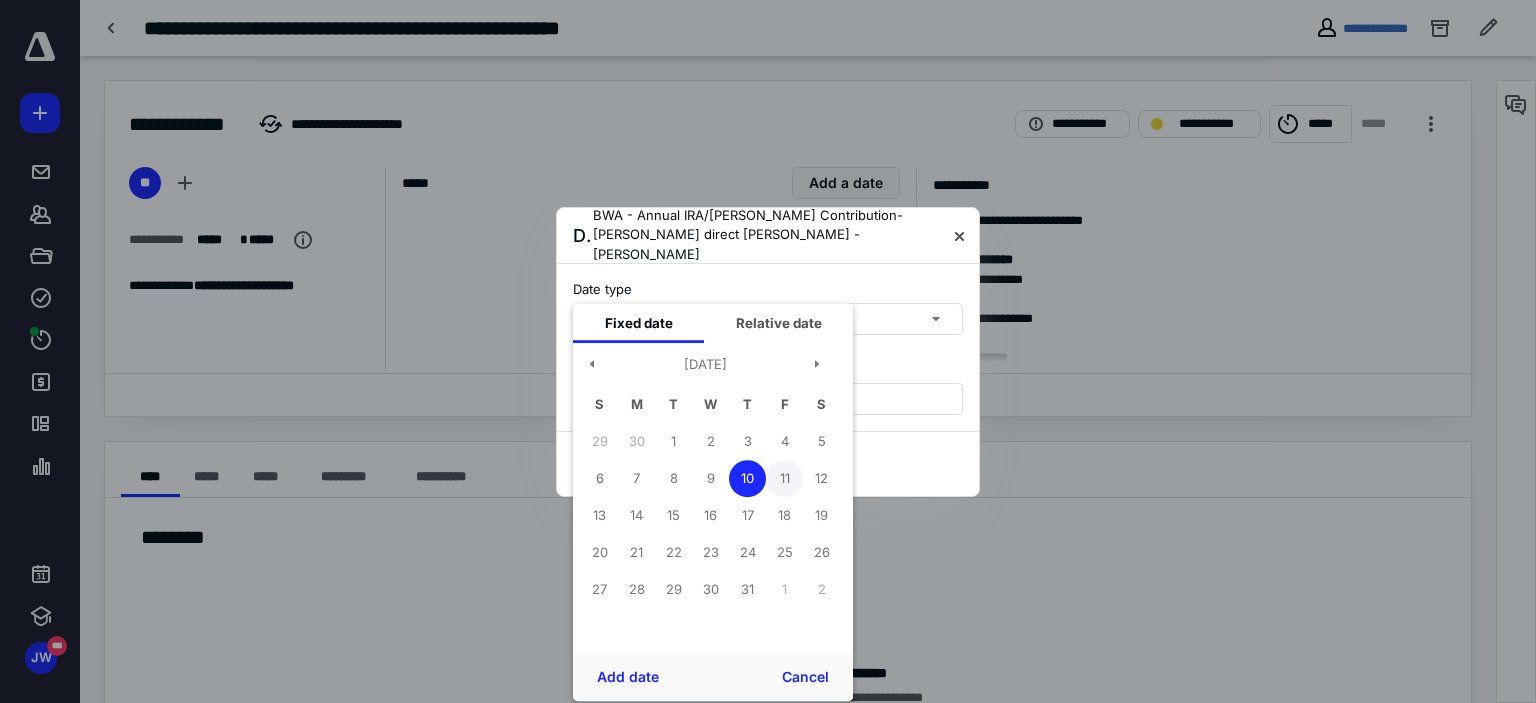click on "11" at bounding box center (784, 478) 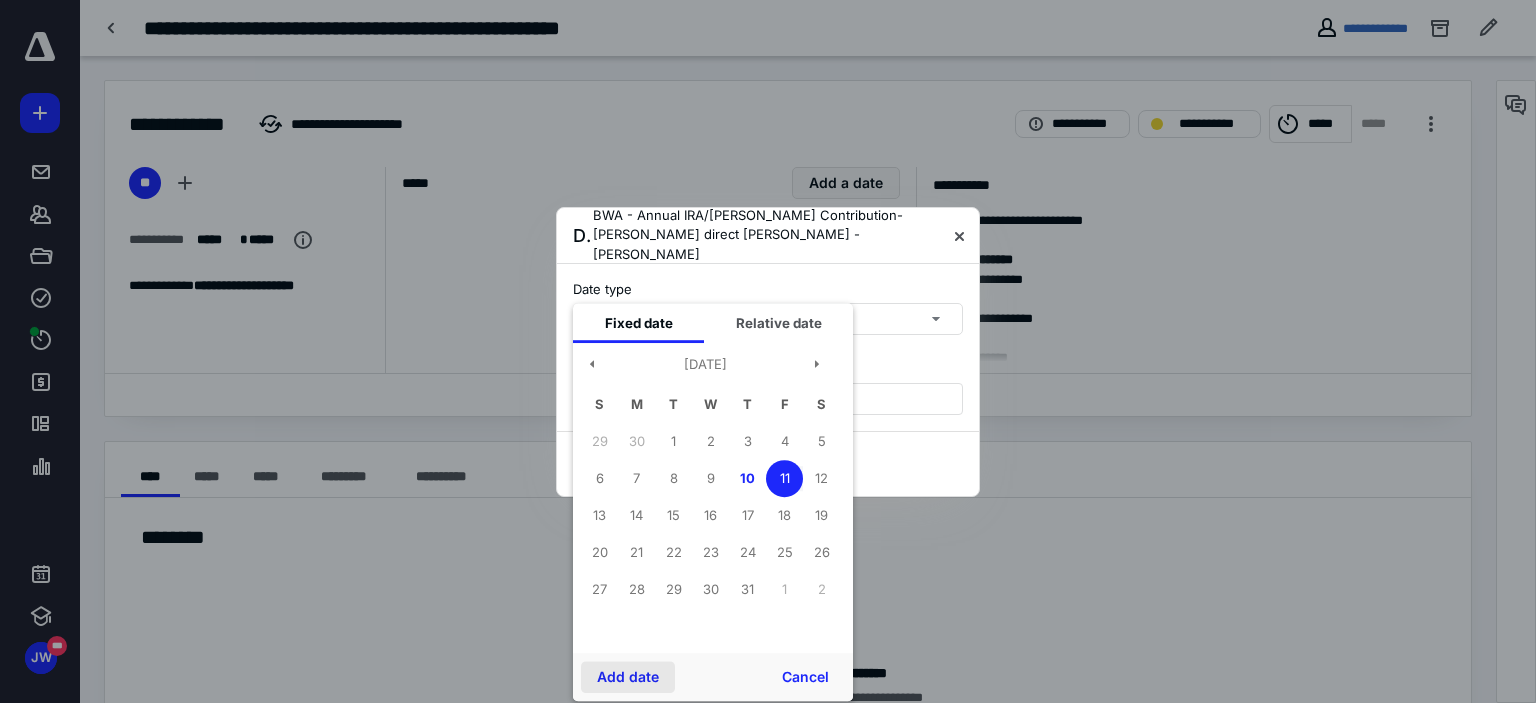 click on "Add date" at bounding box center (628, 677) 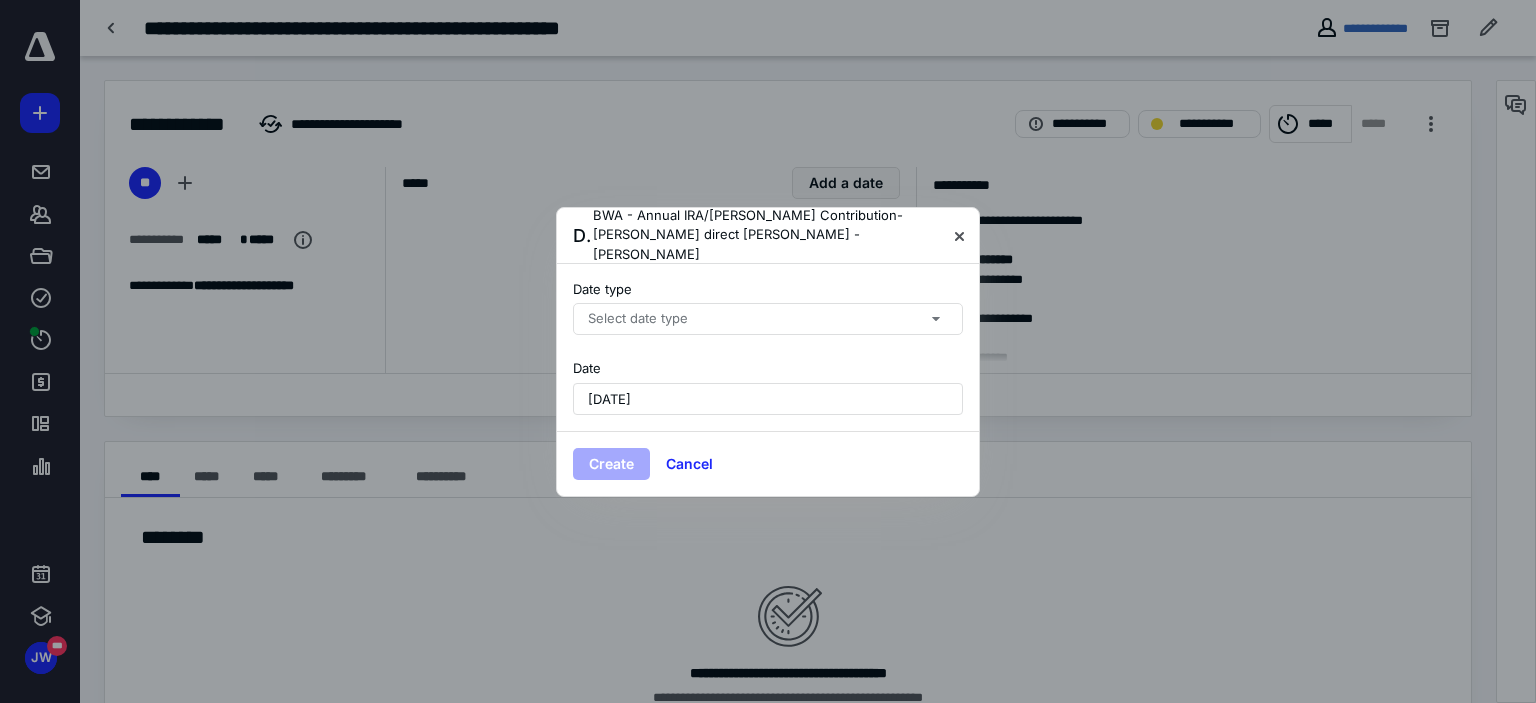 click on "Select date type" at bounding box center (768, 319) 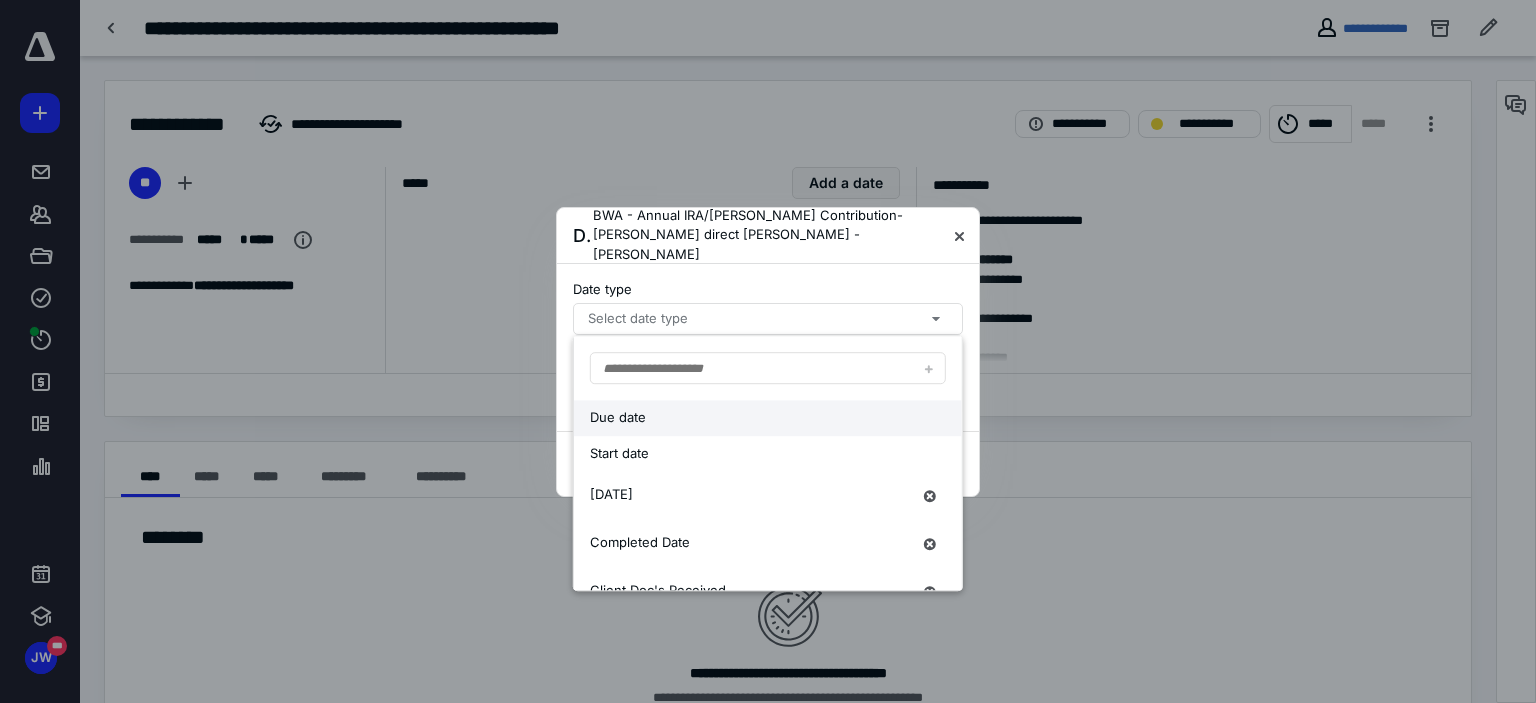 click on "Due date" at bounding box center [768, 418] 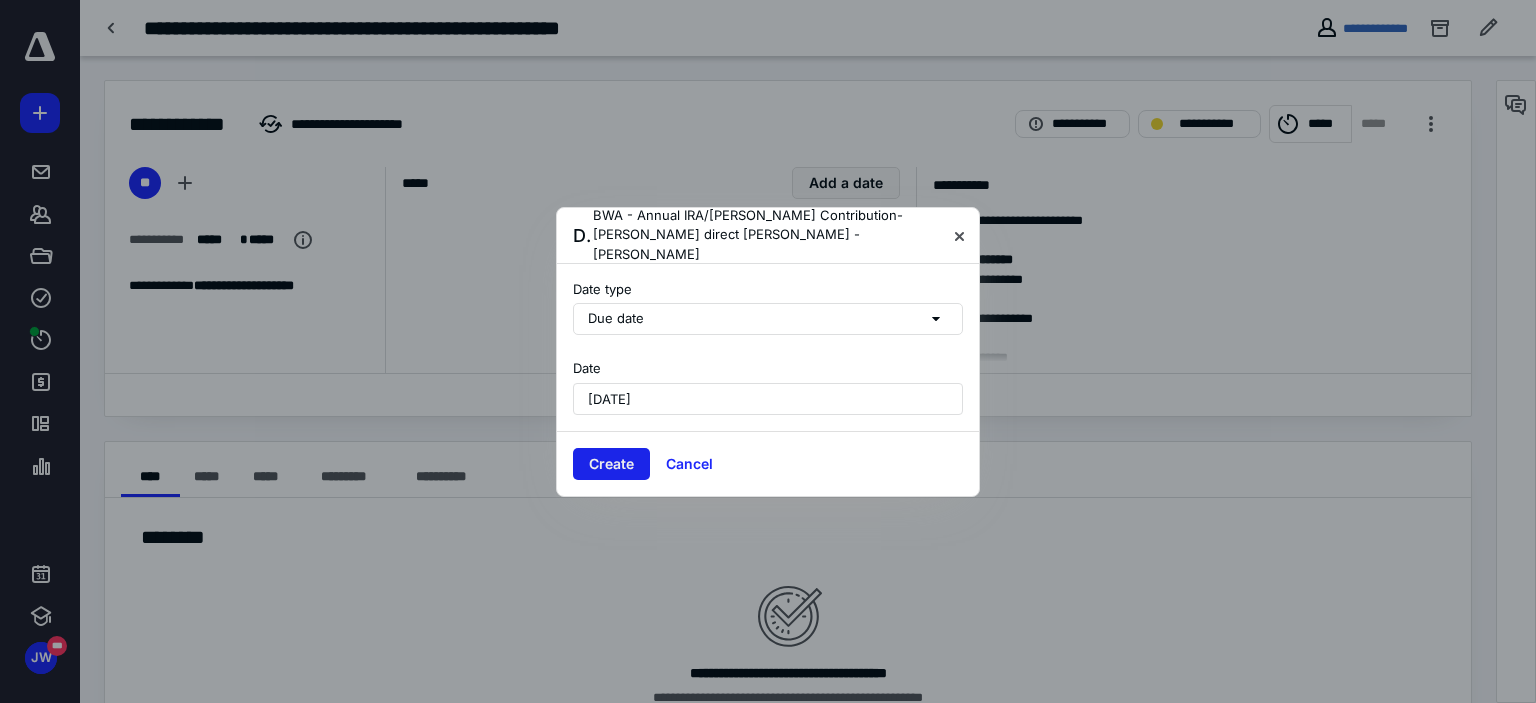 click on "Create" at bounding box center [611, 464] 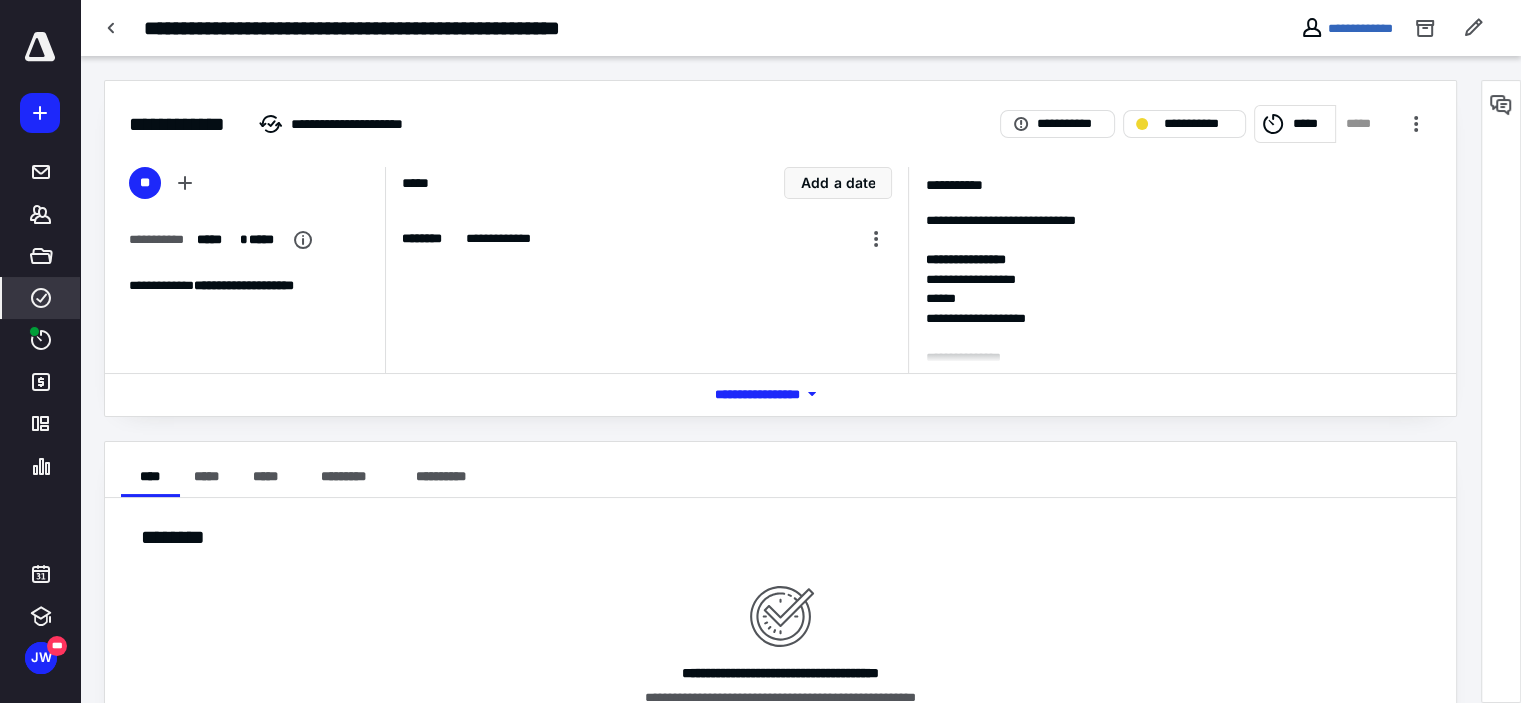 click 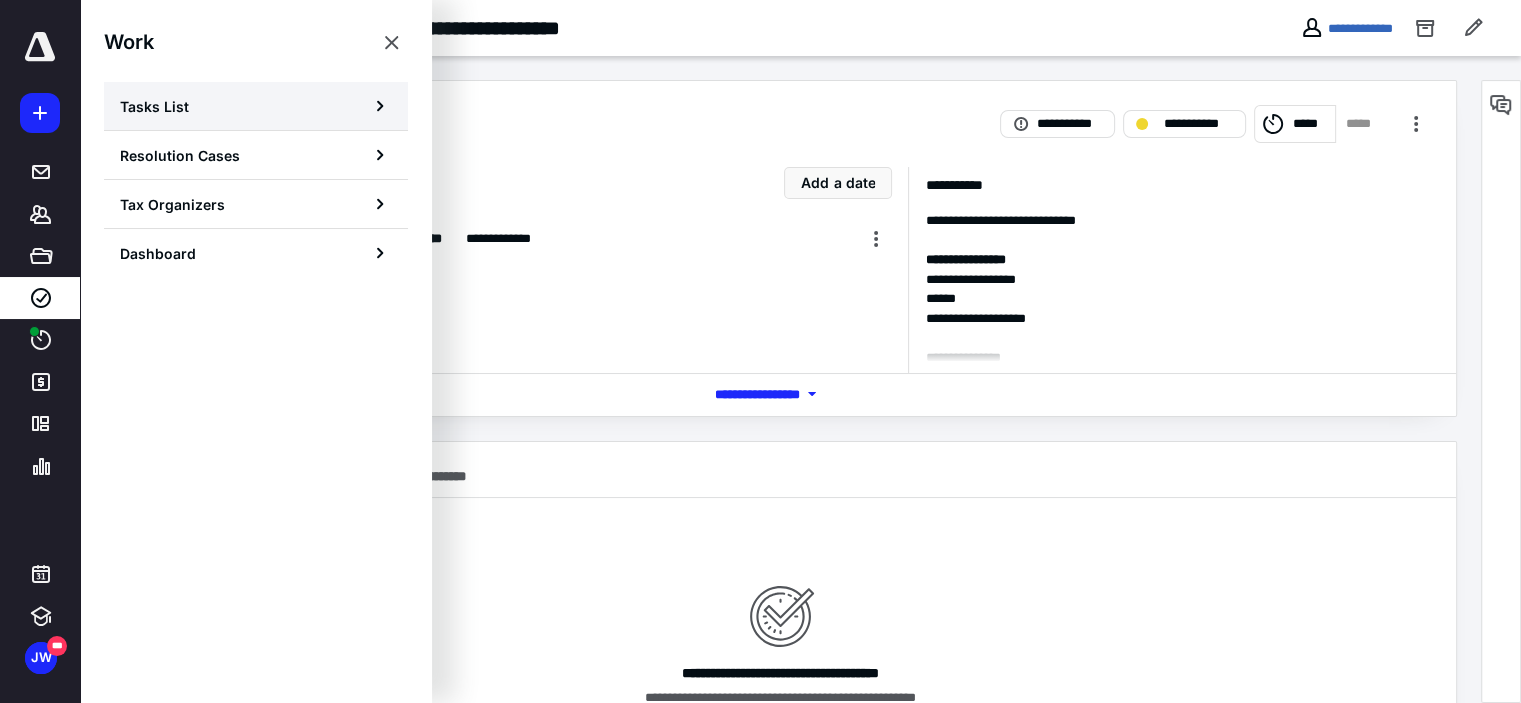 click on "Tasks List" at bounding box center (154, 106) 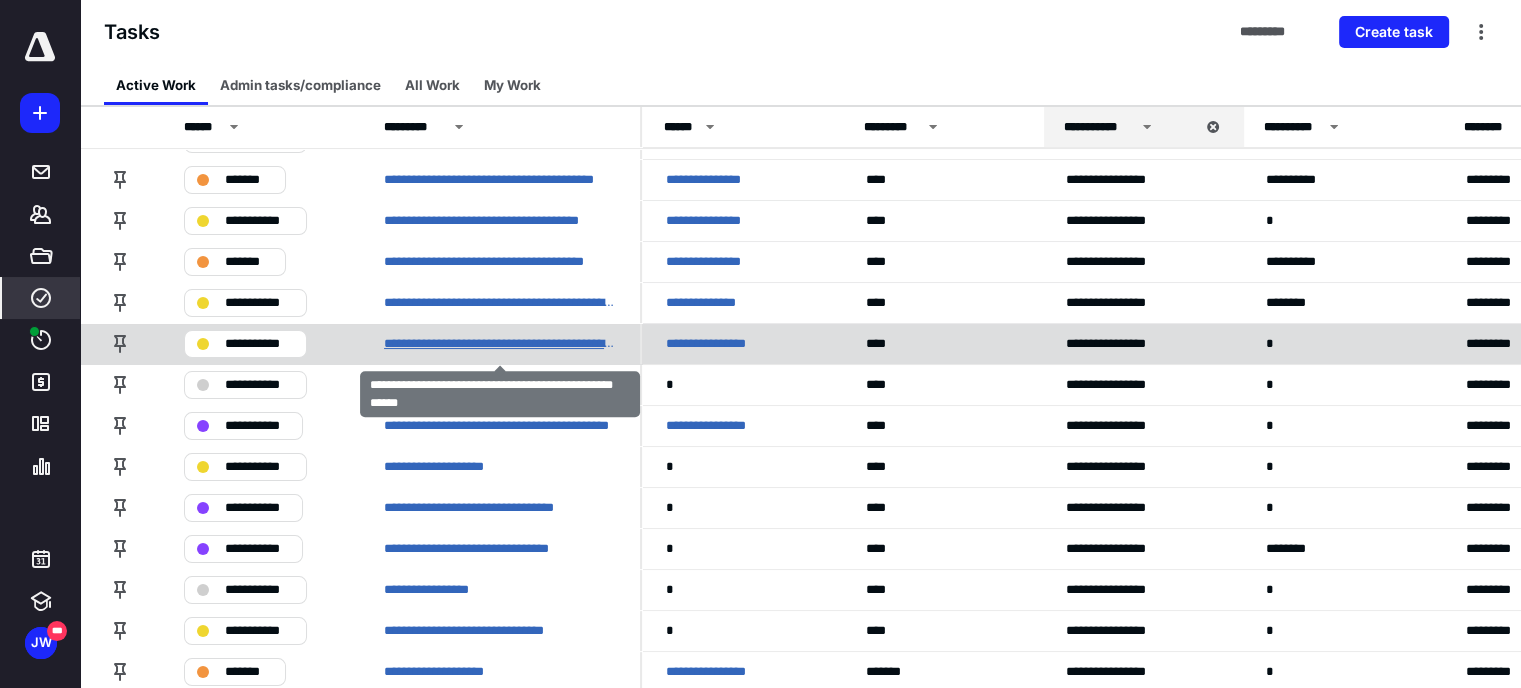 scroll, scrollTop: 200, scrollLeft: 0, axis: vertical 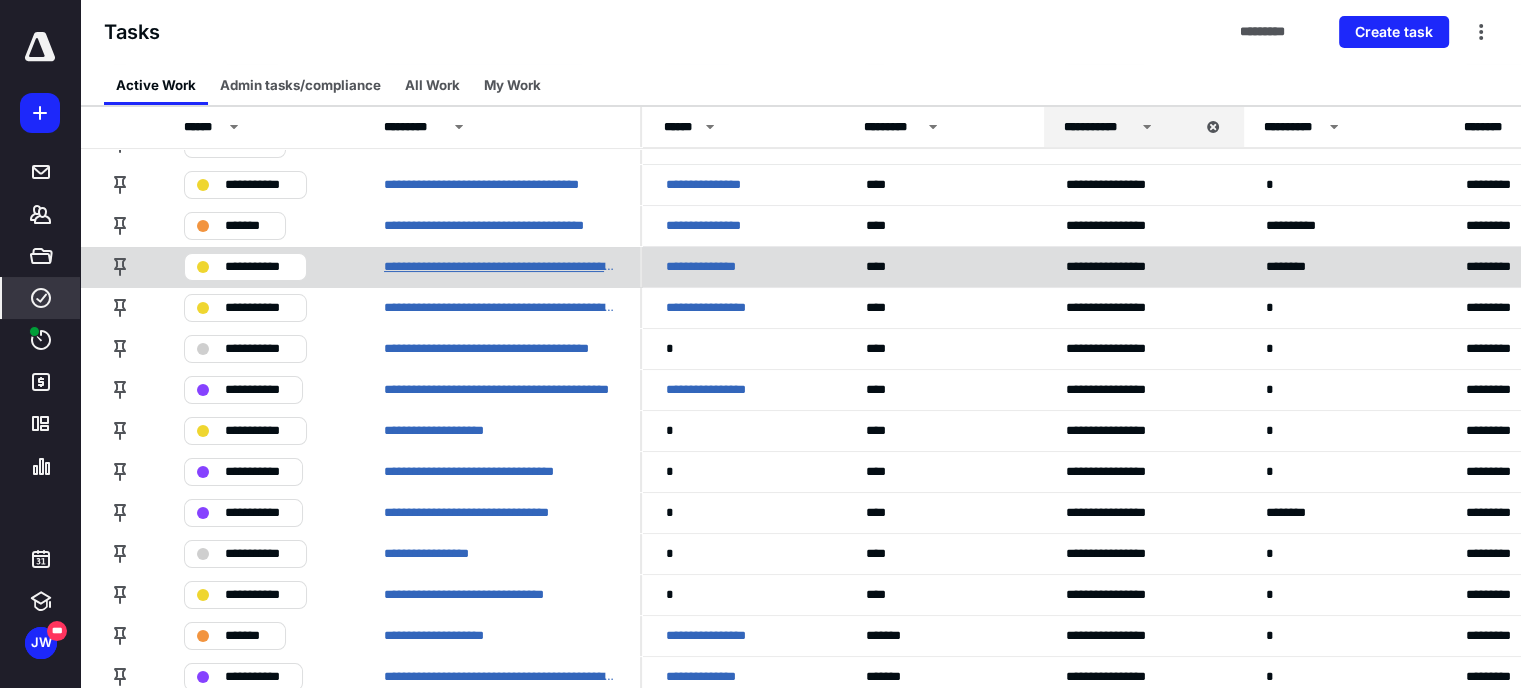 click on "**********" at bounding box center (500, 267) 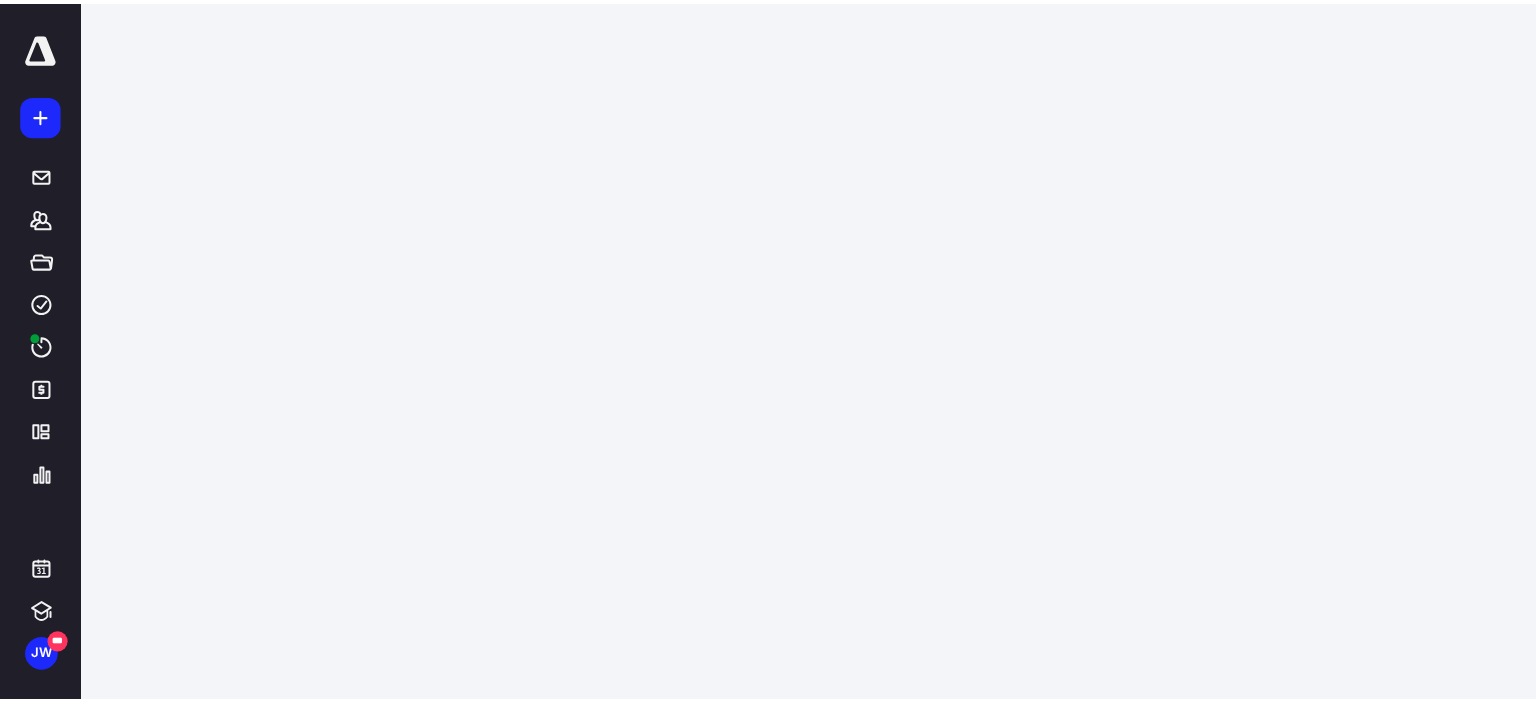 scroll, scrollTop: 0, scrollLeft: 0, axis: both 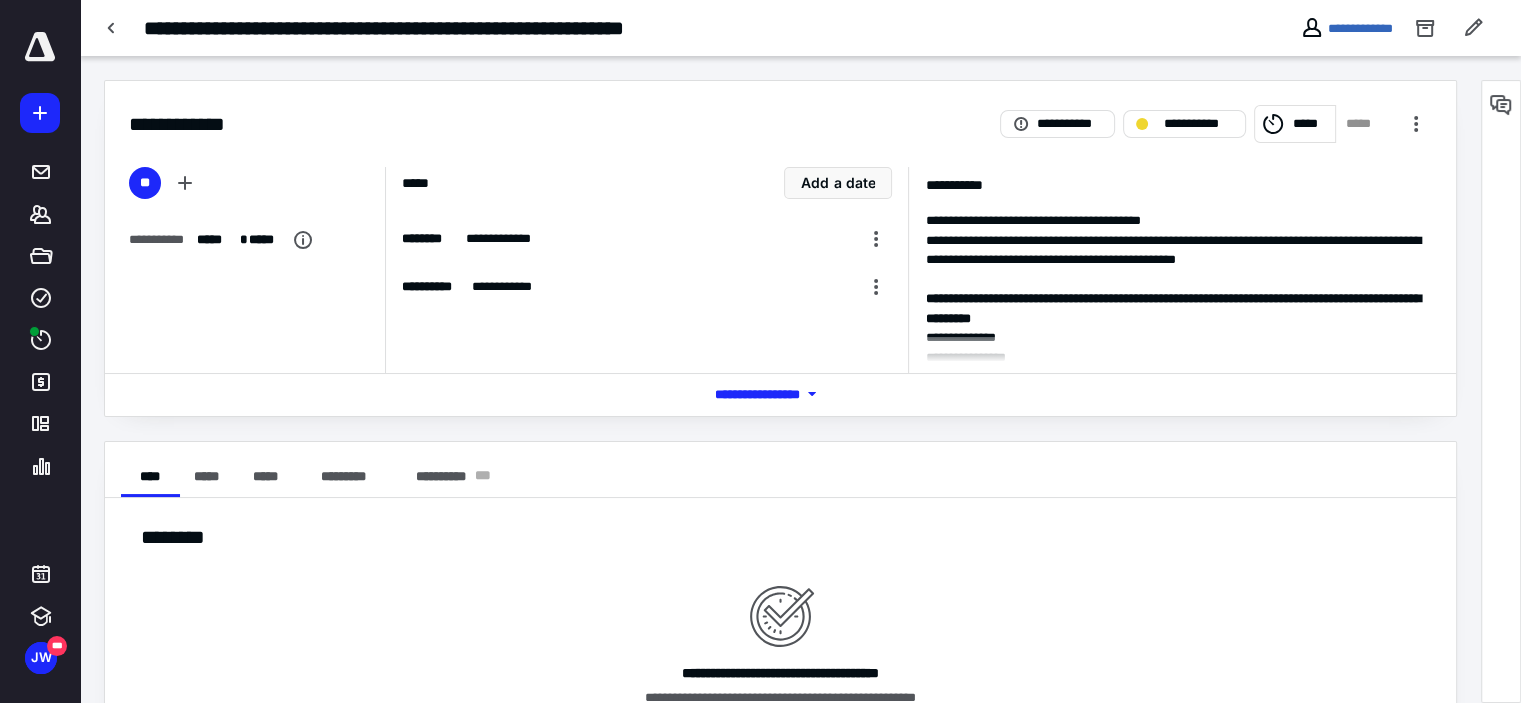 click on "*** **** *******" at bounding box center (781, 394) 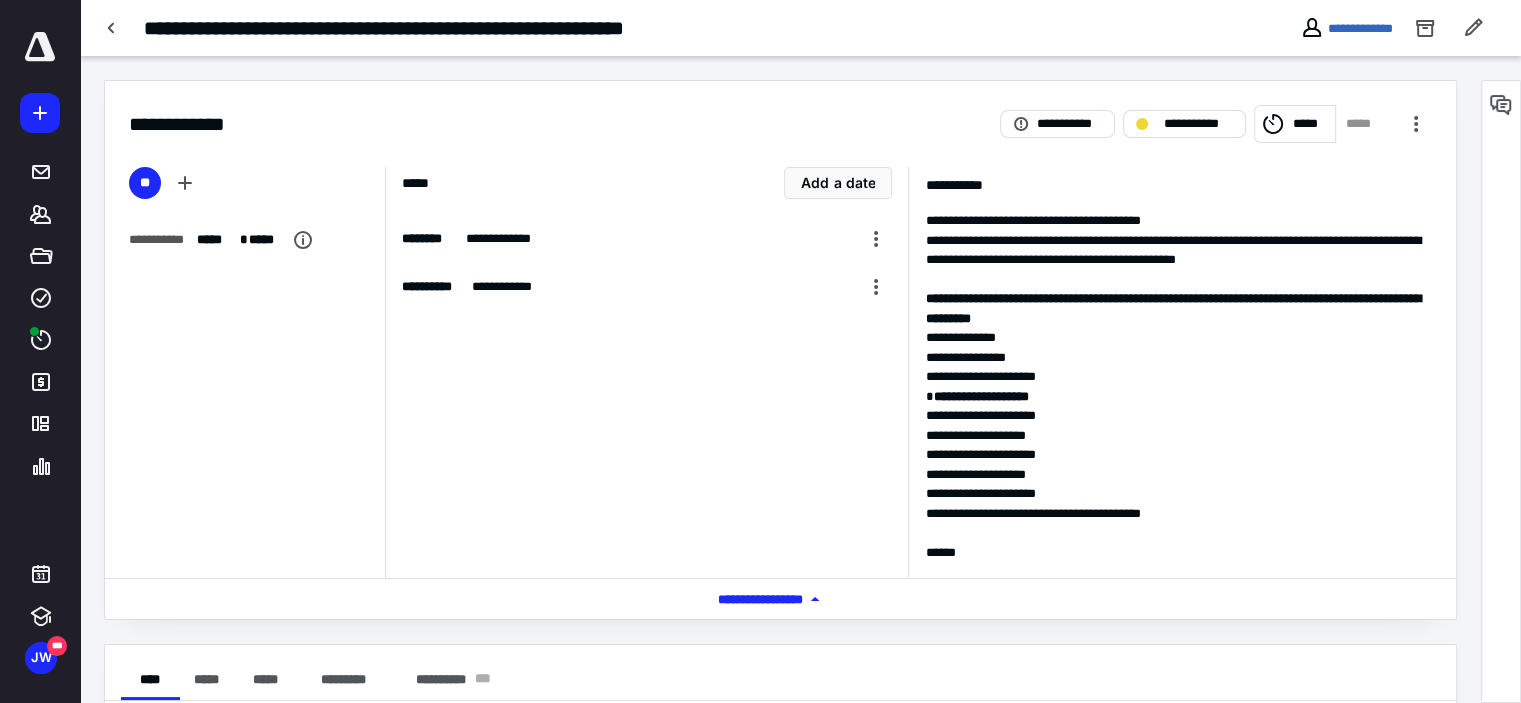 click on "**********" at bounding box center (1178, 397) 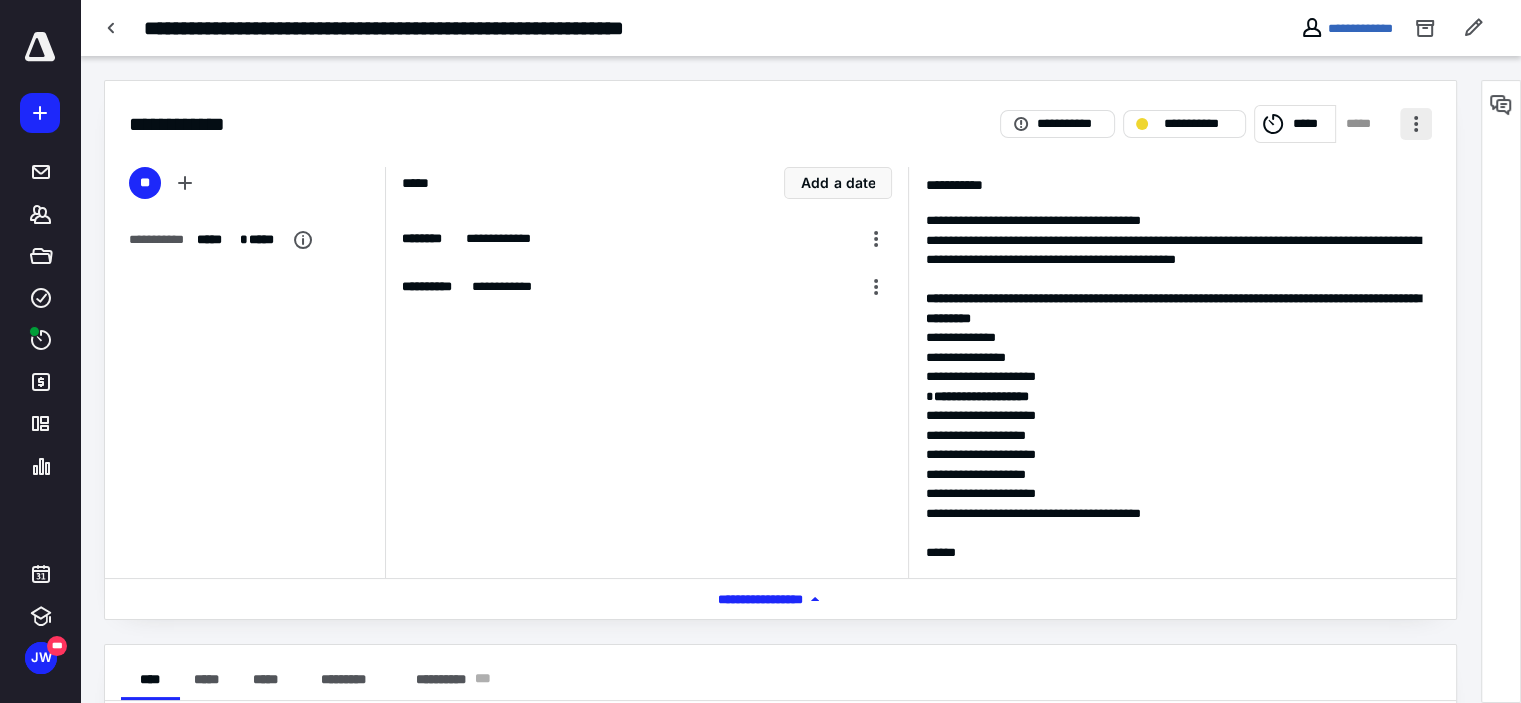 click on "**********" at bounding box center [1216, 124] 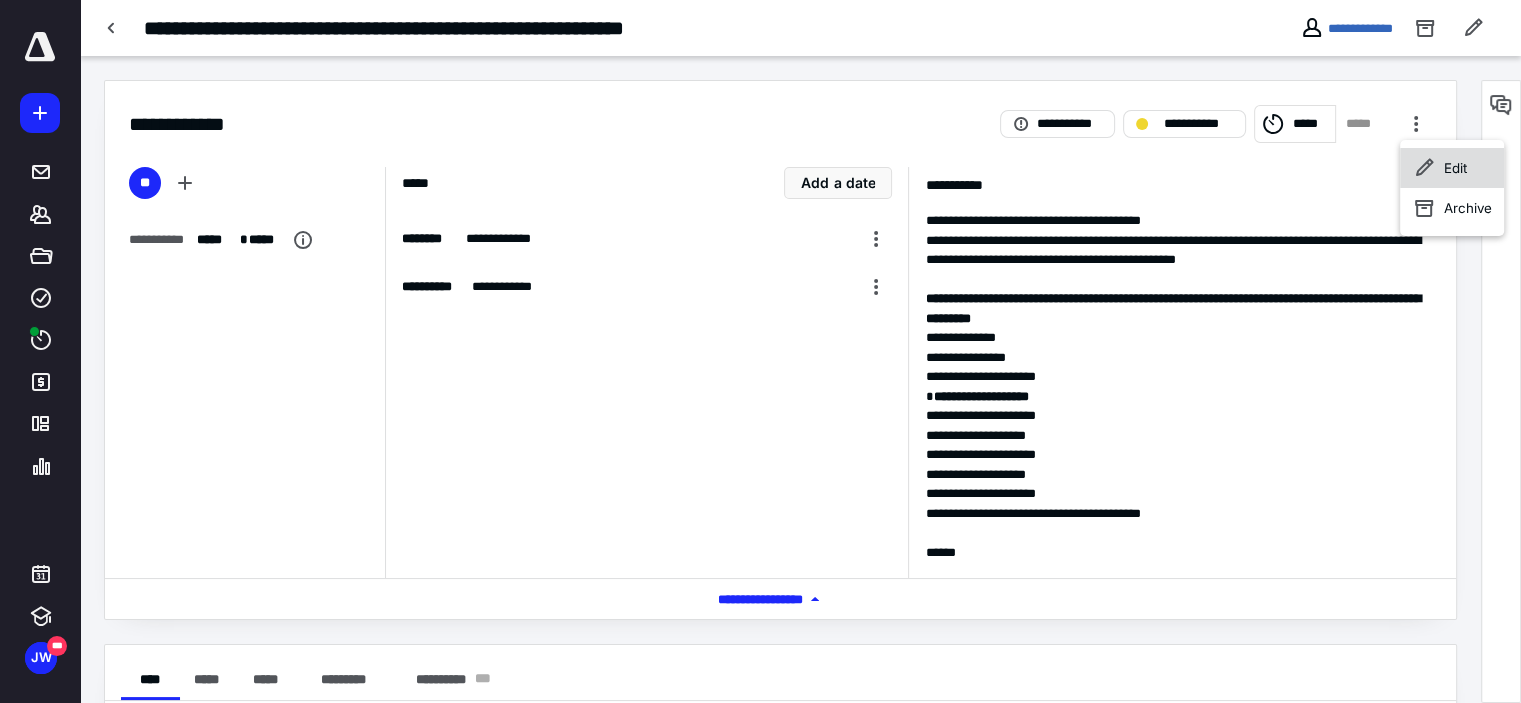 click on "Edit" at bounding box center [1455, 168] 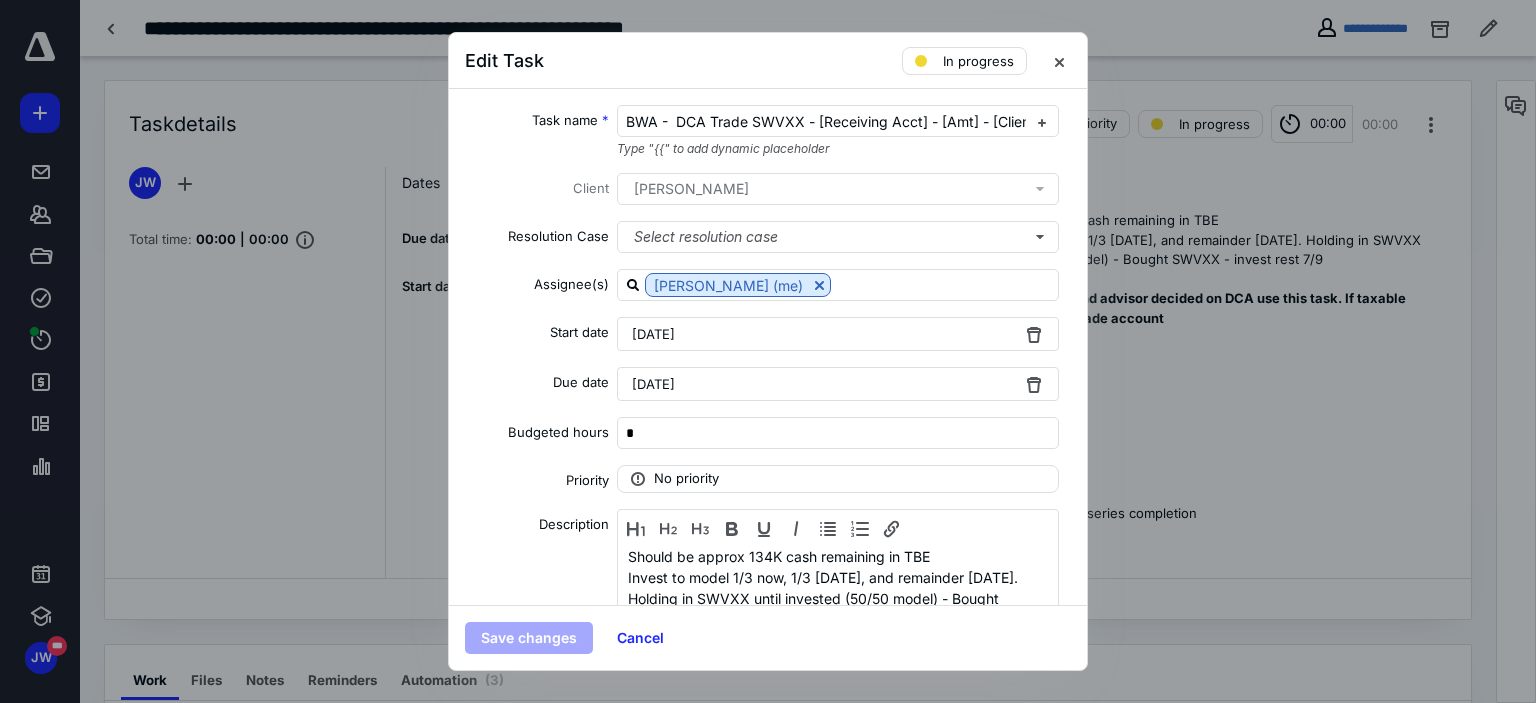 scroll, scrollTop: 100, scrollLeft: 0, axis: vertical 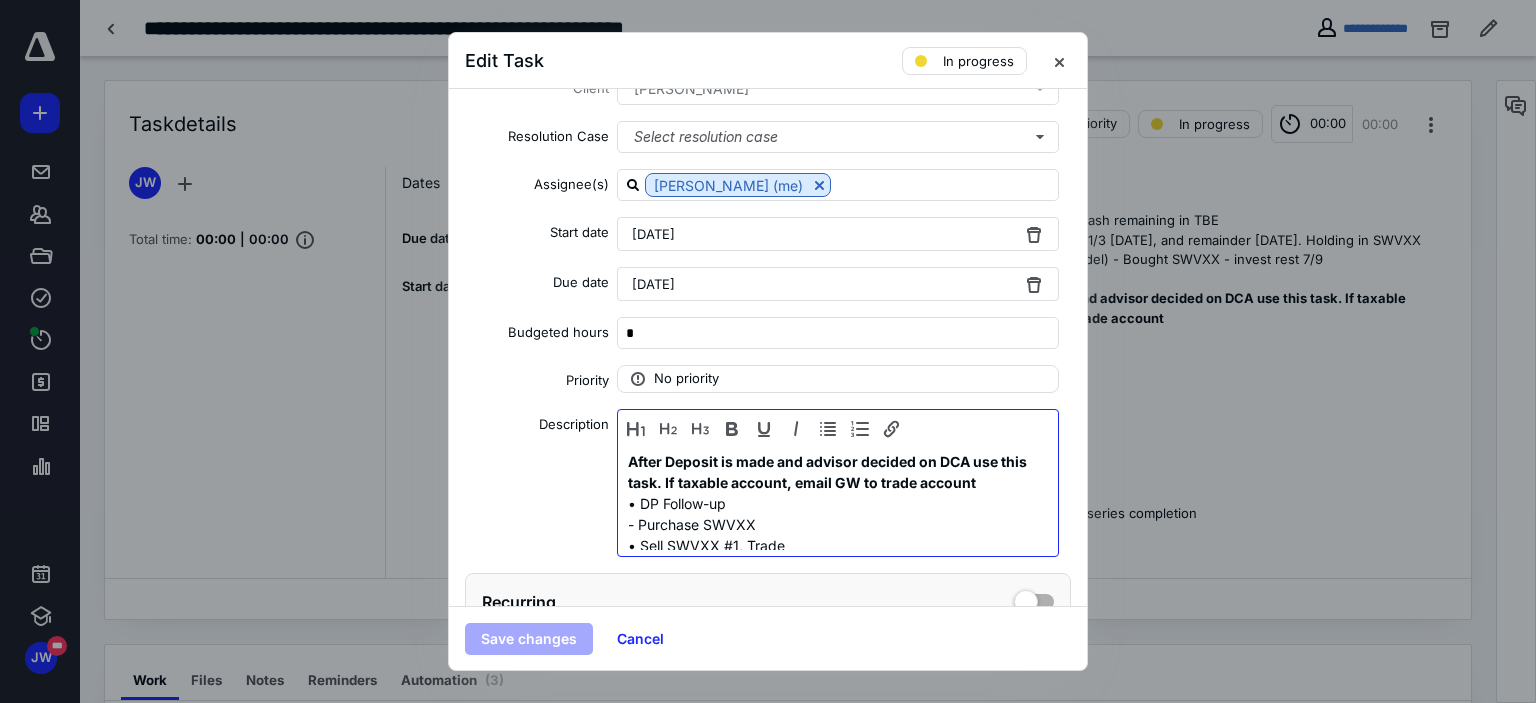 click on "• Sell SWVXX #1, Trade" at bounding box center [833, 545] 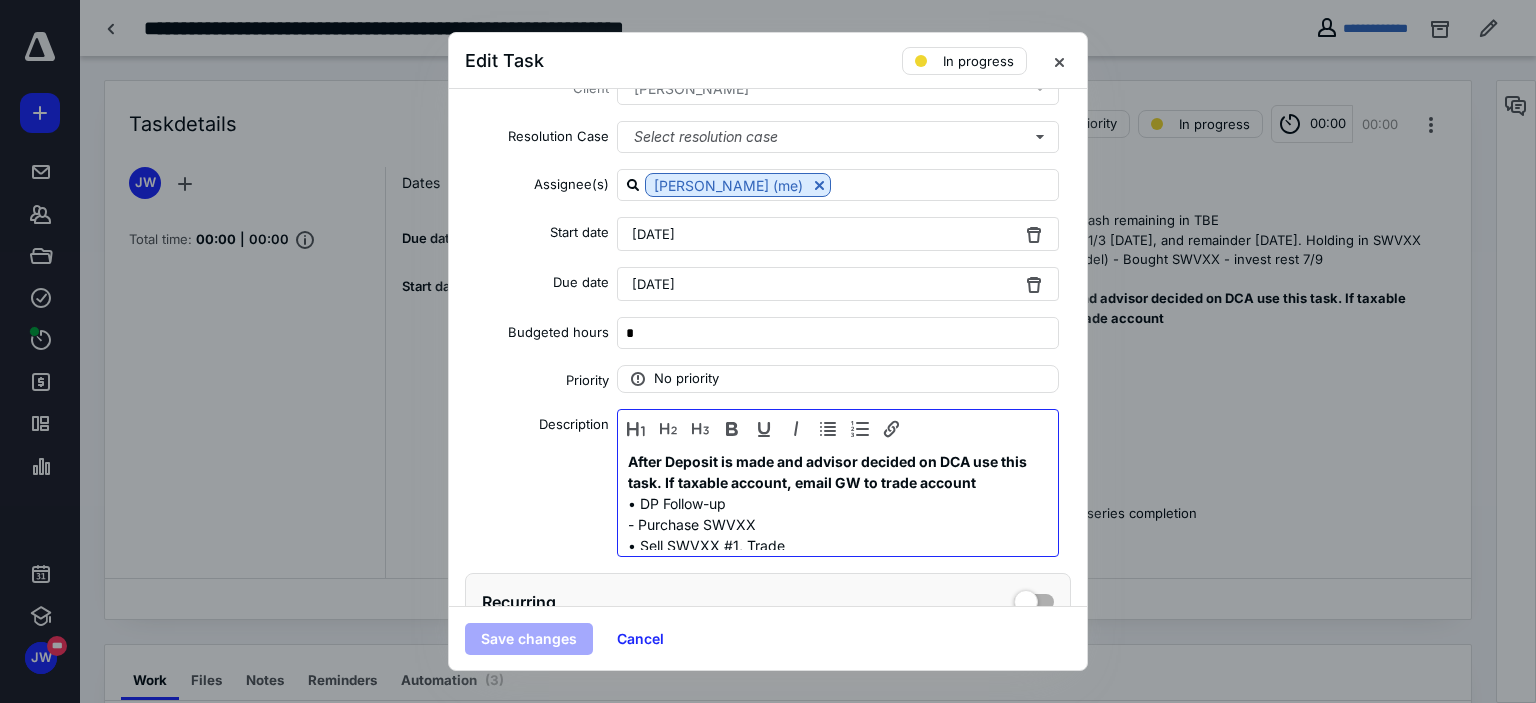 scroll, scrollTop: 200, scrollLeft: 0, axis: vertical 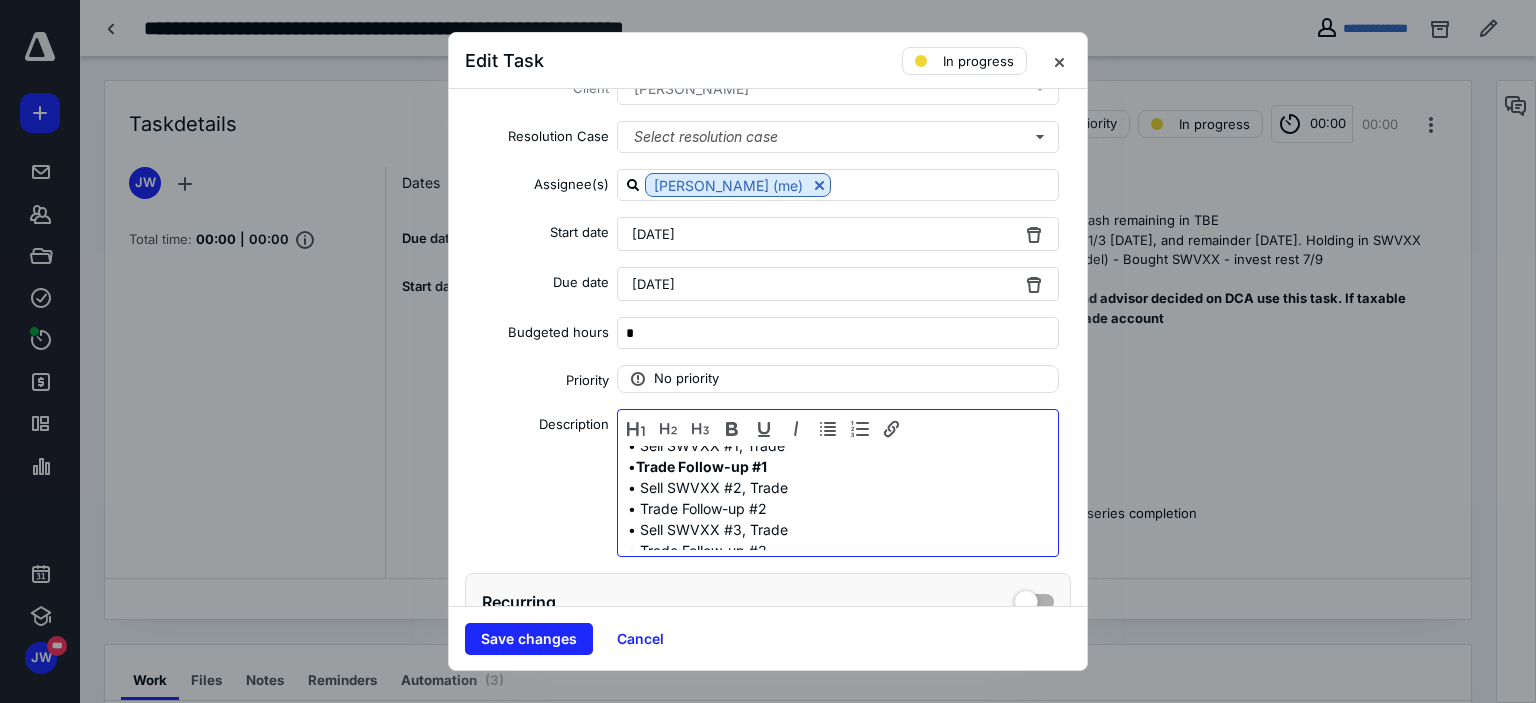 type 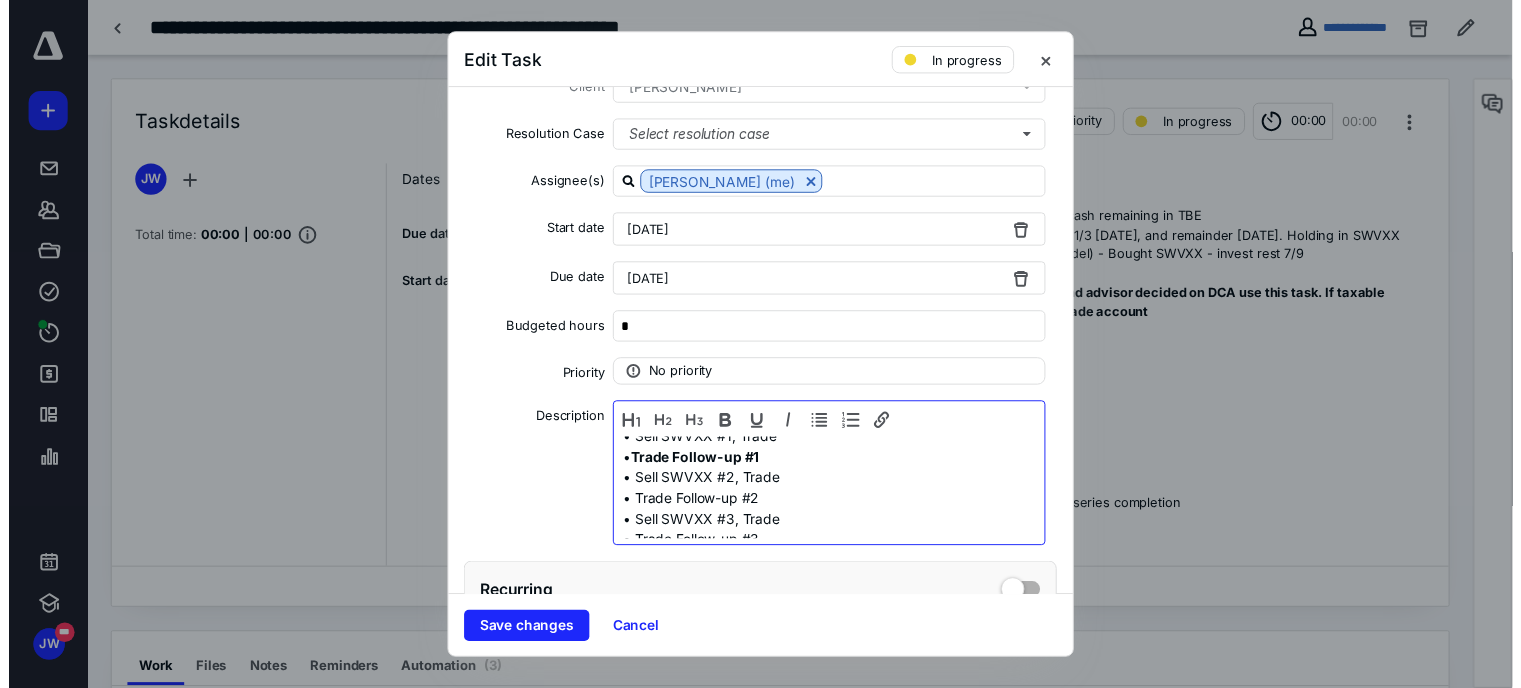 scroll, scrollTop: 190, scrollLeft: 0, axis: vertical 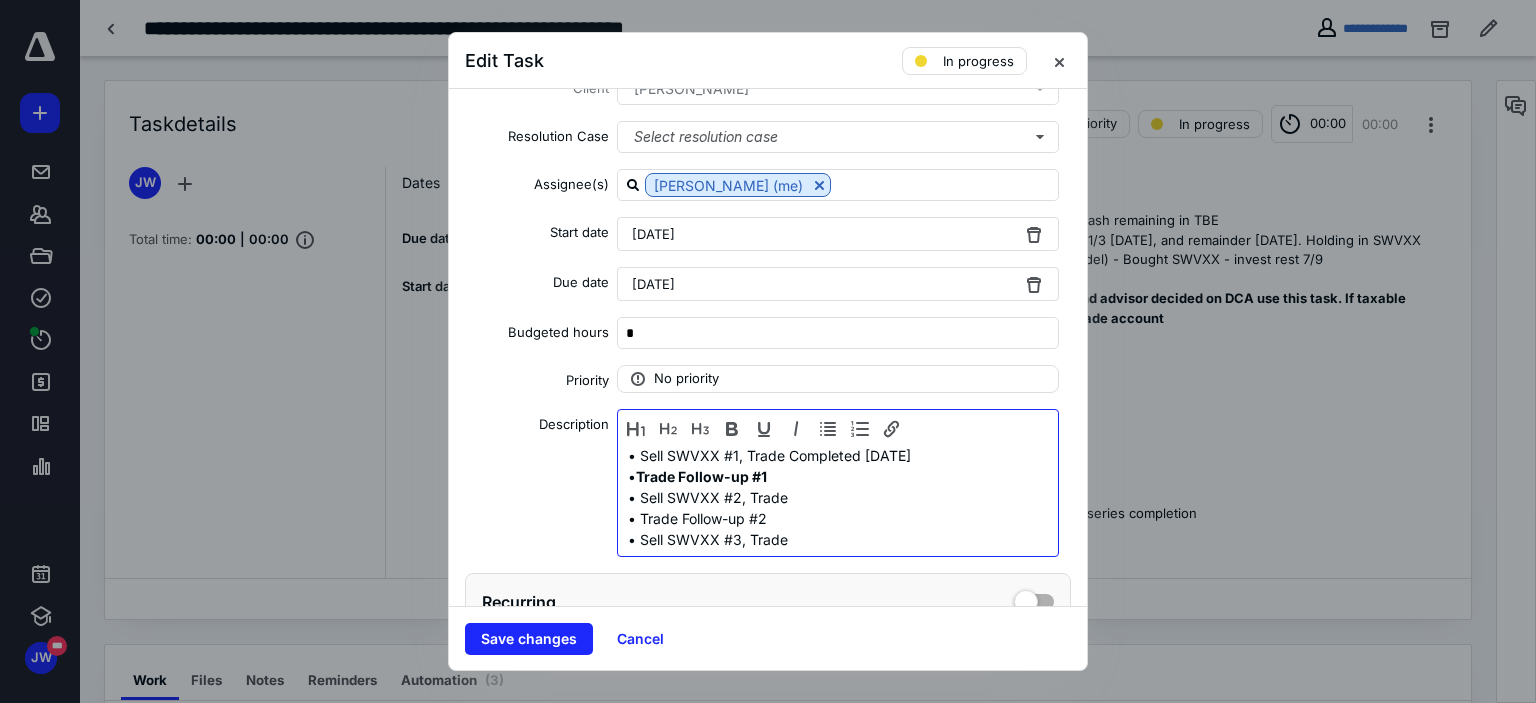 drag, startPoint x: 778, startPoint y: 477, endPoint x: 611, endPoint y: 479, distance: 167.01198 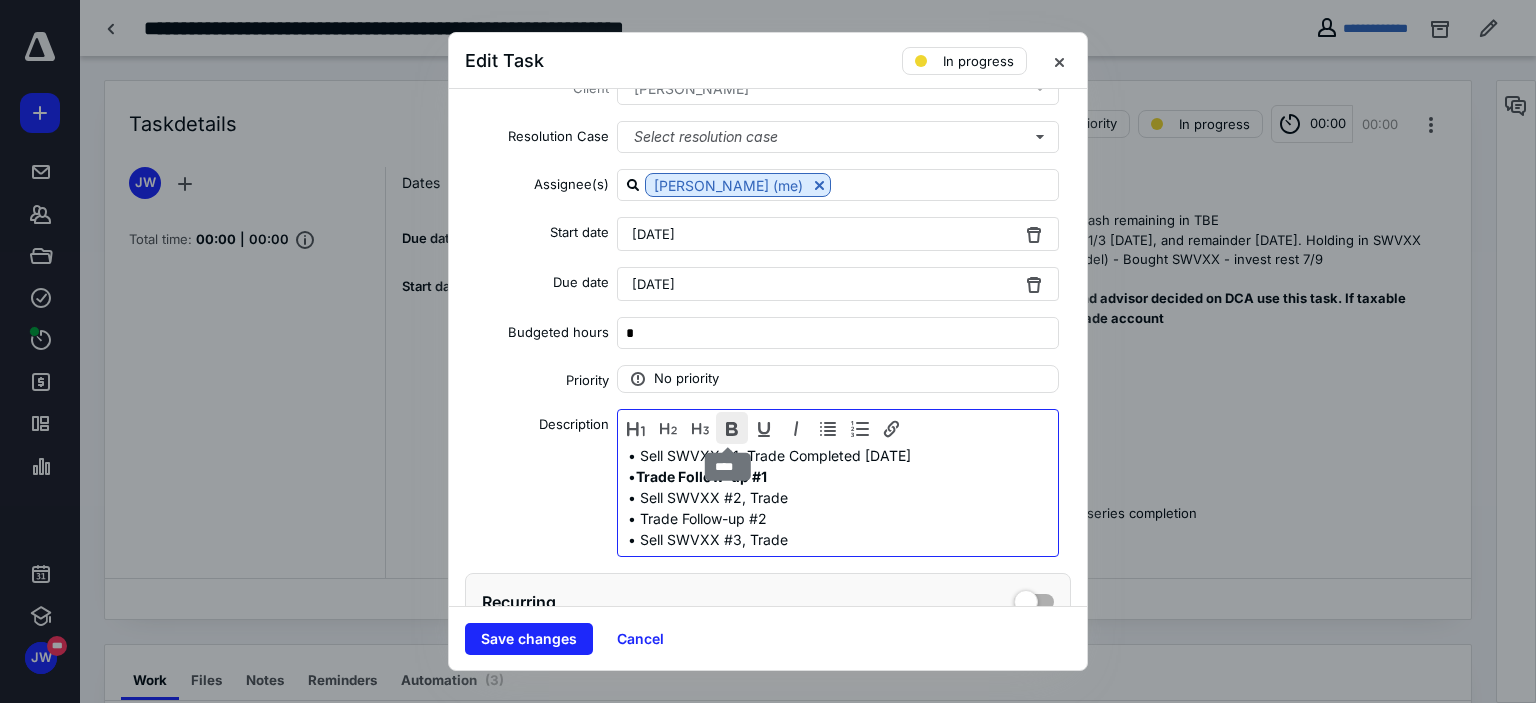 click at bounding box center (732, 428) 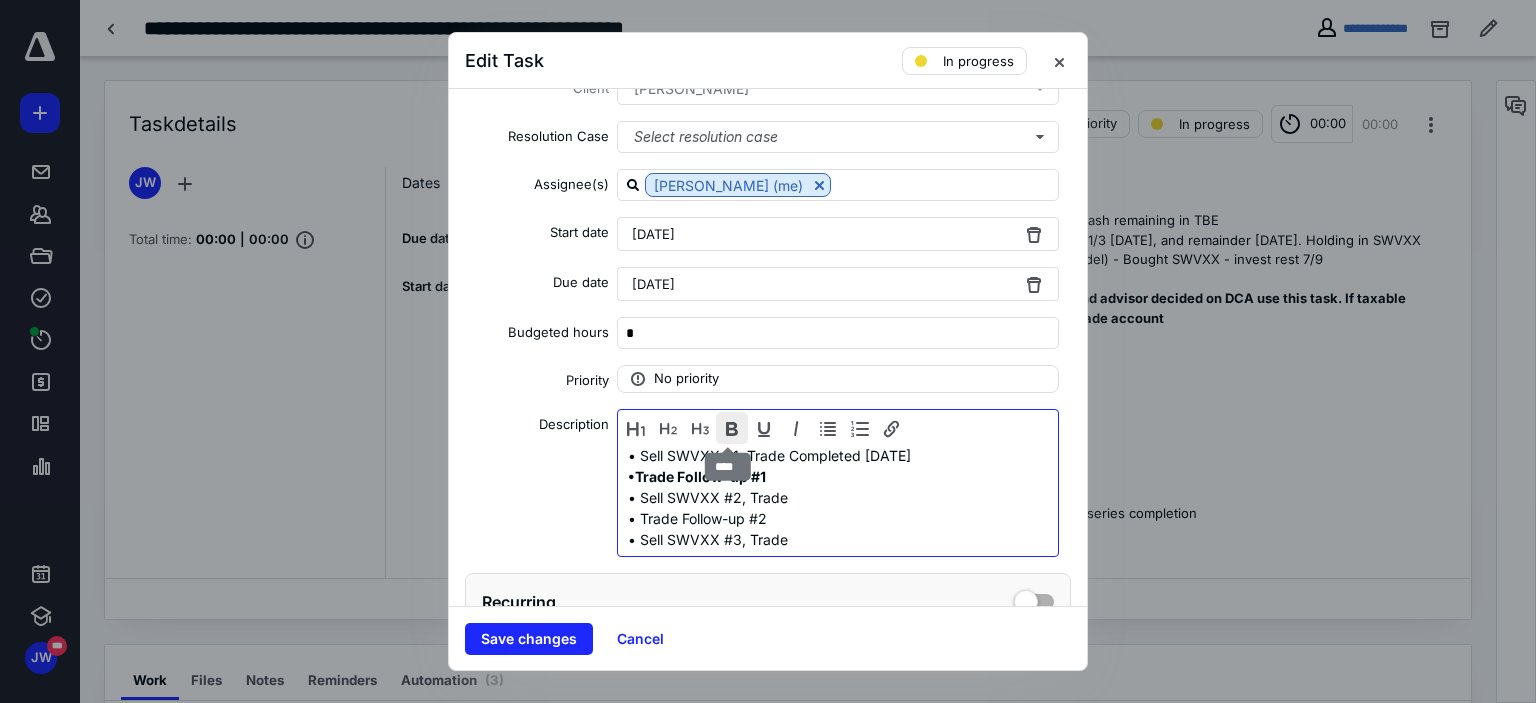 click at bounding box center (732, 428) 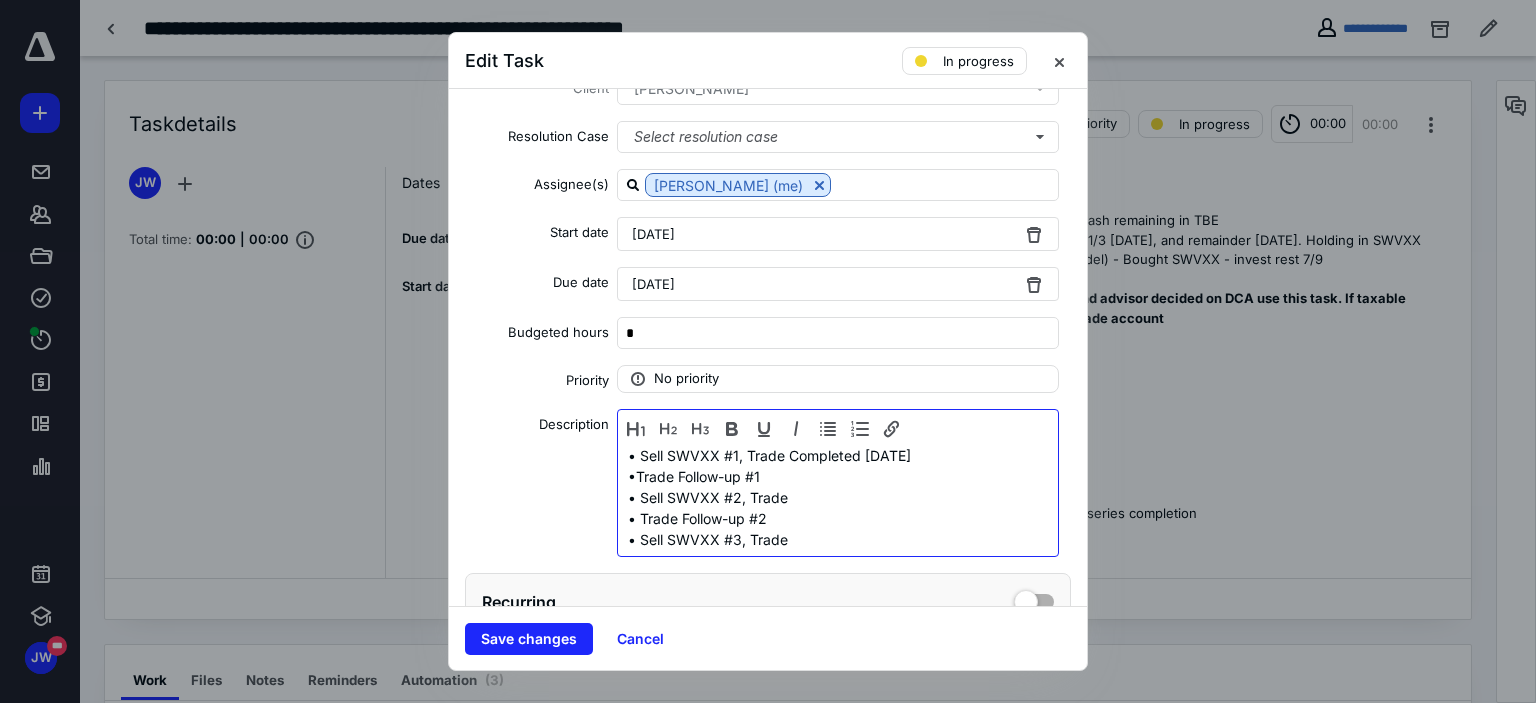 click on "• Sell SWVXX #2, Trade" at bounding box center [833, 497] 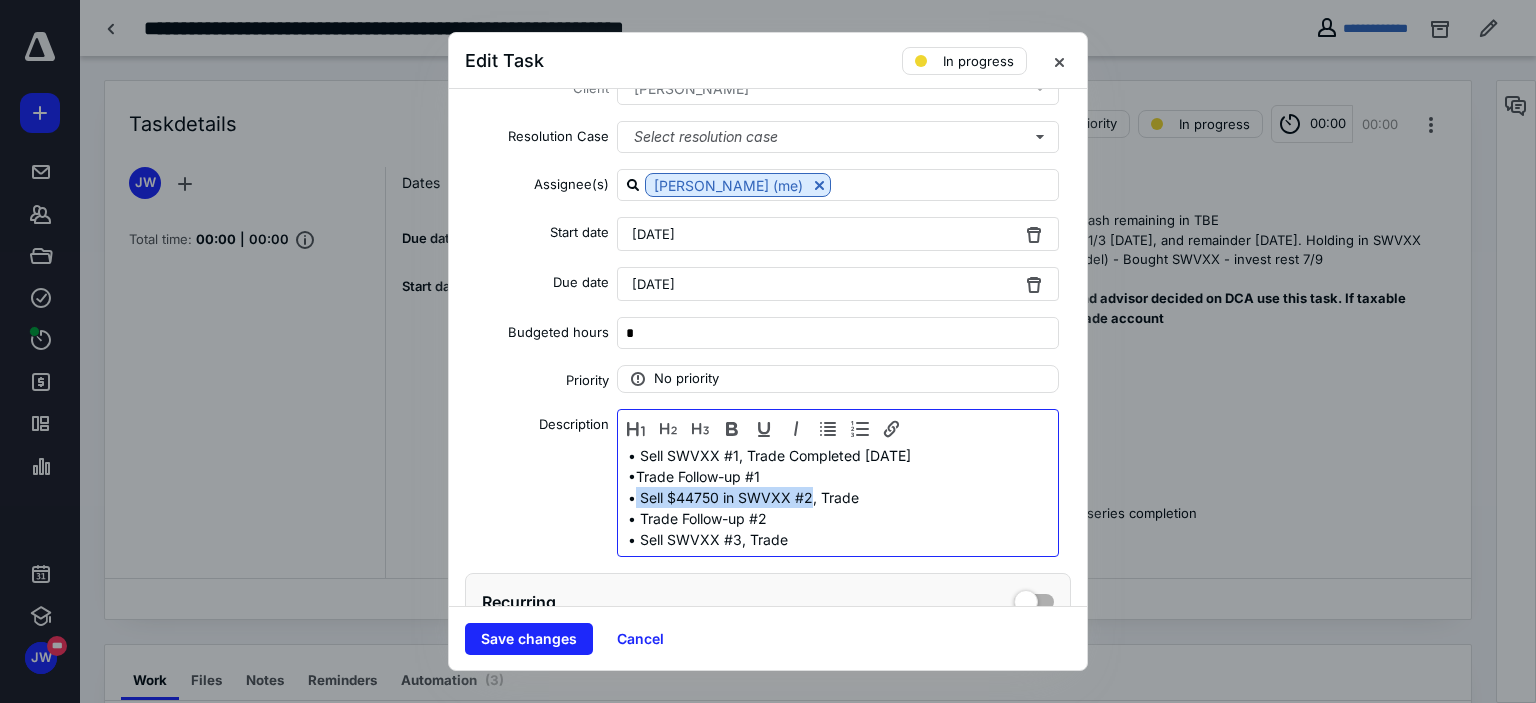 drag, startPoint x: 807, startPoint y: 497, endPoint x: 628, endPoint y: 491, distance: 179.10052 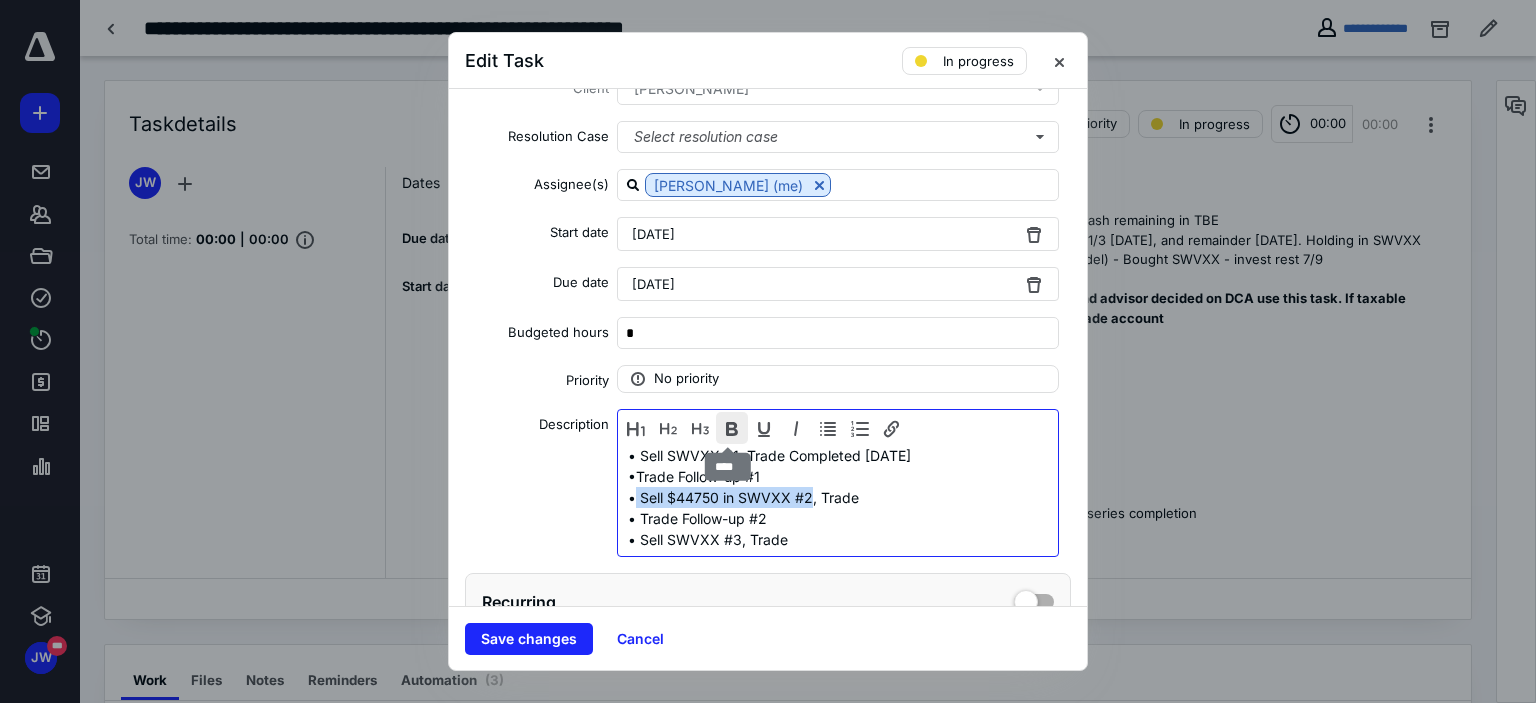 click at bounding box center (732, 428) 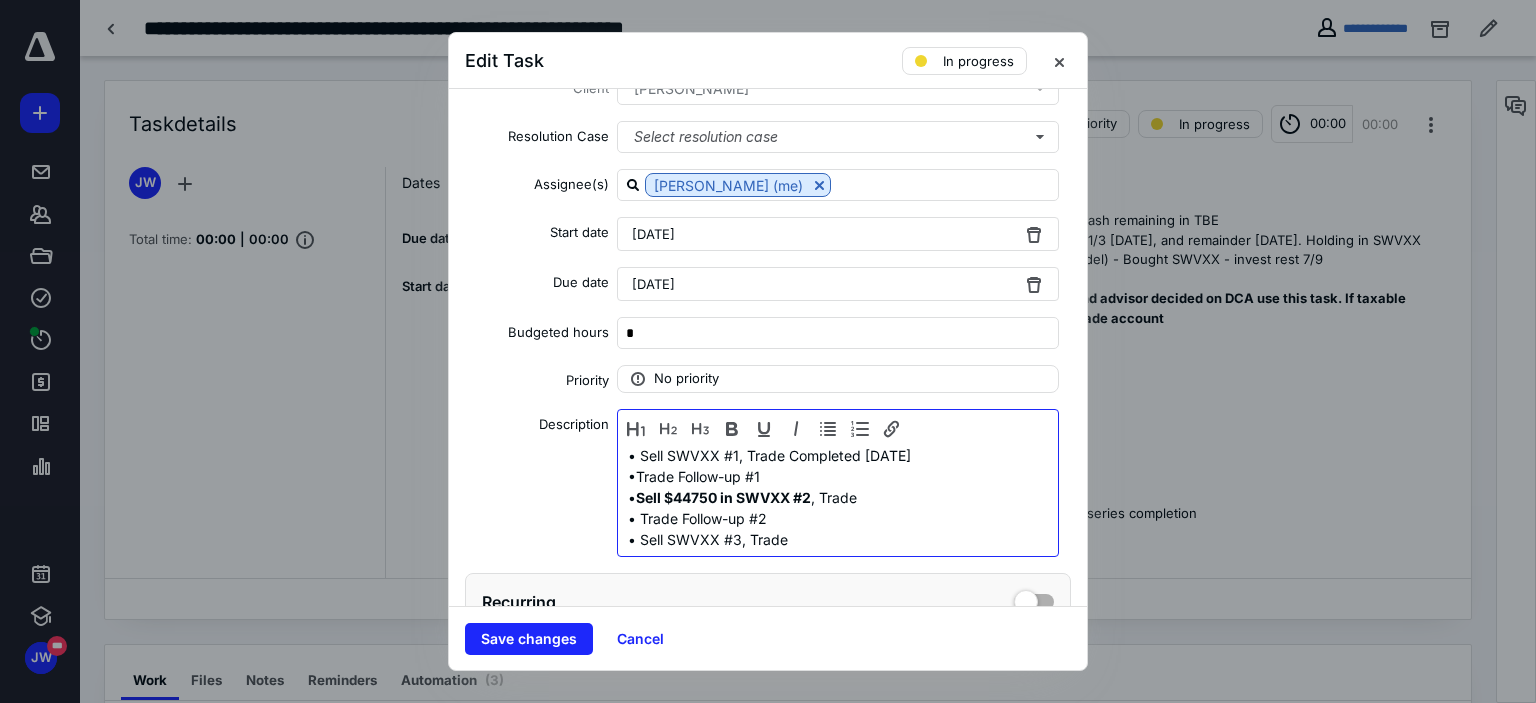 click on "Sell $44750 in SWVXX #2" at bounding box center (723, 497) 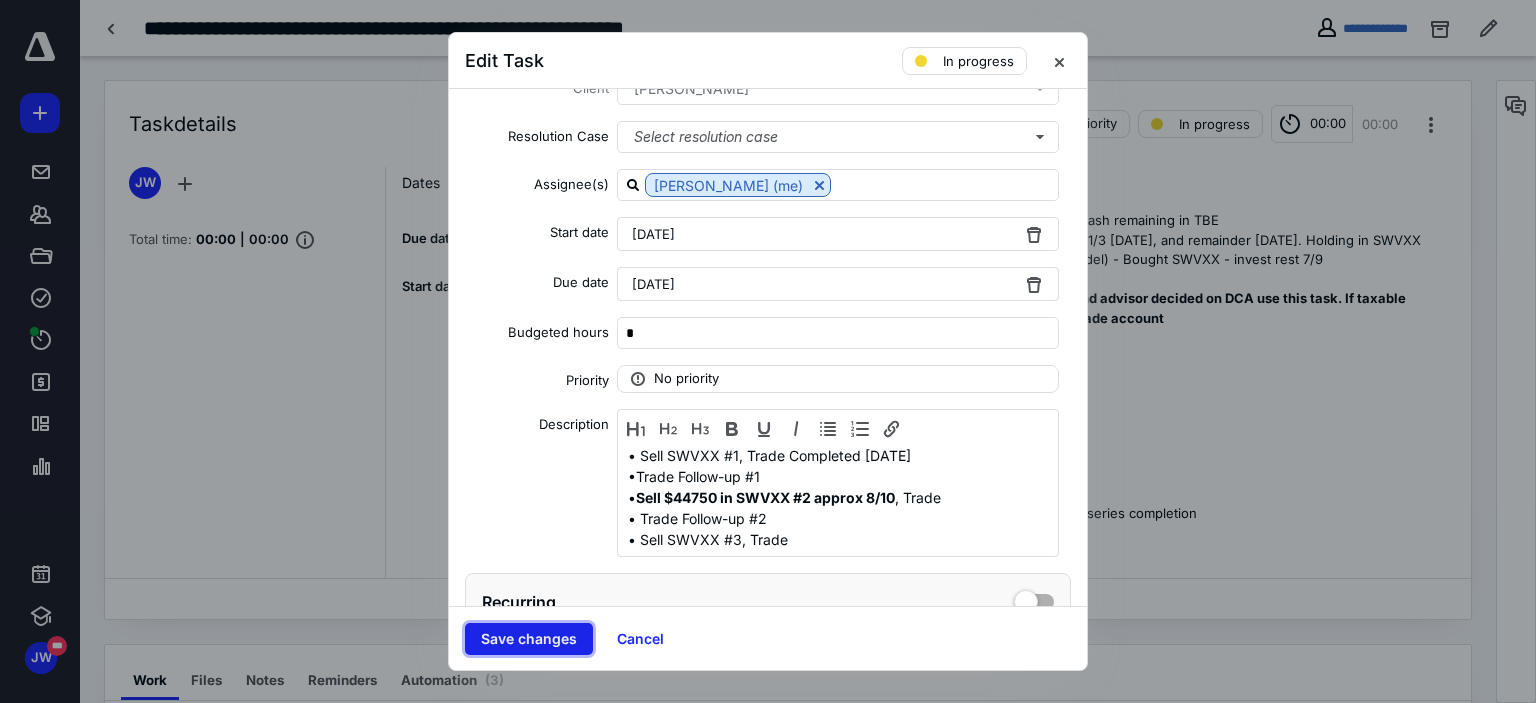 click on "Save changes" at bounding box center [529, 639] 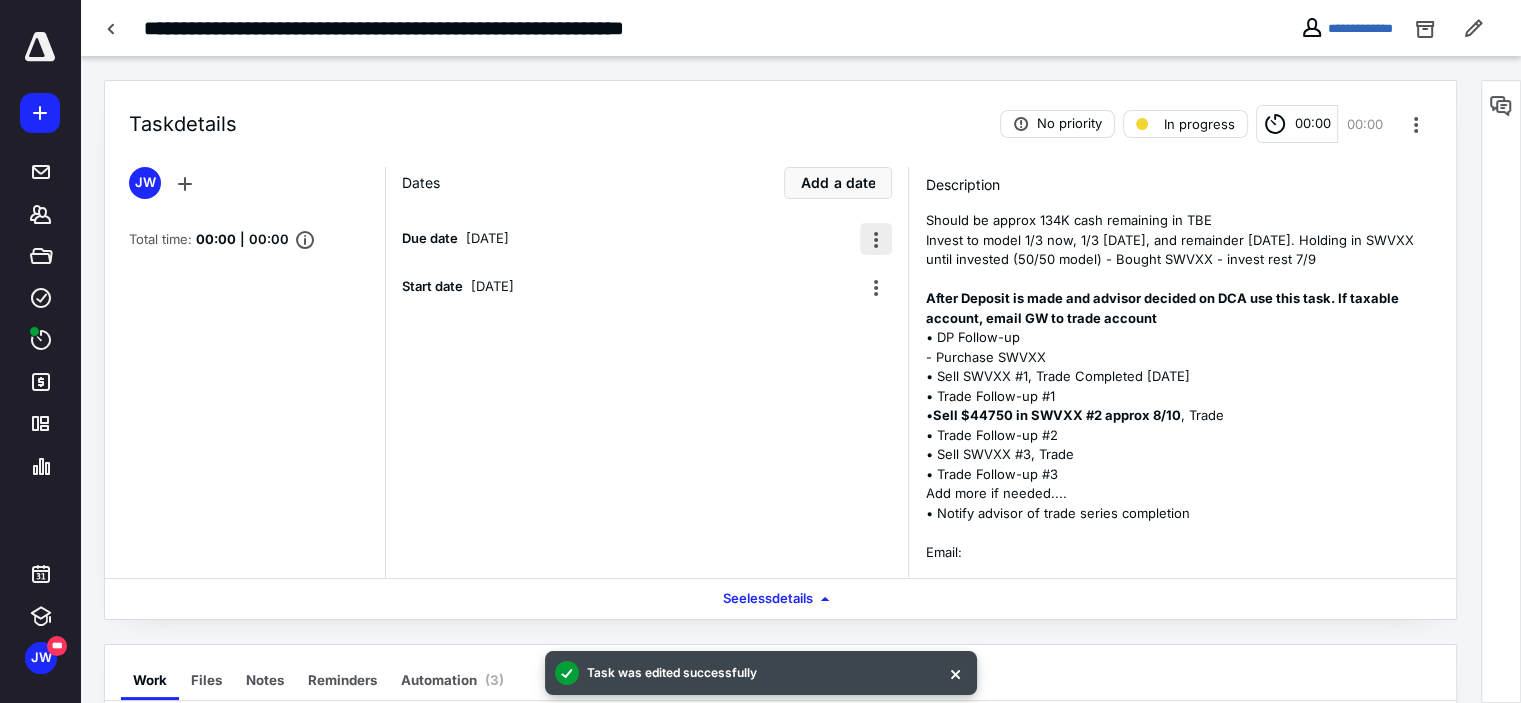 click at bounding box center (876, 239) 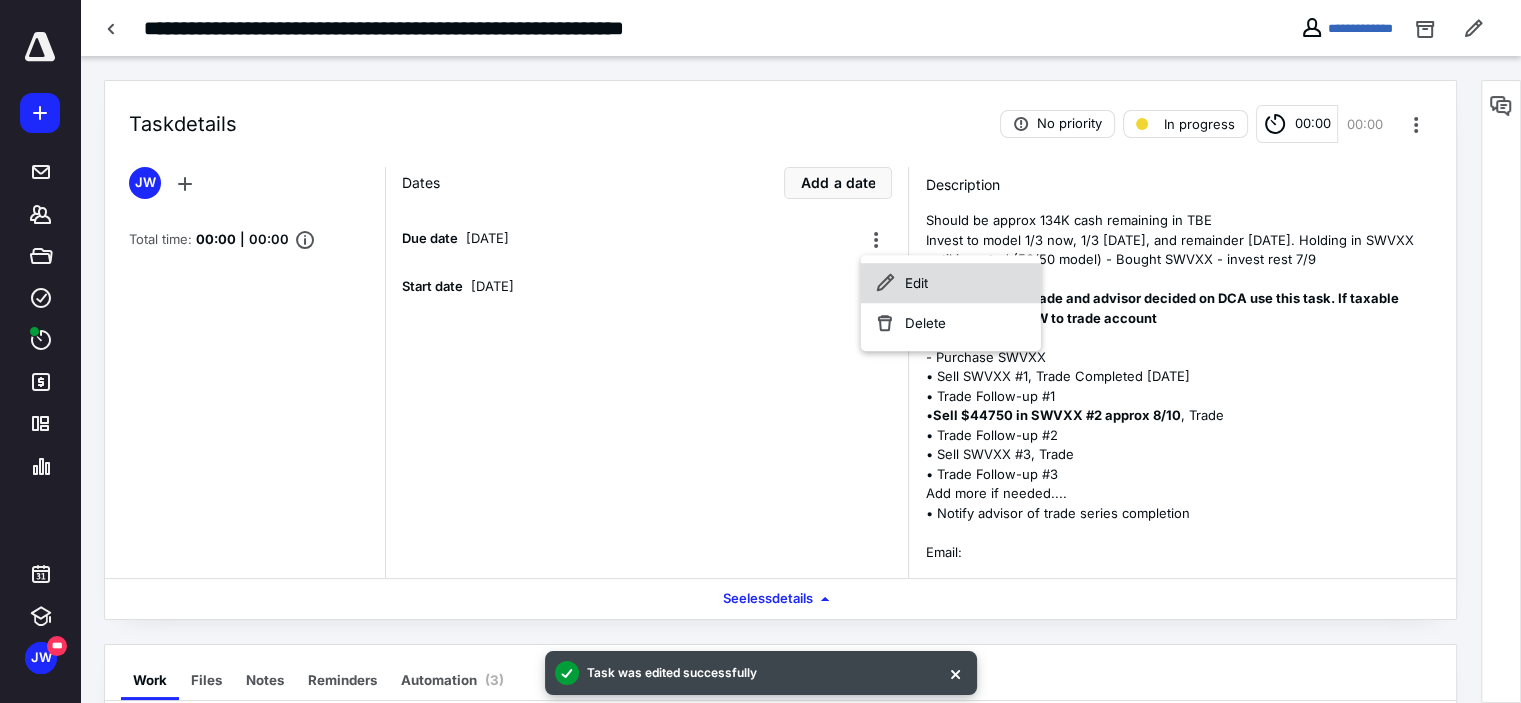 click on "Edit" at bounding box center [951, 283] 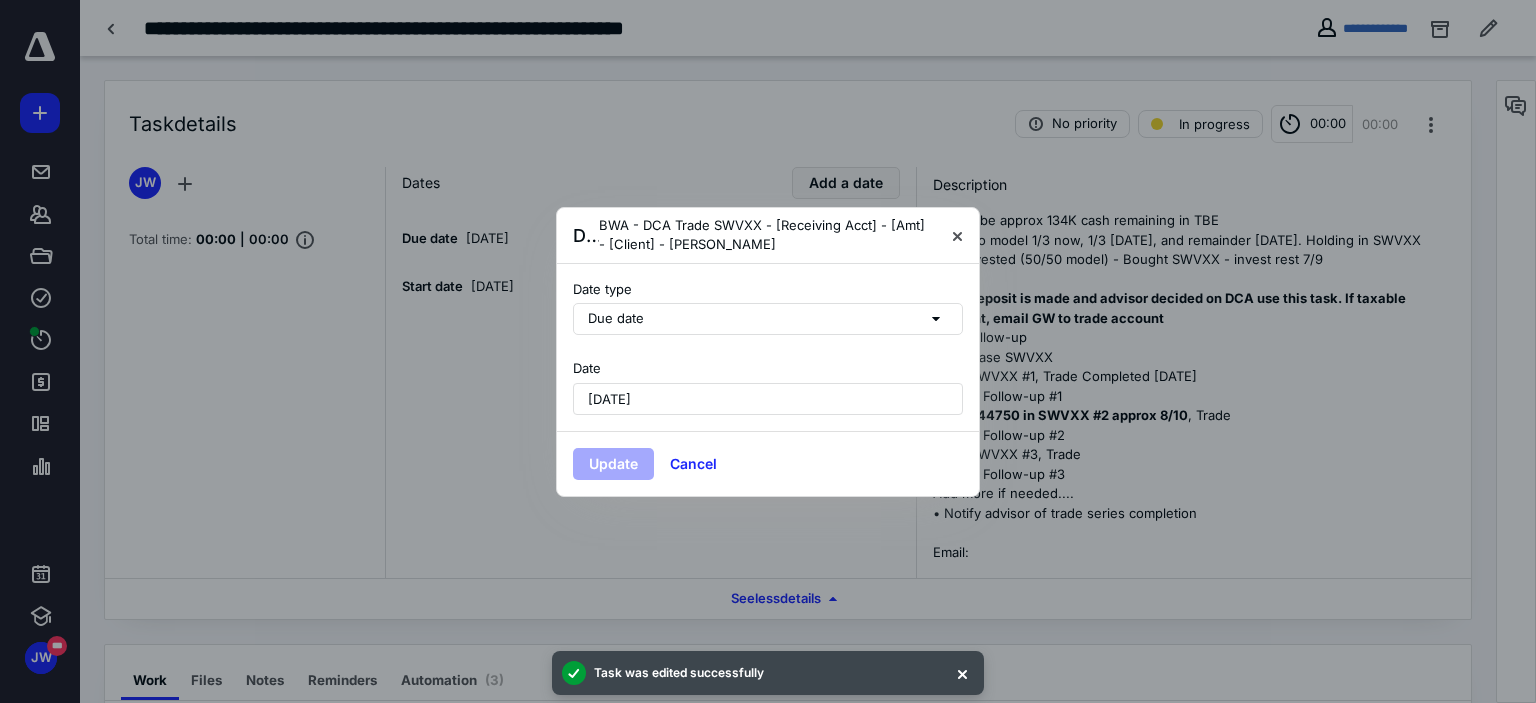 click on "[DATE]" at bounding box center [768, 399] 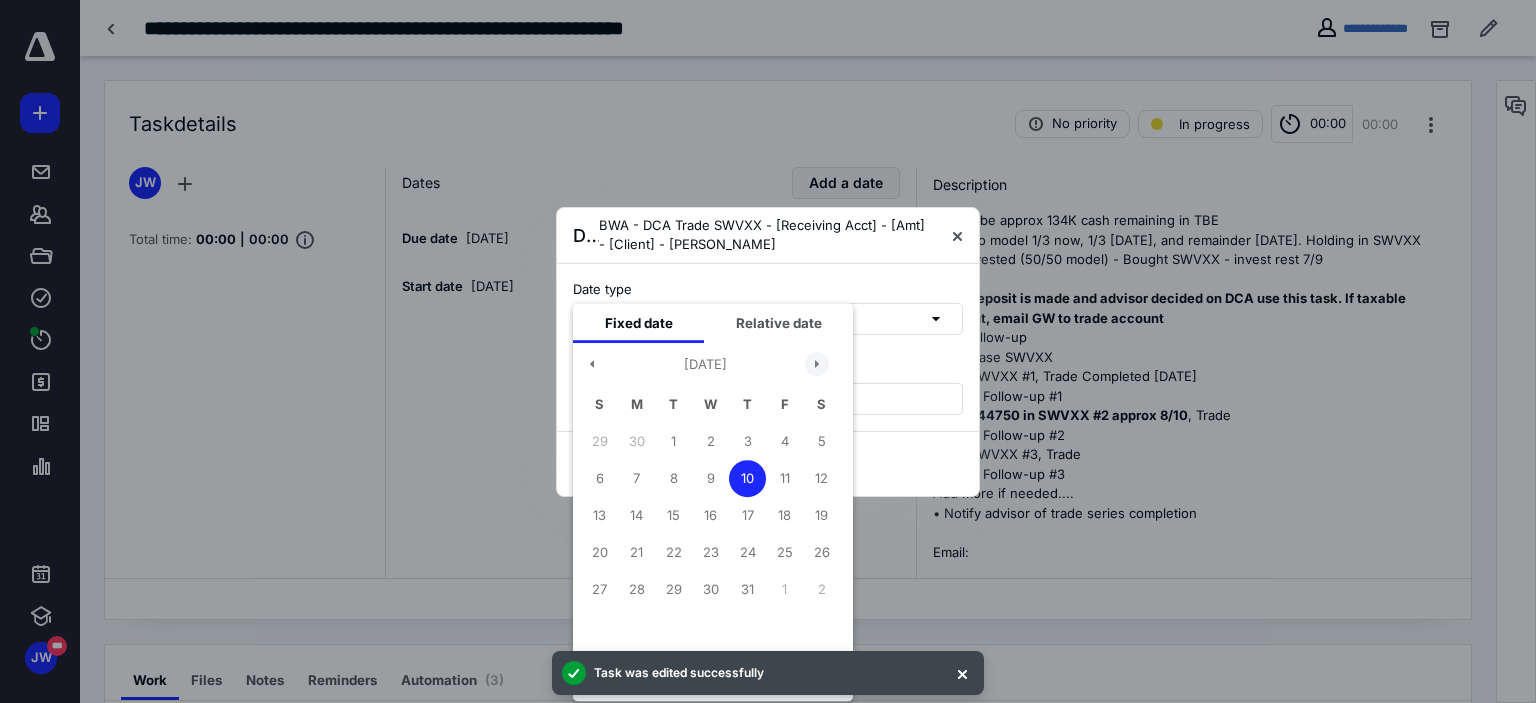 click at bounding box center [817, 364] 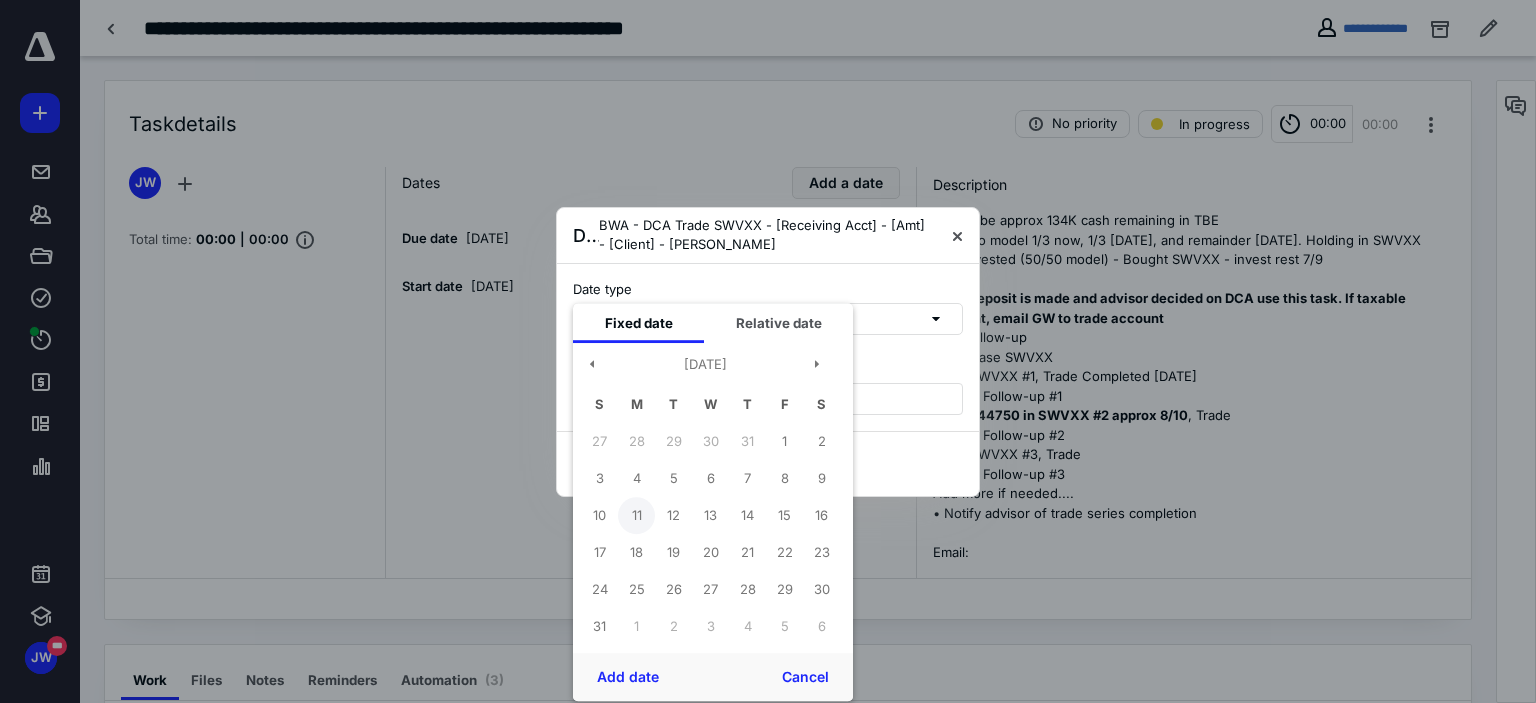 click on "11" at bounding box center (636, 515) 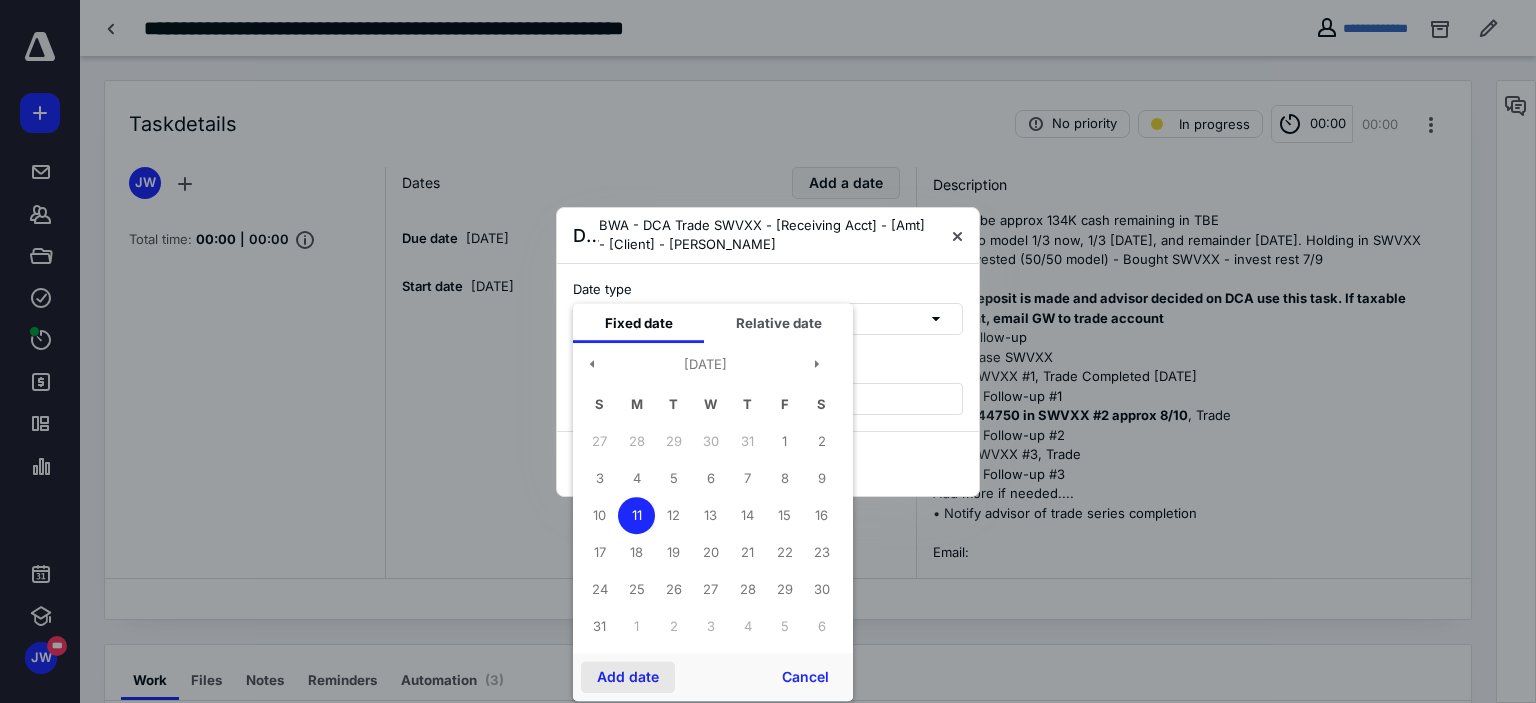 click on "Add date" at bounding box center (628, 677) 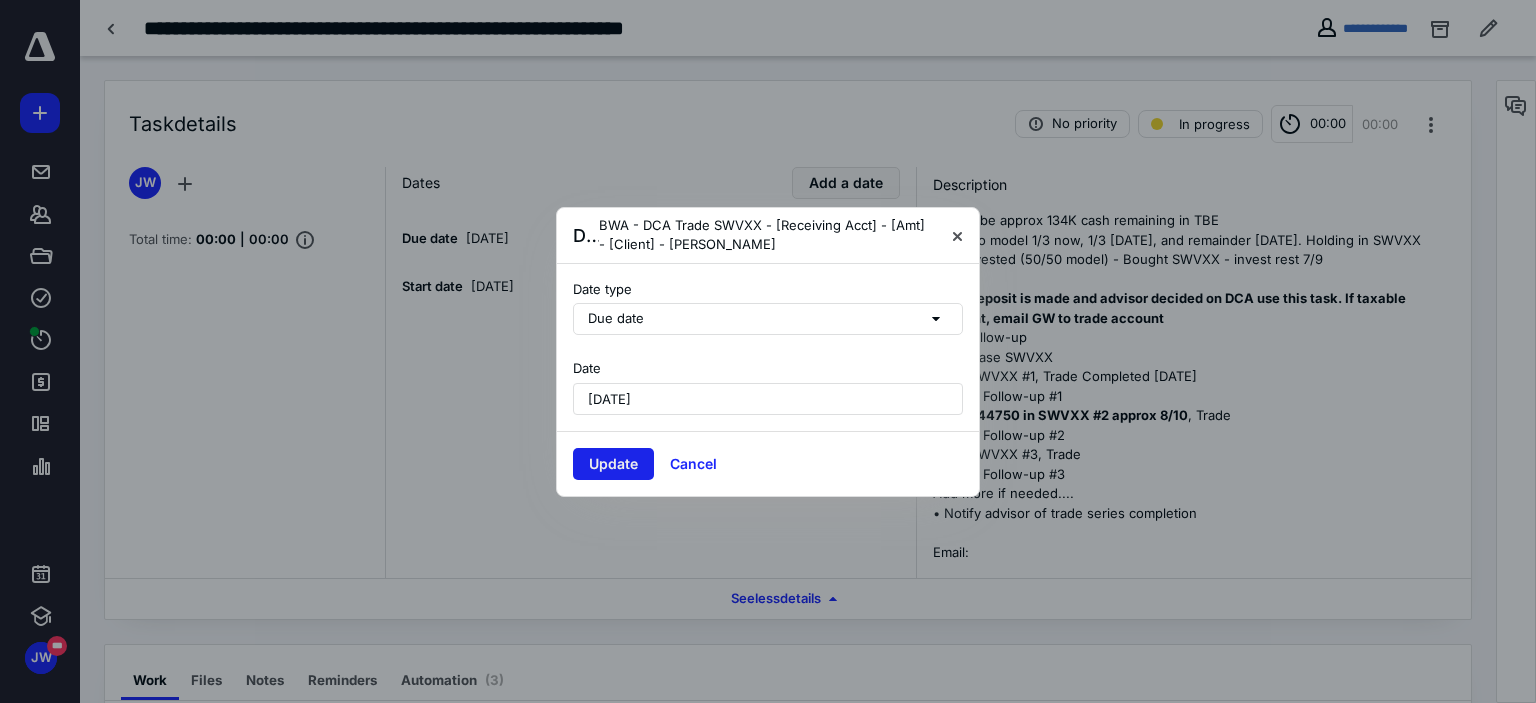 click on "Update" at bounding box center [613, 464] 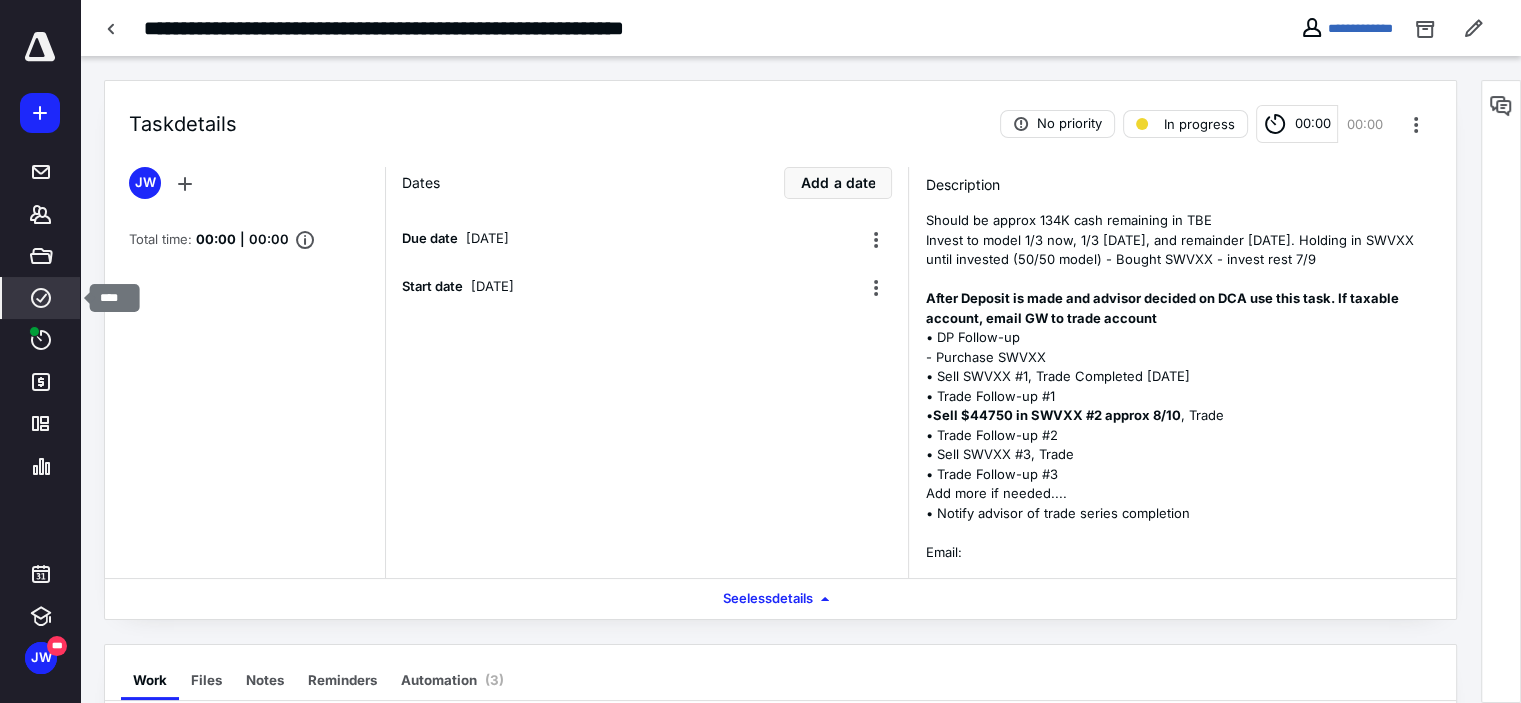 click on "****" at bounding box center [41, 298] 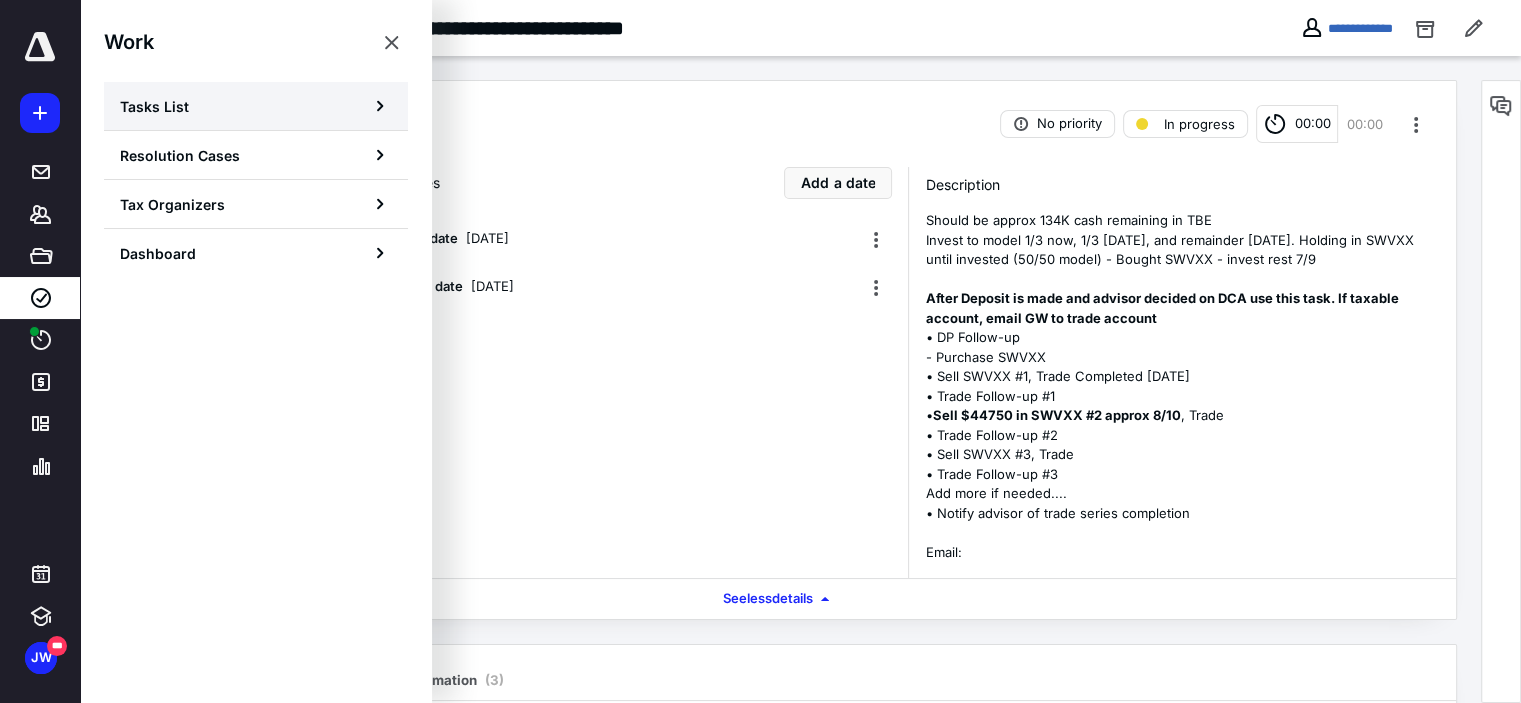 click on "Tasks List" at bounding box center [154, 106] 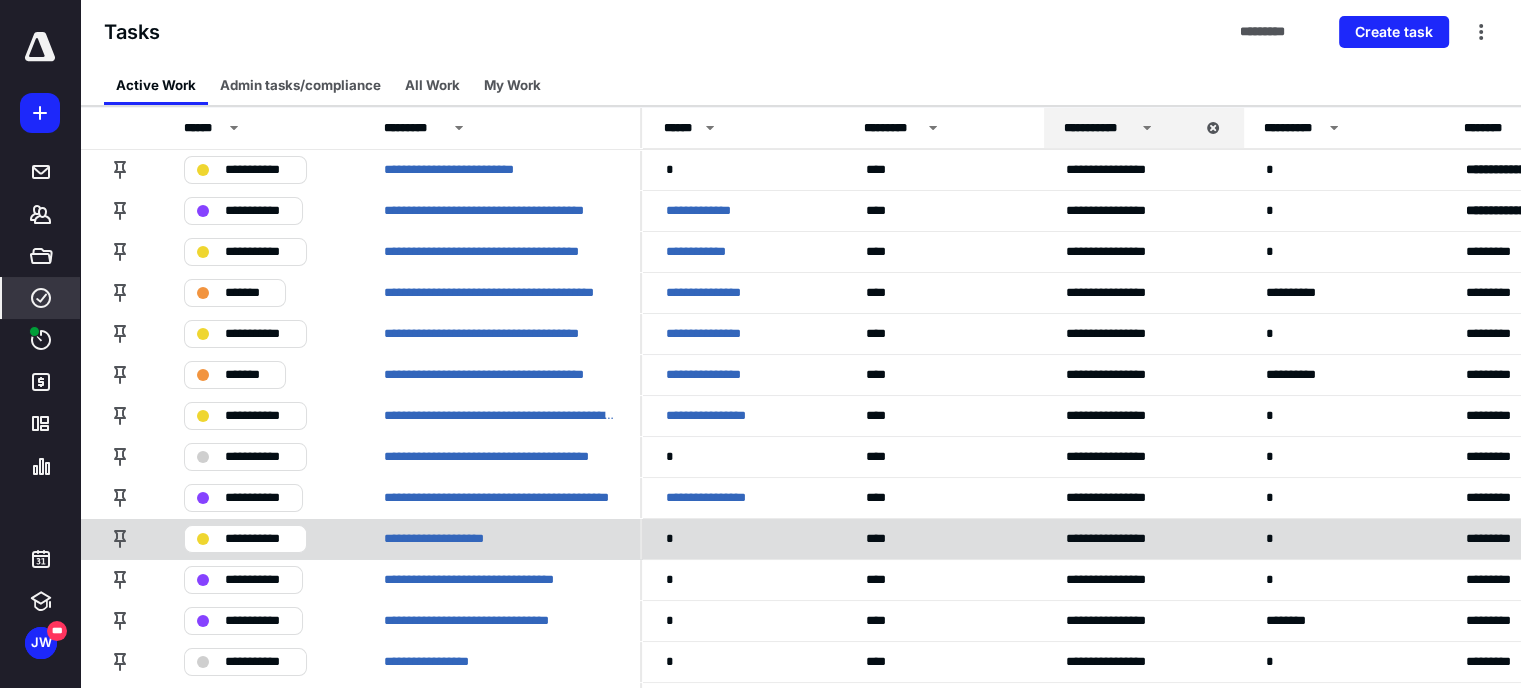 scroll, scrollTop: 100, scrollLeft: 0, axis: vertical 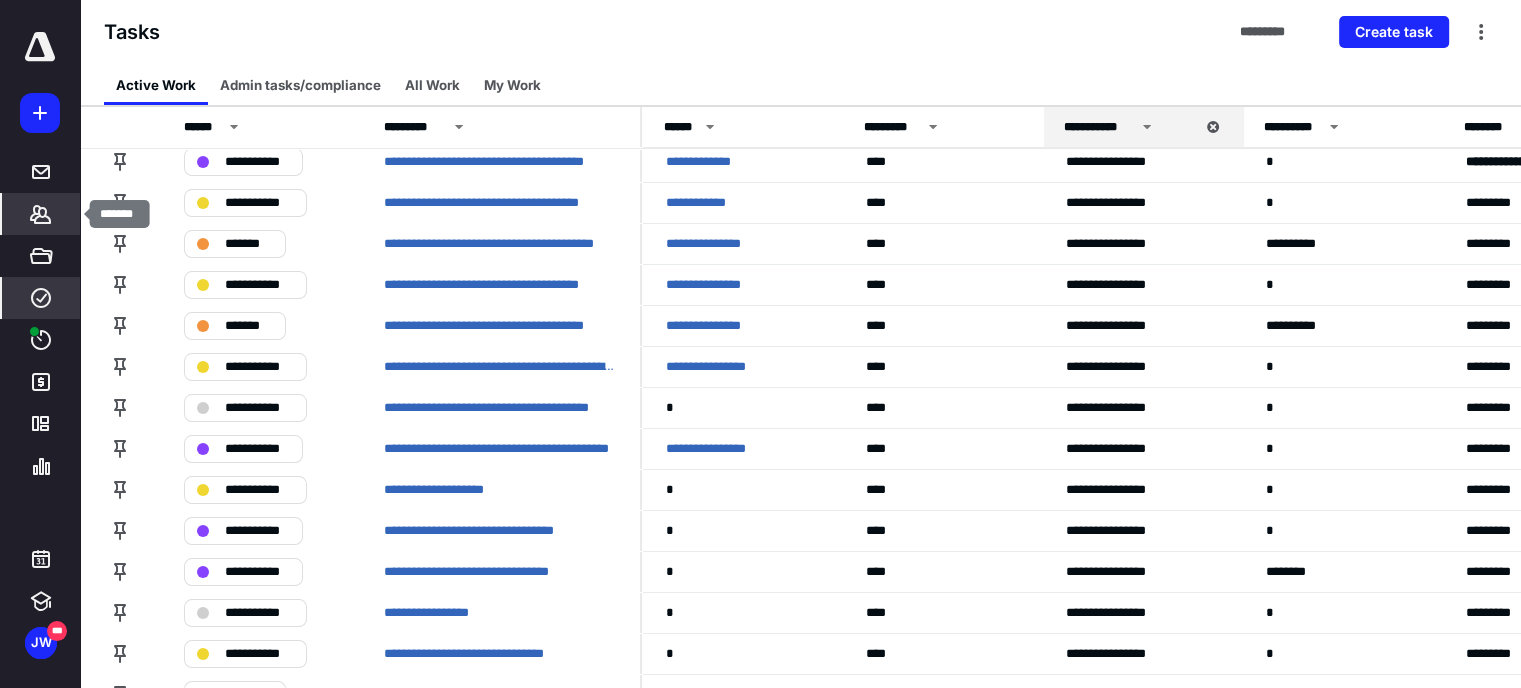 click 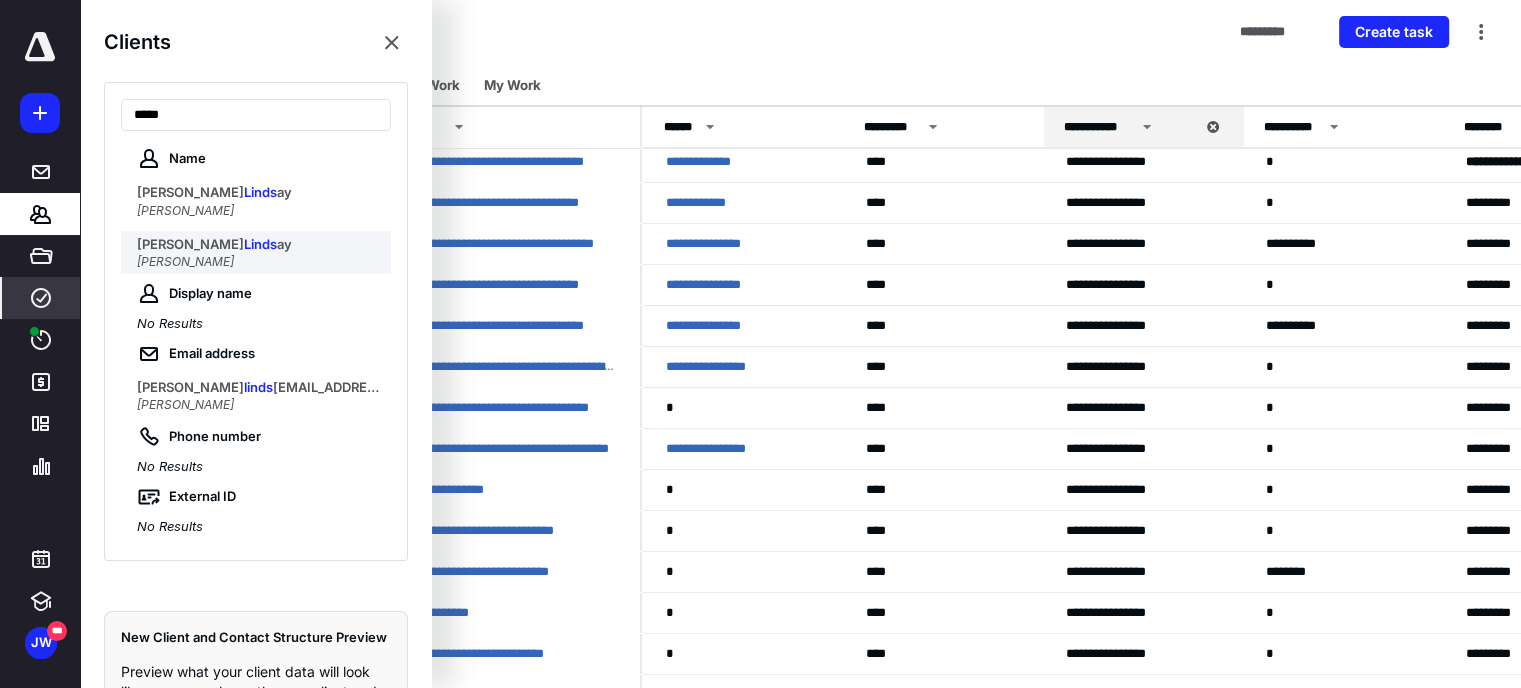 type on "*****" 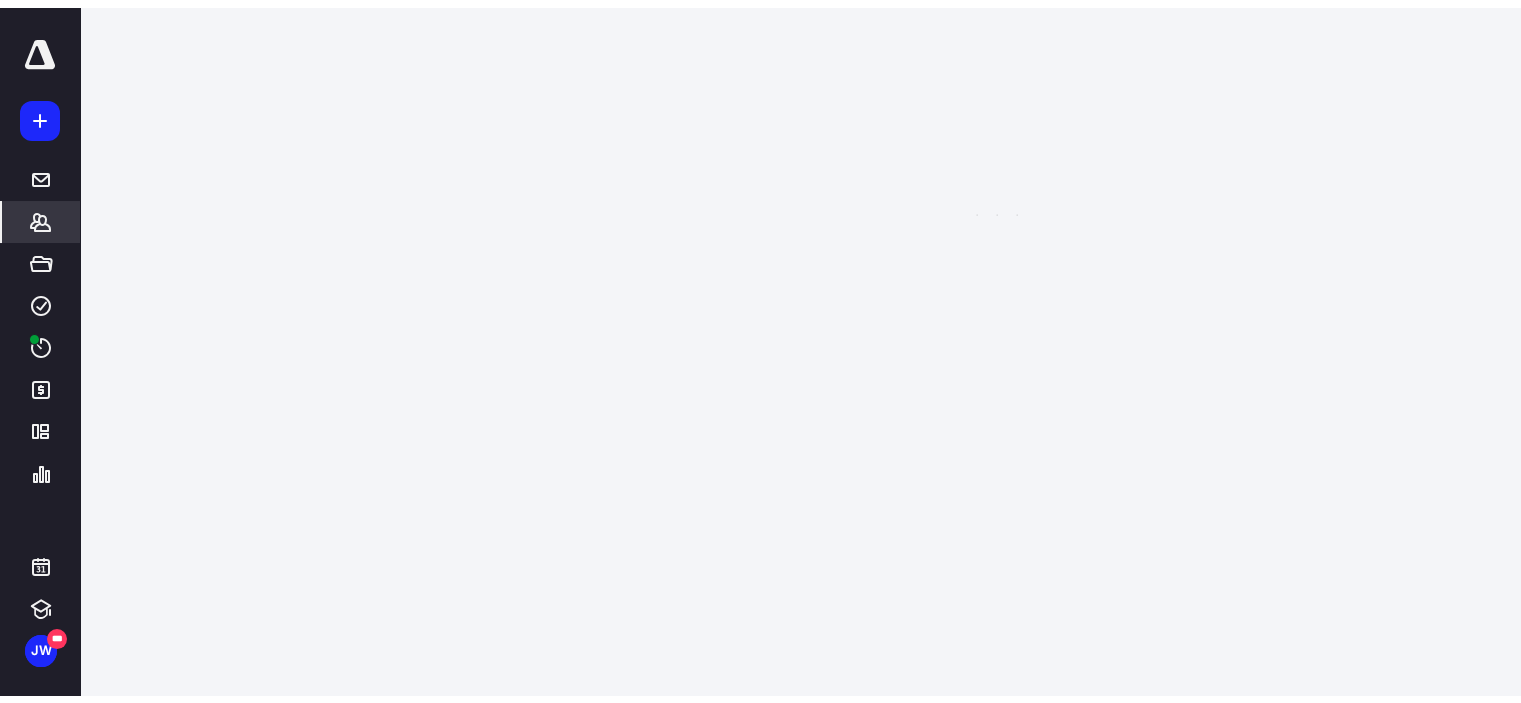 scroll, scrollTop: 0, scrollLeft: 0, axis: both 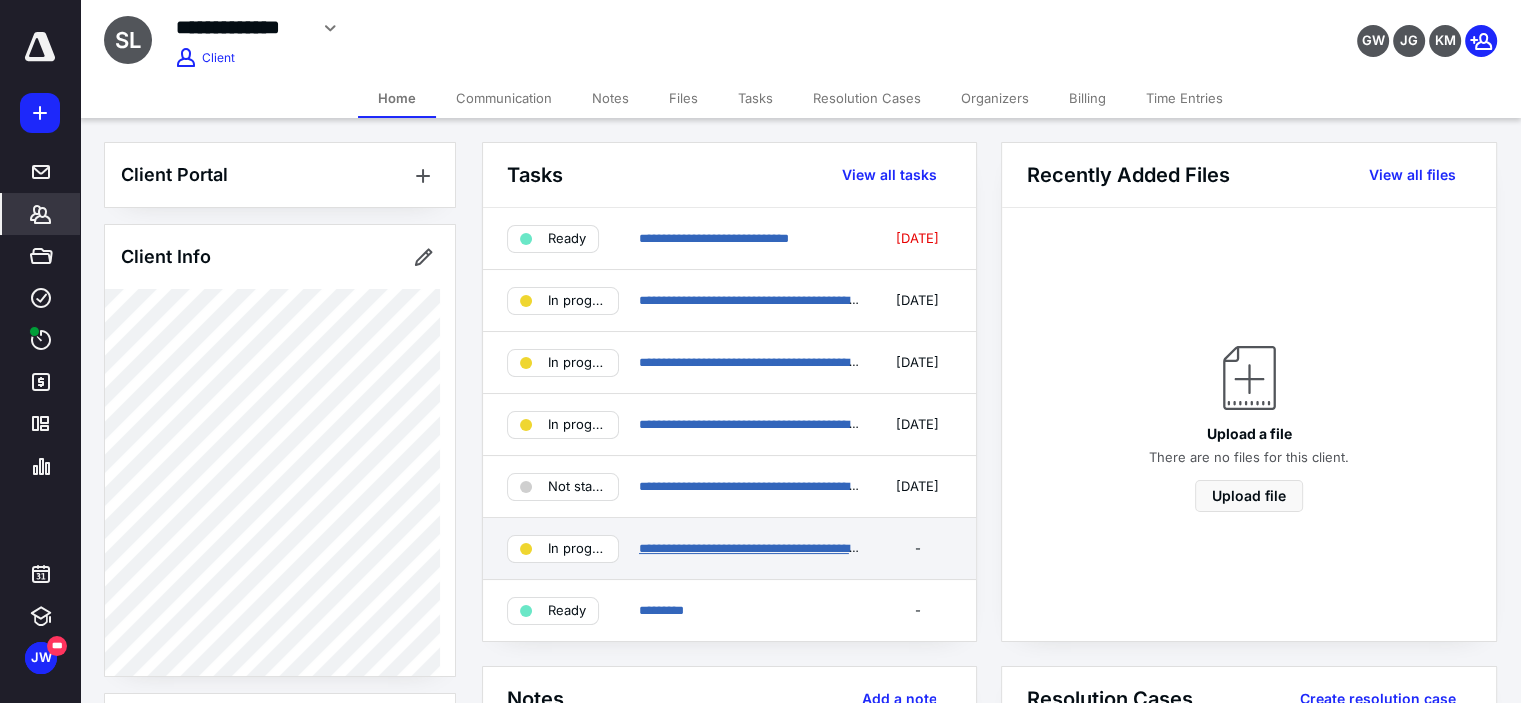click on "**********" at bounding box center (771, 548) 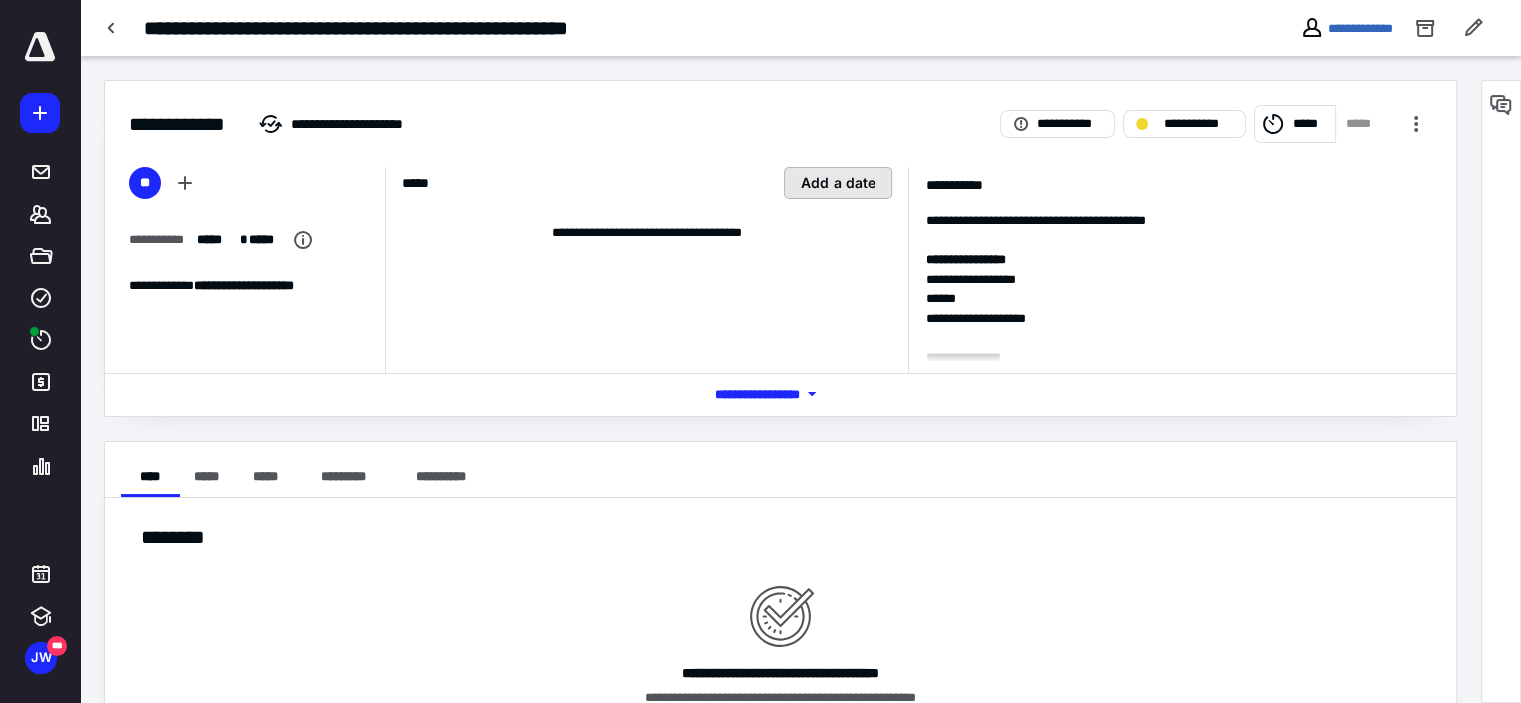 click on "Add a date" at bounding box center (838, 183) 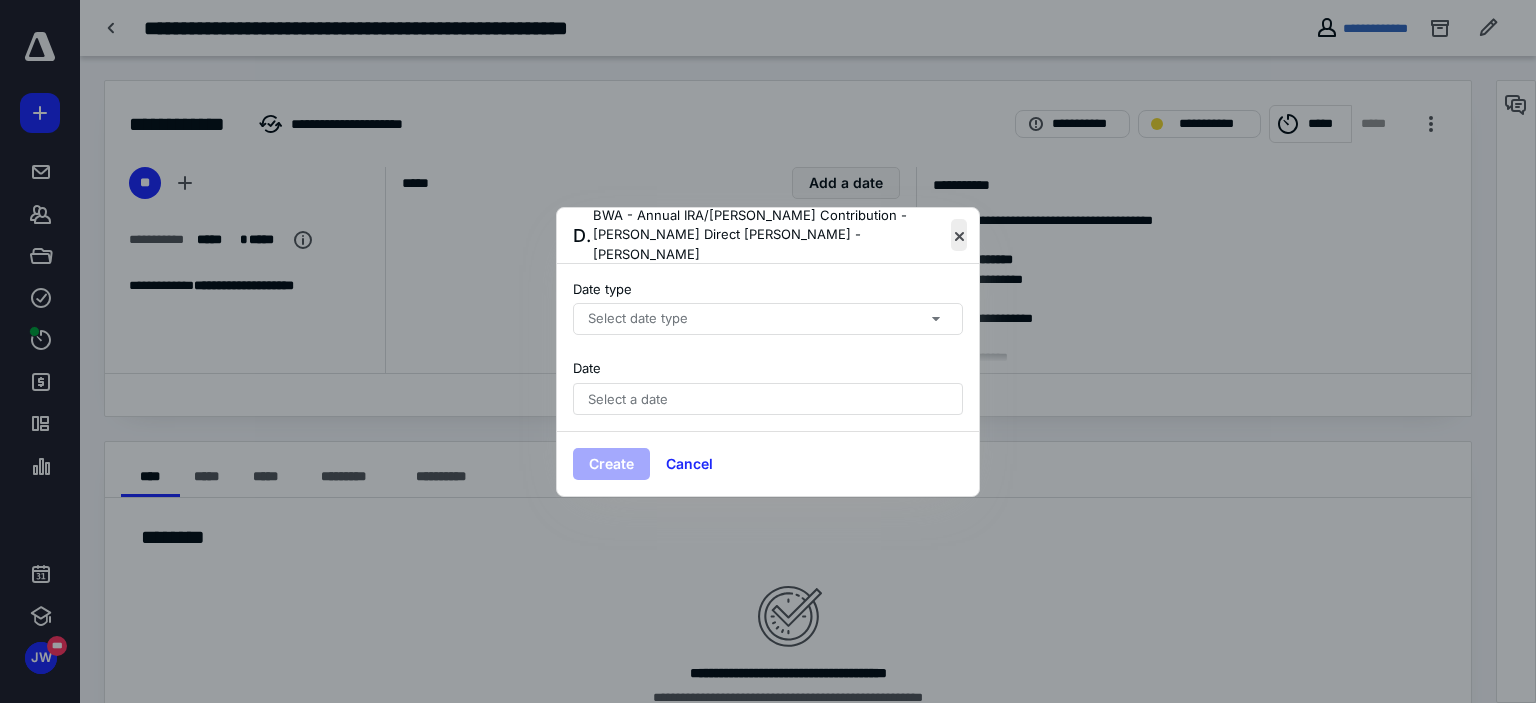 click at bounding box center [959, 235] 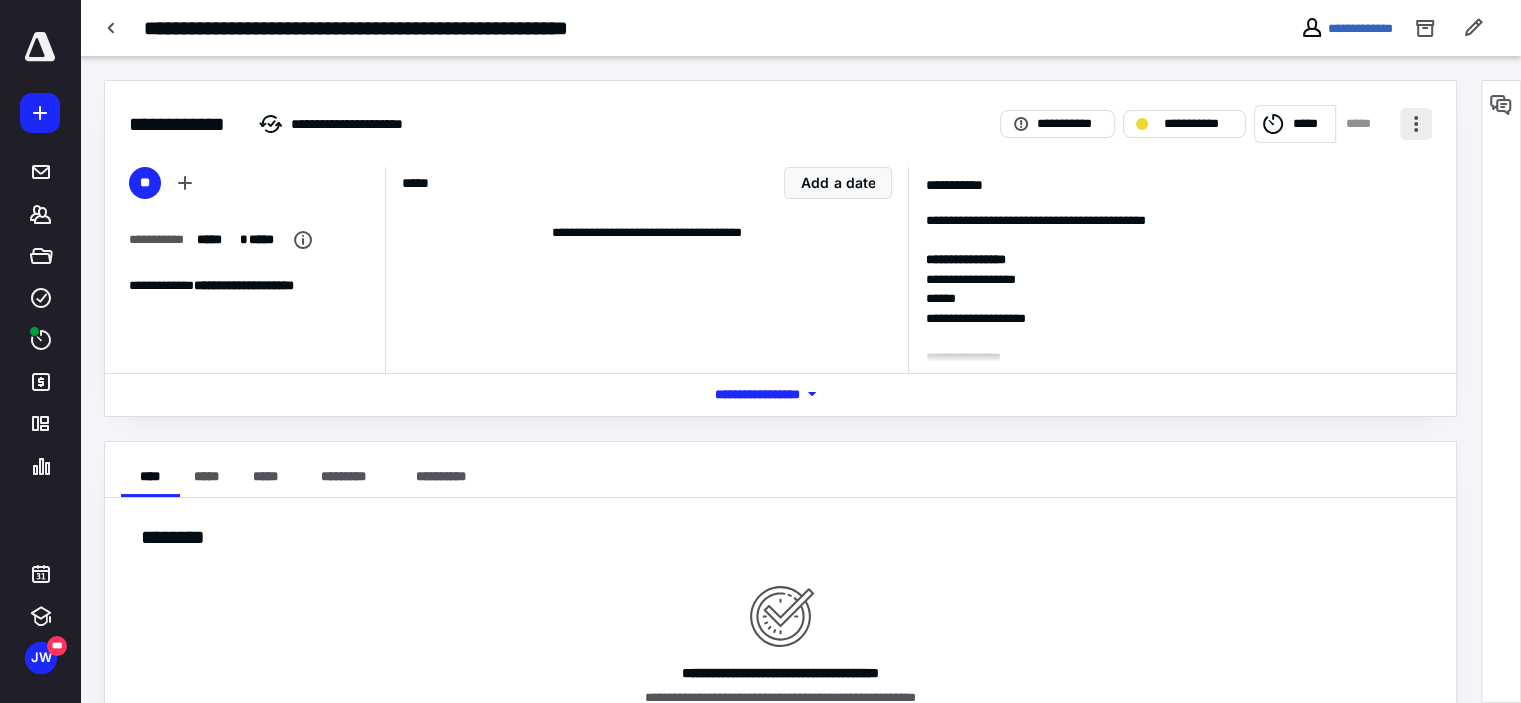 click at bounding box center [1416, 124] 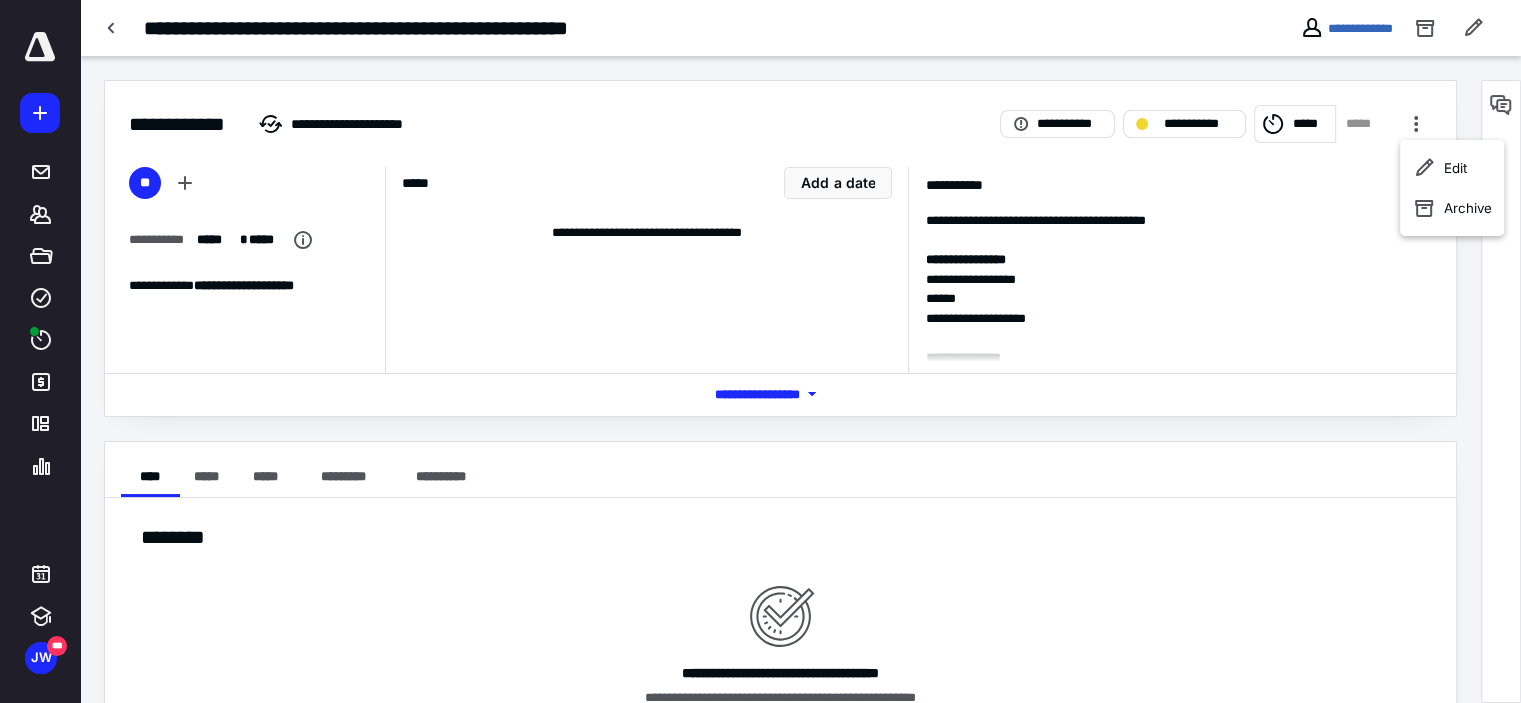 drag, startPoint x: 1447, startPoint y: 207, endPoint x: 755, endPoint y: 299, distance: 698.0888 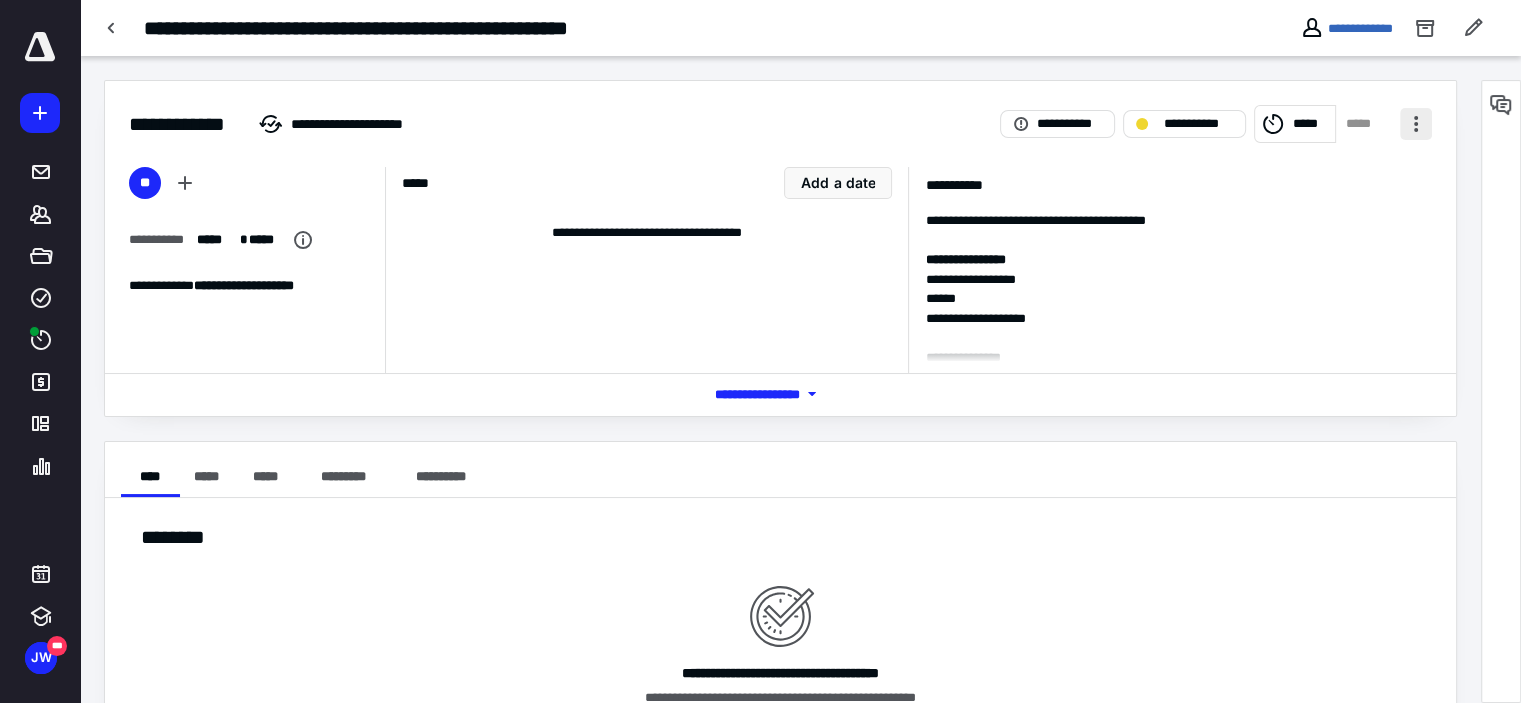 click at bounding box center [1416, 124] 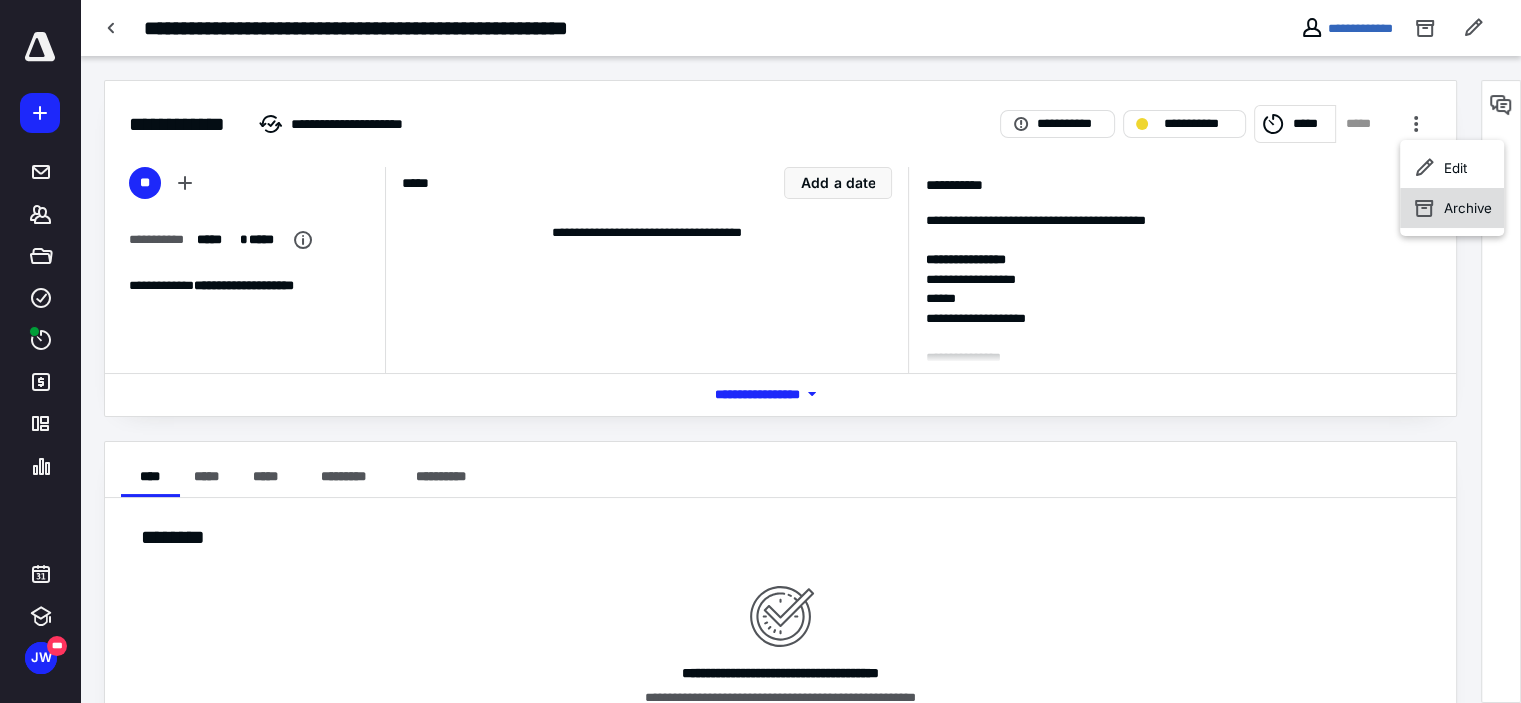 click 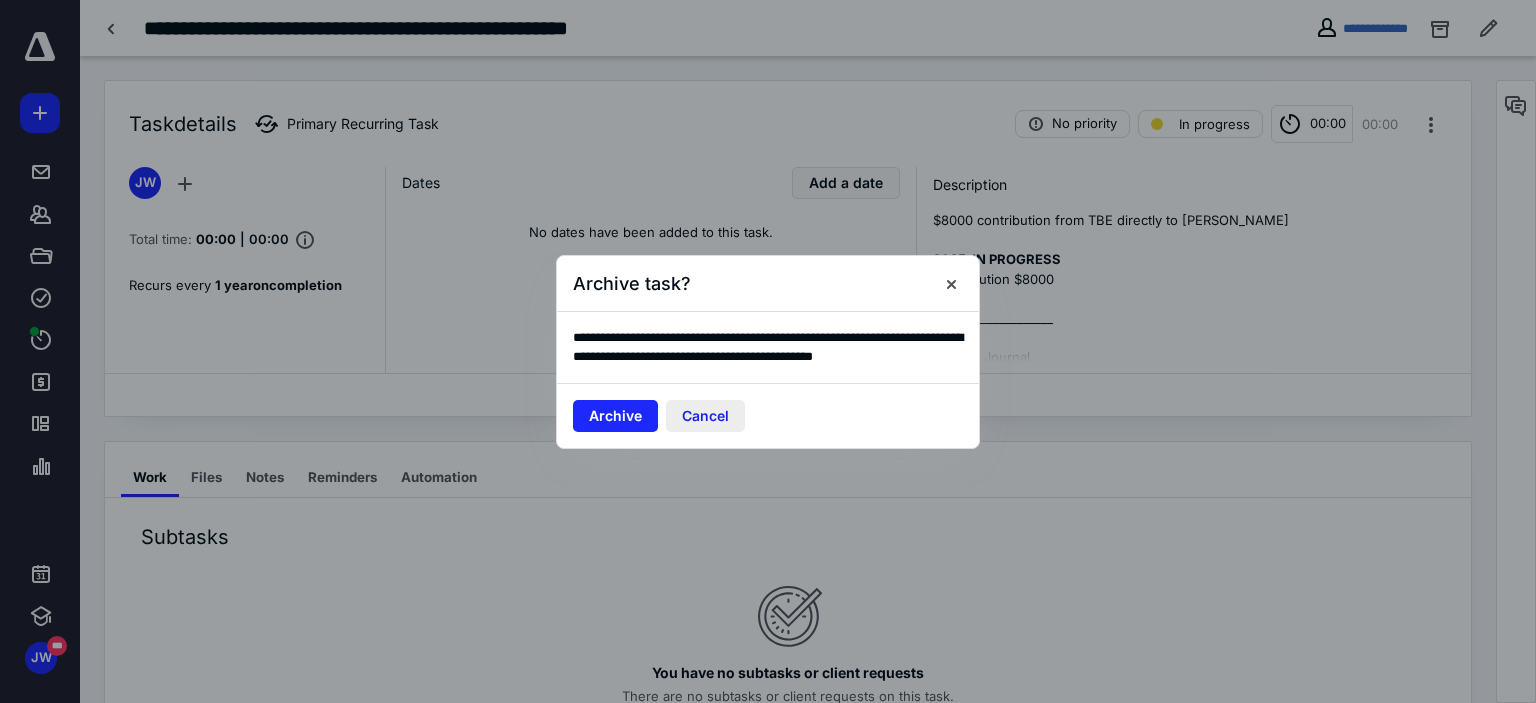 click on "Cancel" at bounding box center (705, 416) 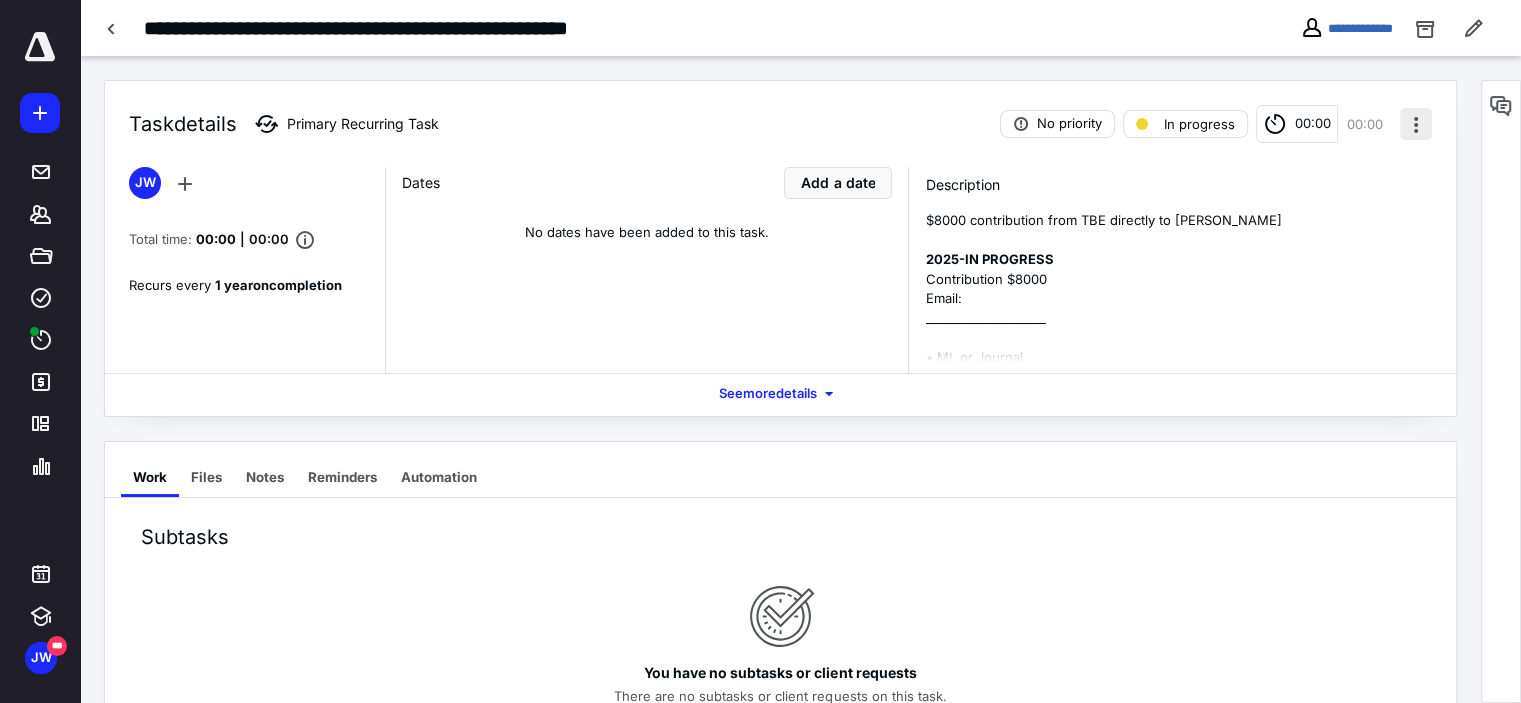 drag, startPoint x: 1433, startPoint y: 119, endPoint x: 1423, endPoint y: 124, distance: 11.18034 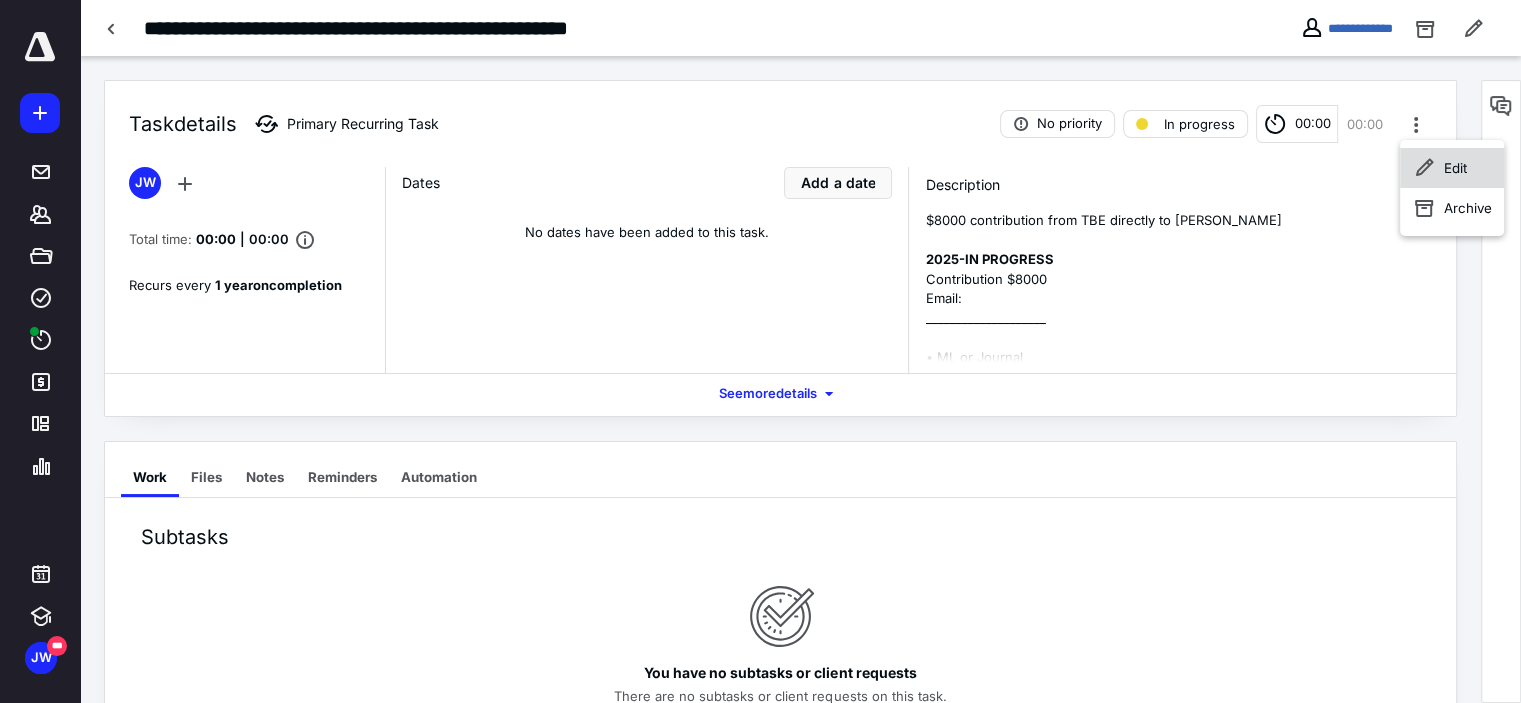 click 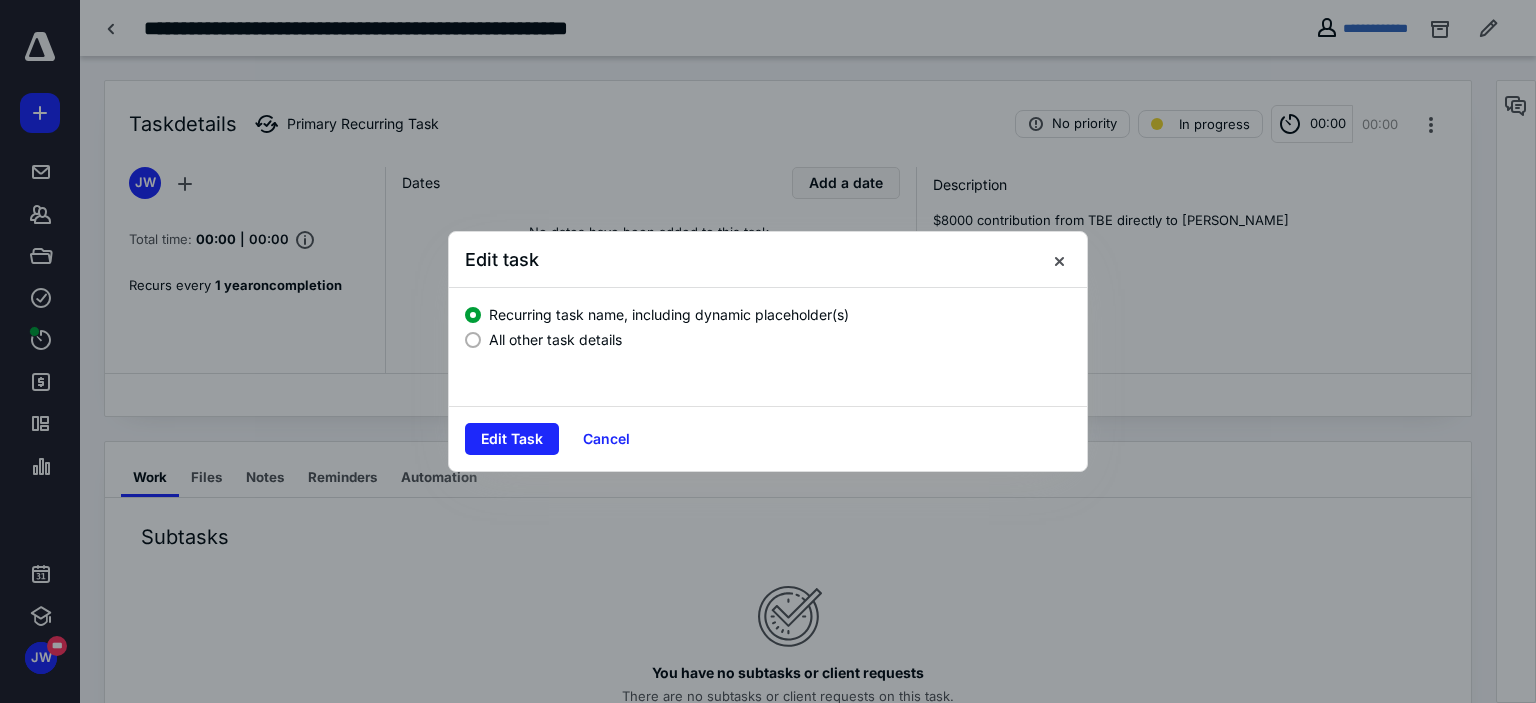 click on "All other task details" at bounding box center (555, 339) 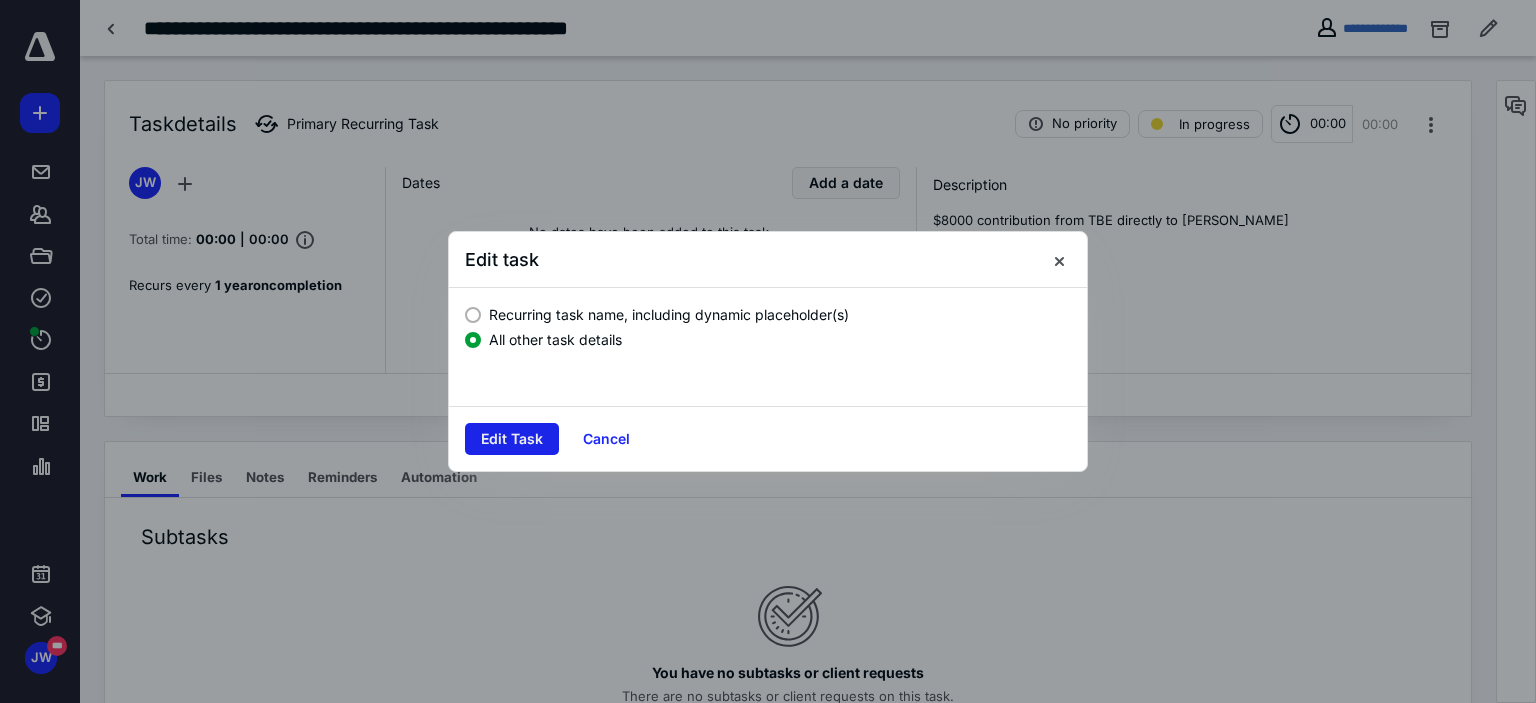click on "Edit Task" at bounding box center (512, 439) 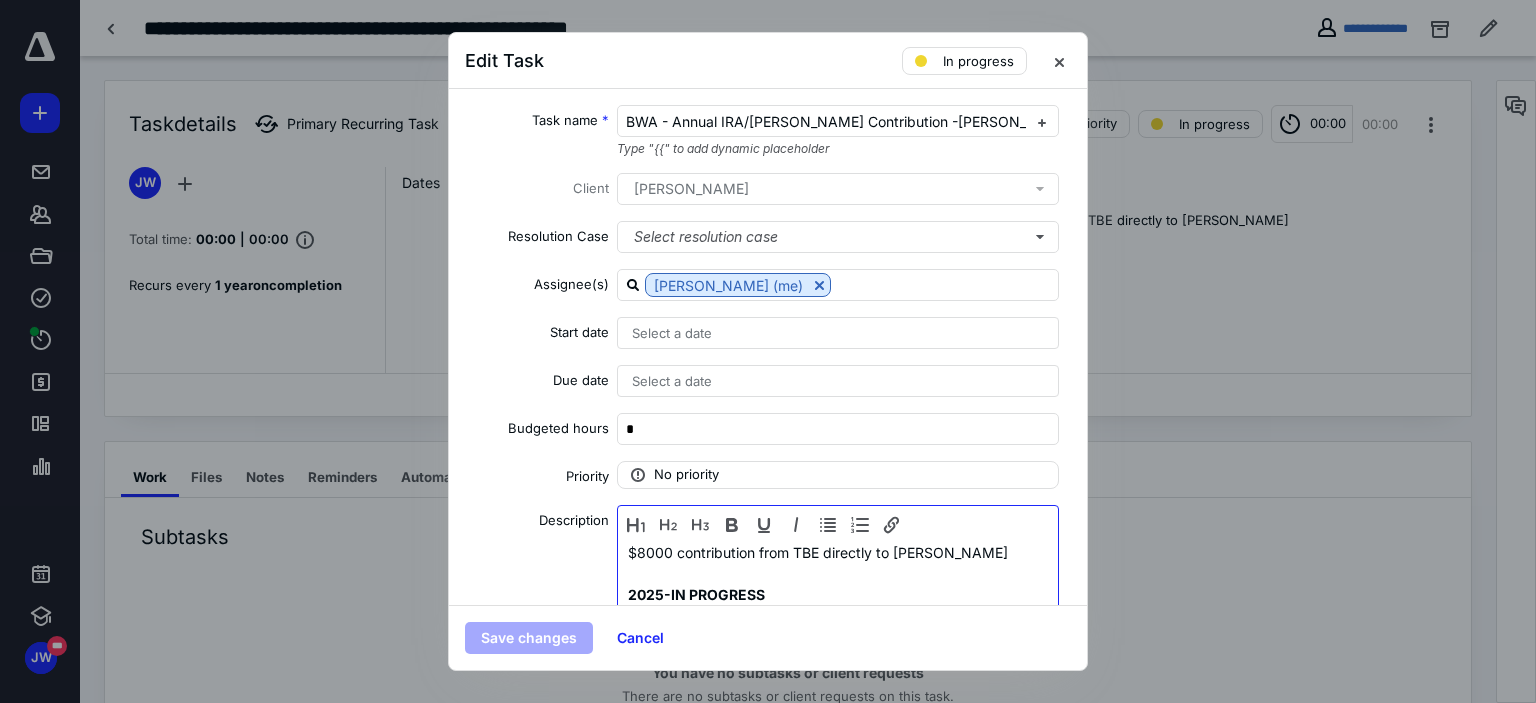 click on "$8000 contribution from TBE directly to [PERSON_NAME]" at bounding box center (838, 552) 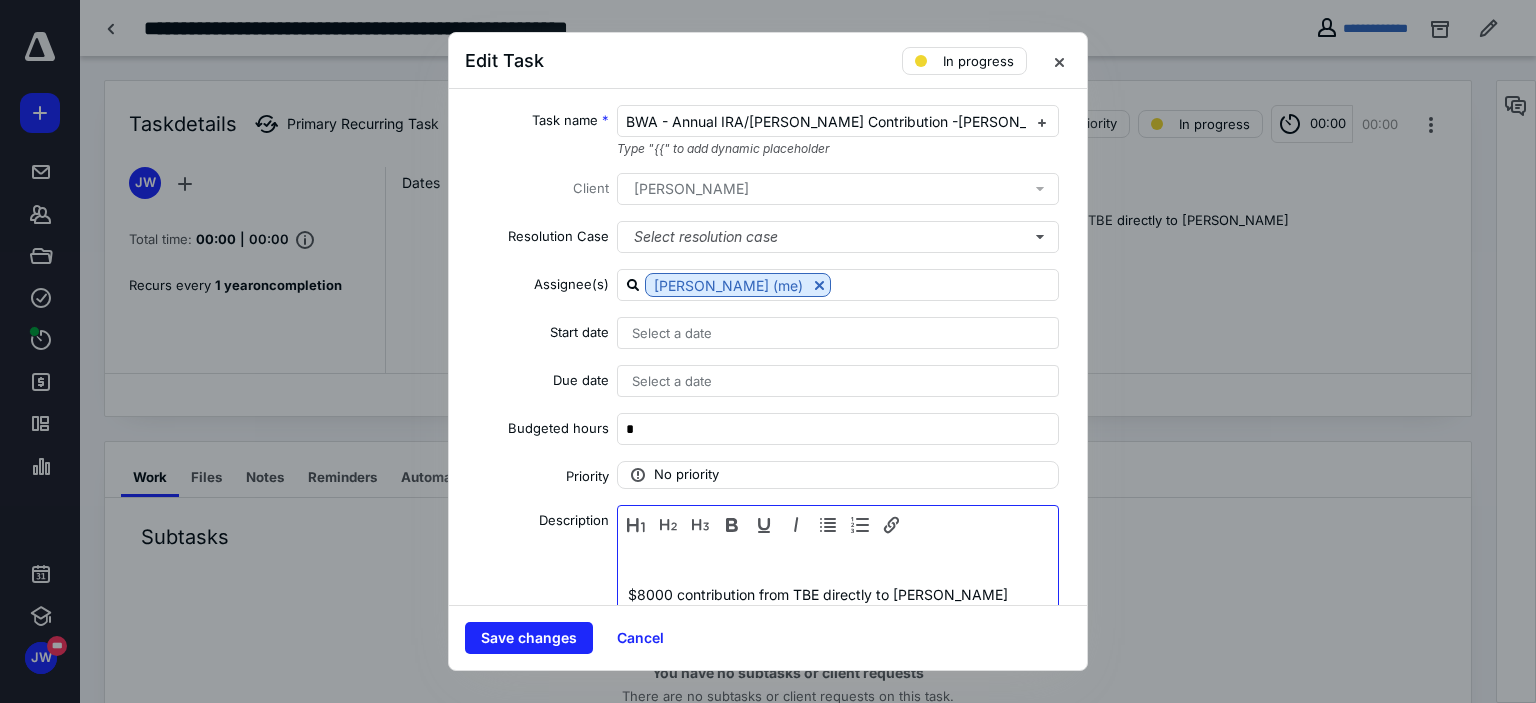 click at bounding box center [838, 552] 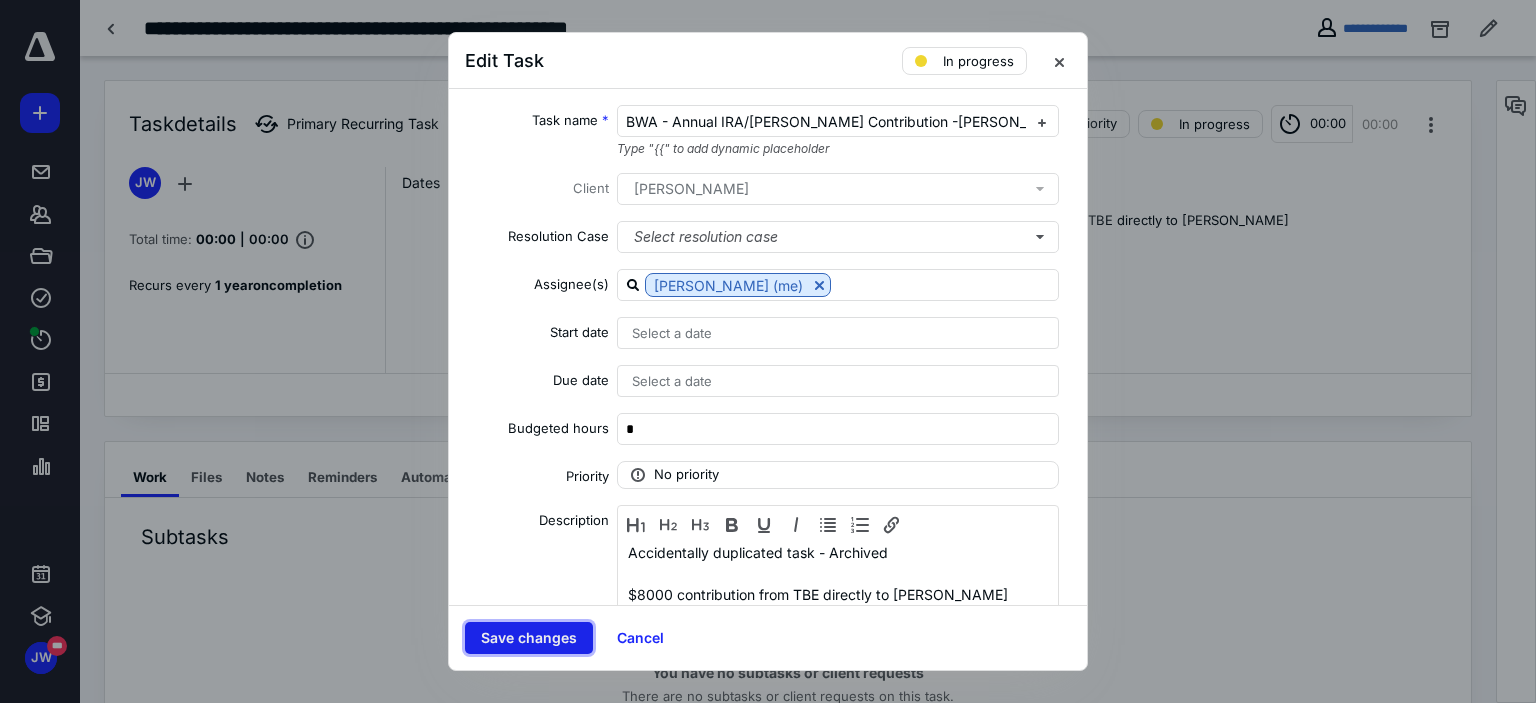 click on "Save changes" at bounding box center [529, 638] 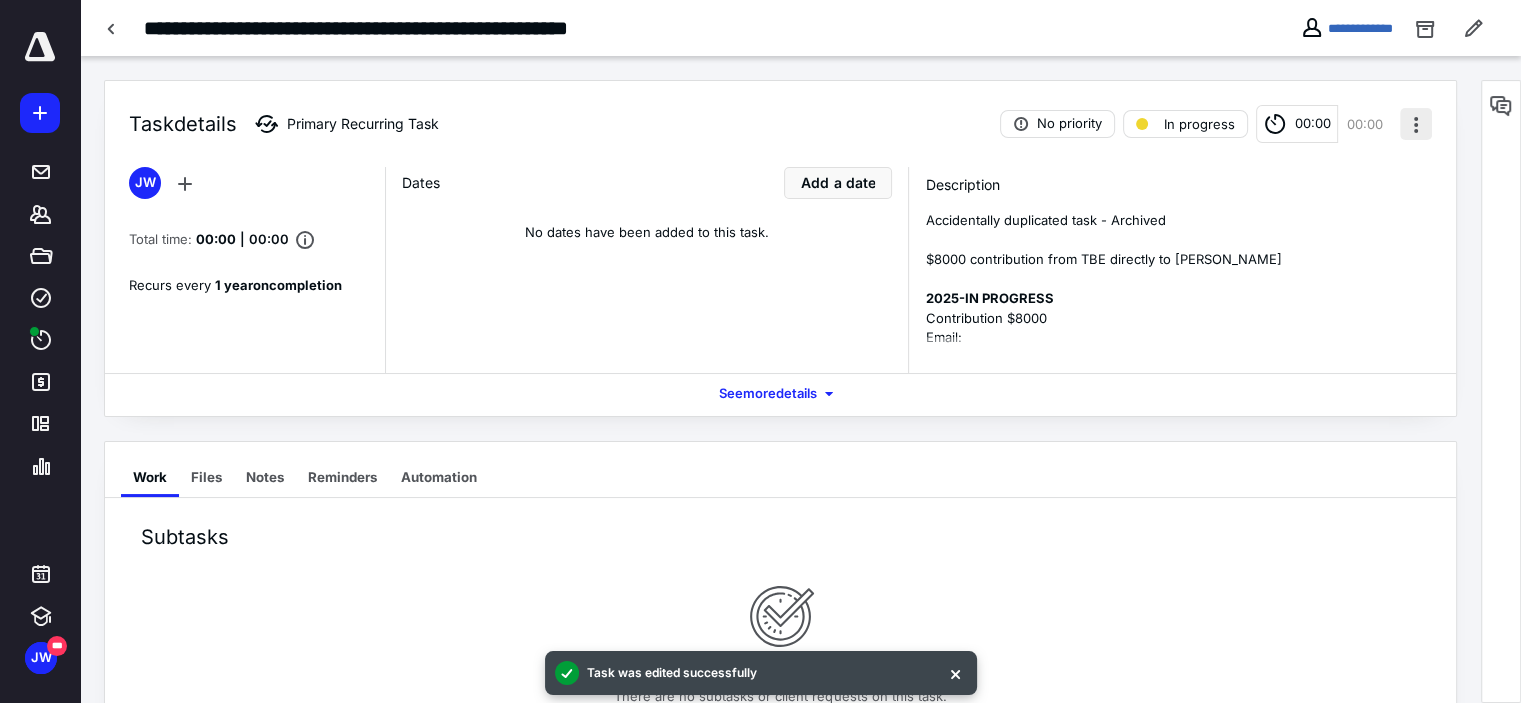 click at bounding box center (1416, 124) 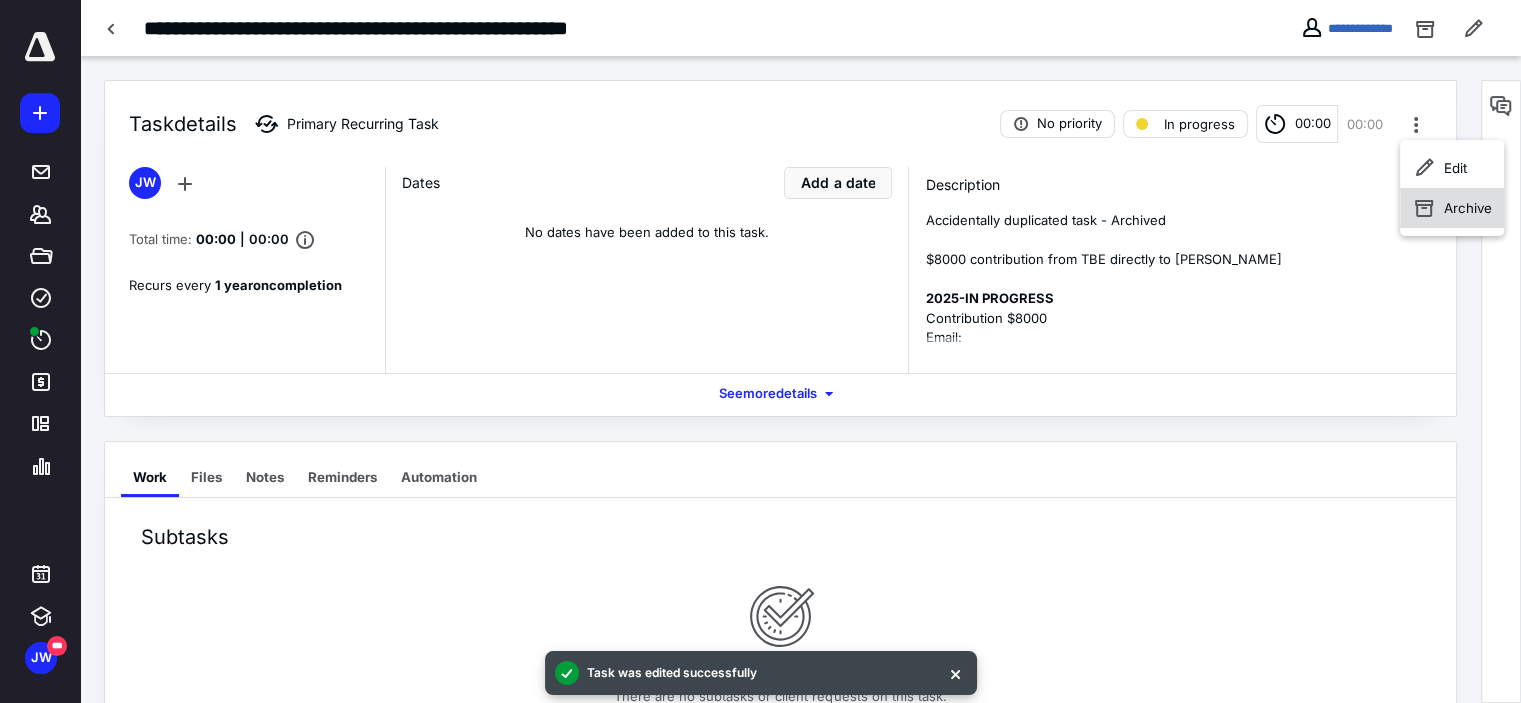 click on "Archive" at bounding box center [1452, 208] 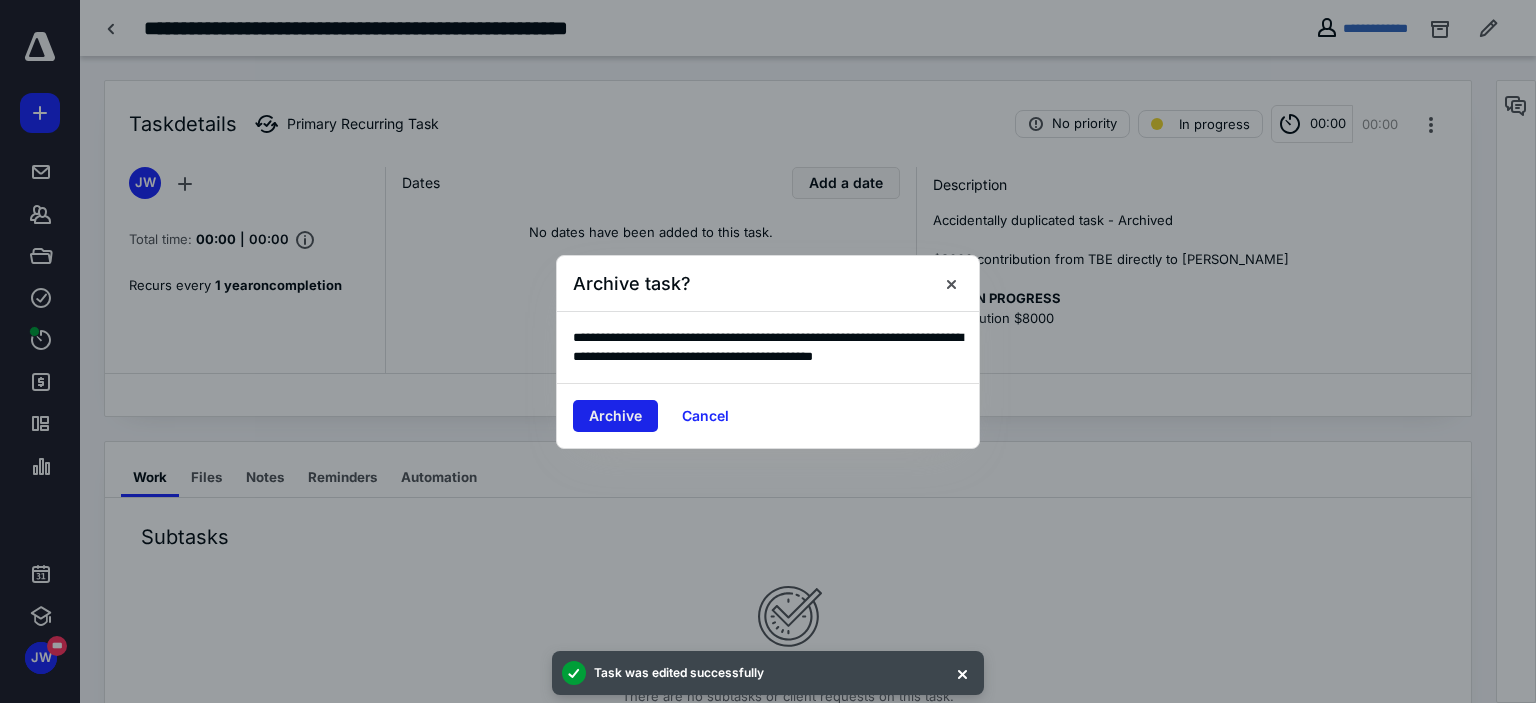 click on "Archive" at bounding box center [615, 416] 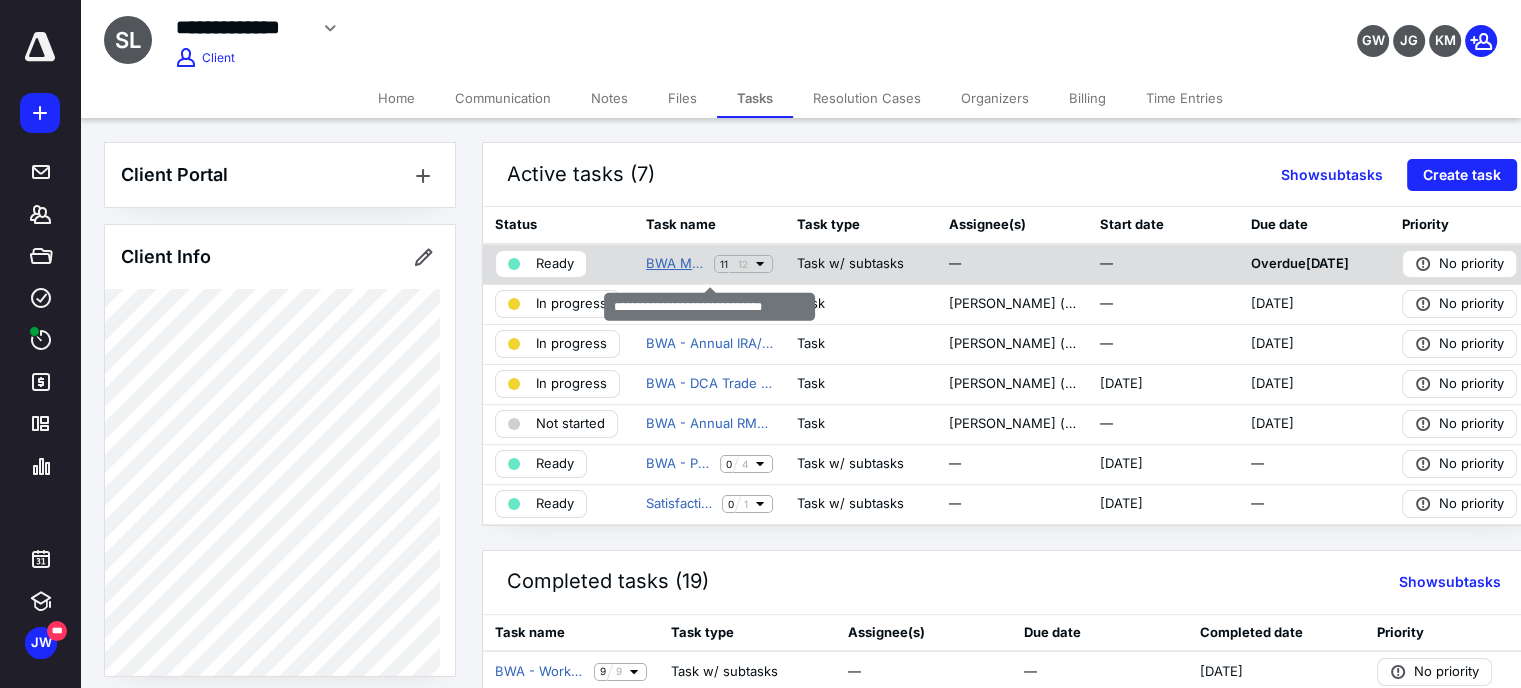 click on "BWA Meeting Follow Up - To-Dos" at bounding box center [676, 264] 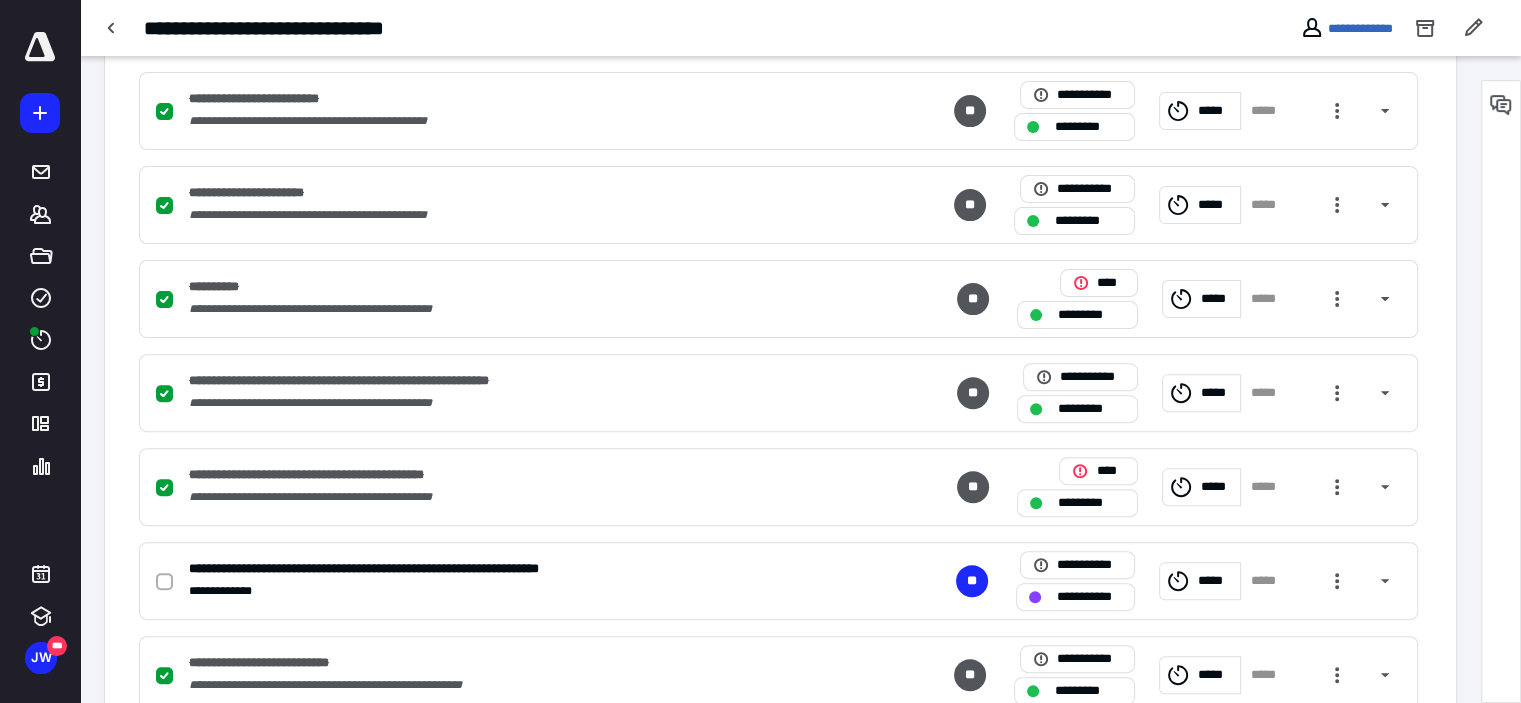 scroll, scrollTop: 800, scrollLeft: 0, axis: vertical 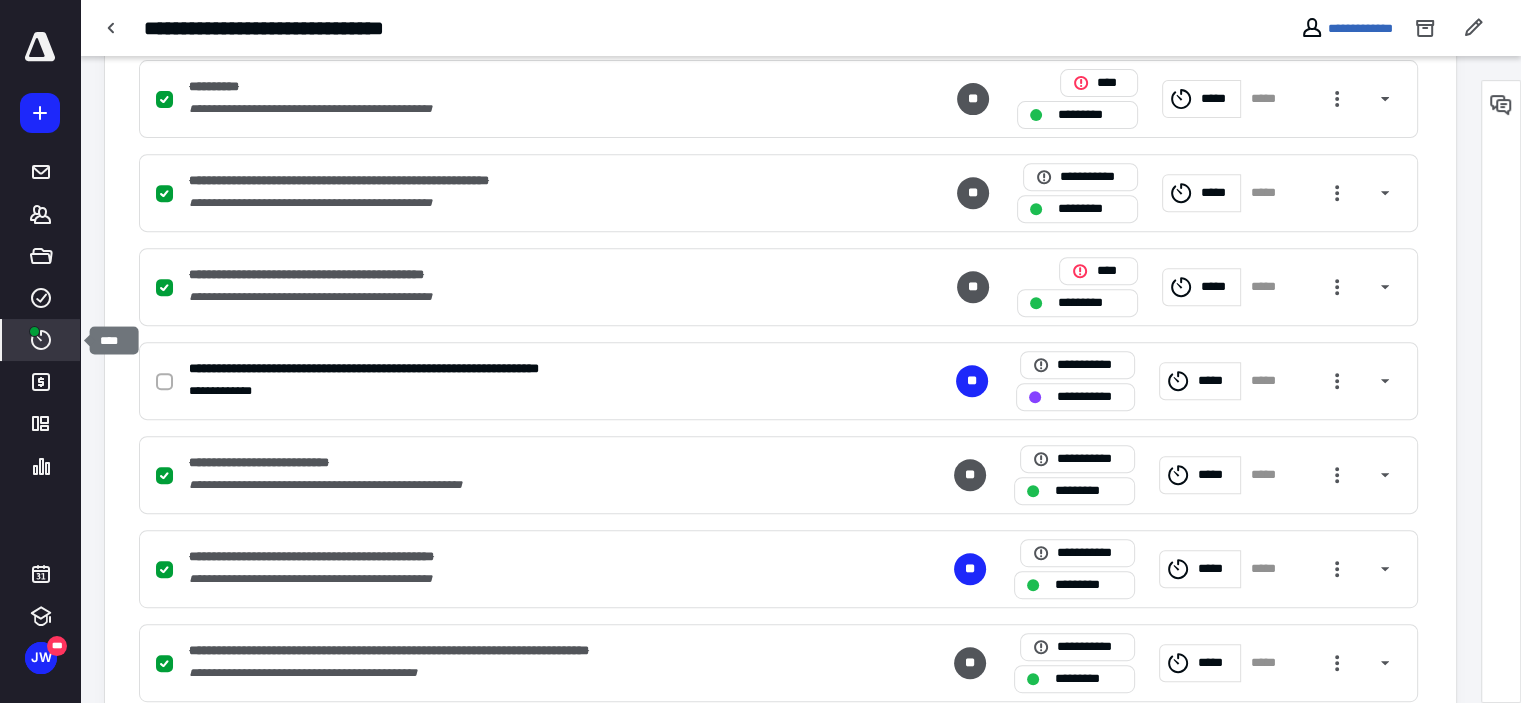 click 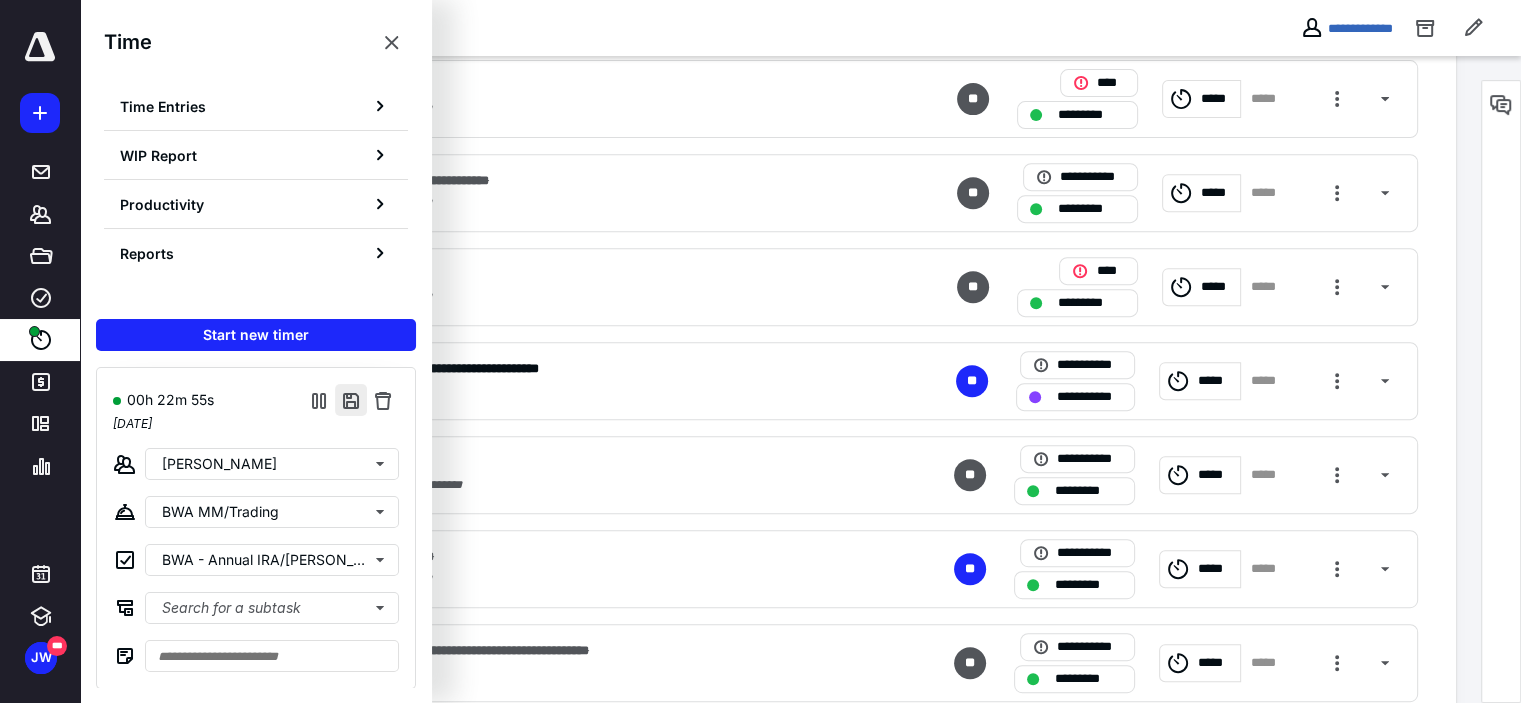 click at bounding box center (351, 400) 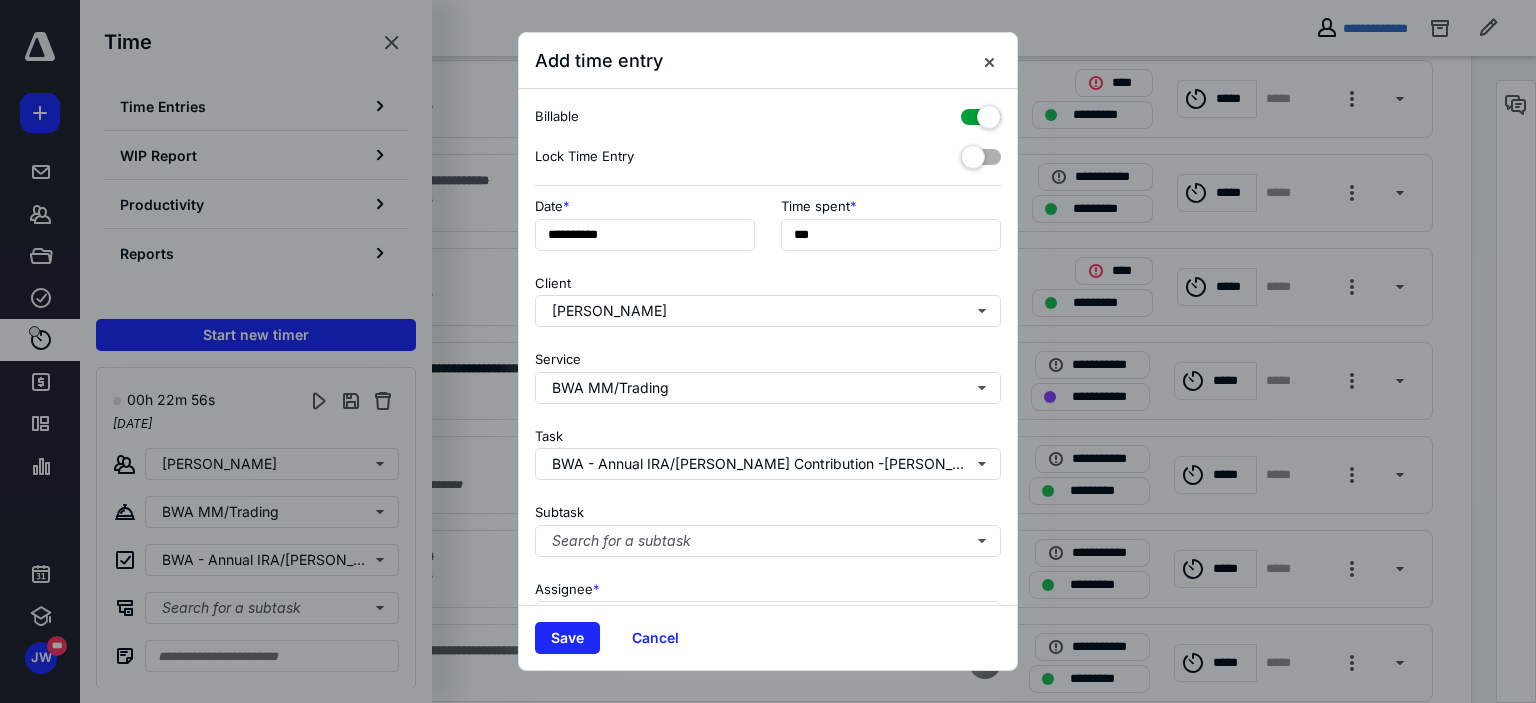 click at bounding box center [981, 113] 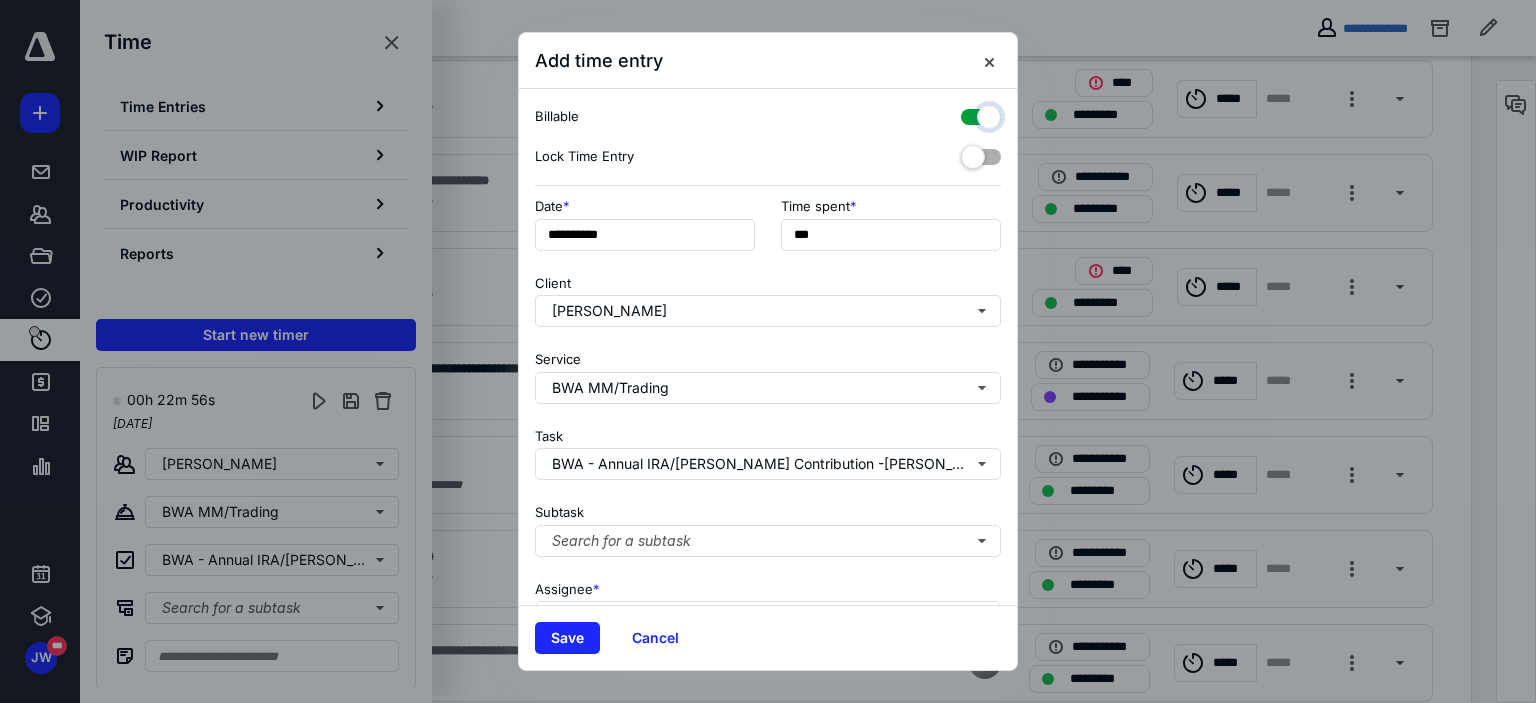 checkbox on "false" 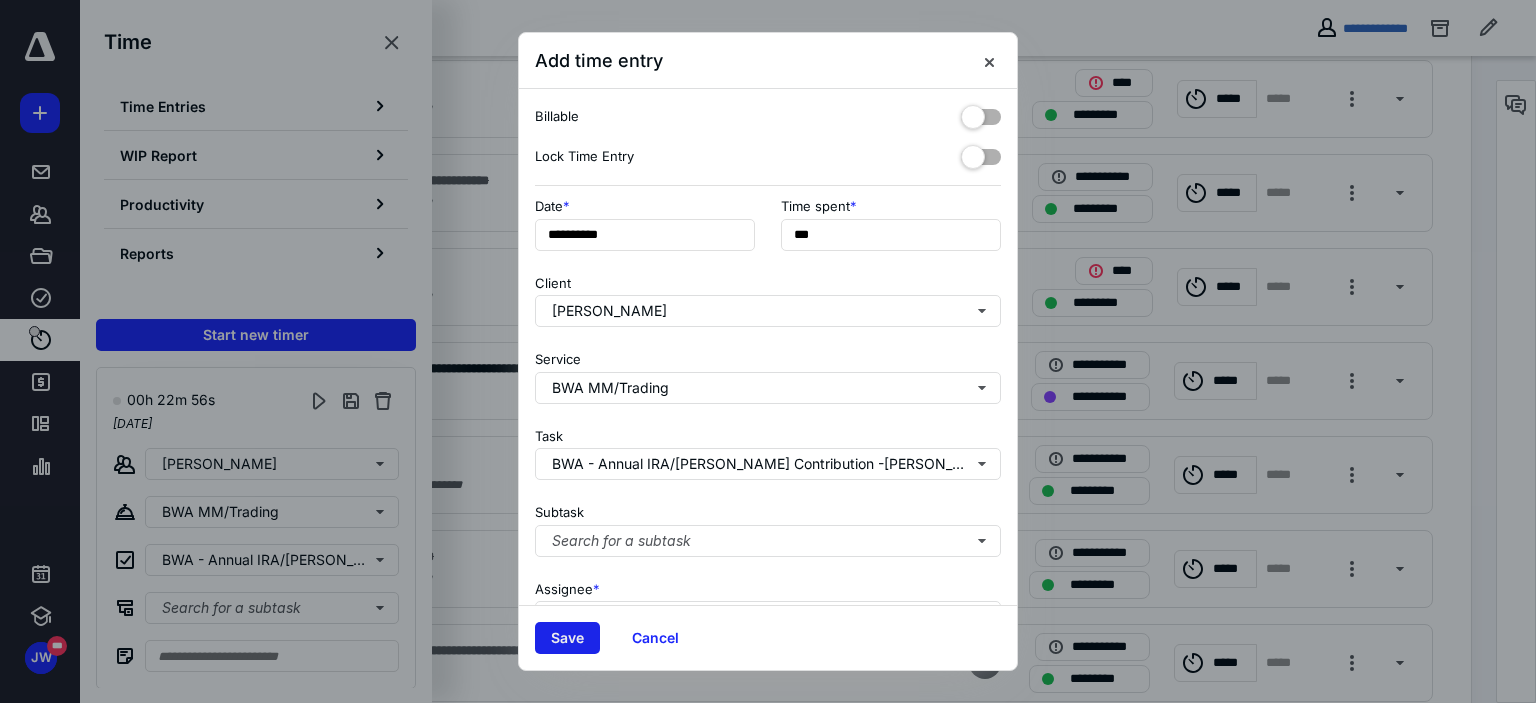 click on "Save" at bounding box center (567, 638) 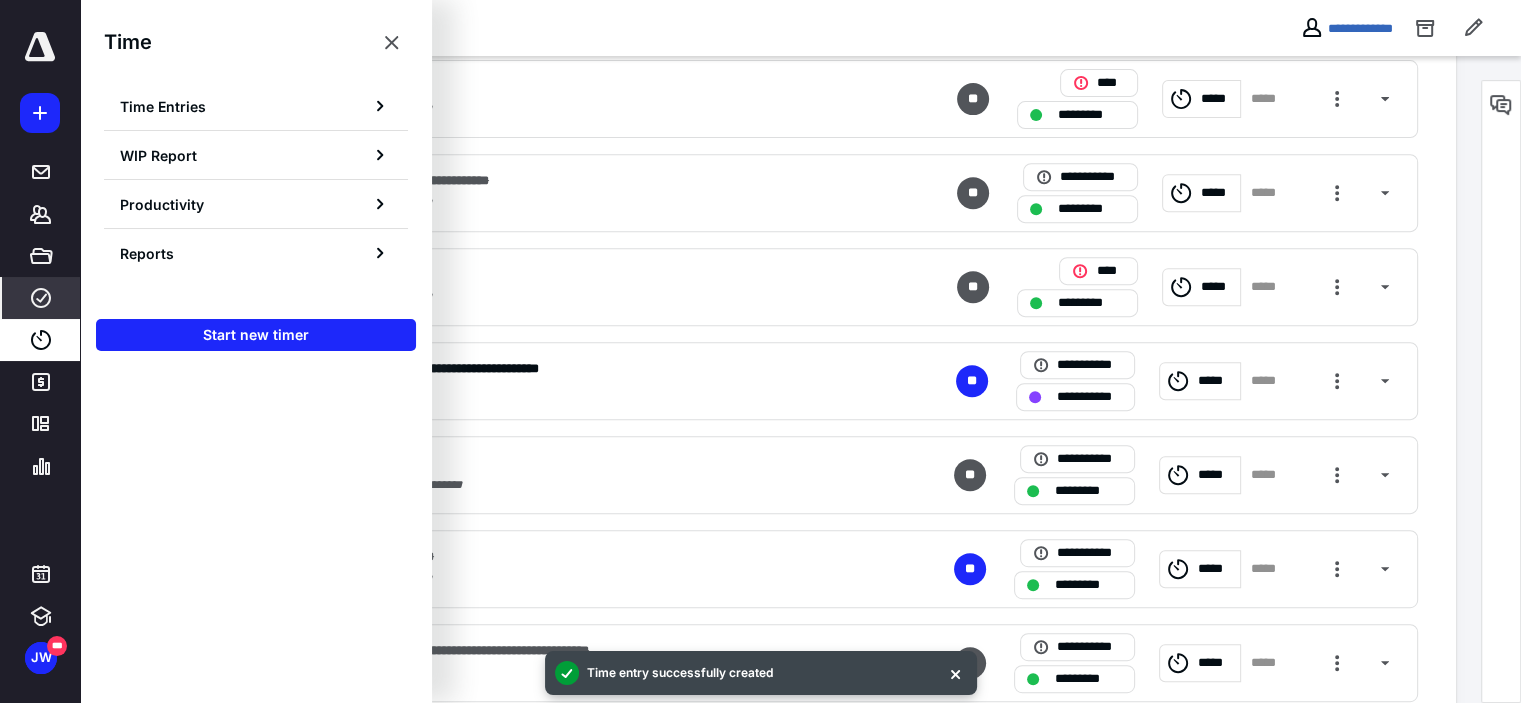 click on "****" at bounding box center (41, 298) 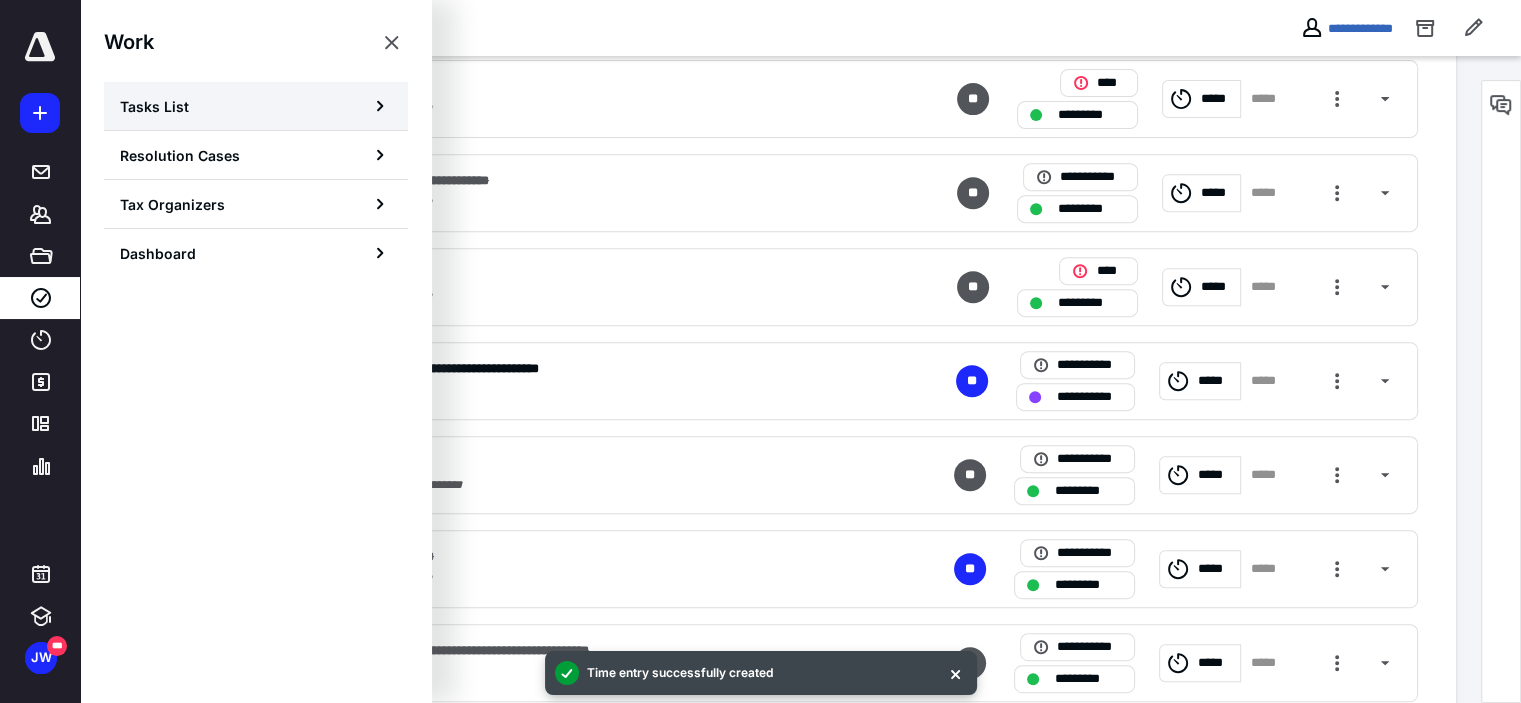 click on "Tasks List" at bounding box center [154, 106] 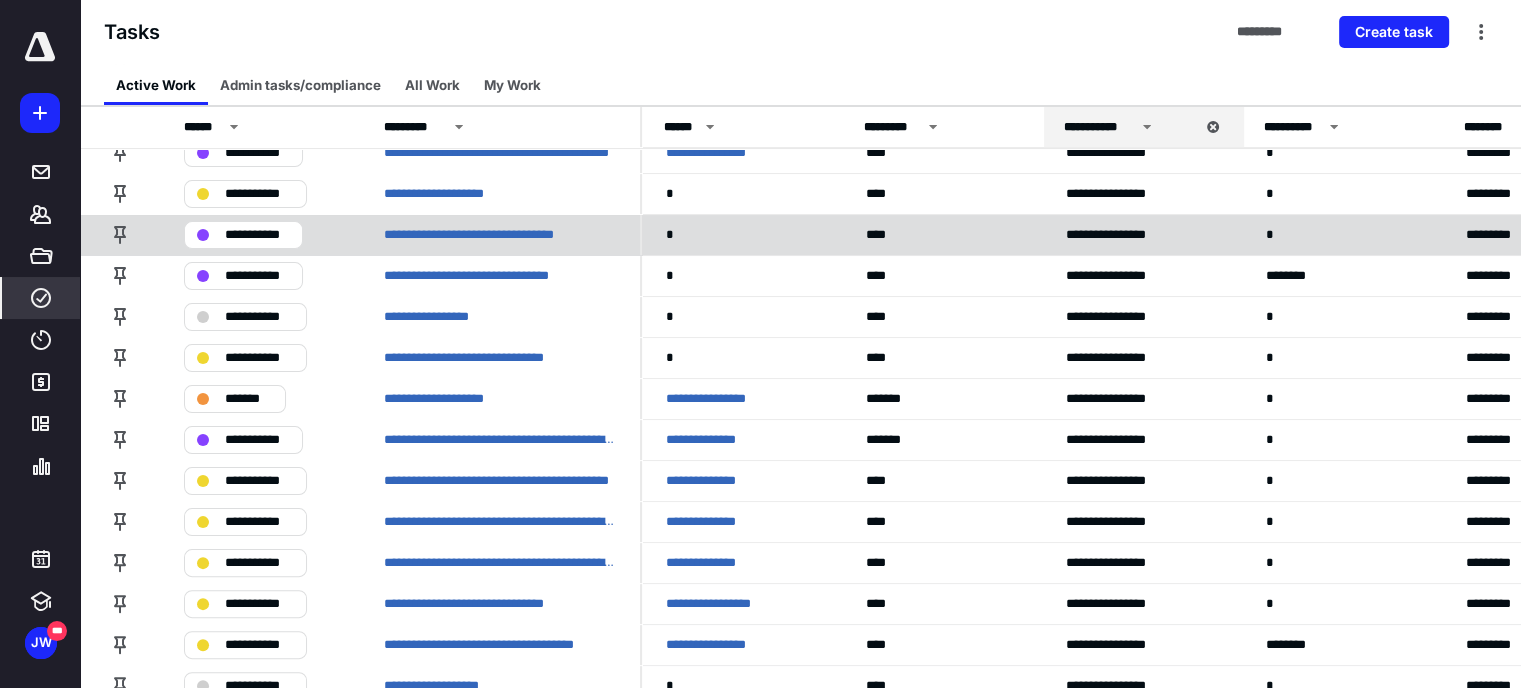 scroll, scrollTop: 400, scrollLeft: 0, axis: vertical 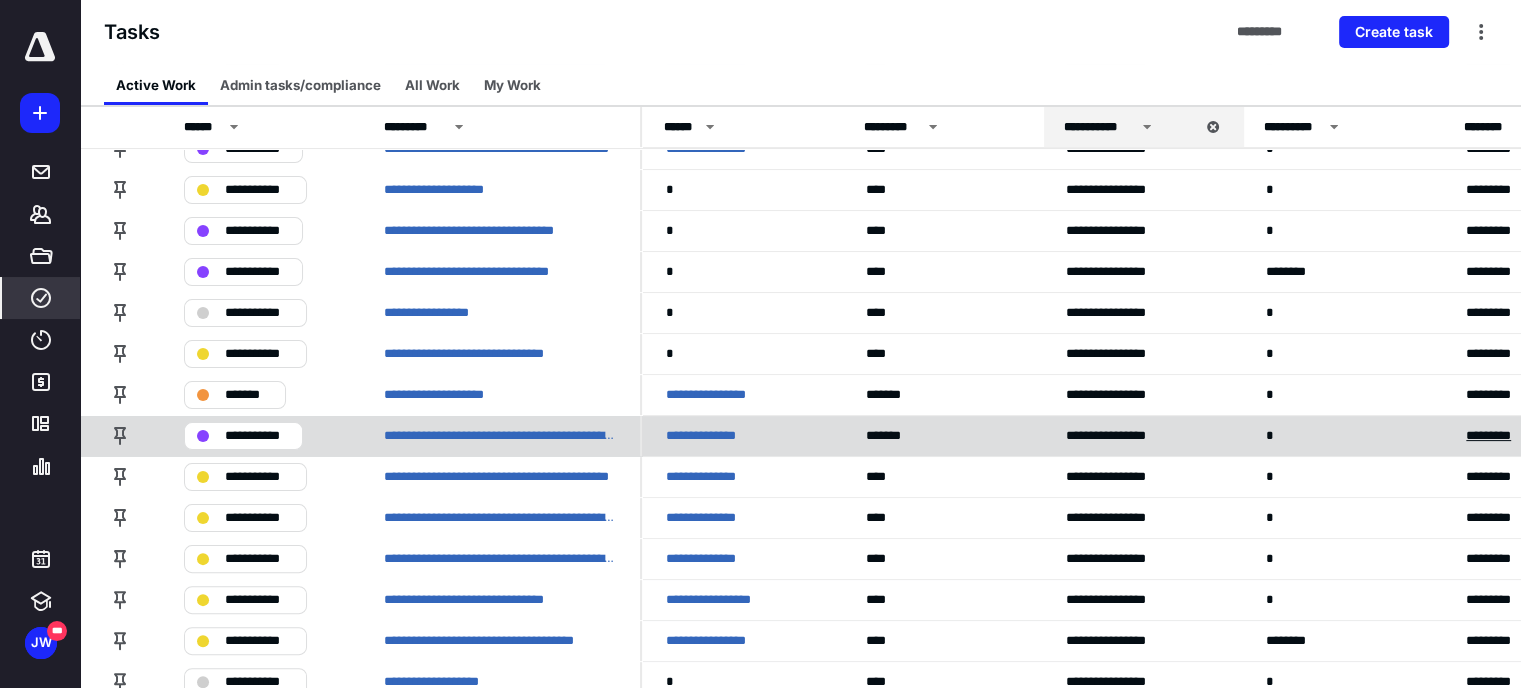click on "*********" at bounding box center (1497, 436) 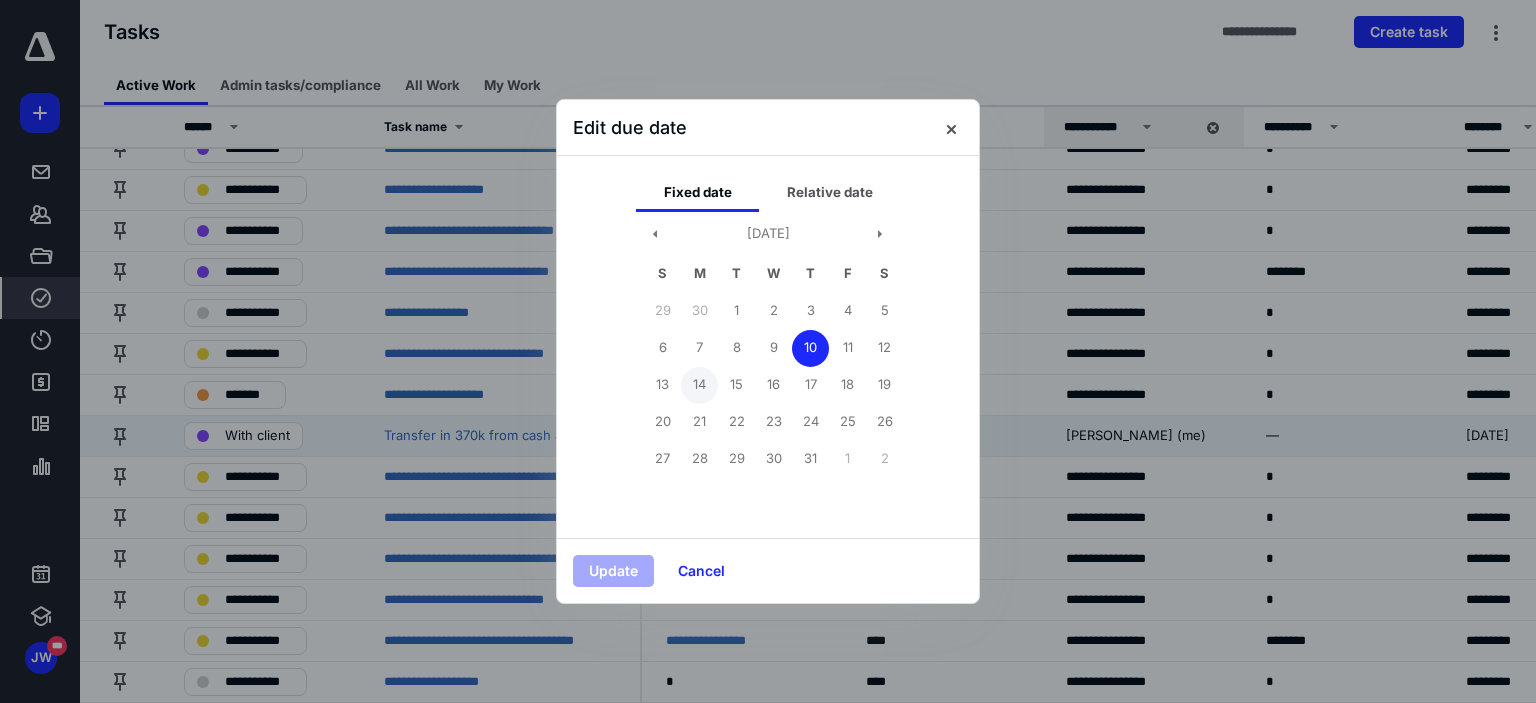 click on "14" at bounding box center (699, 385) 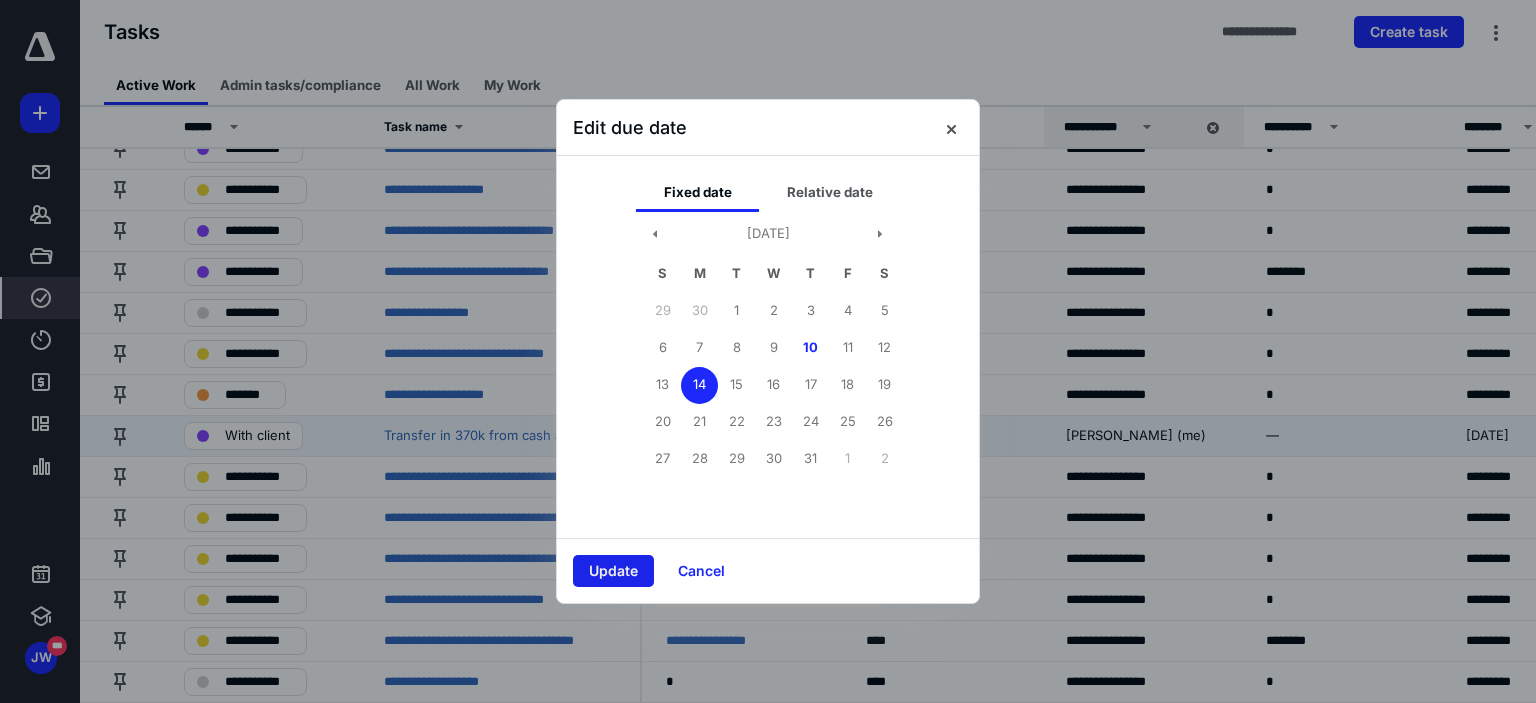 click on "Update" at bounding box center [613, 571] 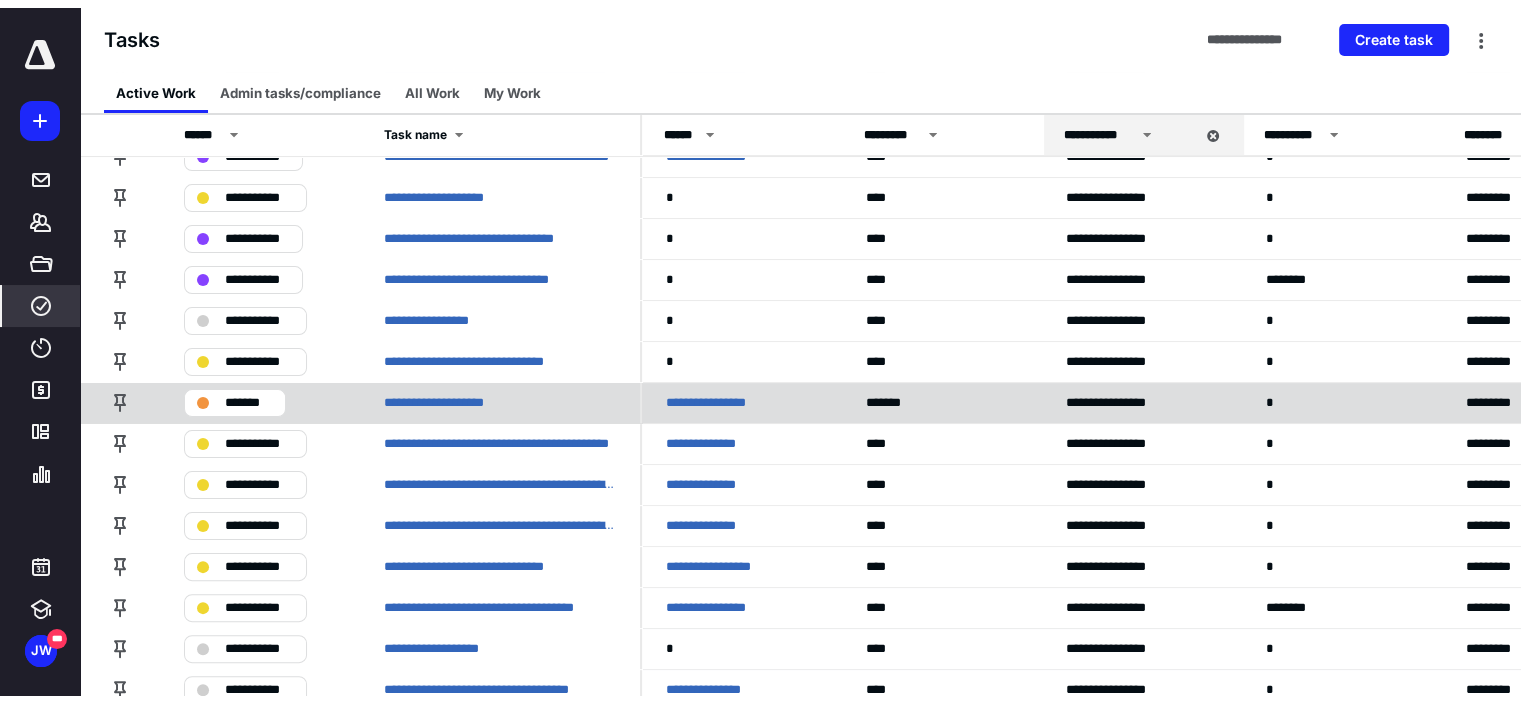 scroll, scrollTop: 0, scrollLeft: 0, axis: both 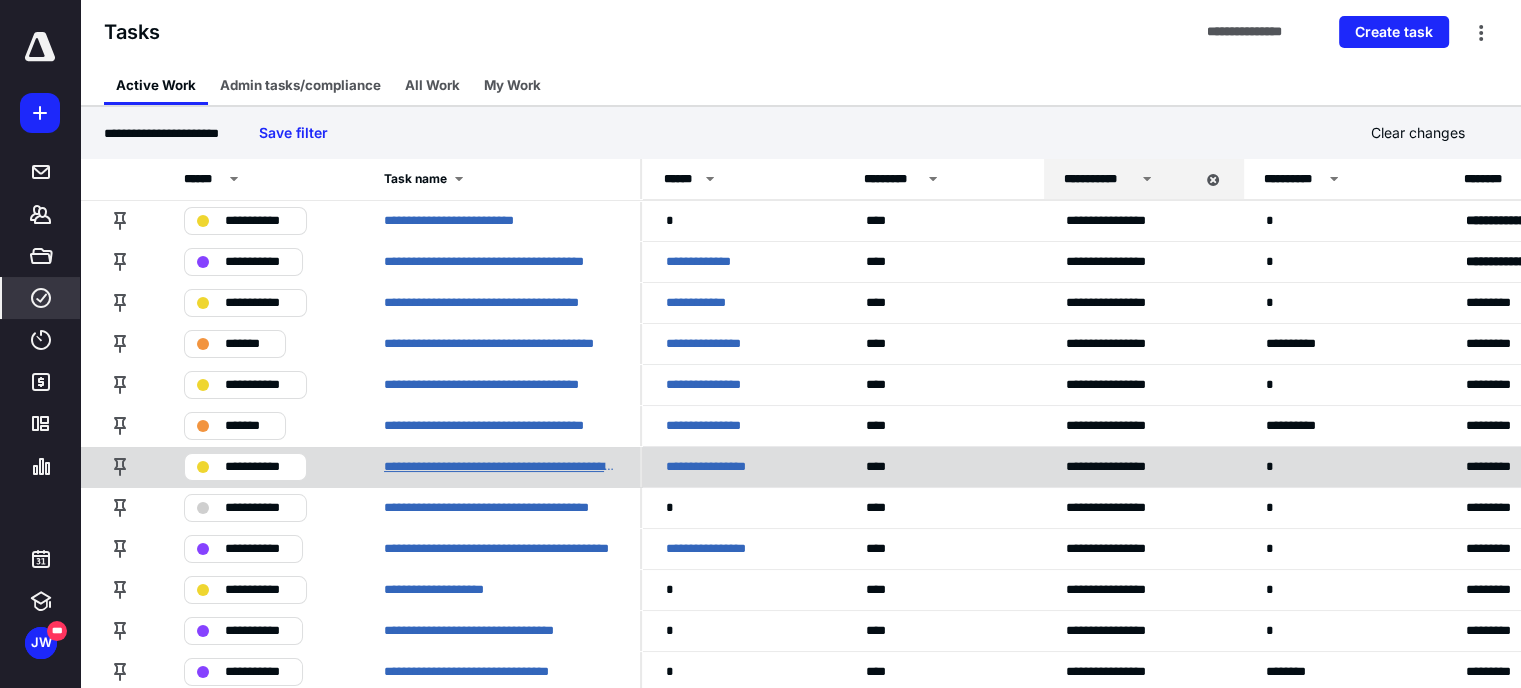 click on "**********" at bounding box center (500, 467) 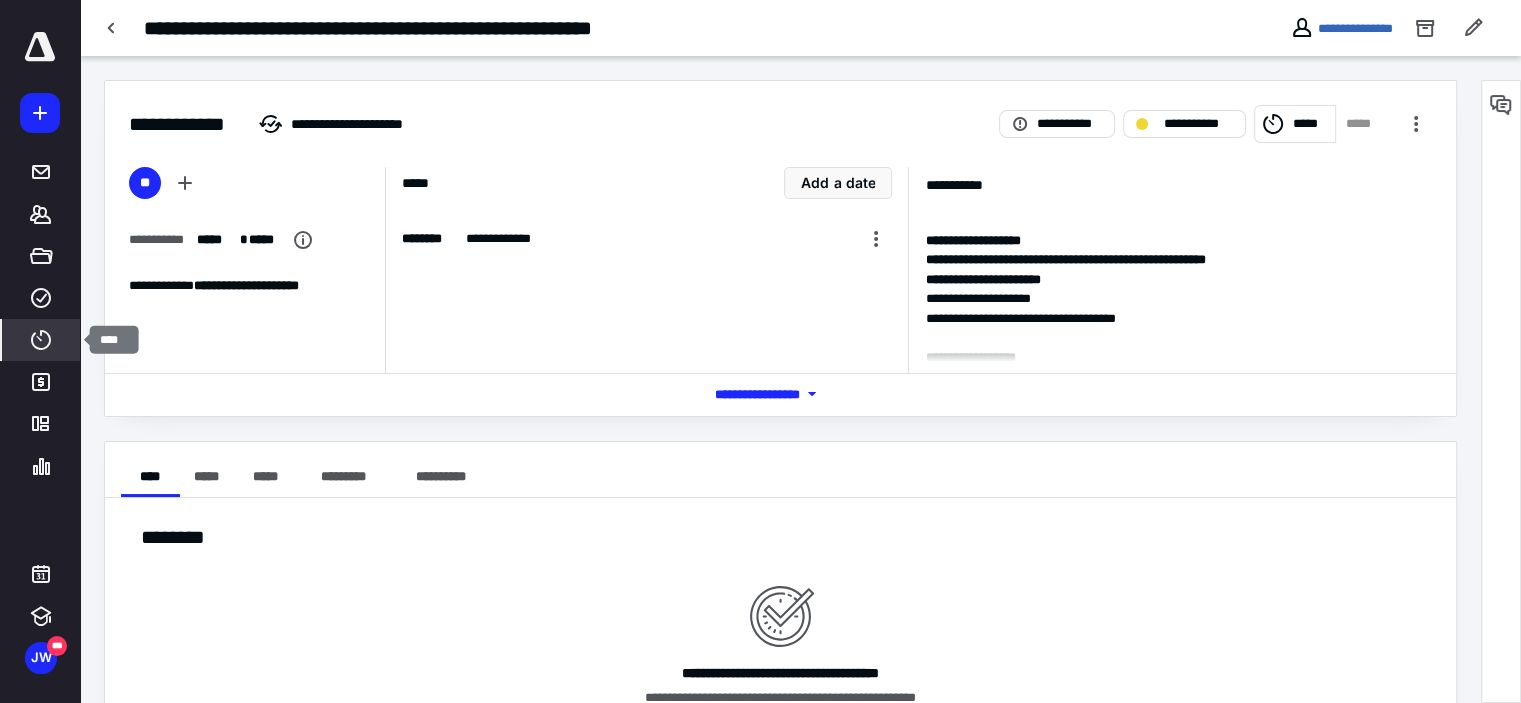 click on "****" at bounding box center (41, 340) 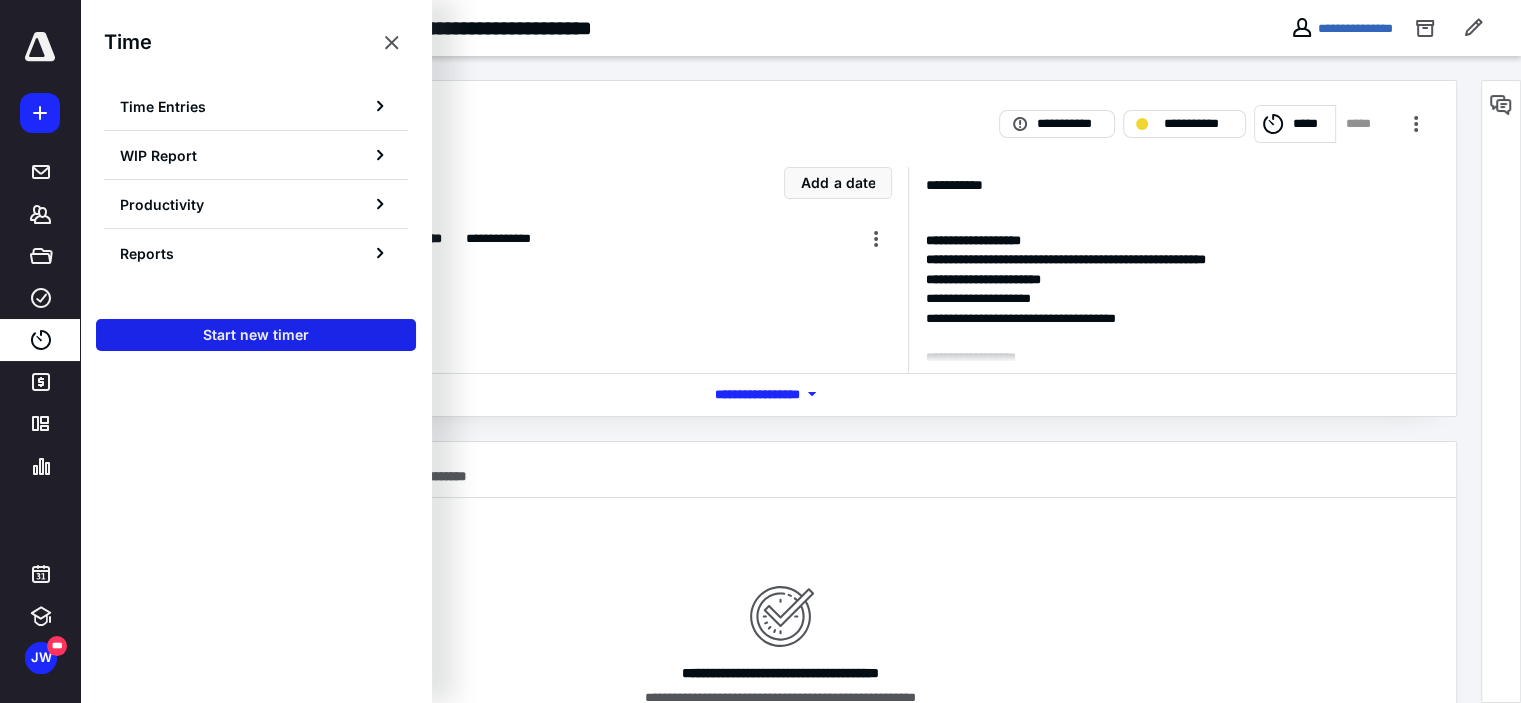 click on "Start new timer" at bounding box center [256, 335] 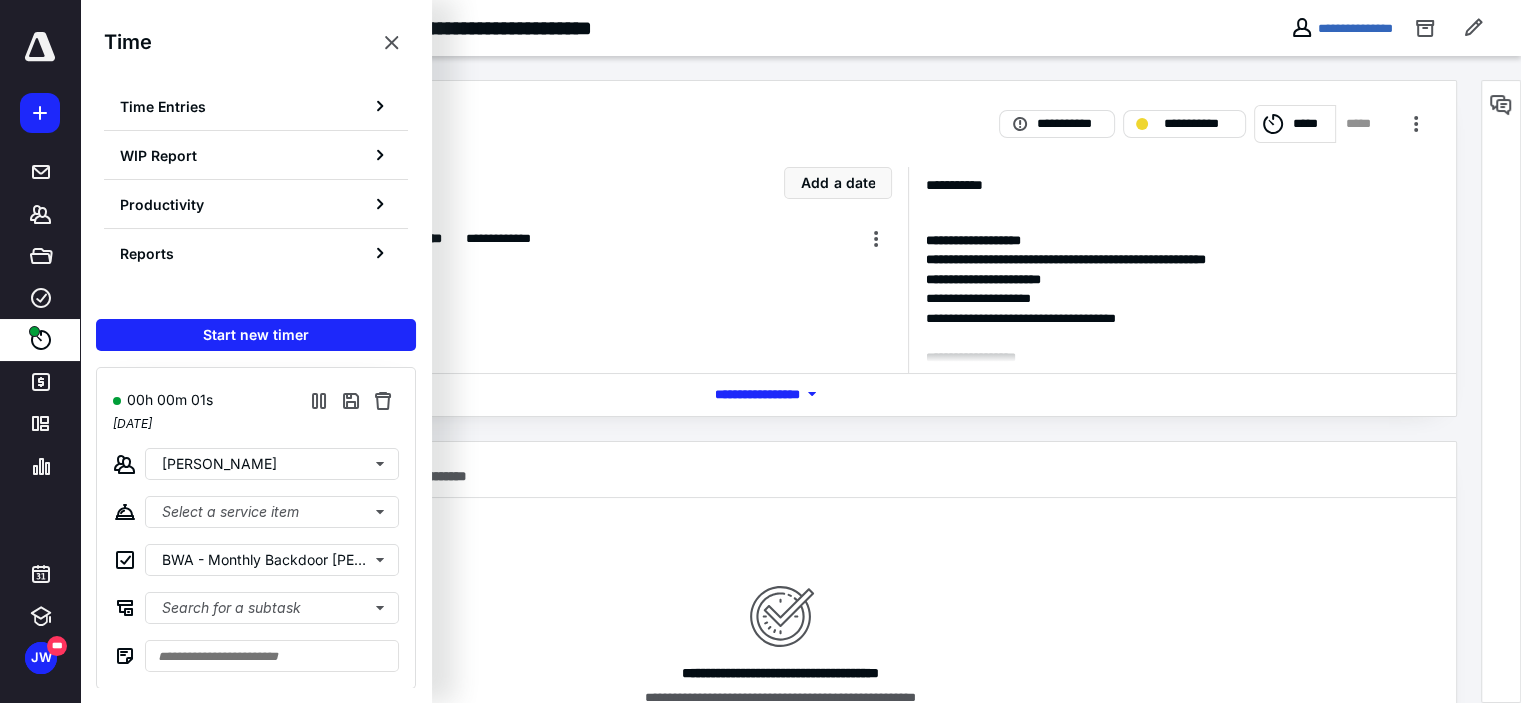 click on "*** **** *******" at bounding box center [781, 394] 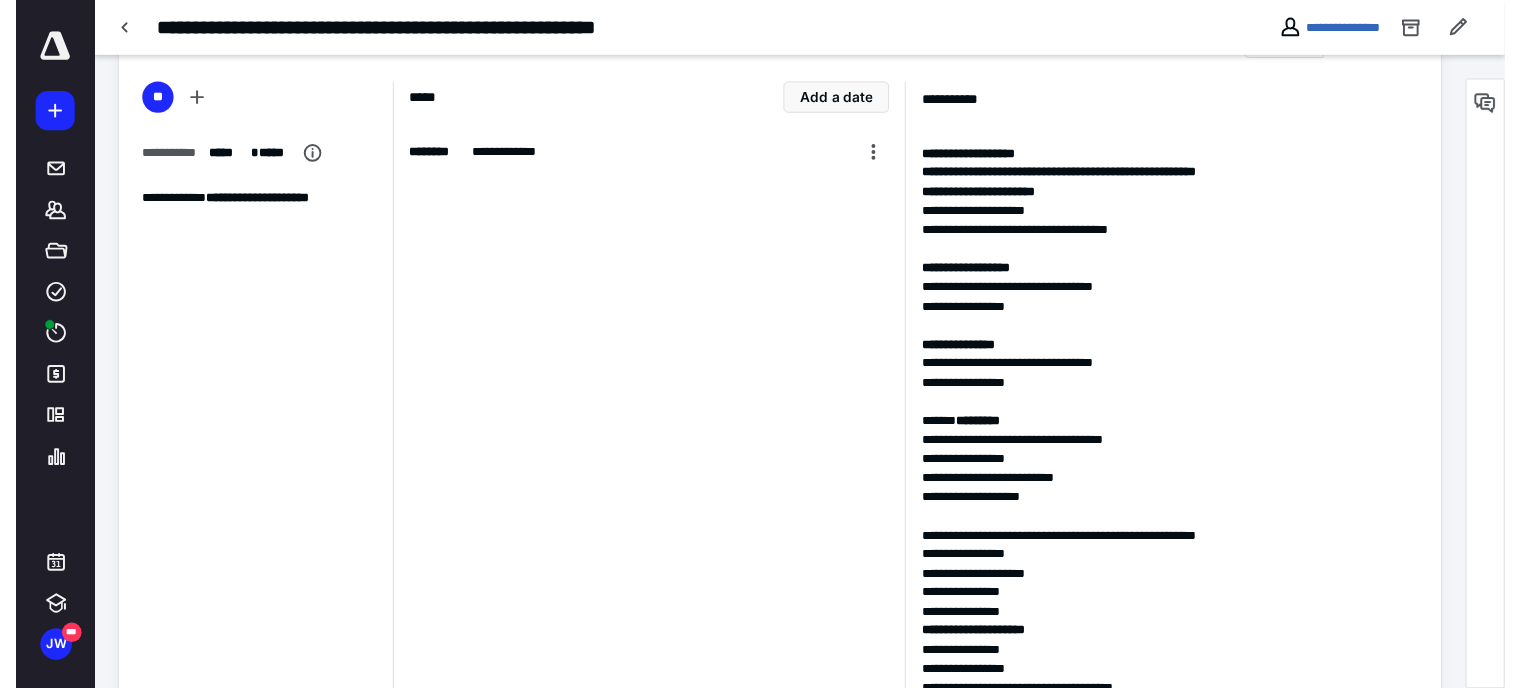 scroll, scrollTop: 0, scrollLeft: 0, axis: both 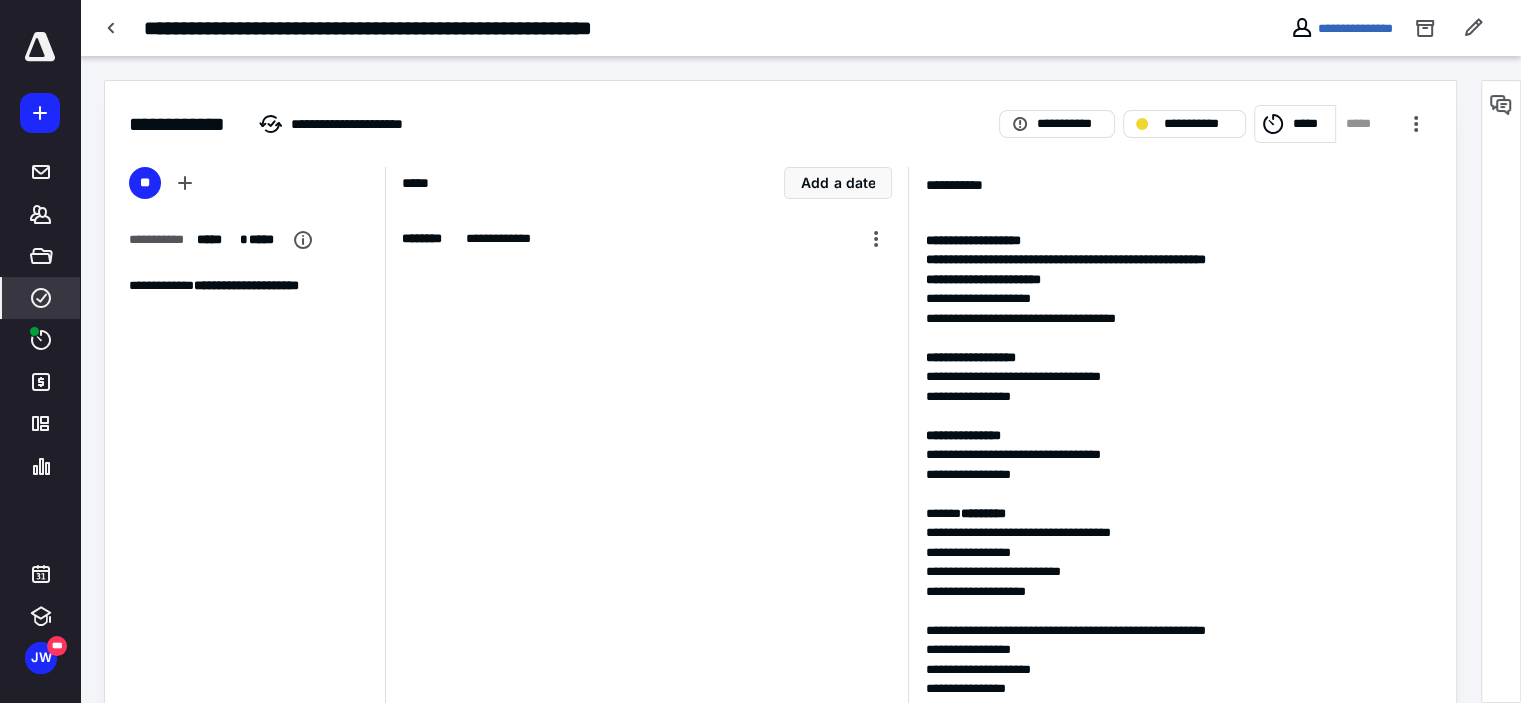 click 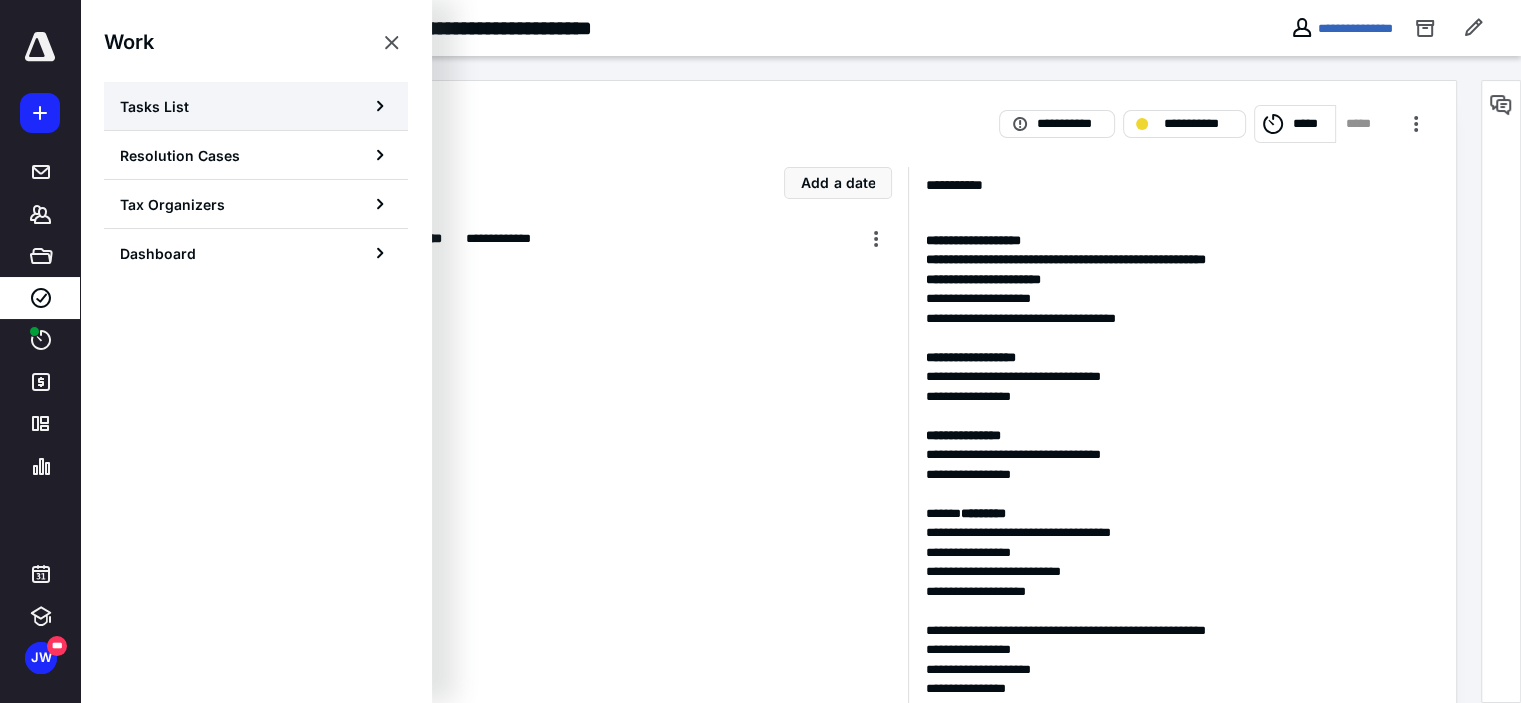 click on "Tasks List" at bounding box center (256, 106) 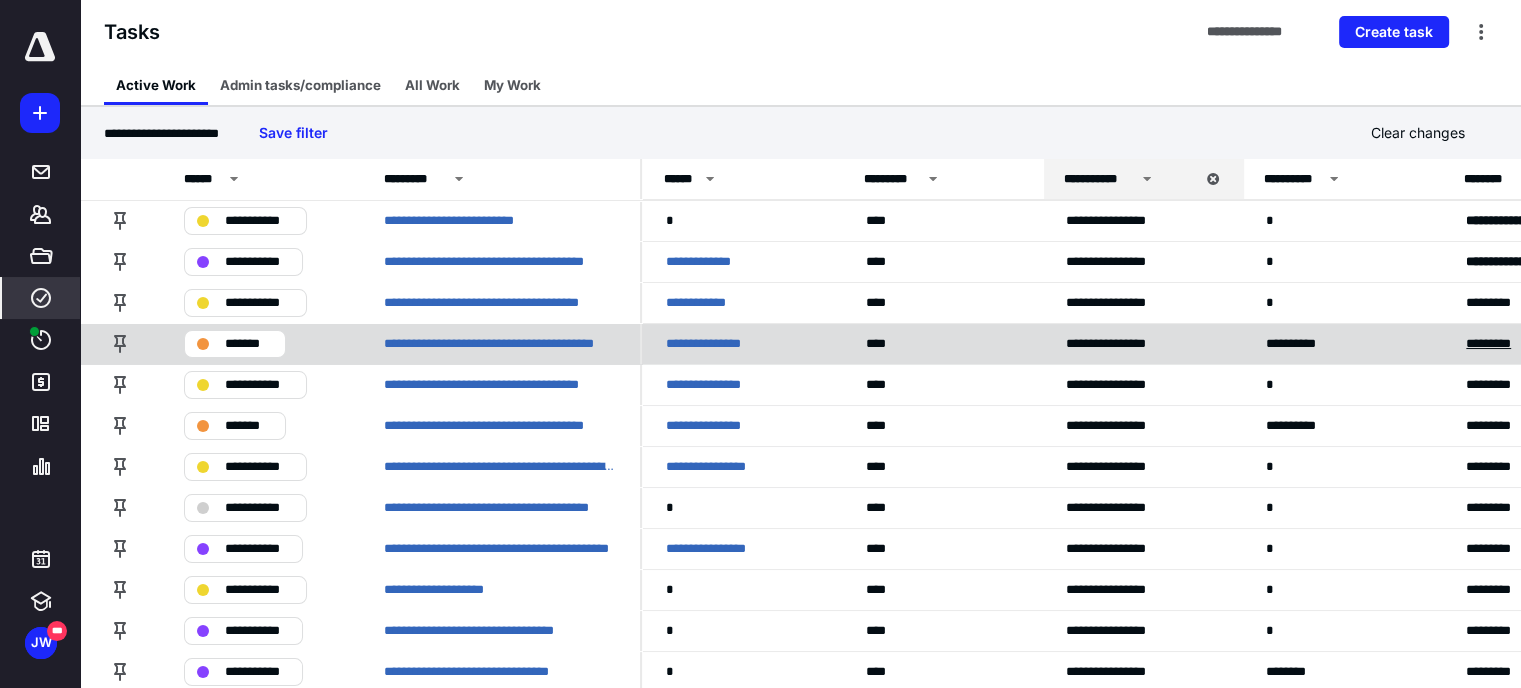 click on "*********" at bounding box center (1497, 344) 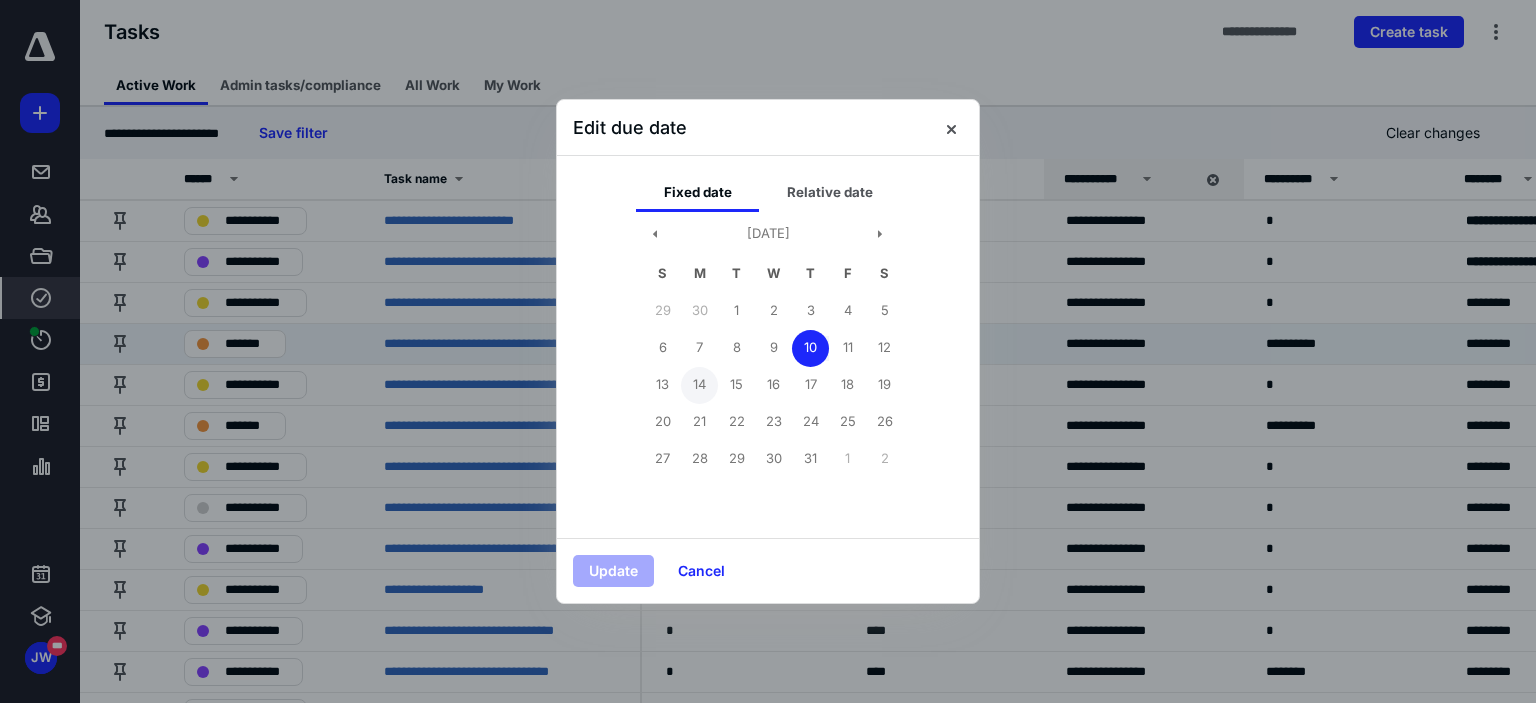 click on "14" at bounding box center (699, 385) 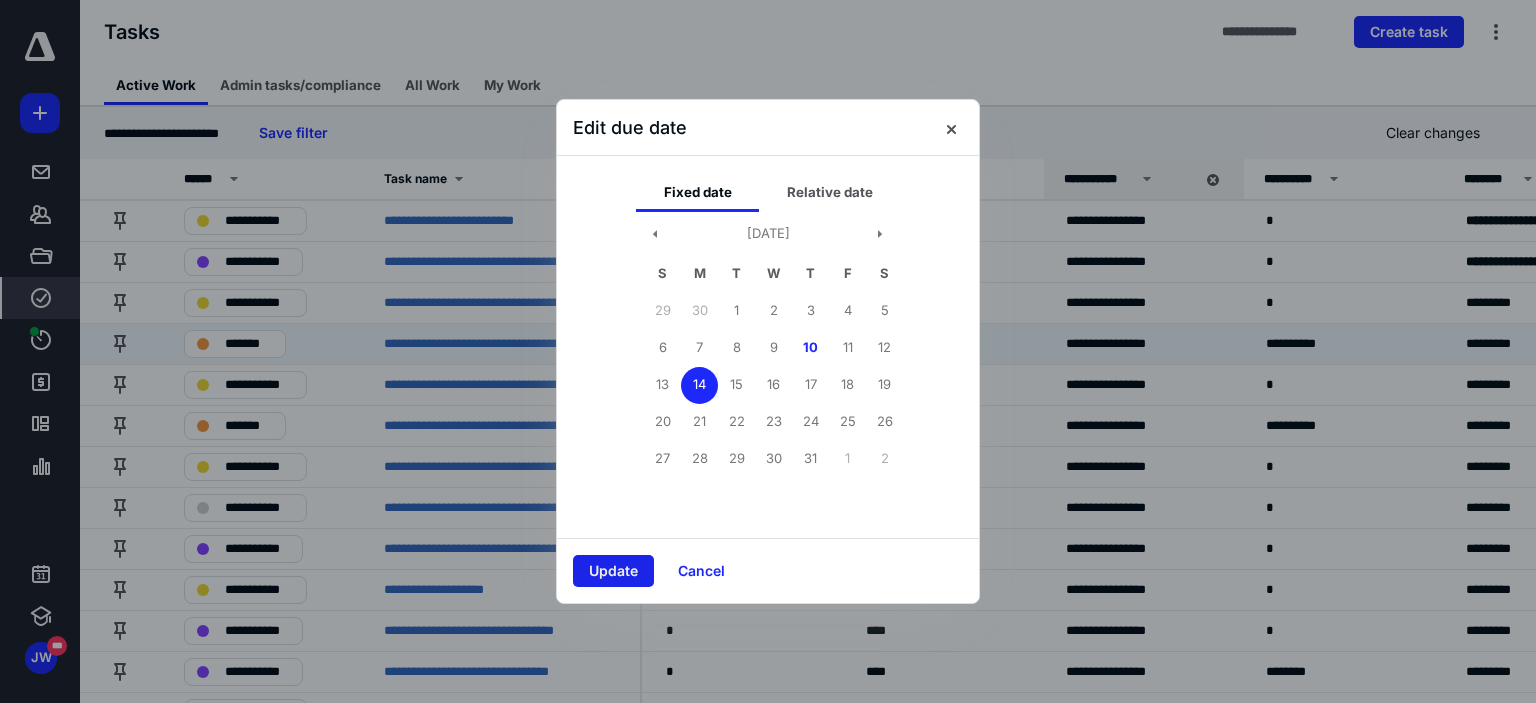 click on "Update" at bounding box center (613, 571) 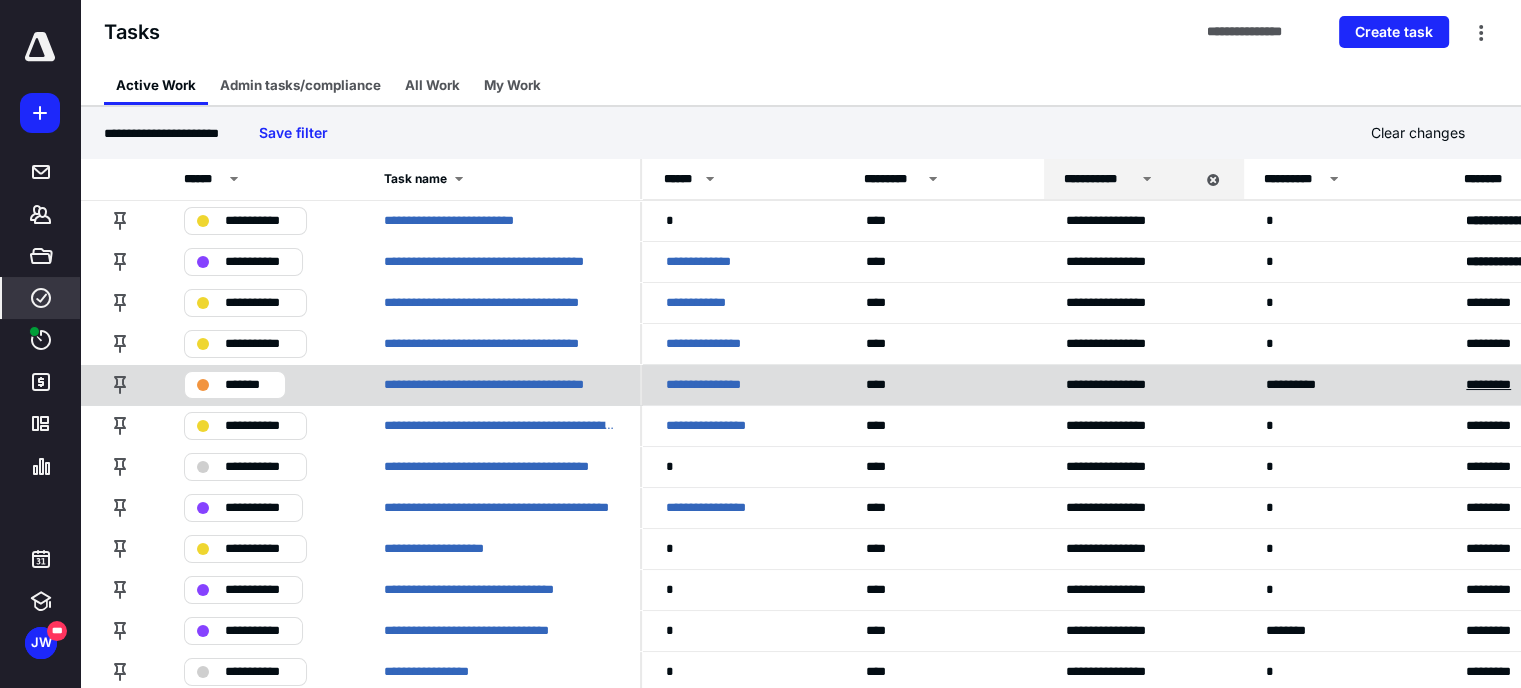 click on "*********" at bounding box center (1497, 385) 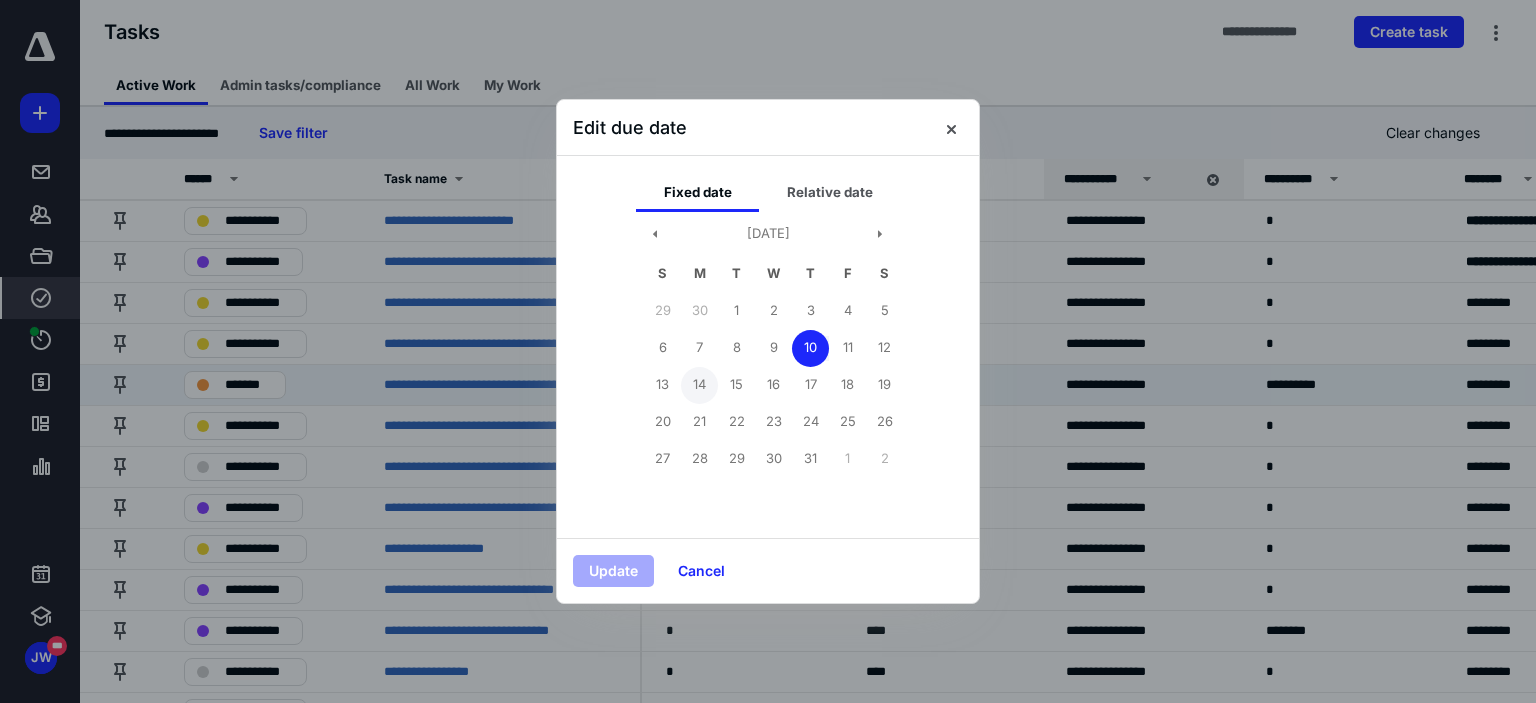 click on "14" at bounding box center (699, 385) 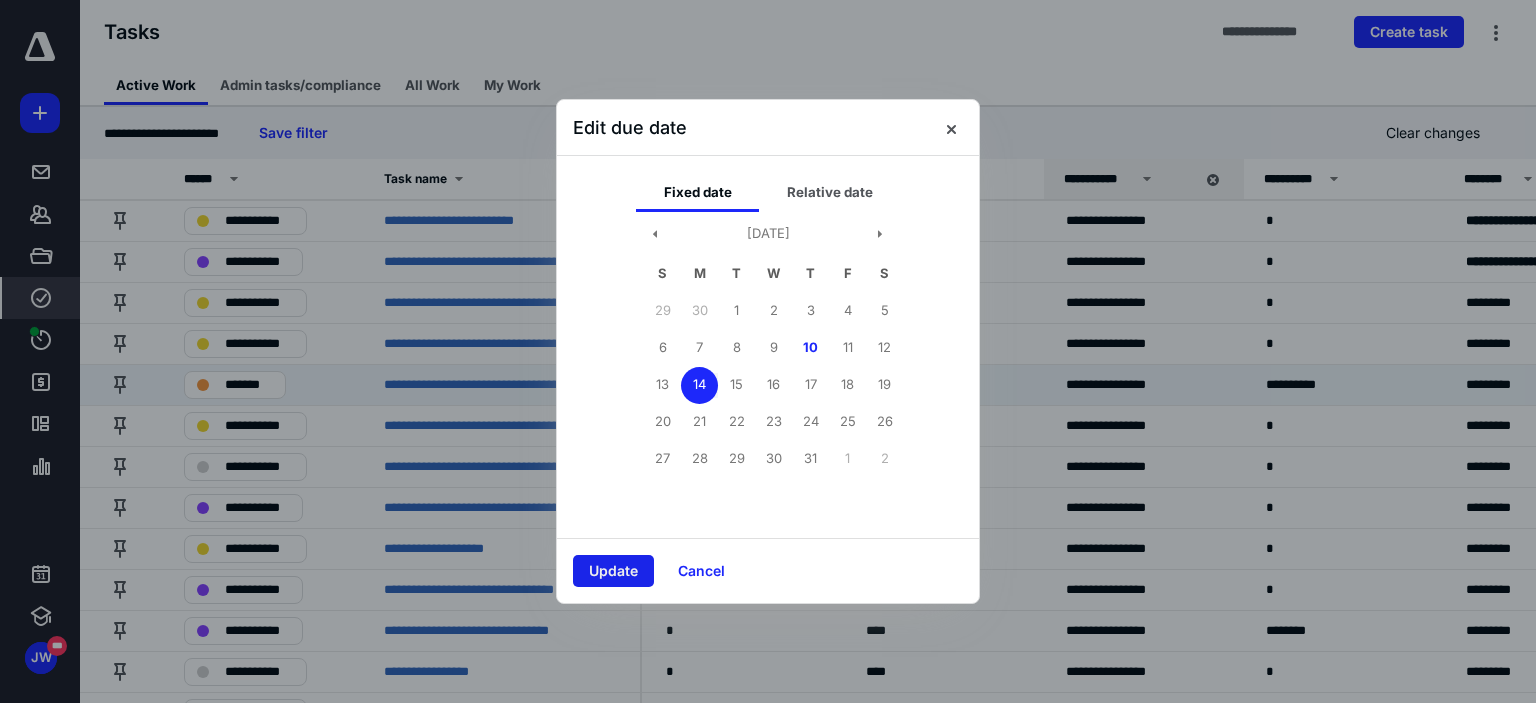 click on "Update" at bounding box center [613, 571] 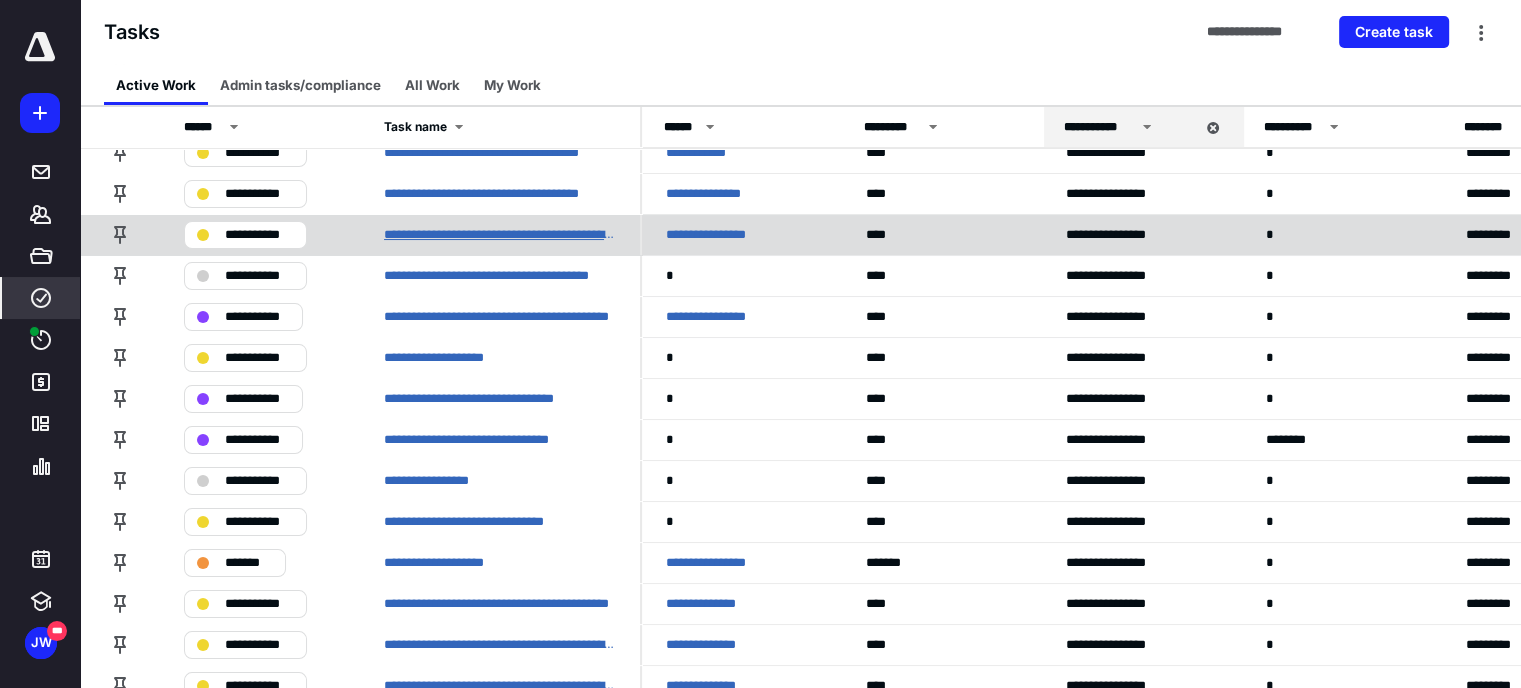 scroll, scrollTop: 200, scrollLeft: 0, axis: vertical 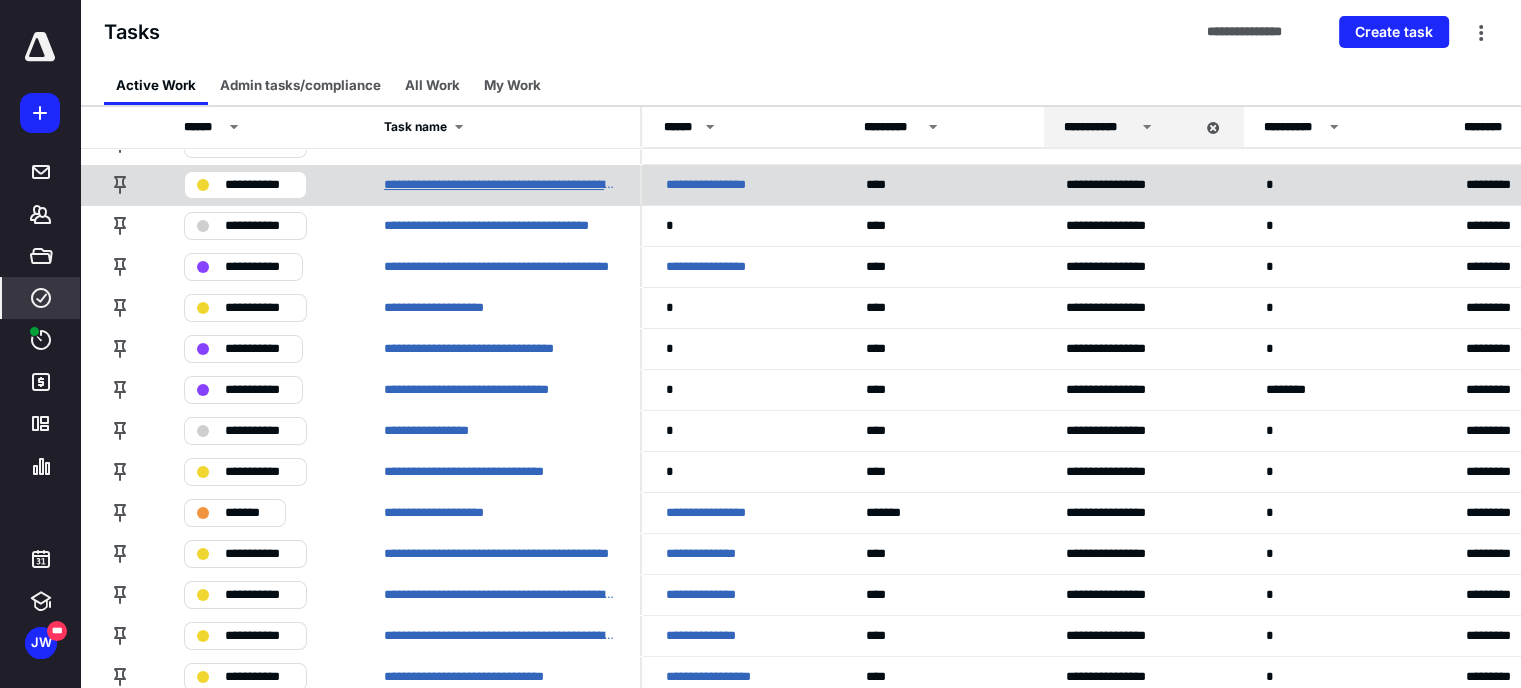 click on "**********" at bounding box center (500, 185) 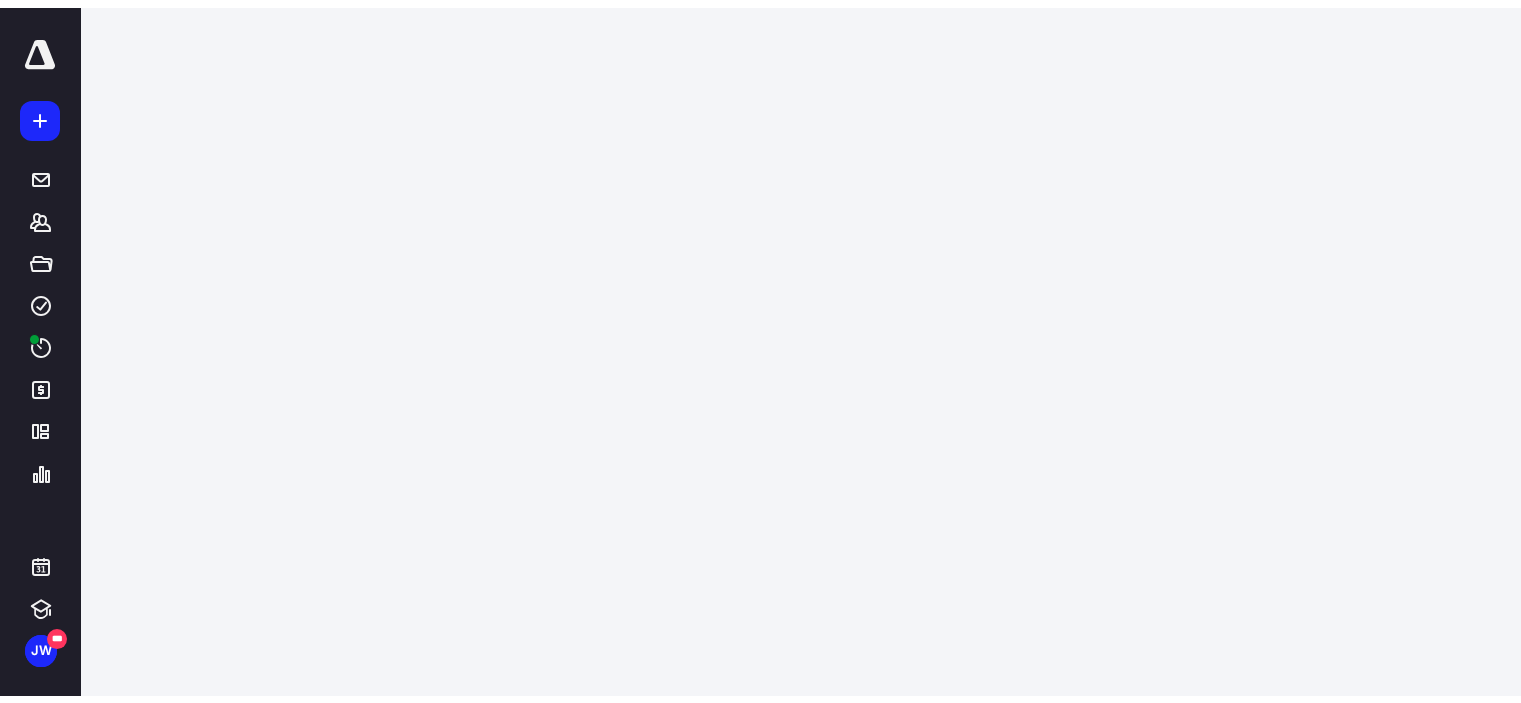 scroll, scrollTop: 0, scrollLeft: 0, axis: both 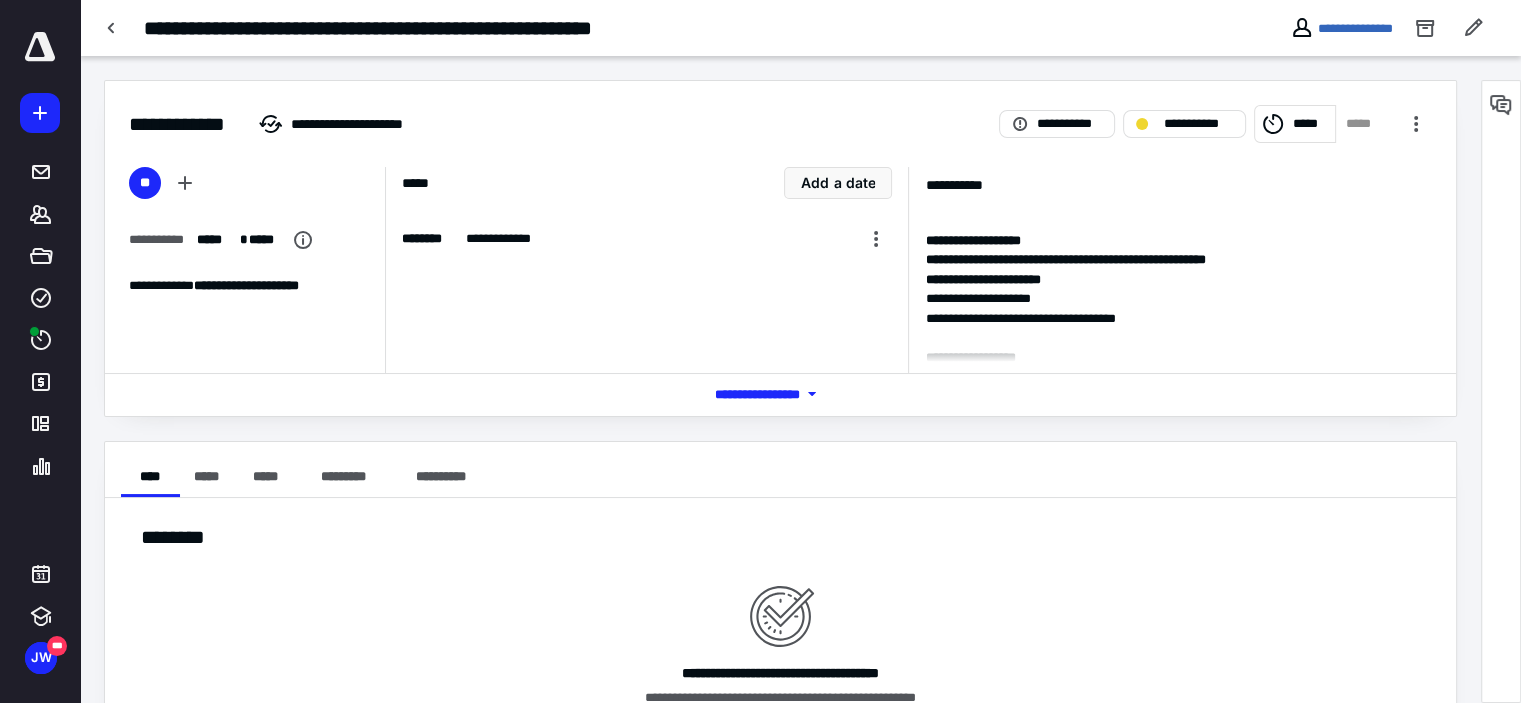 click on "*** **** *******" at bounding box center [781, 394] 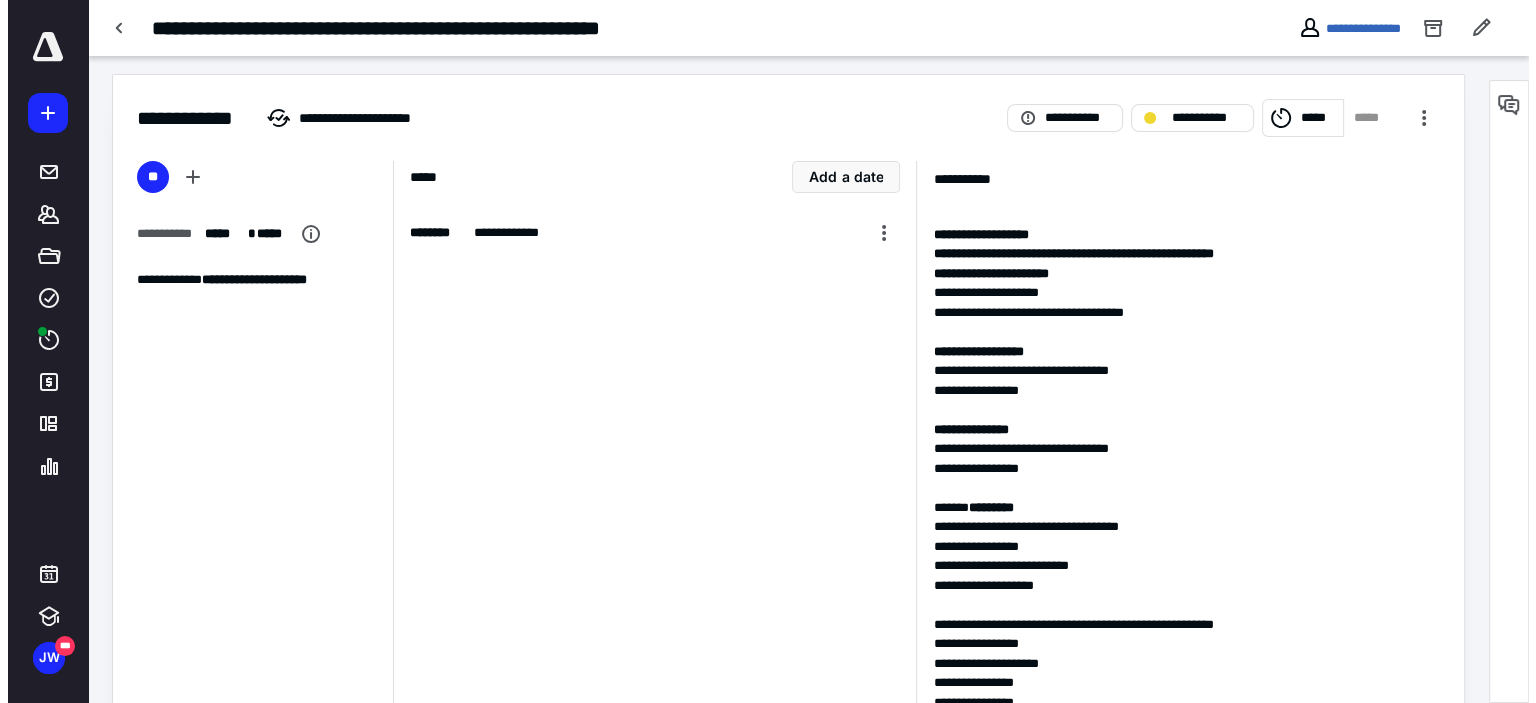 scroll, scrollTop: 0, scrollLeft: 0, axis: both 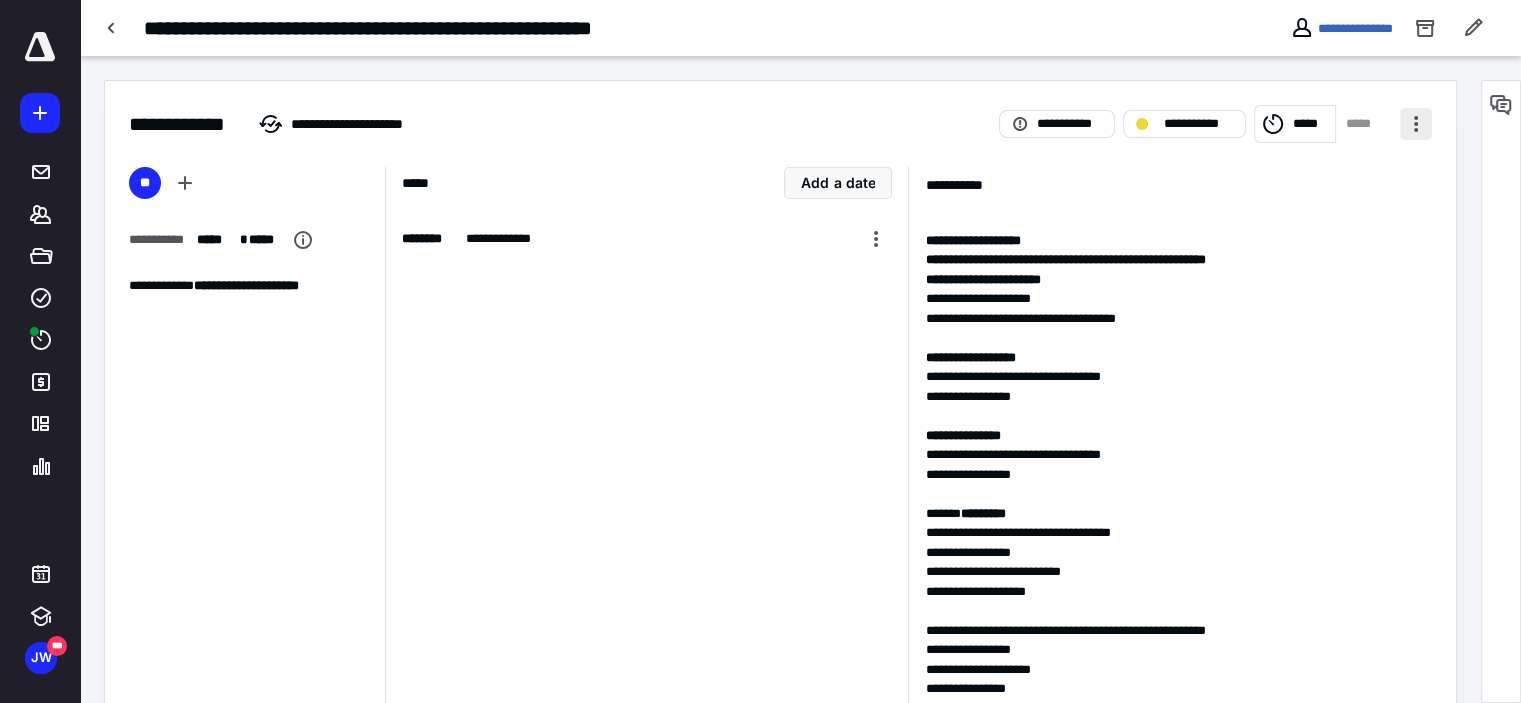 click at bounding box center [1416, 124] 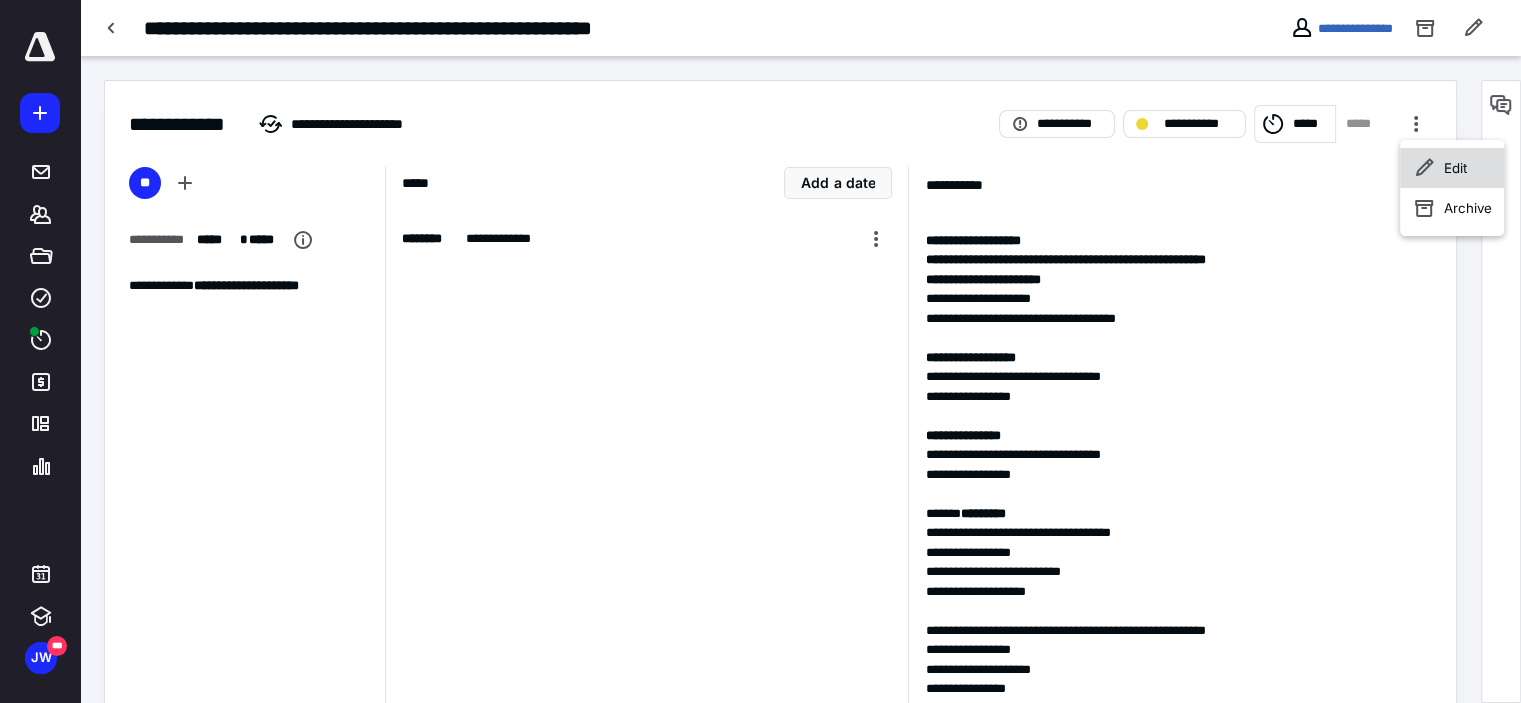 click on "Edit" at bounding box center (1455, 168) 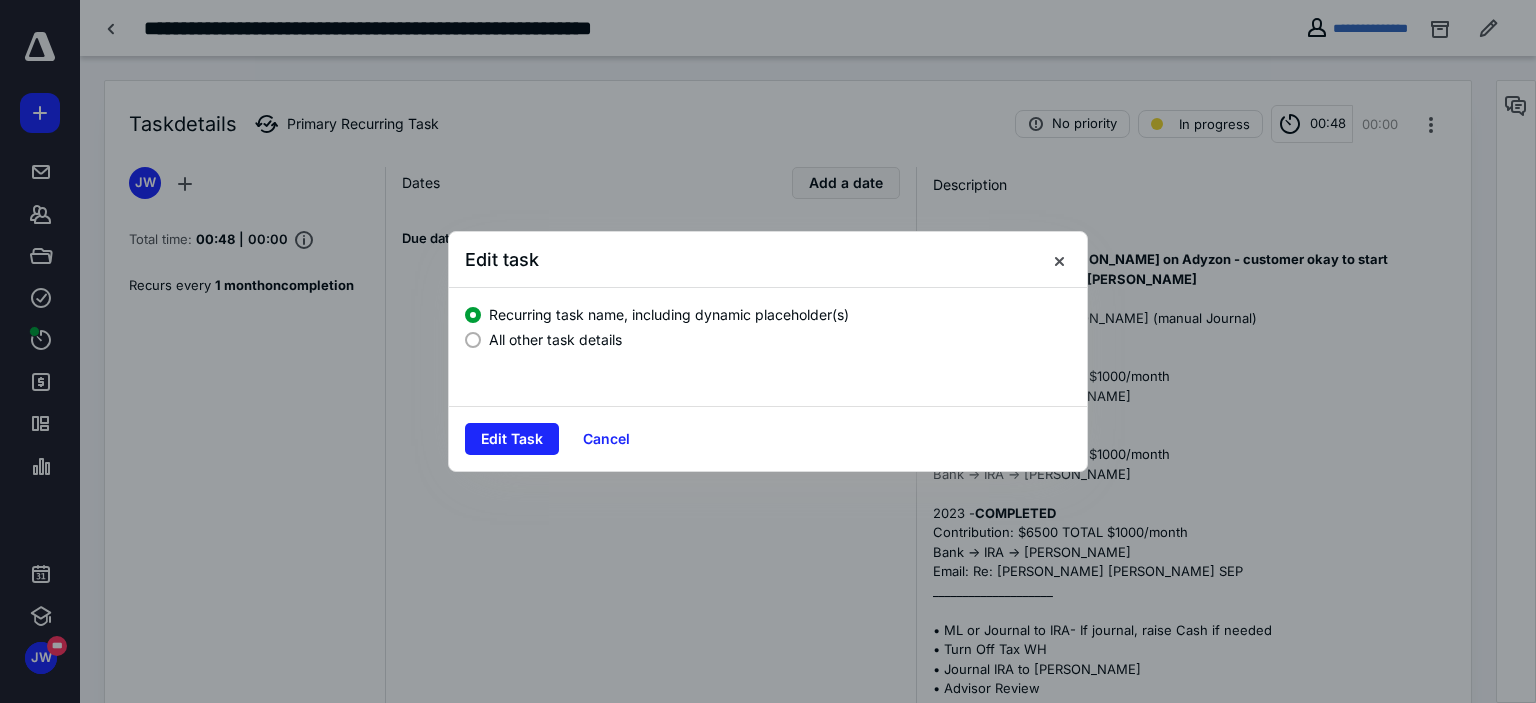 click on "All other task details" at bounding box center (555, 339) 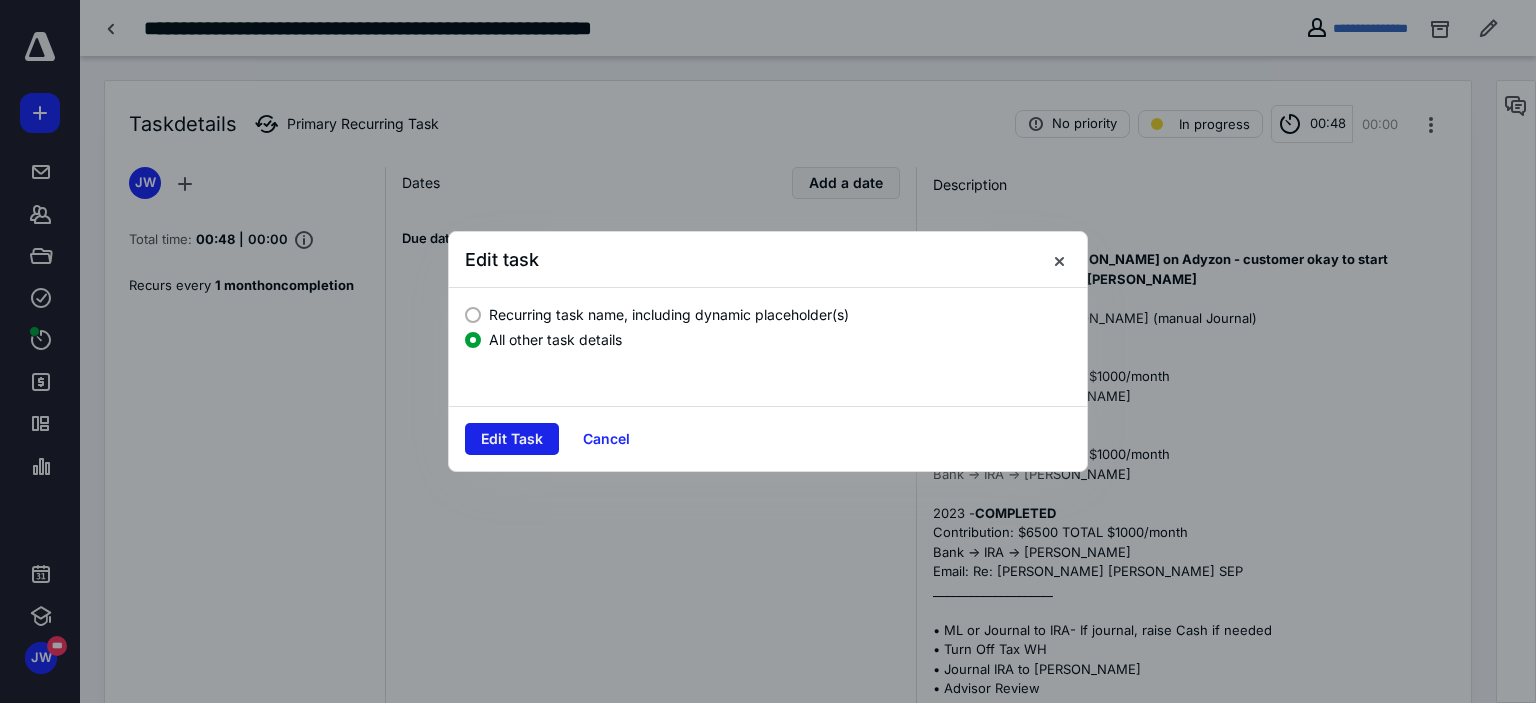click on "Edit Task" at bounding box center [512, 439] 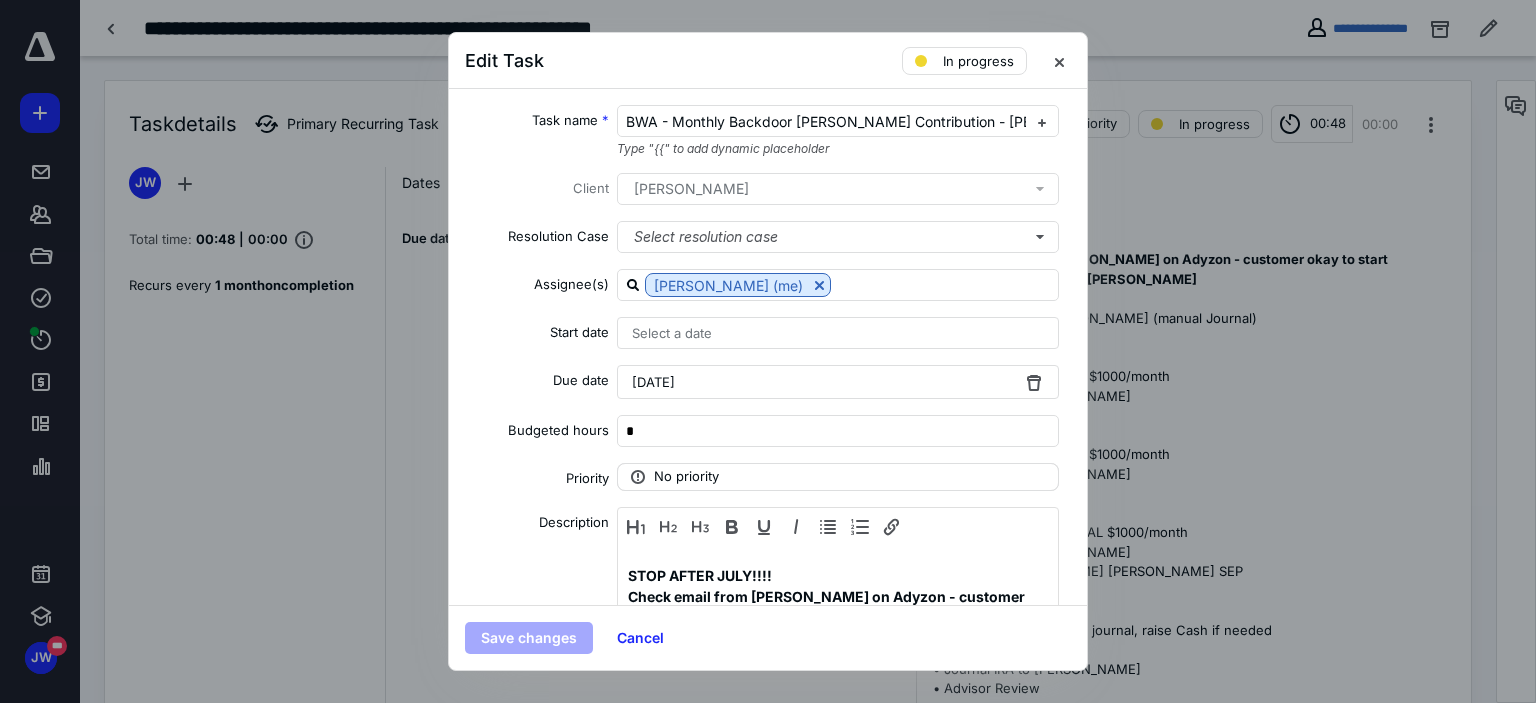 scroll, scrollTop: 100, scrollLeft: 0, axis: vertical 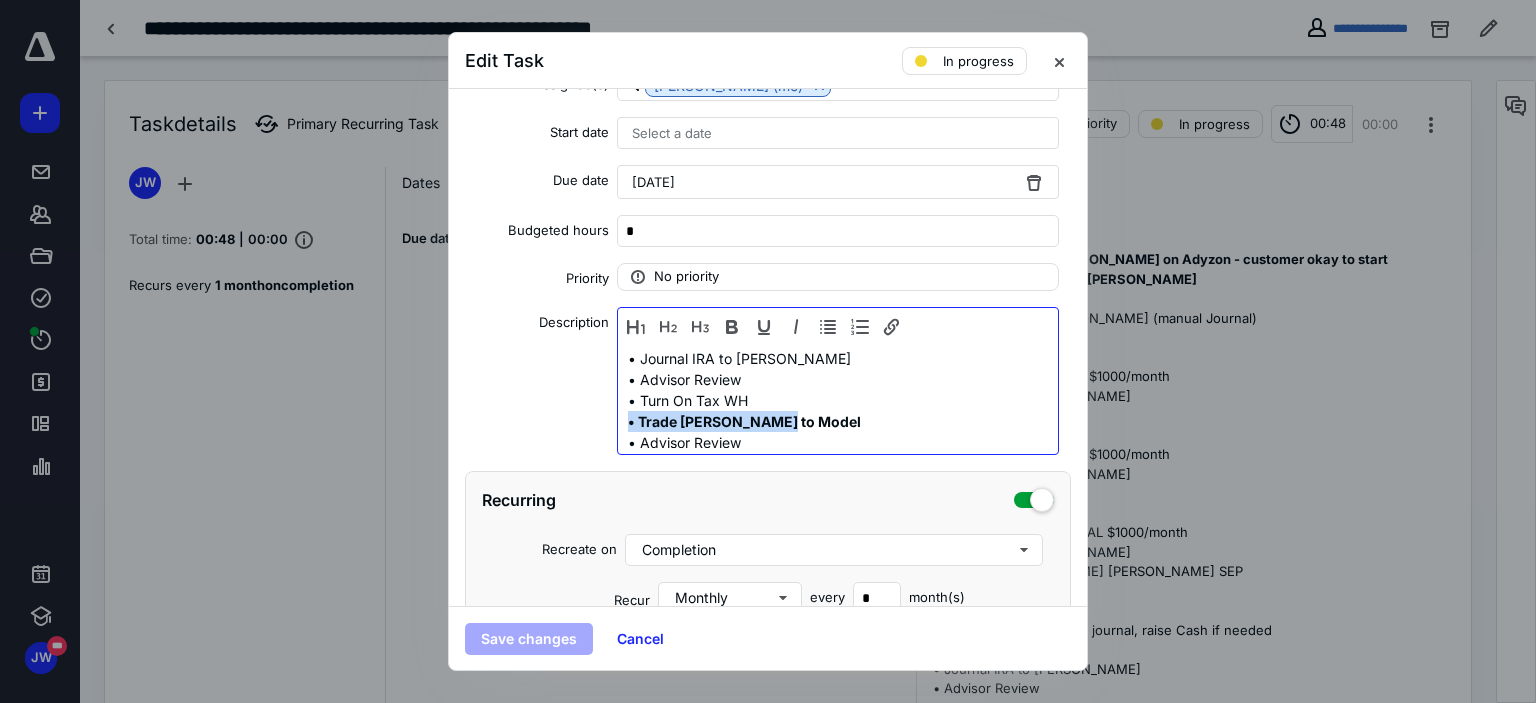drag, startPoint x: 796, startPoint y: 420, endPoint x: 619, endPoint y: 419, distance: 177.00282 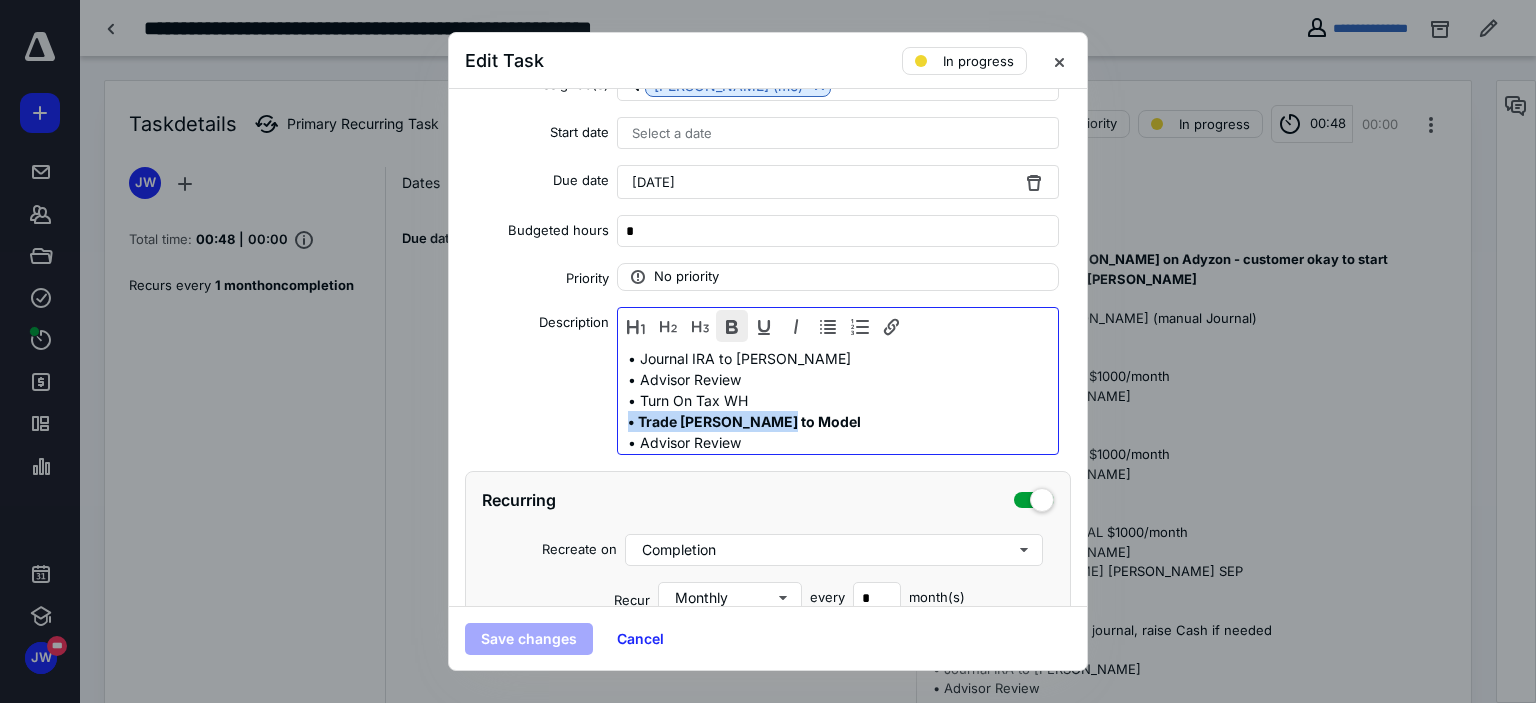 click at bounding box center [732, 326] 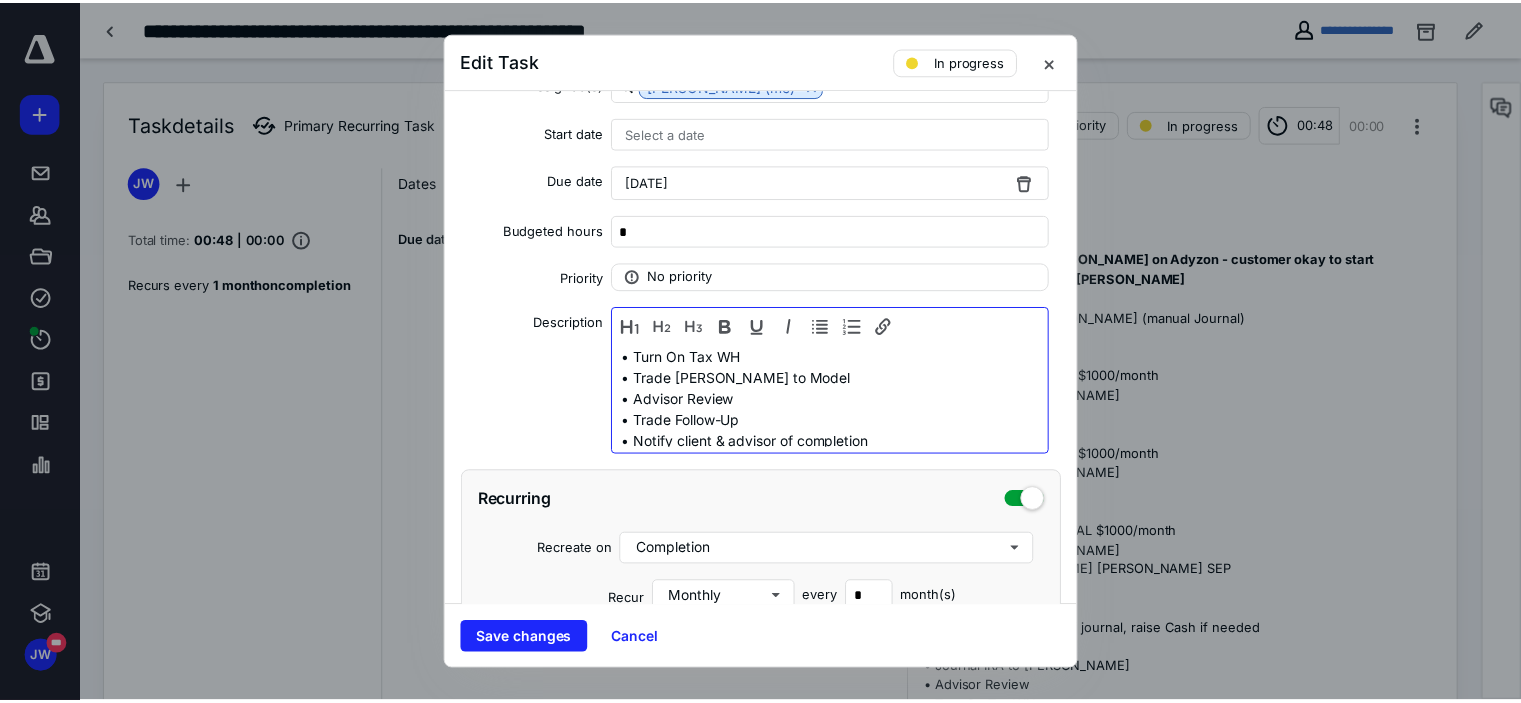 scroll, scrollTop: 567, scrollLeft: 0, axis: vertical 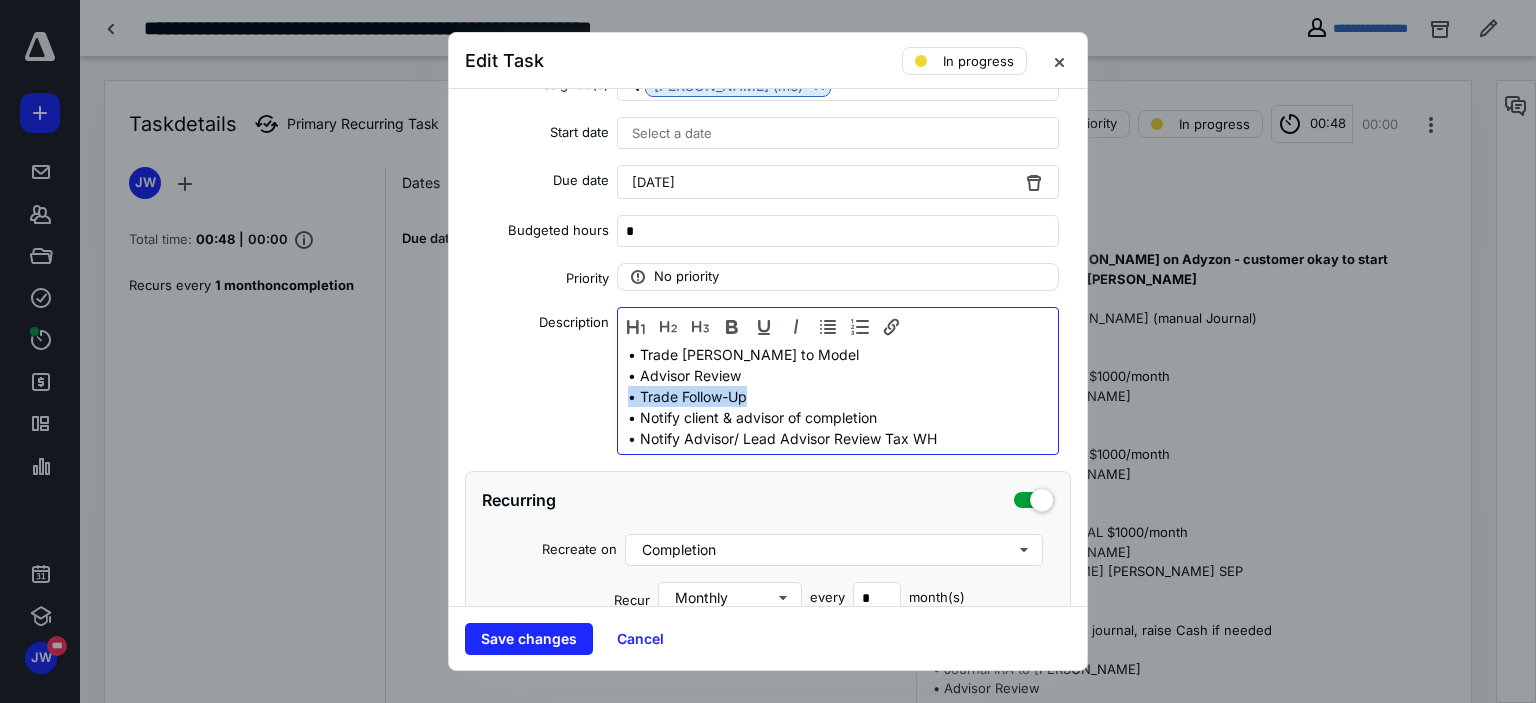 drag, startPoint x: 746, startPoint y: 395, endPoint x: 593, endPoint y: 395, distance: 153 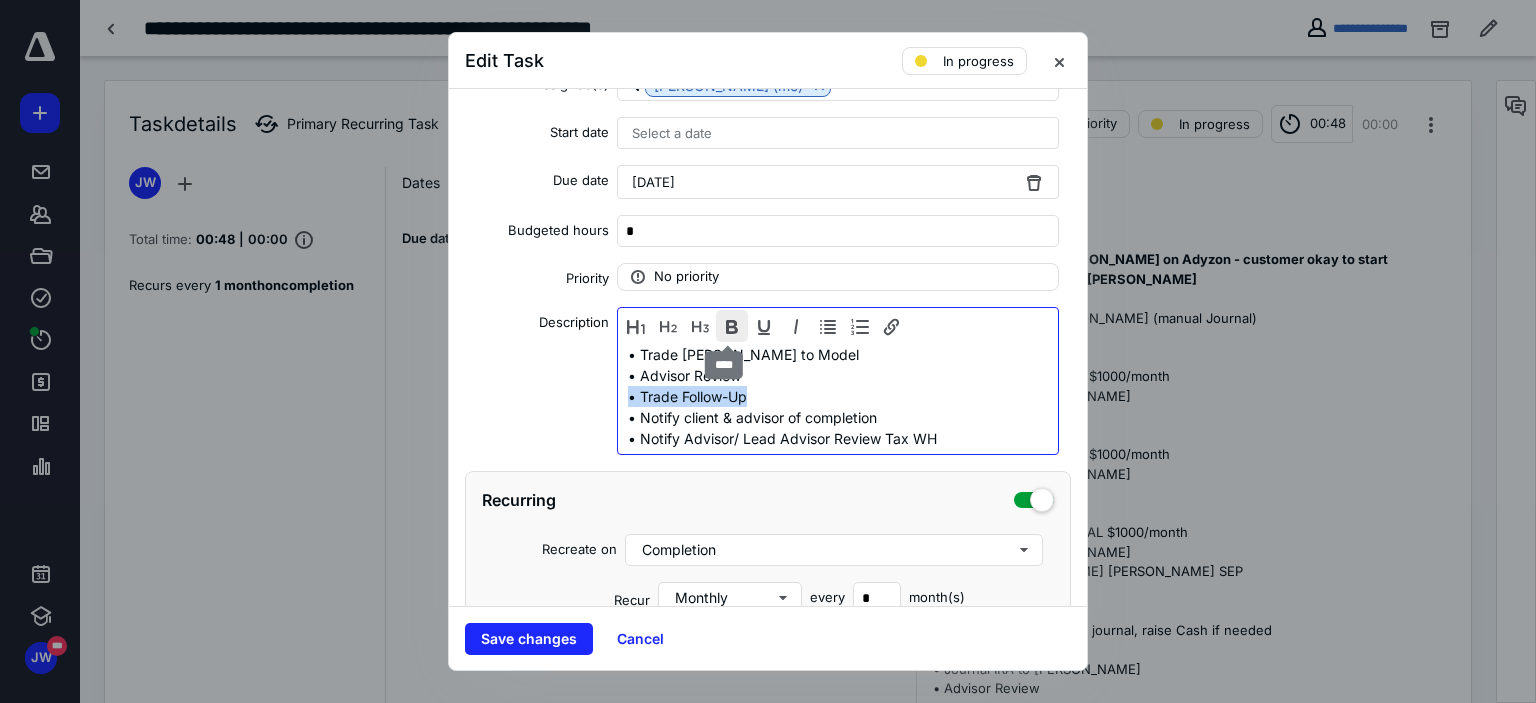 click at bounding box center [732, 326] 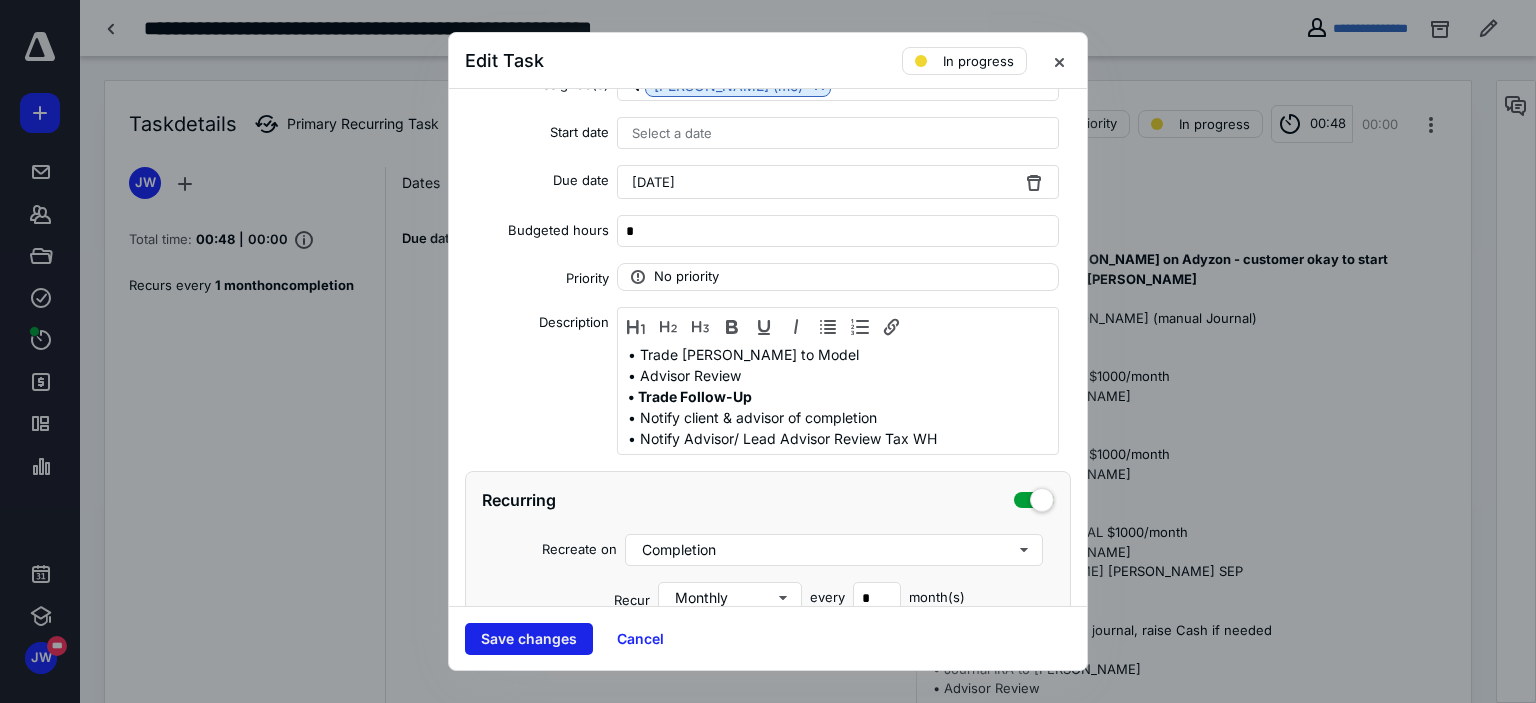 click on "Save changes" at bounding box center [529, 639] 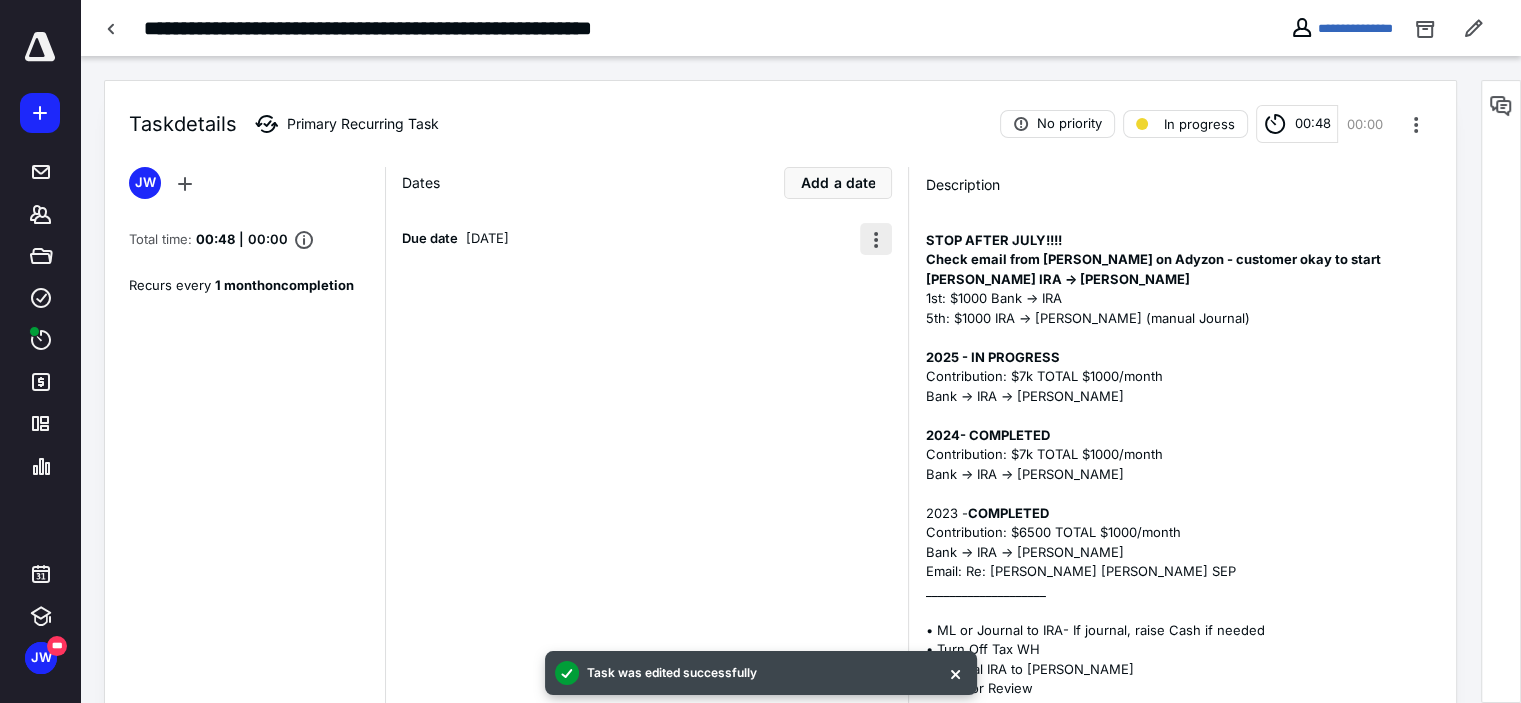click at bounding box center [876, 239] 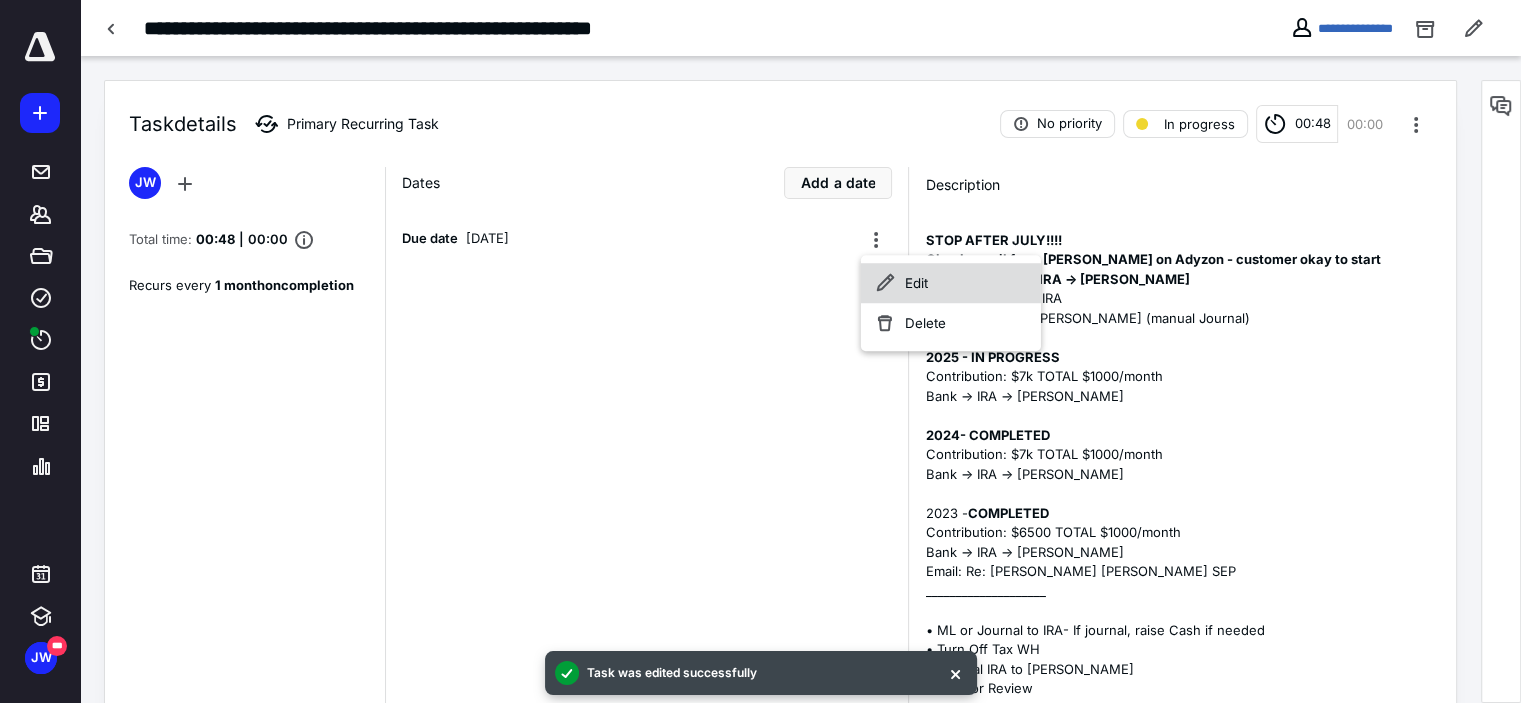 click on "Edit" at bounding box center (951, 283) 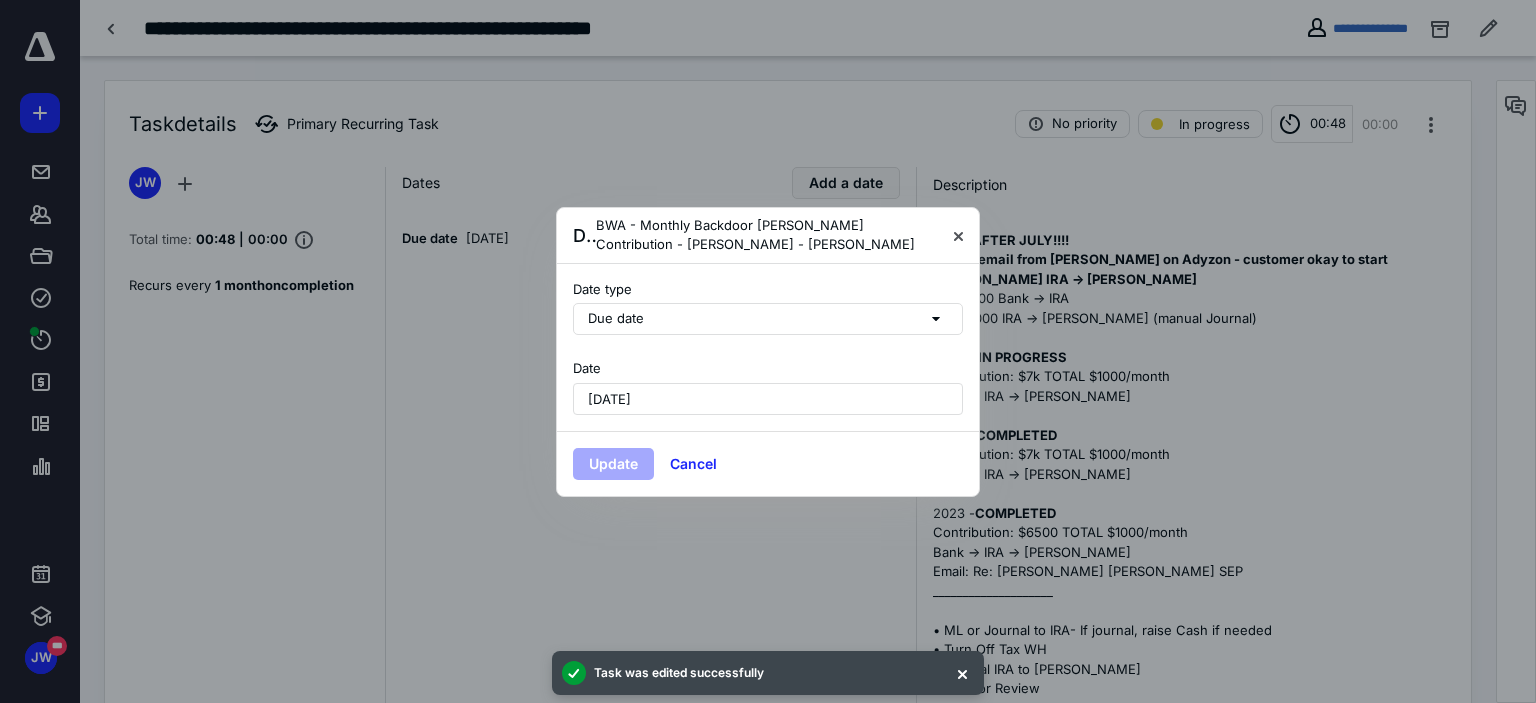 click on "[DATE]" at bounding box center [609, 399] 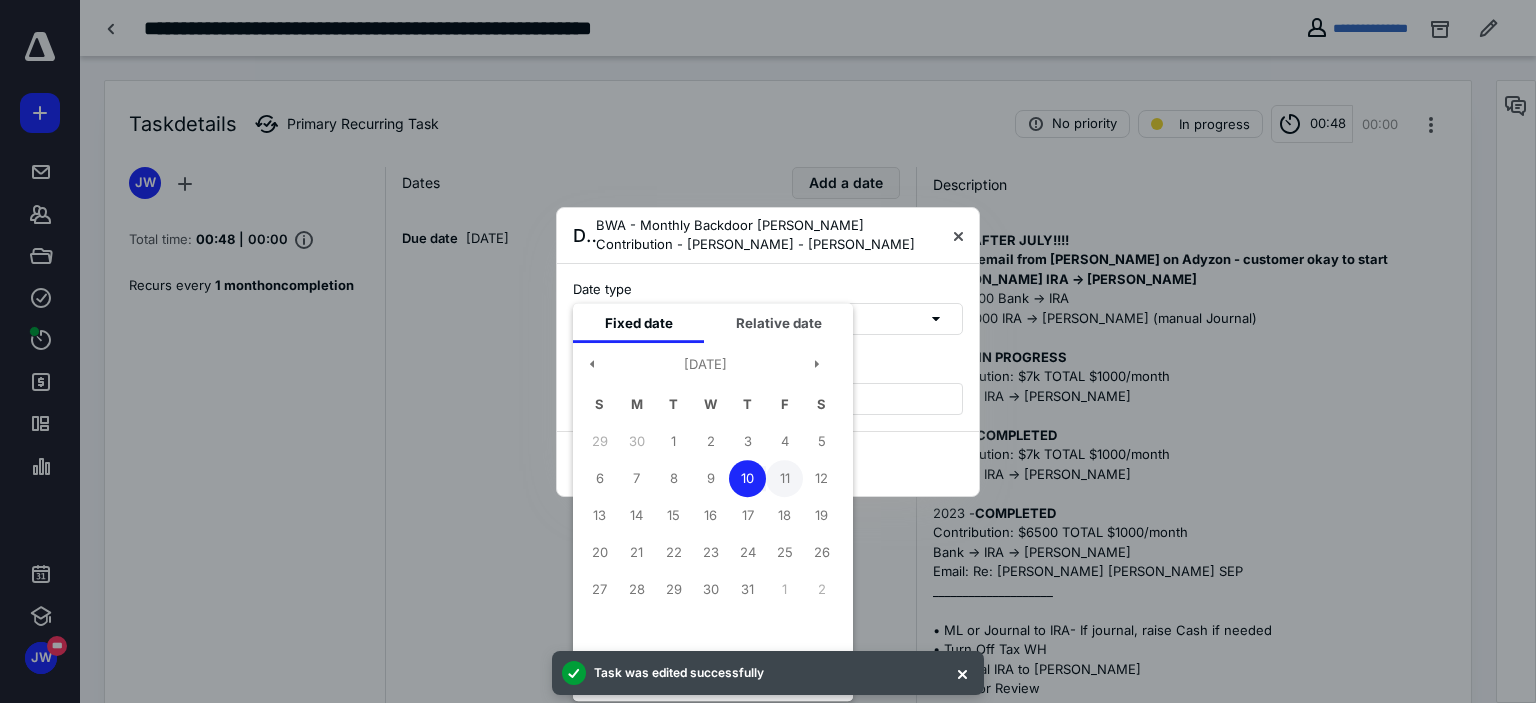 click on "11" at bounding box center [784, 478] 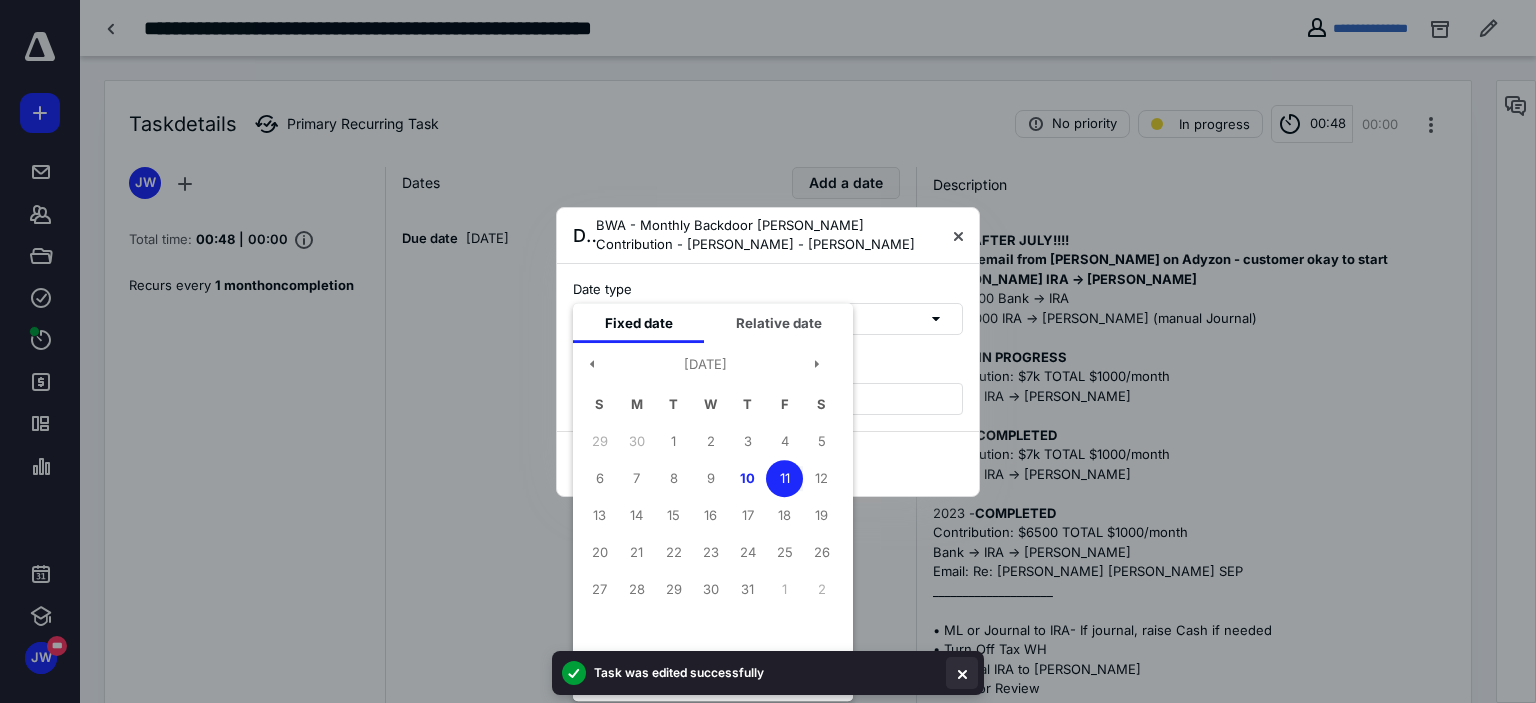 click at bounding box center [962, 673] 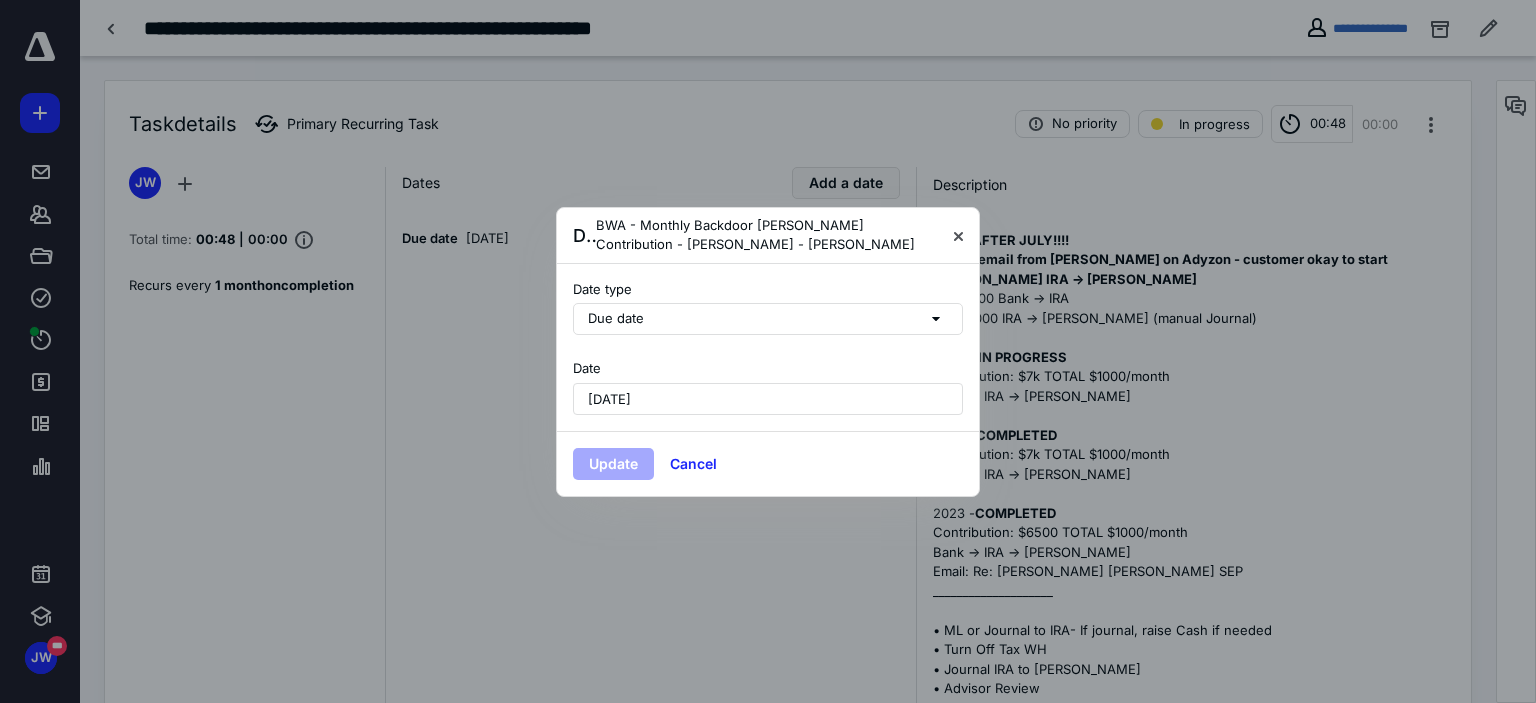 click on "[DATE]" at bounding box center [609, 399] 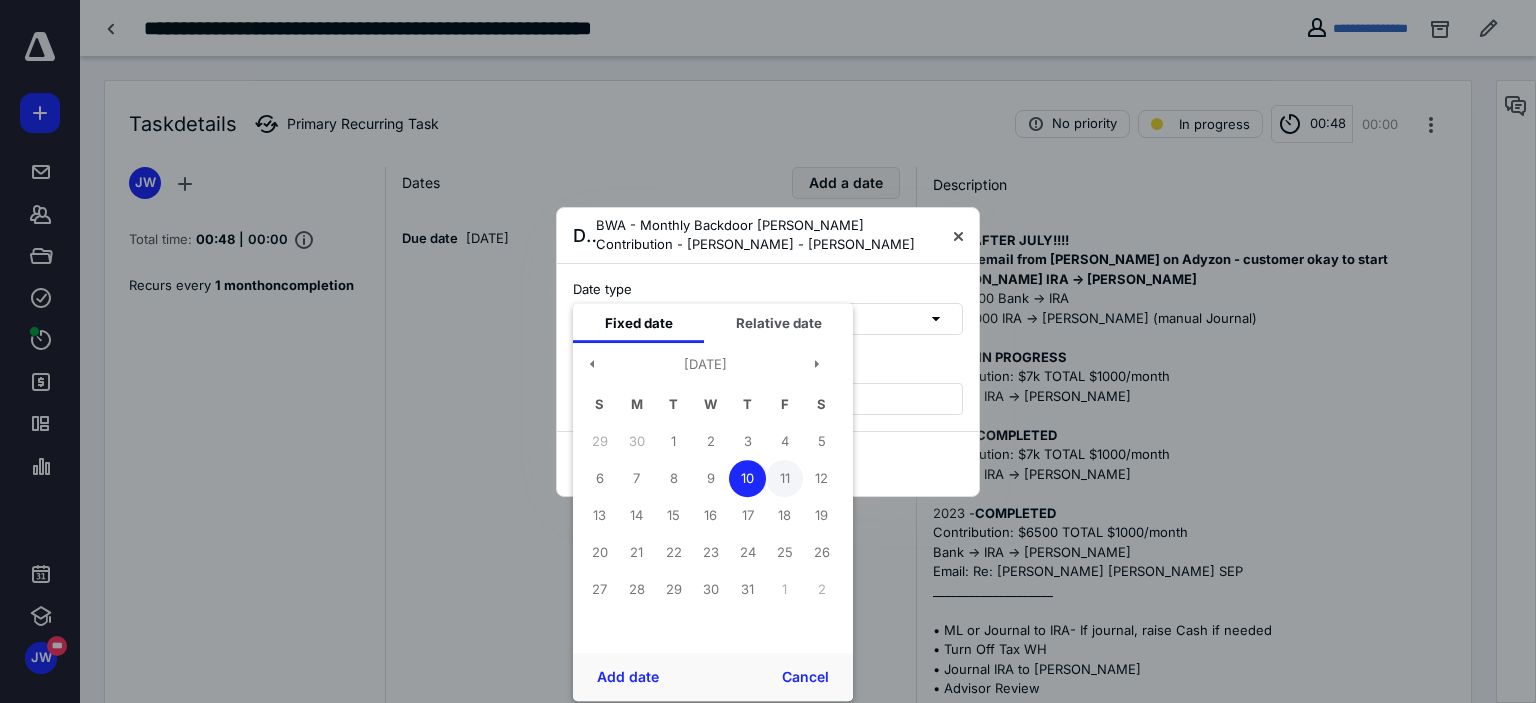 click on "11" at bounding box center [784, 478] 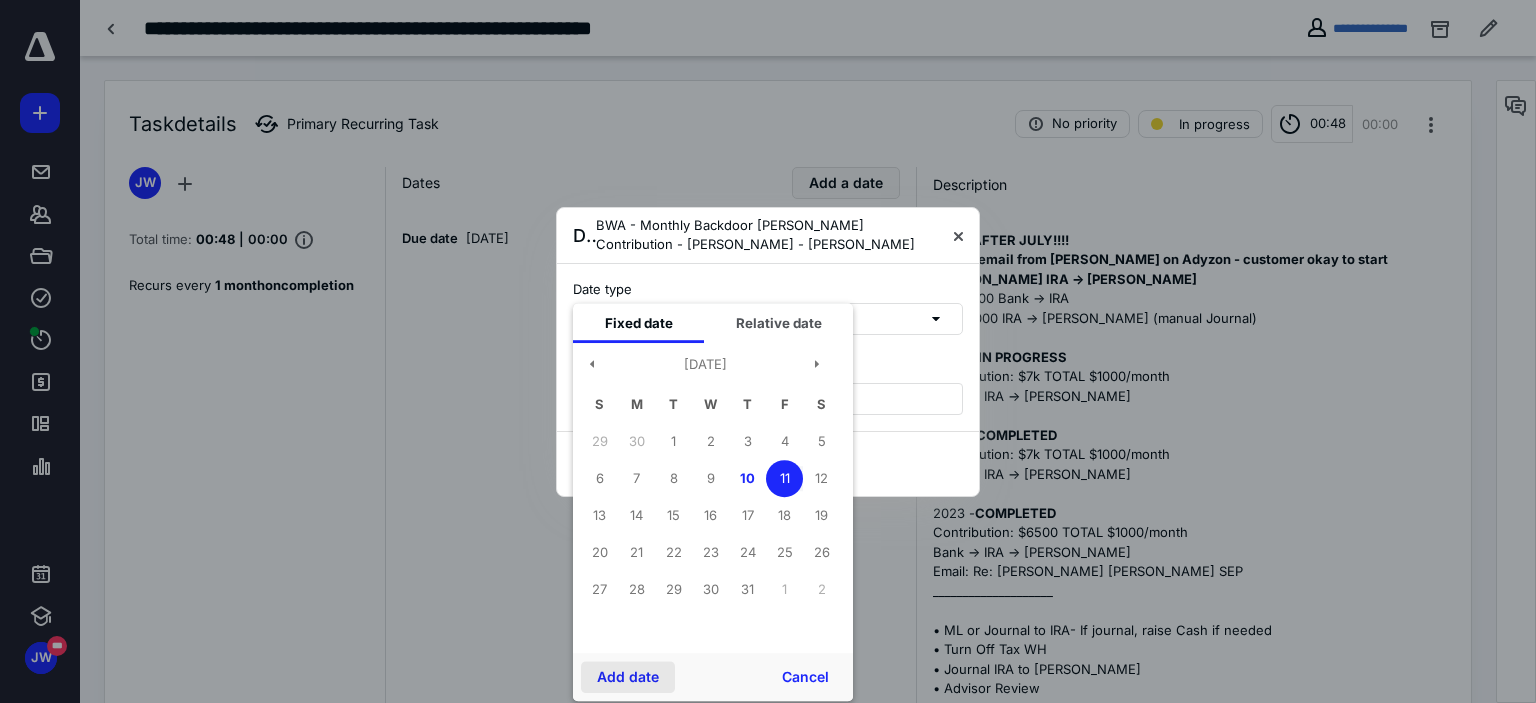 click on "Add date" at bounding box center [628, 677] 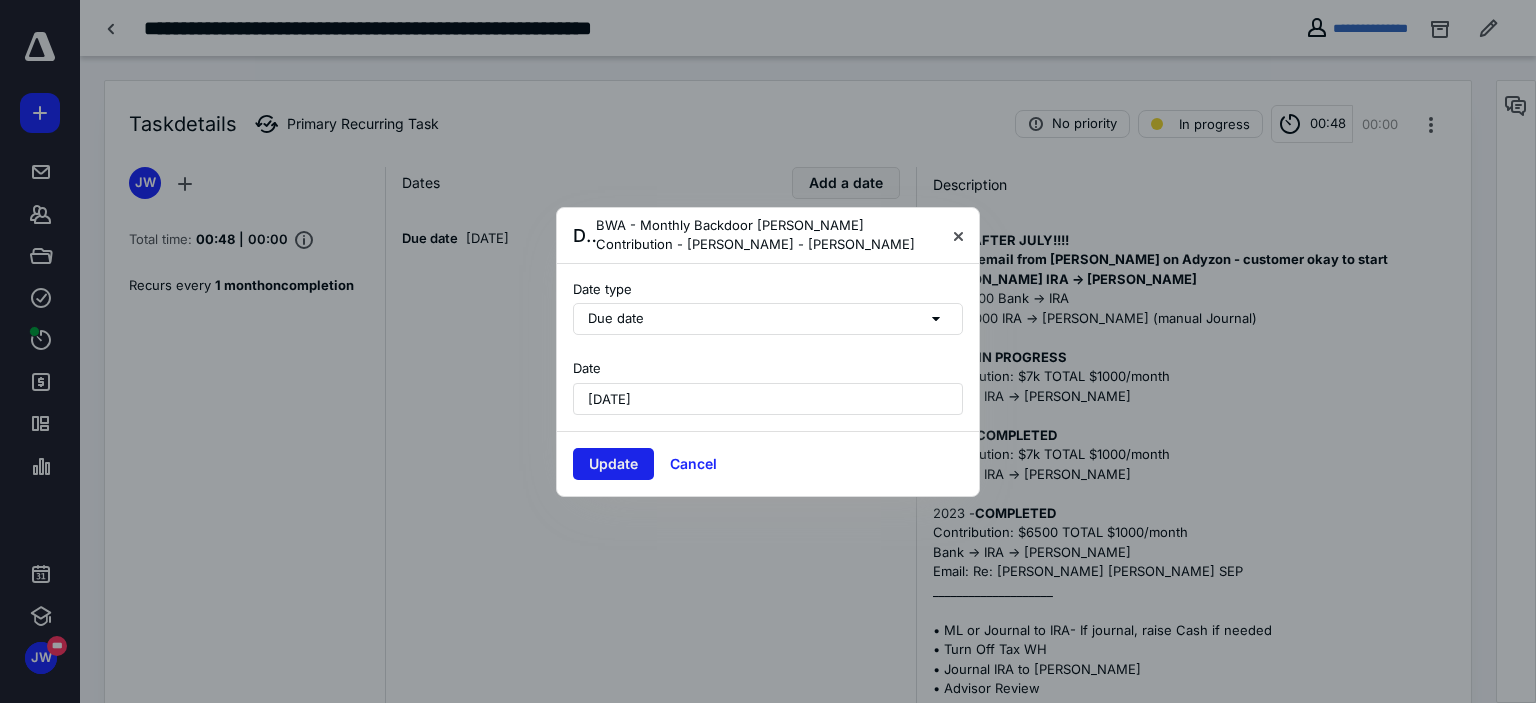 click on "Update" at bounding box center (613, 464) 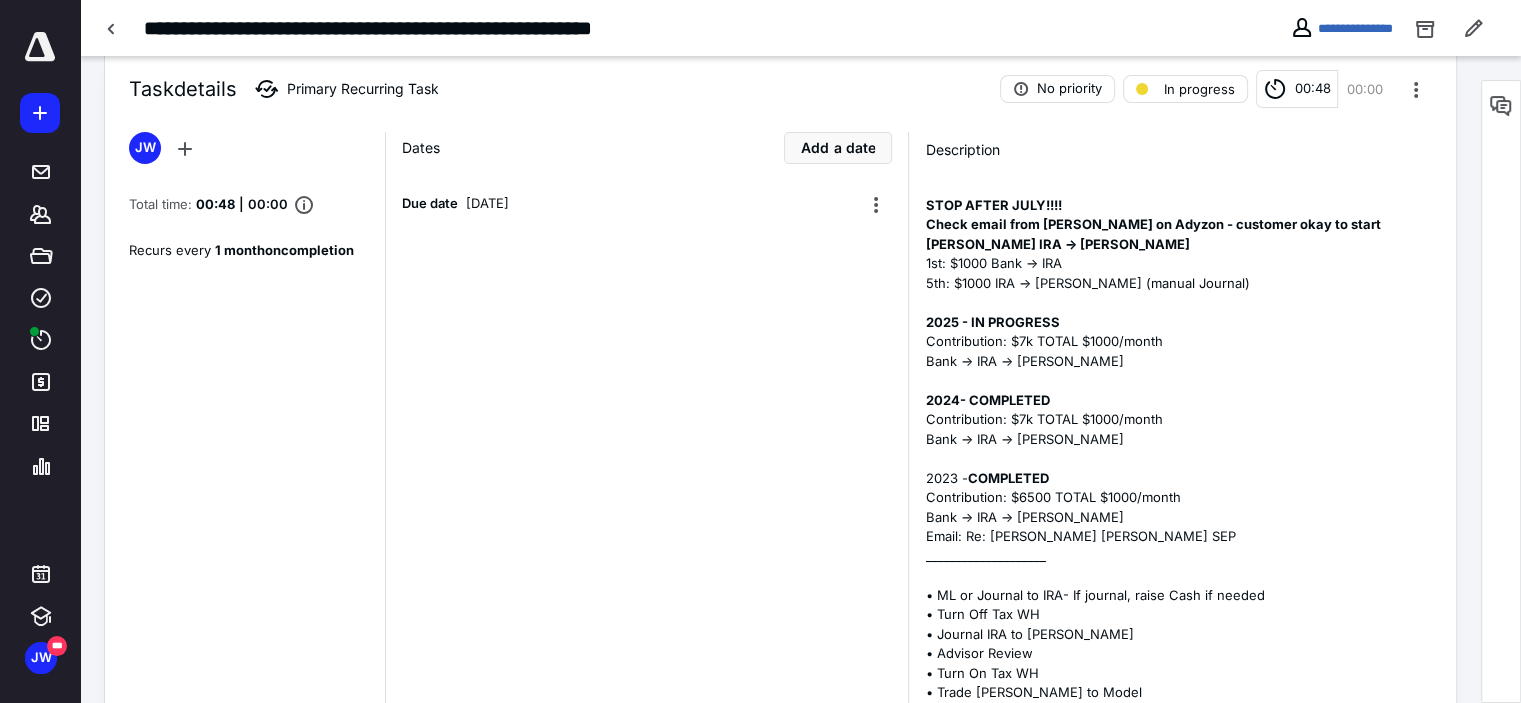 scroll, scrollTop: 0, scrollLeft: 0, axis: both 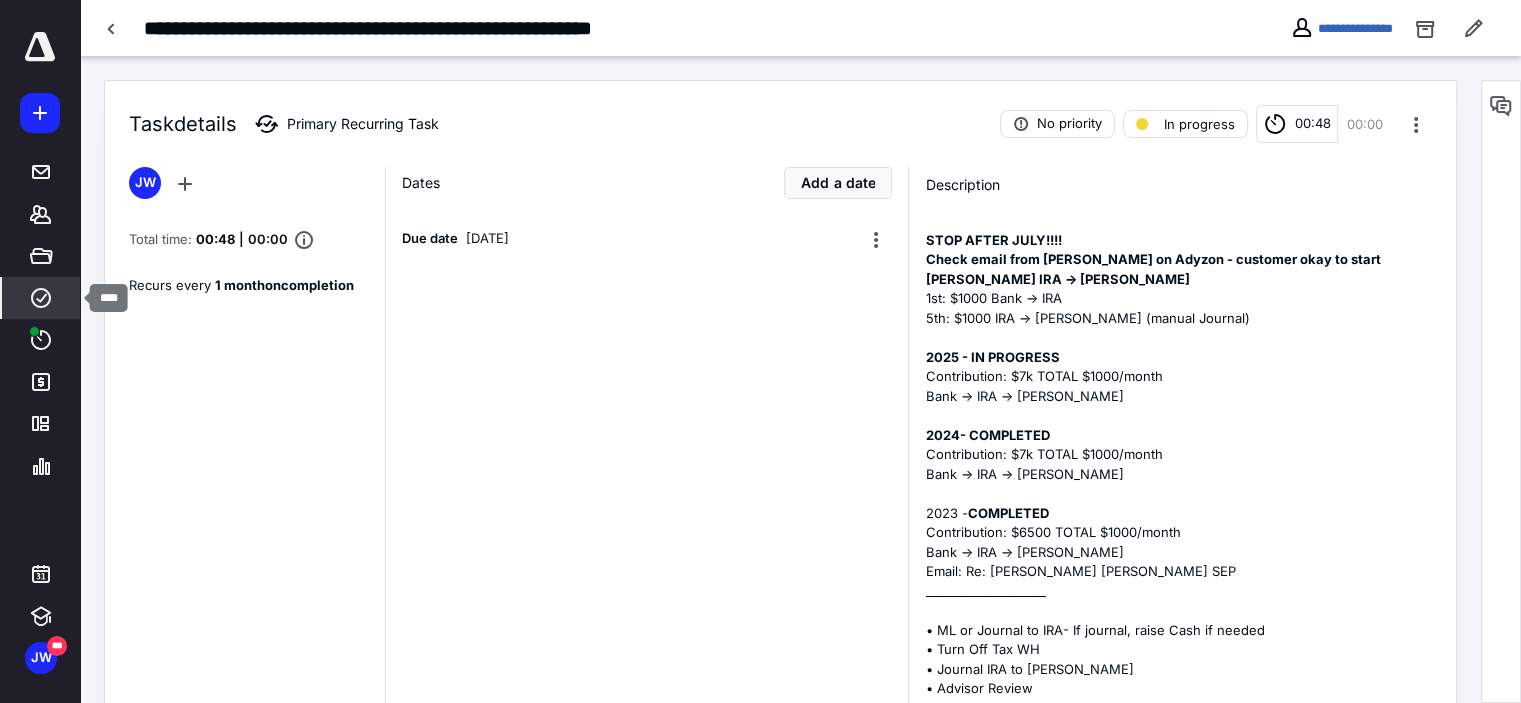 click 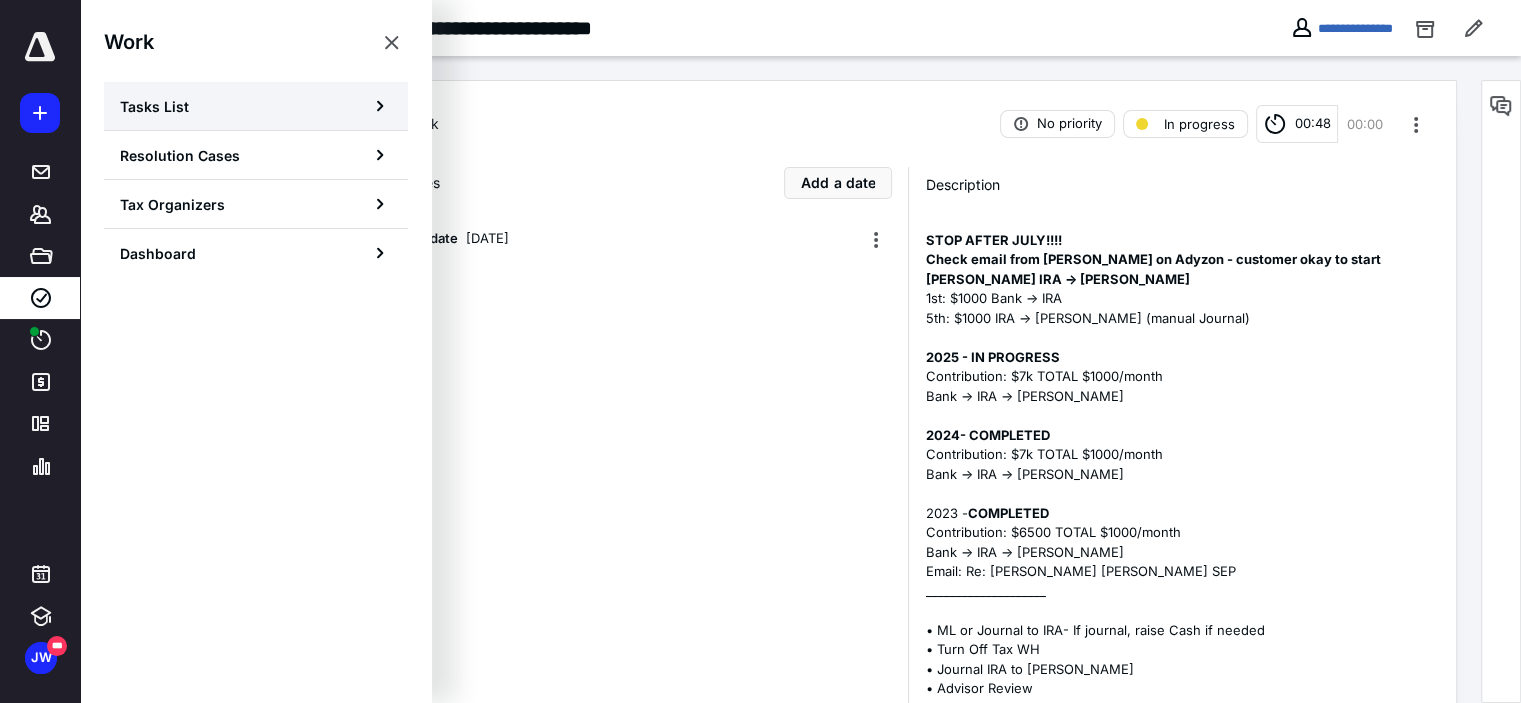 click on "Tasks List" at bounding box center (256, 106) 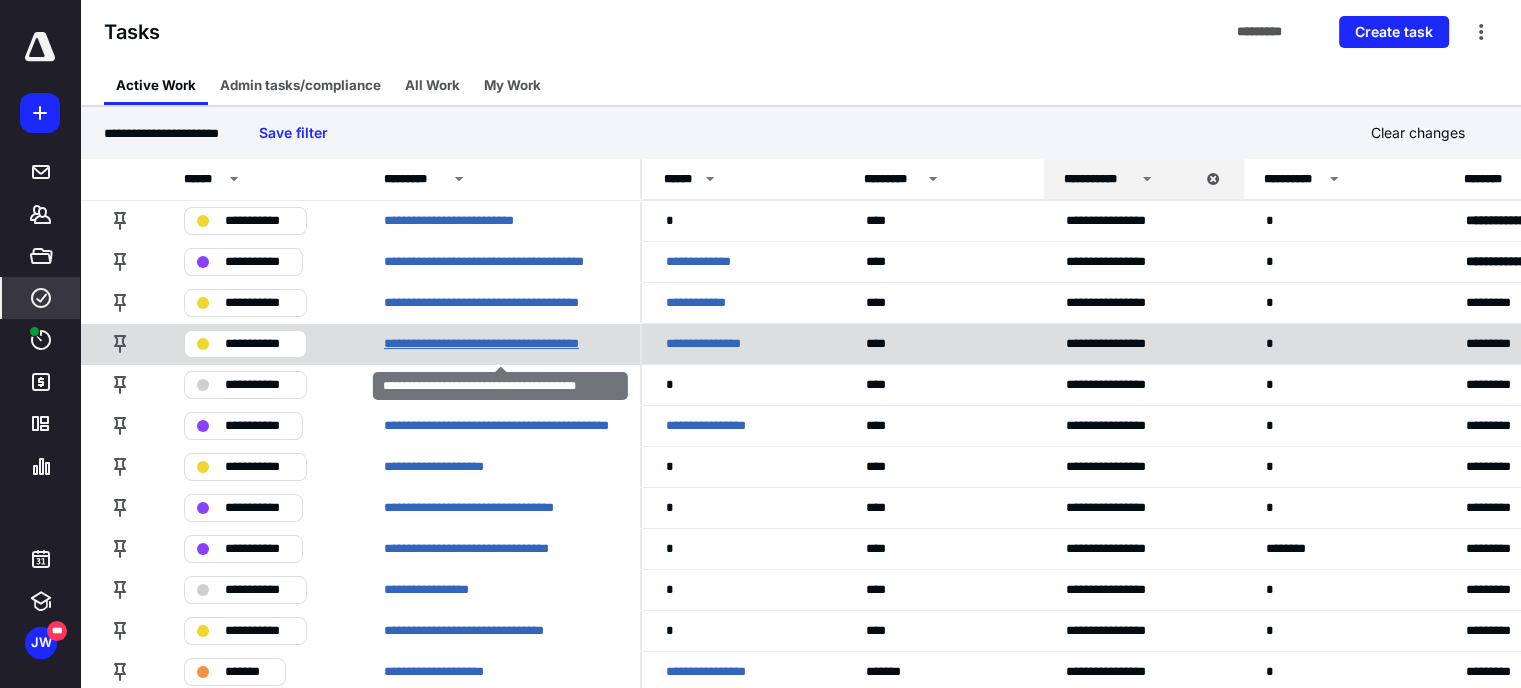 click on "**********" at bounding box center [500, 344] 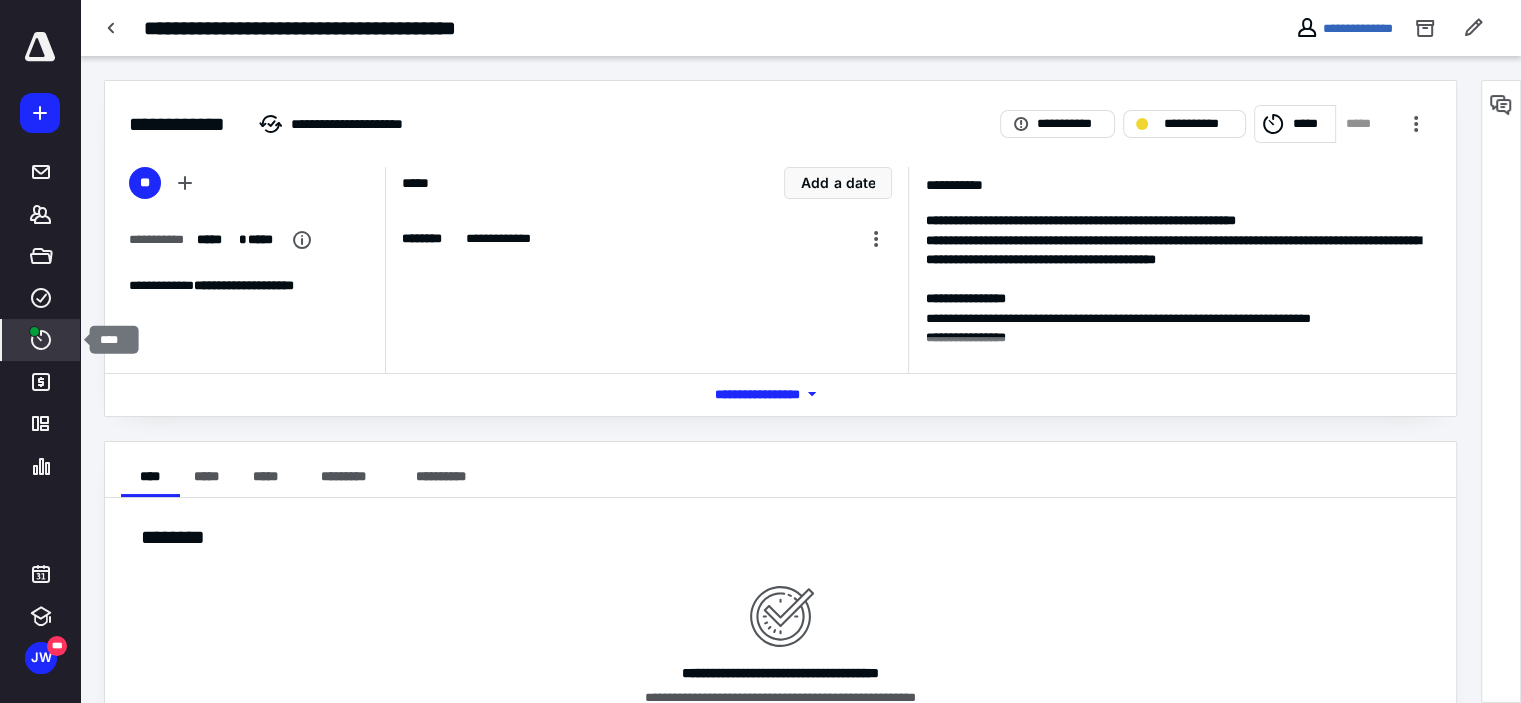 click on "****" at bounding box center (41, 340) 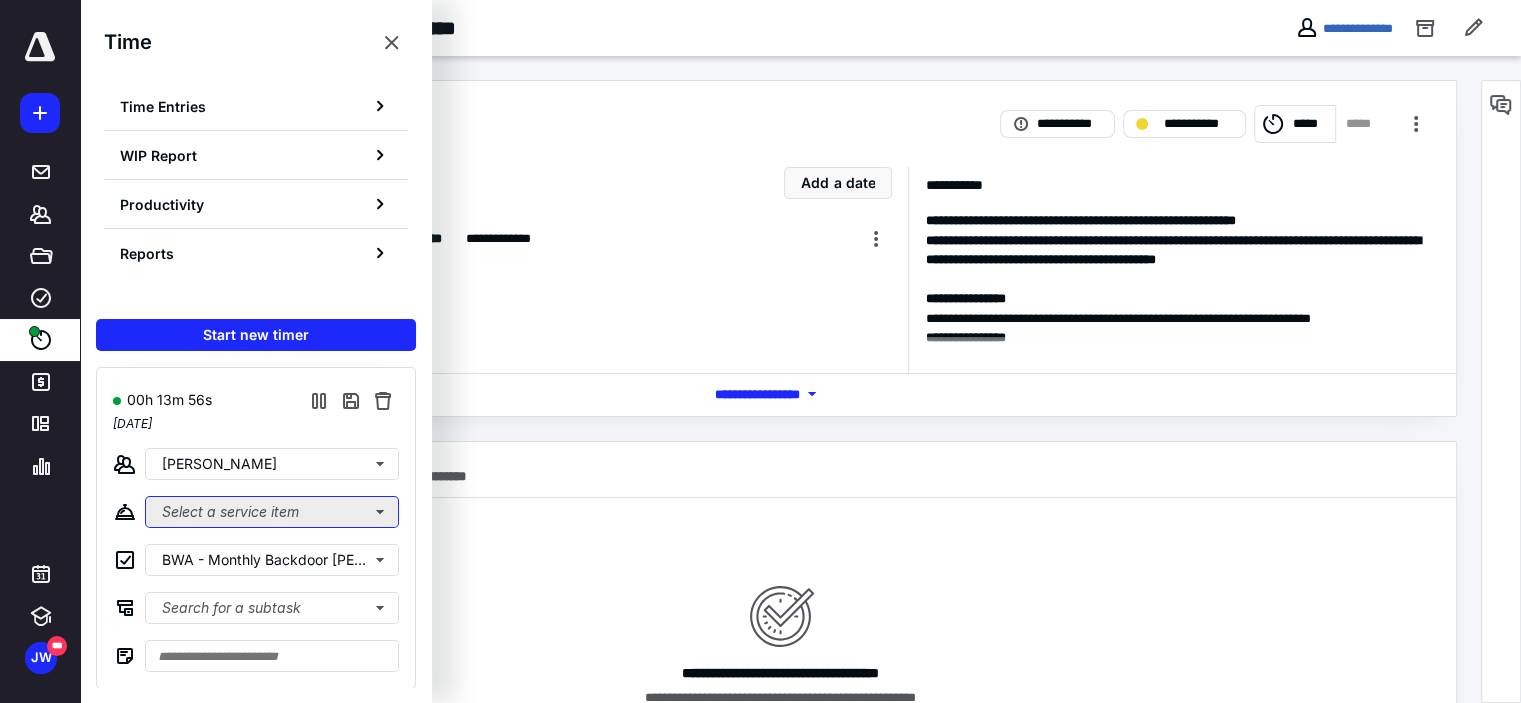 click on "Select a service item" at bounding box center [272, 512] 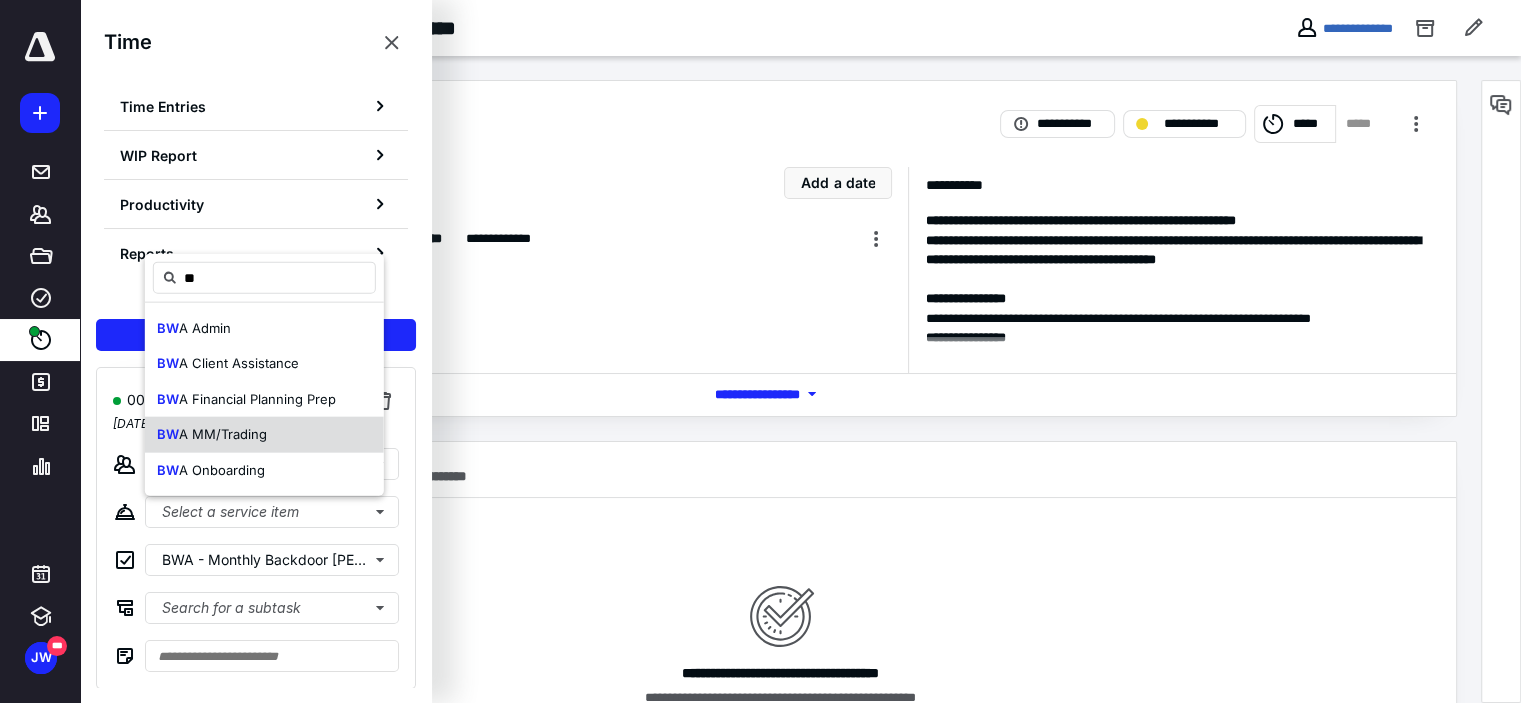 click on "A MM/Trading" at bounding box center (223, 434) 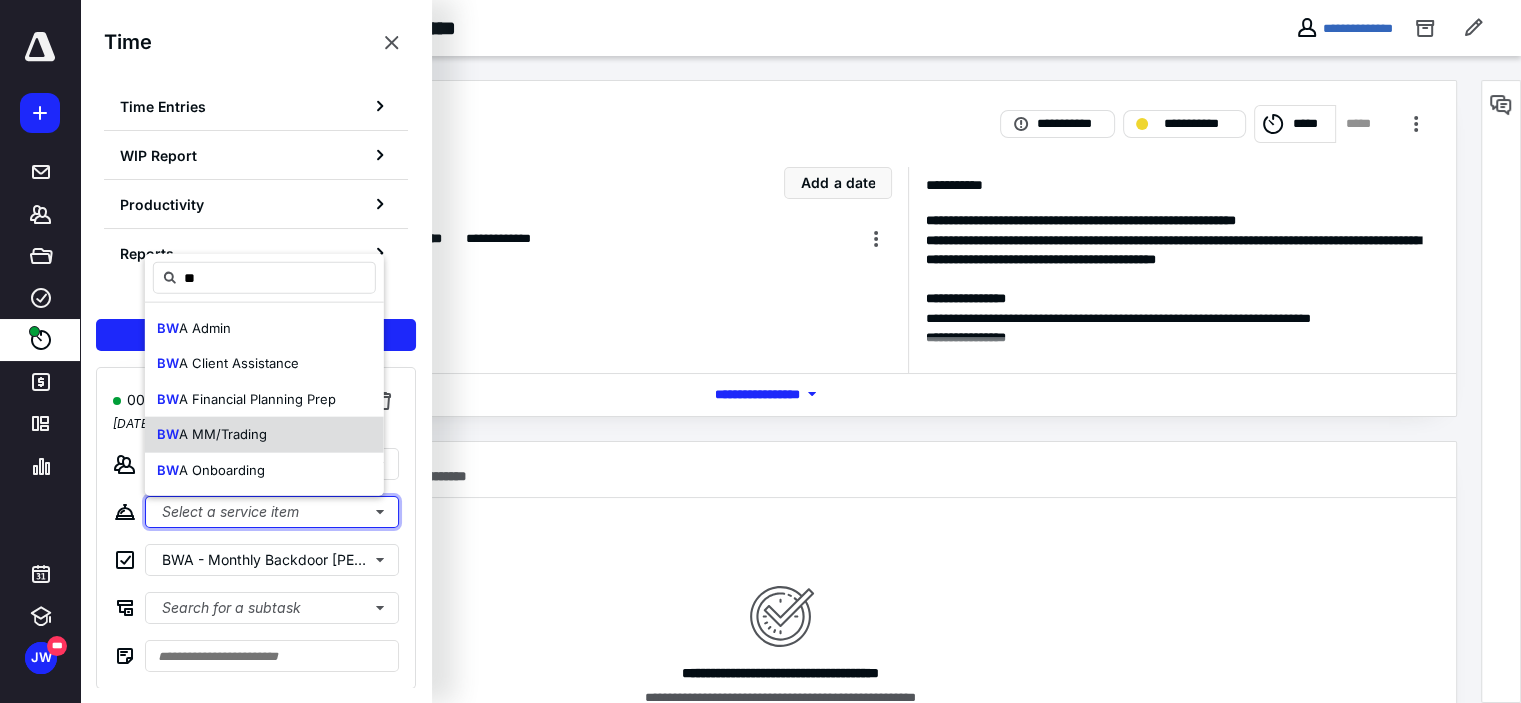 type 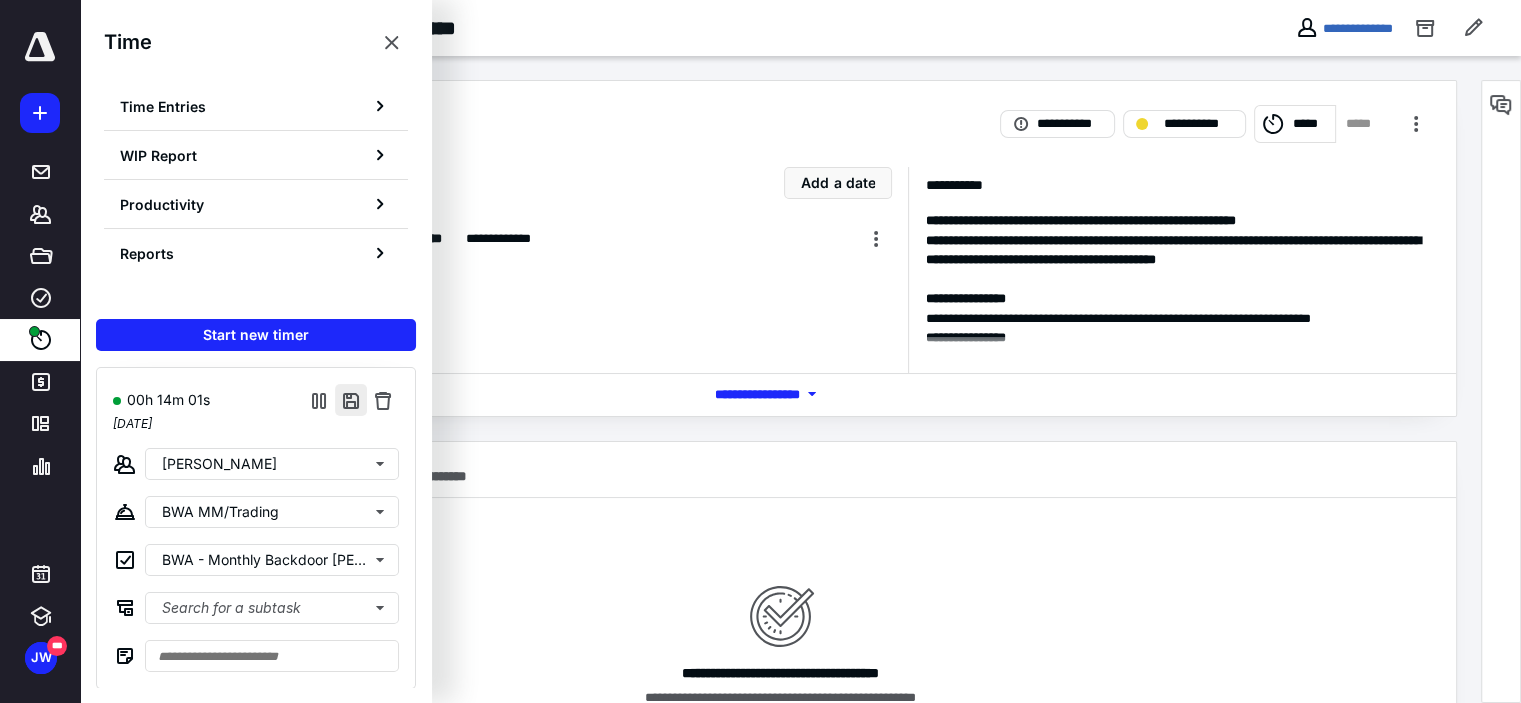 click at bounding box center (351, 400) 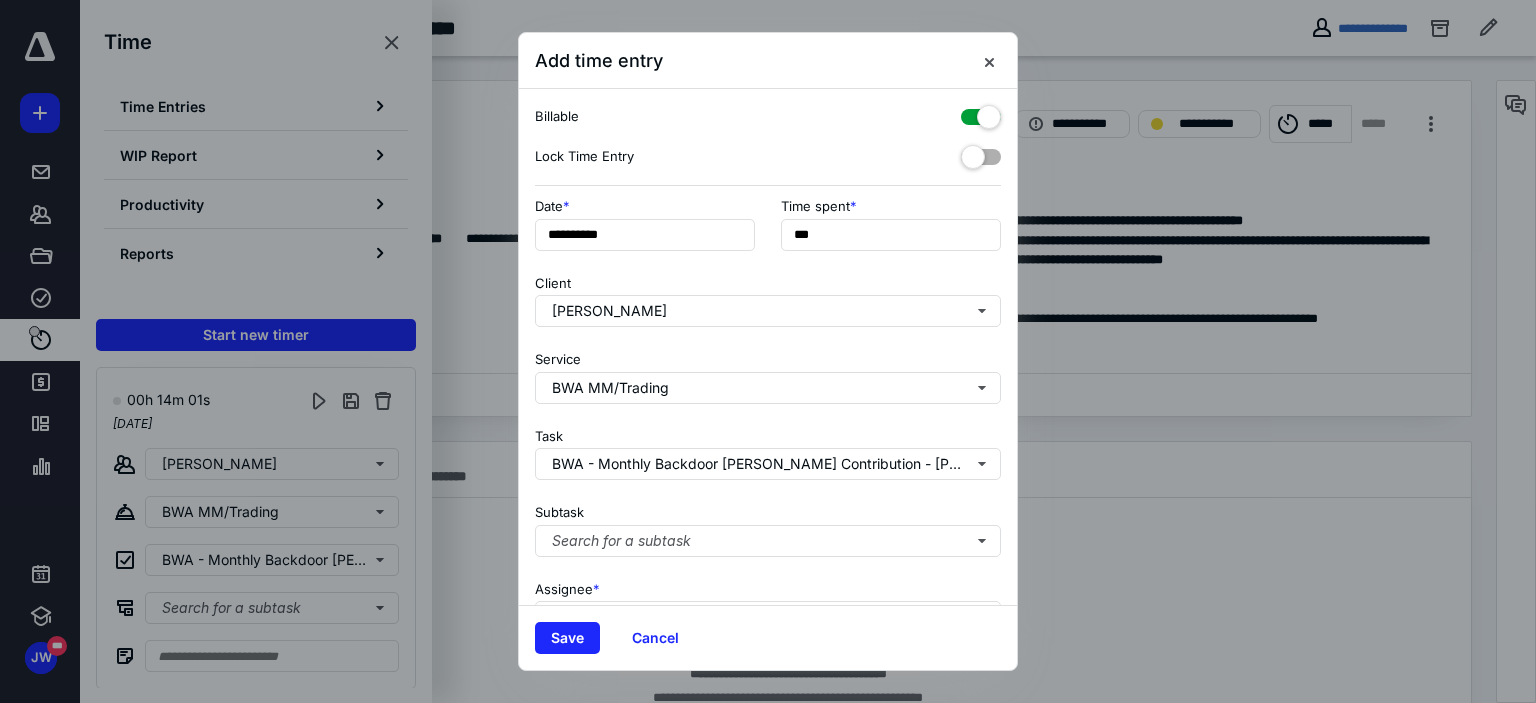 click at bounding box center [981, 113] 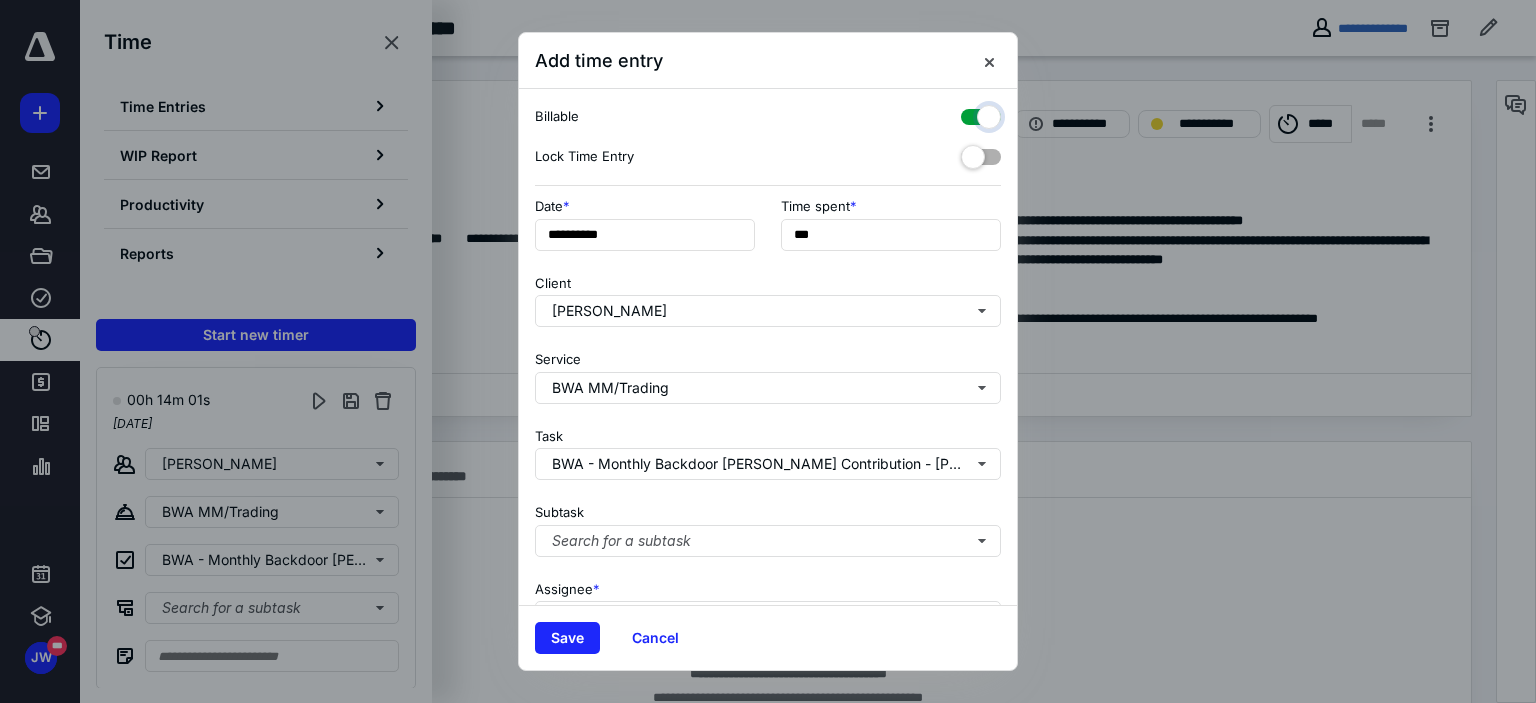 click at bounding box center [971, 114] 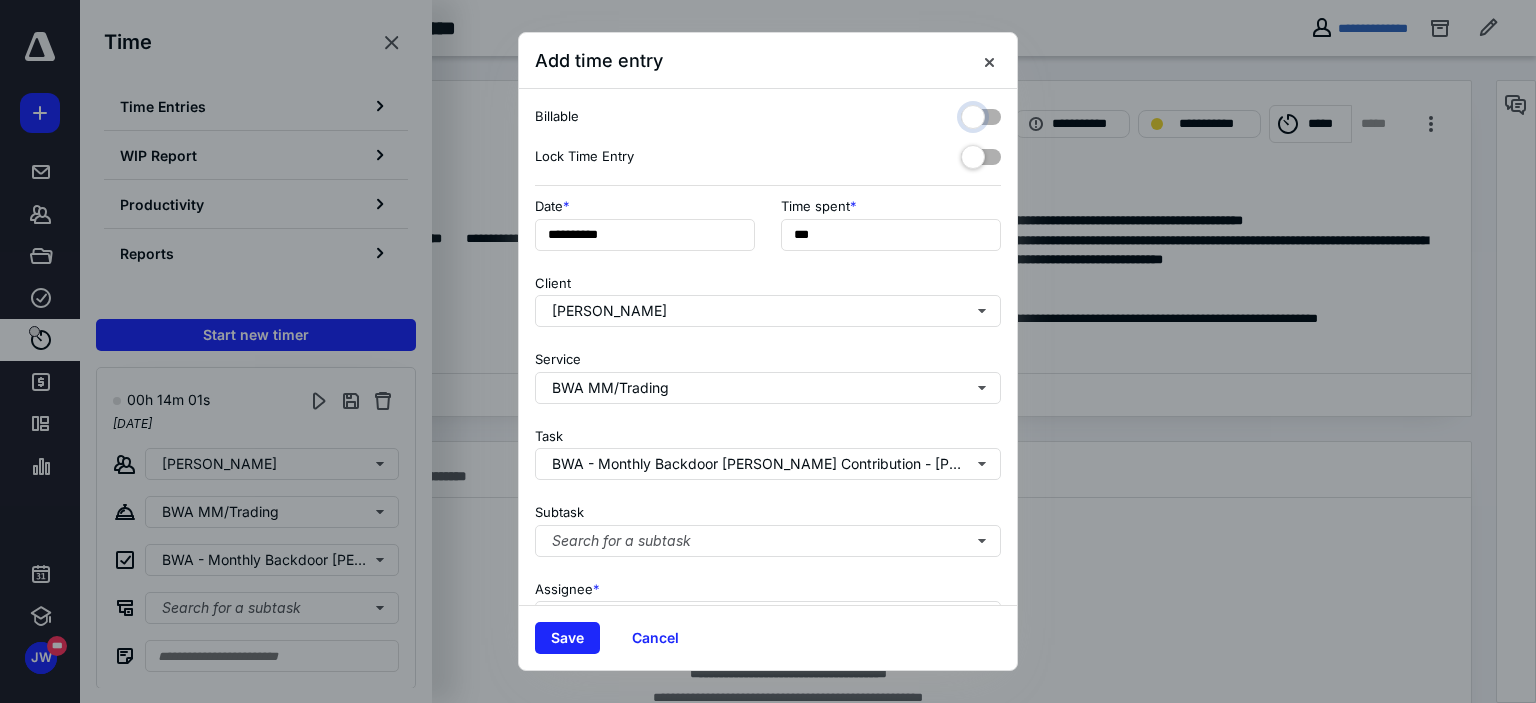 checkbox on "false" 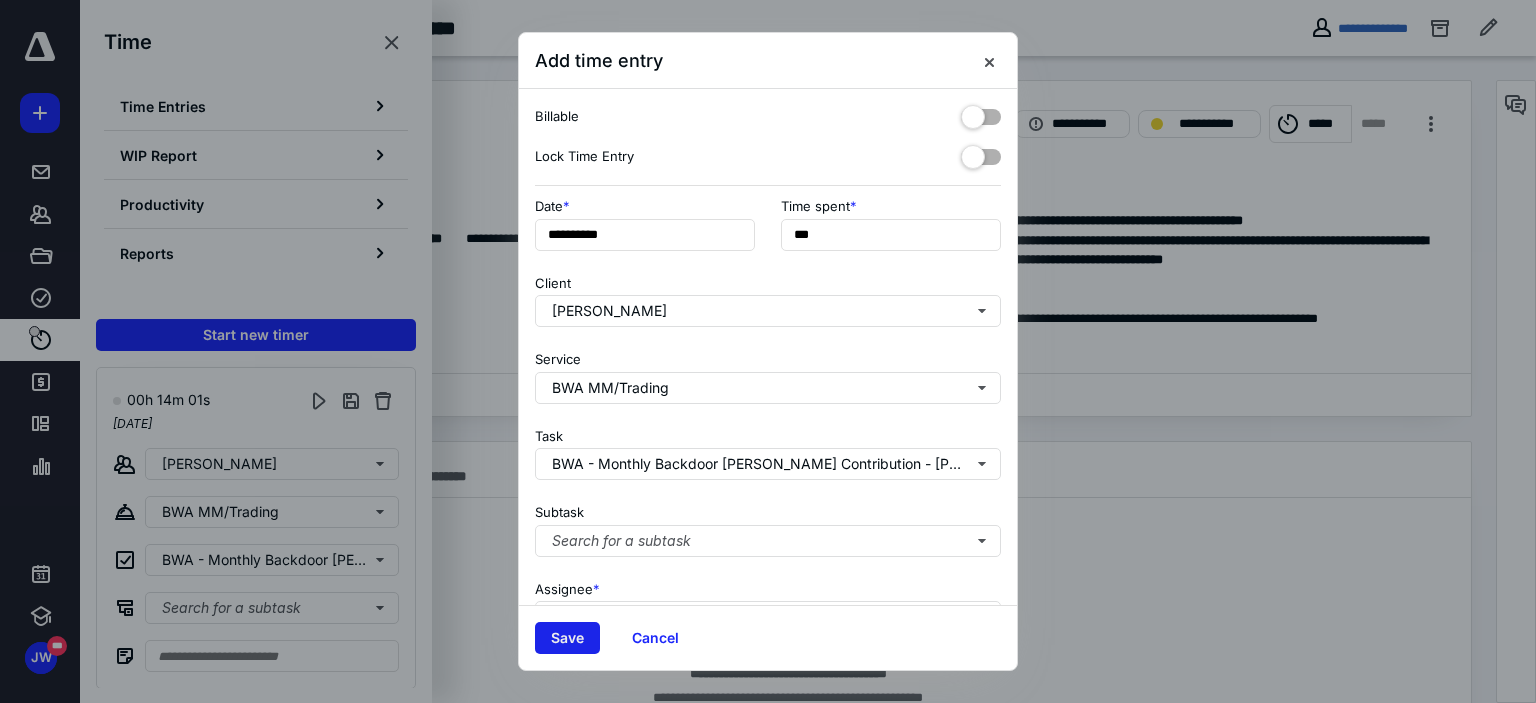 click on "Save" at bounding box center (567, 638) 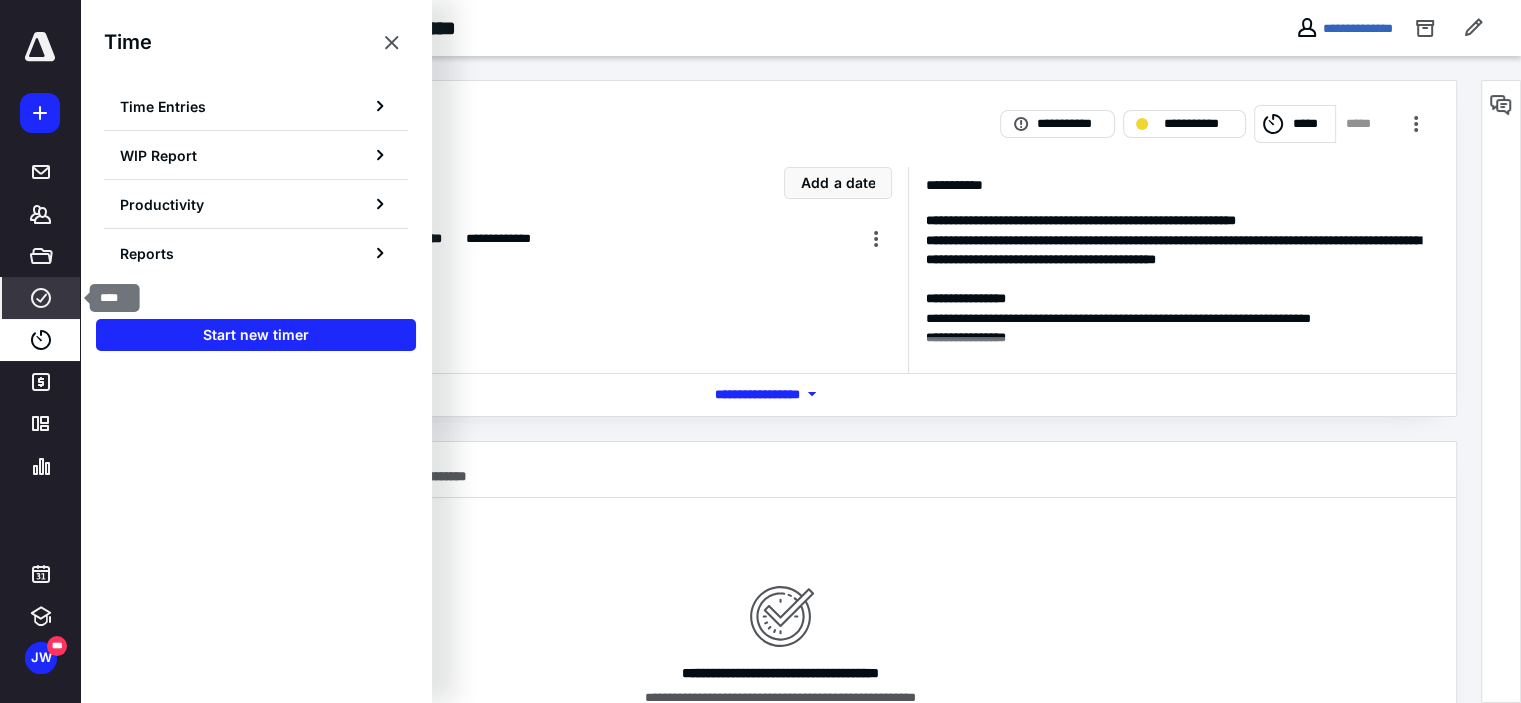 click on "****" at bounding box center (41, 298) 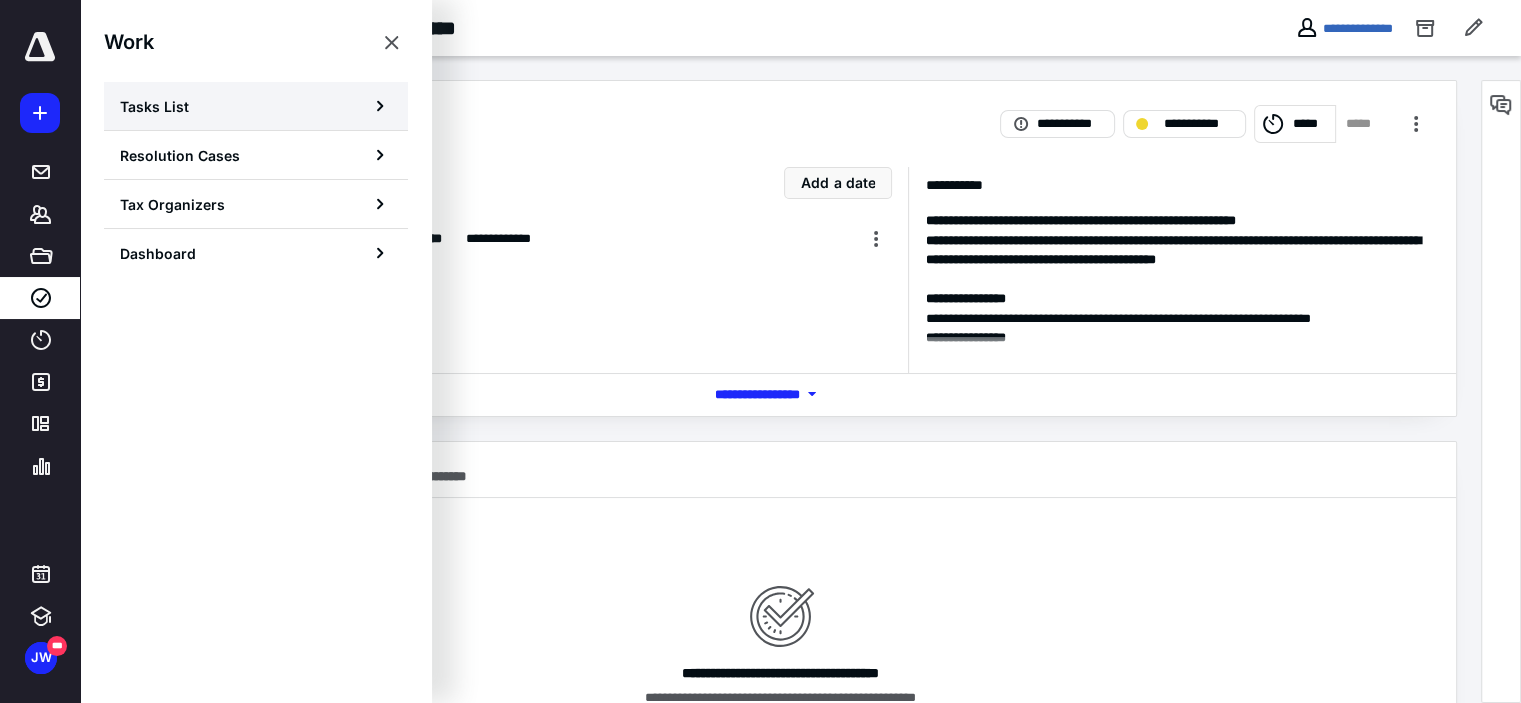 click on "Tasks List" at bounding box center [154, 106] 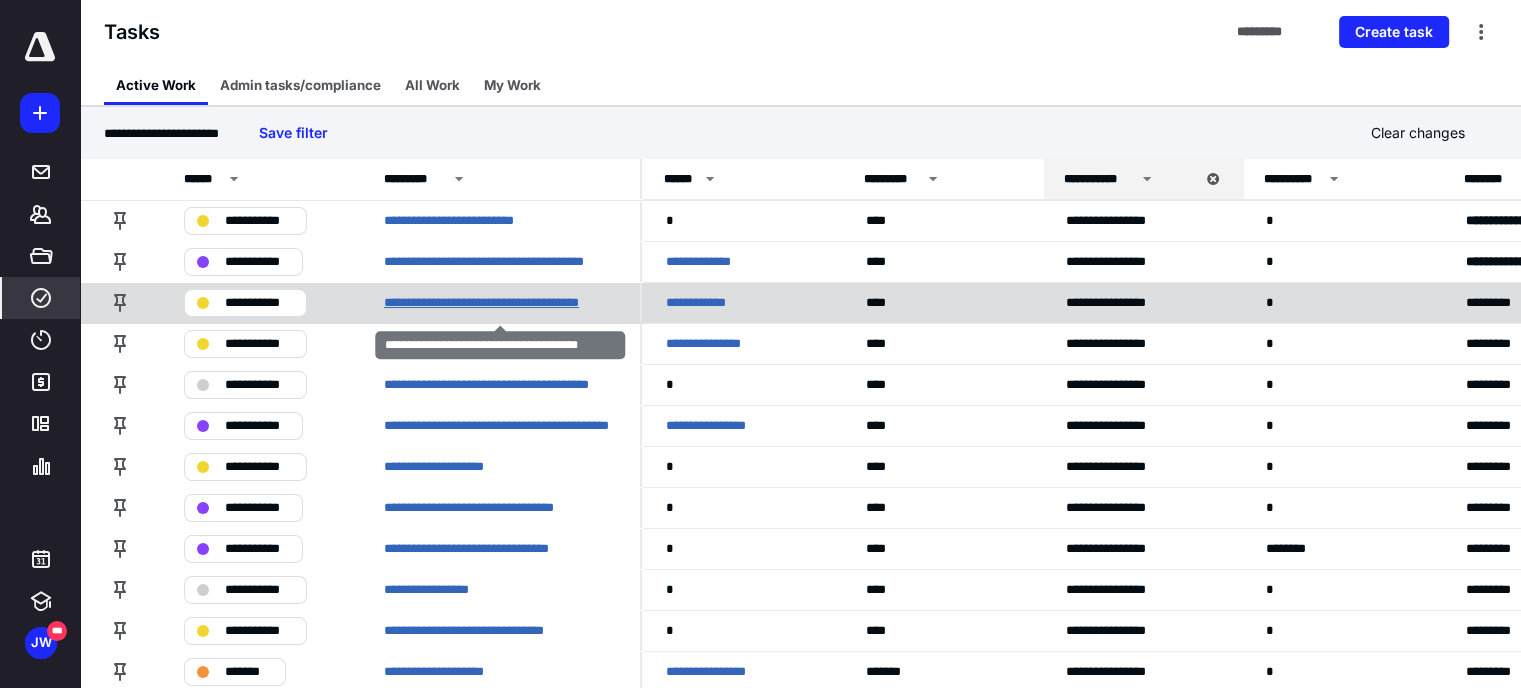 click on "**********" at bounding box center (500, 303) 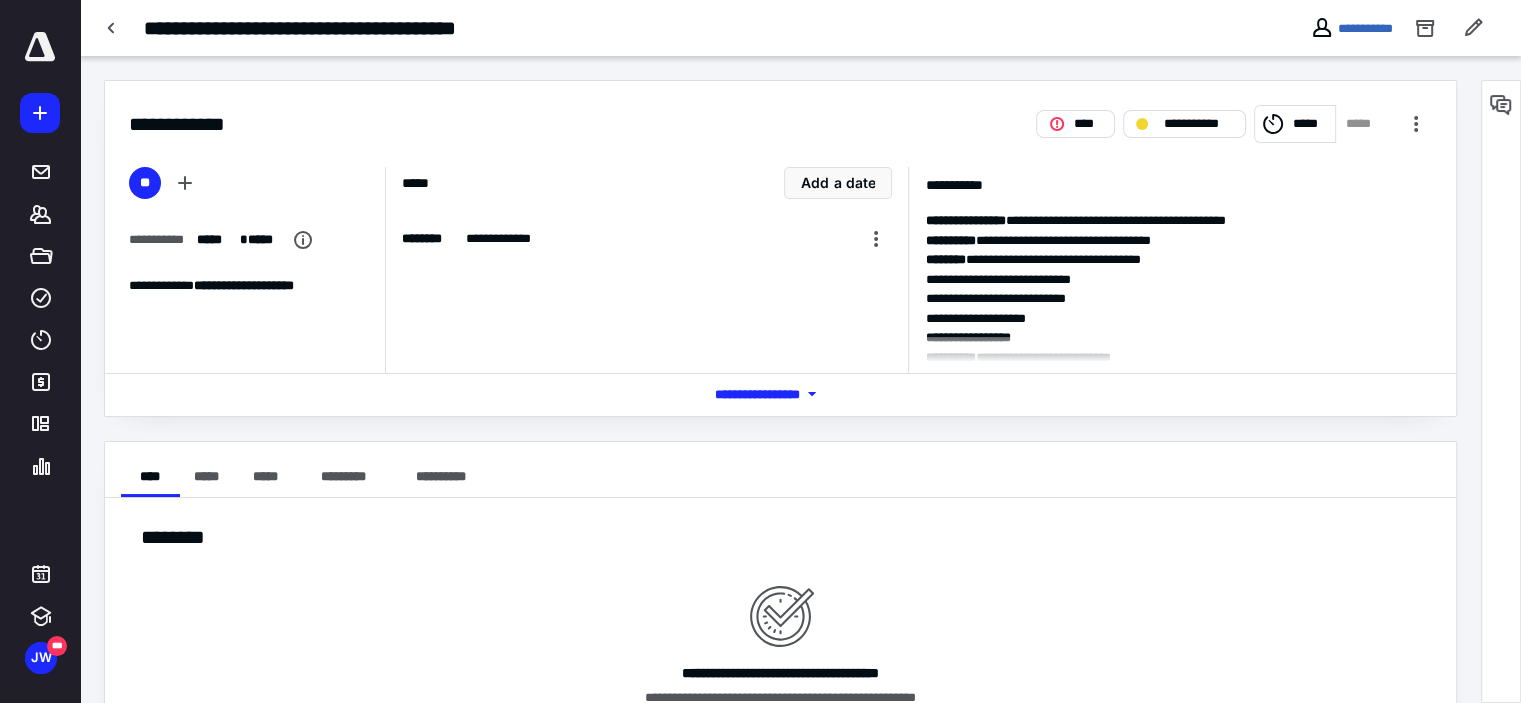 click on "*** **** *******" at bounding box center [781, 394] 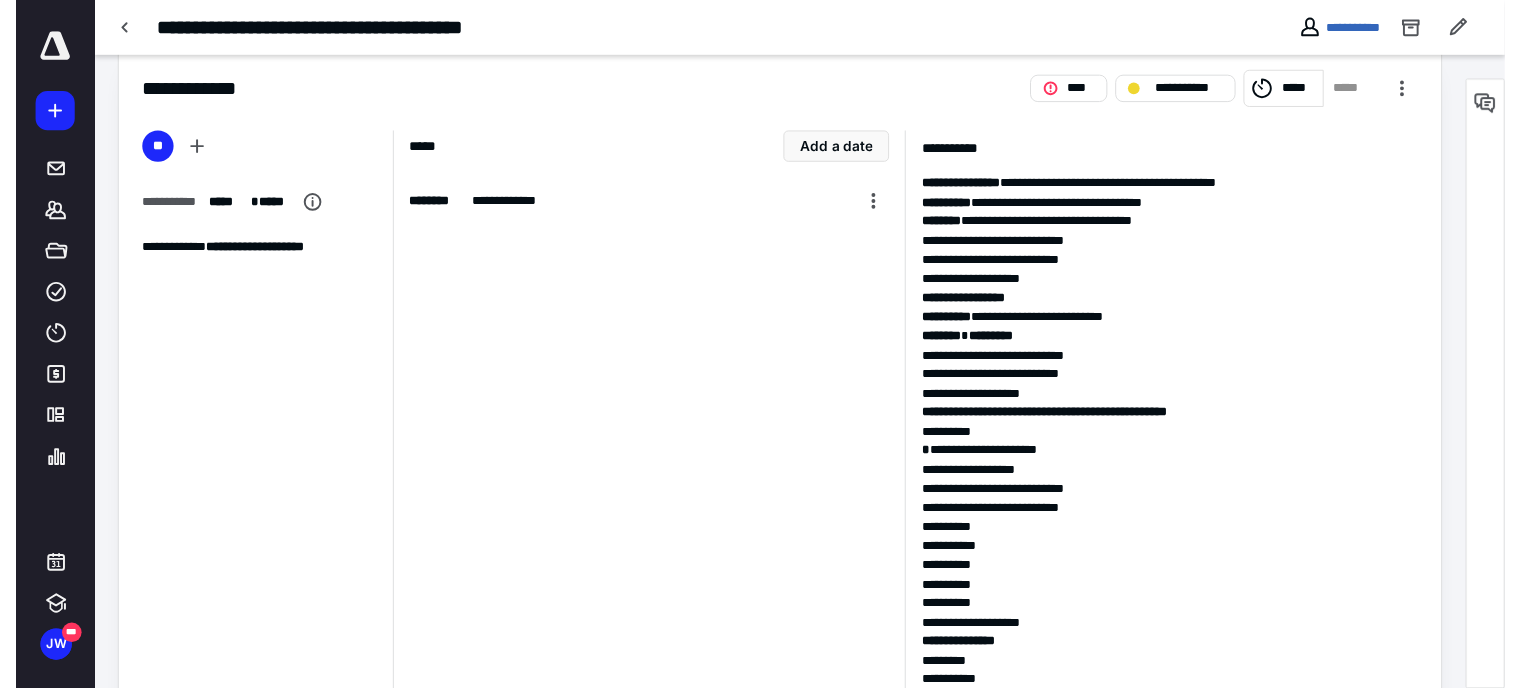 scroll, scrollTop: 0, scrollLeft: 0, axis: both 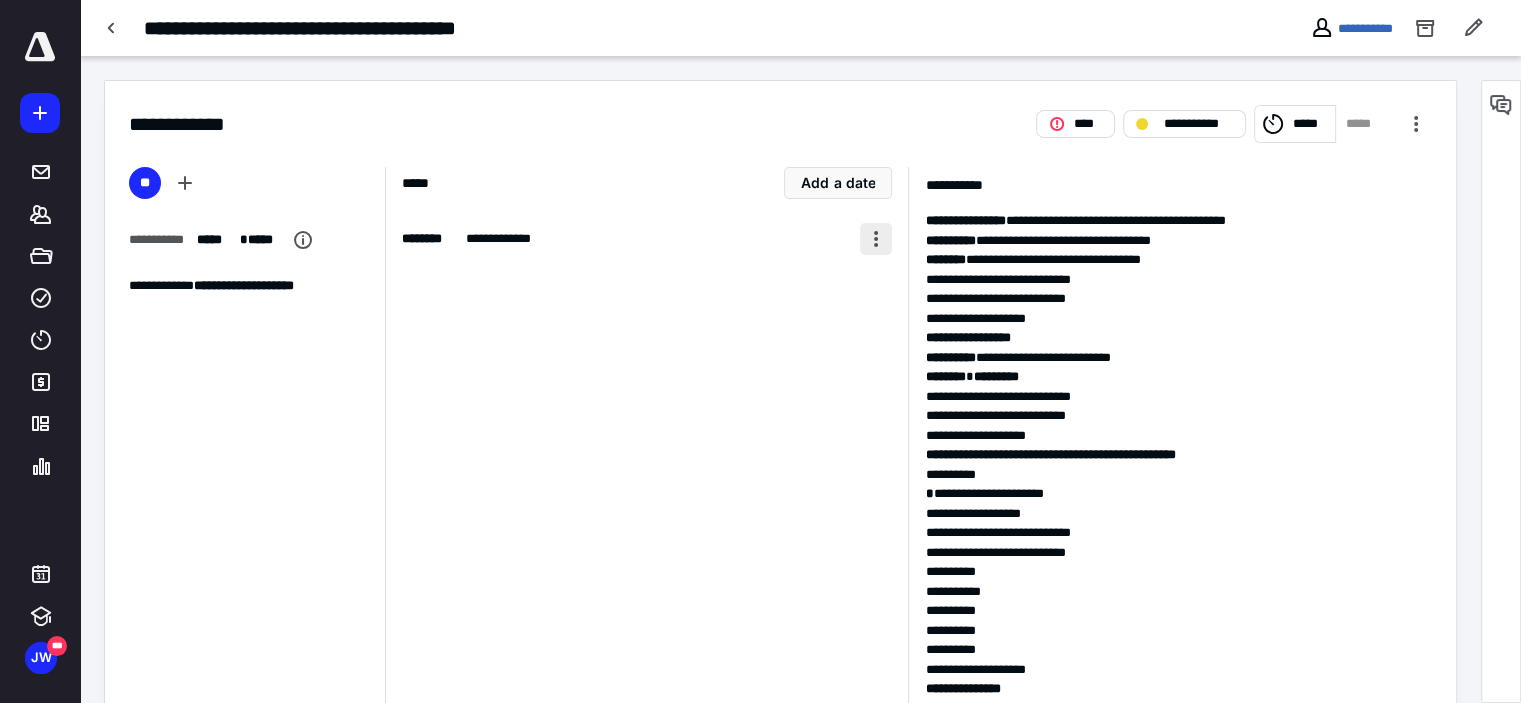 click at bounding box center [876, 239] 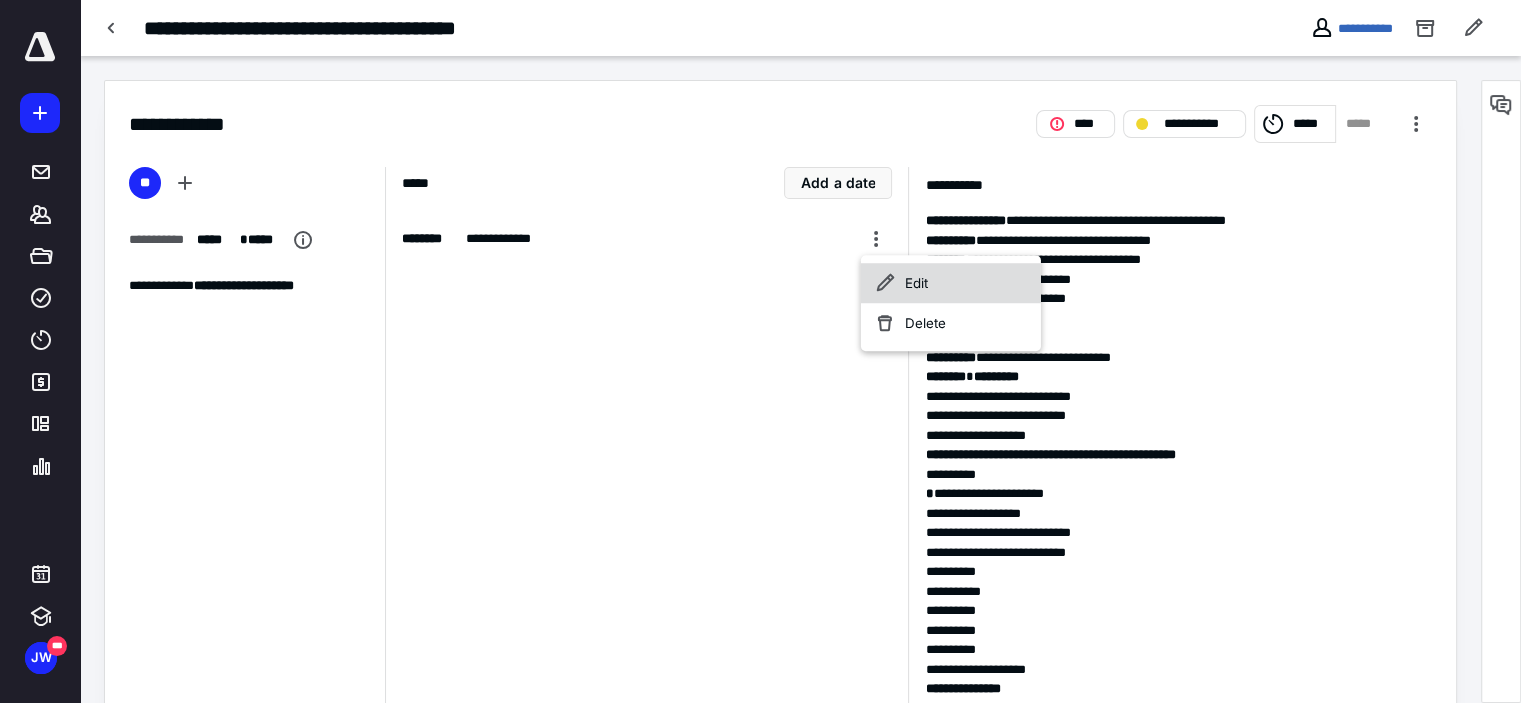 click on "Edit" at bounding box center (951, 283) 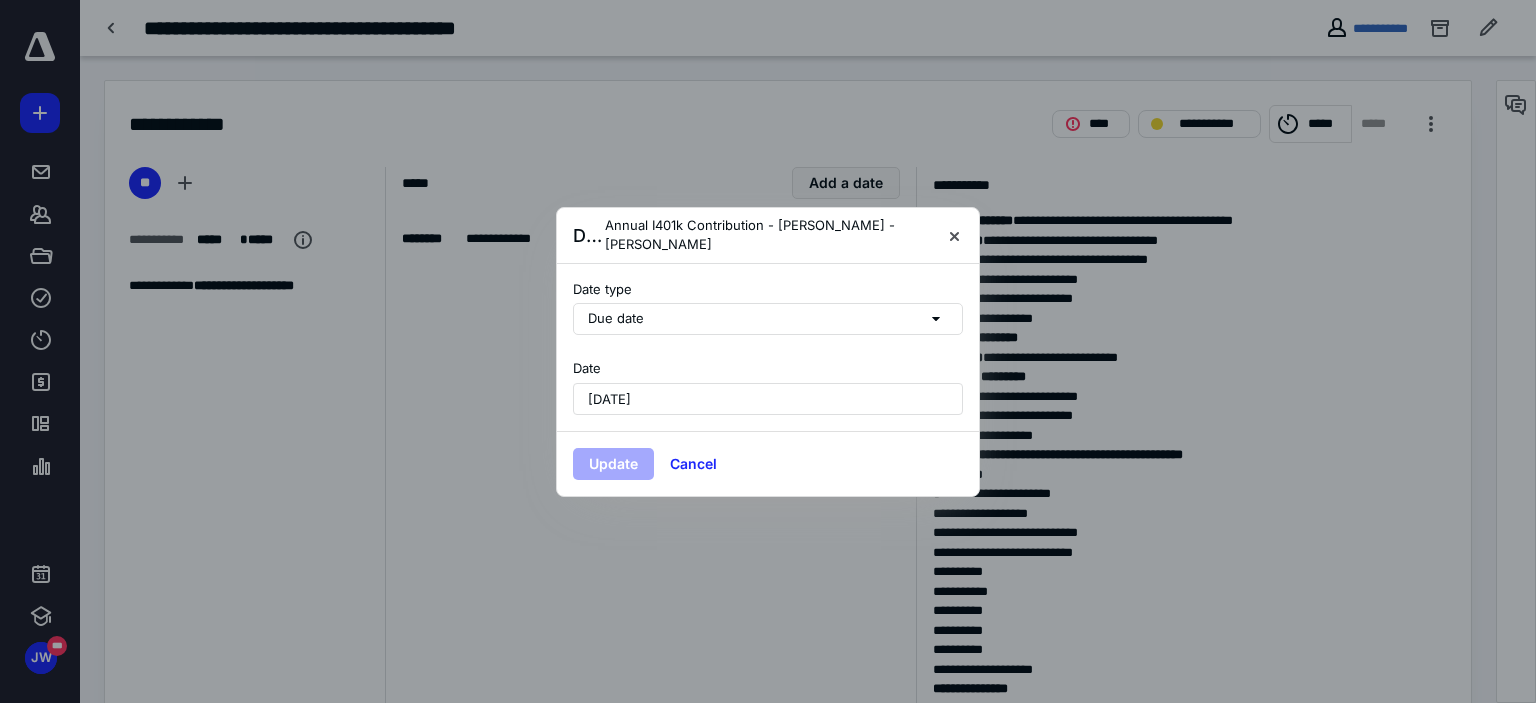 click on "[DATE]" at bounding box center (609, 399) 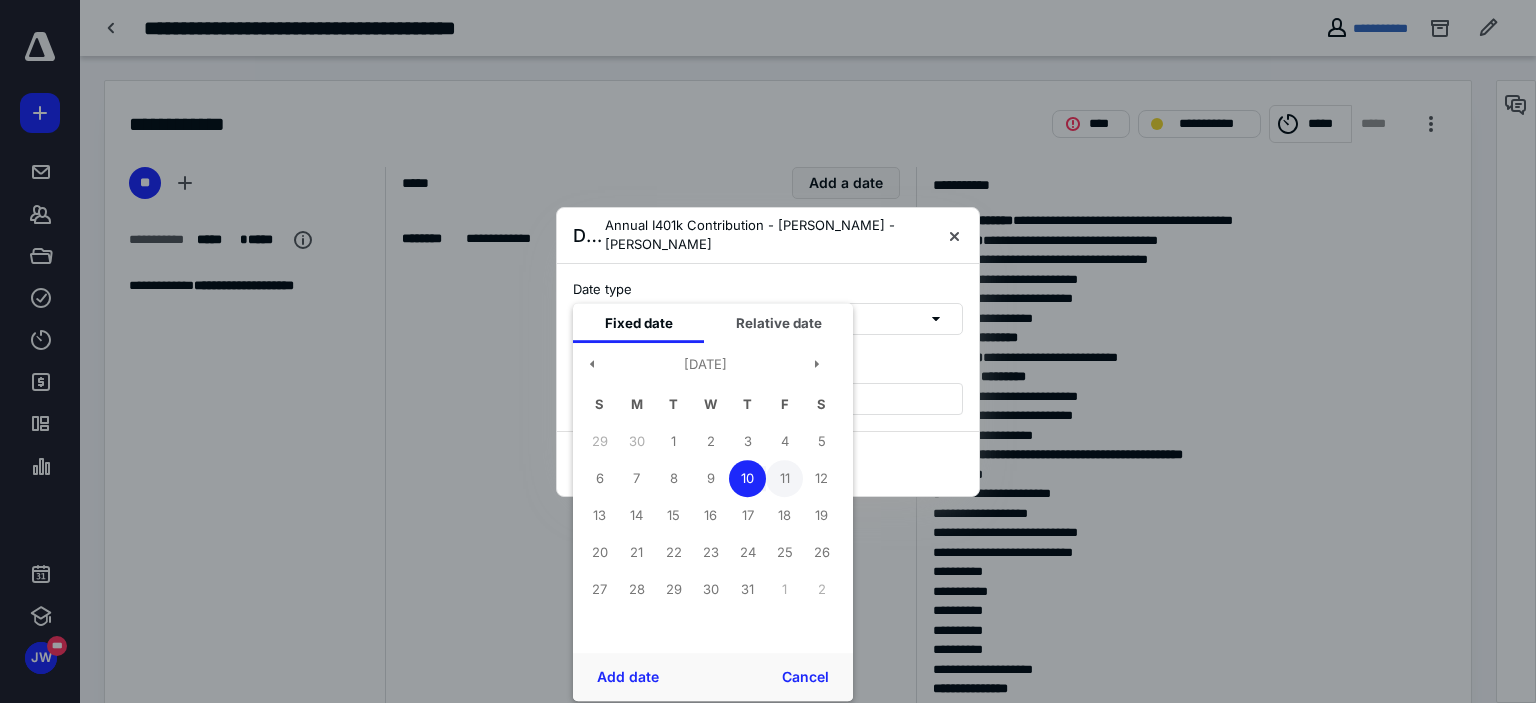 click on "11" at bounding box center [784, 478] 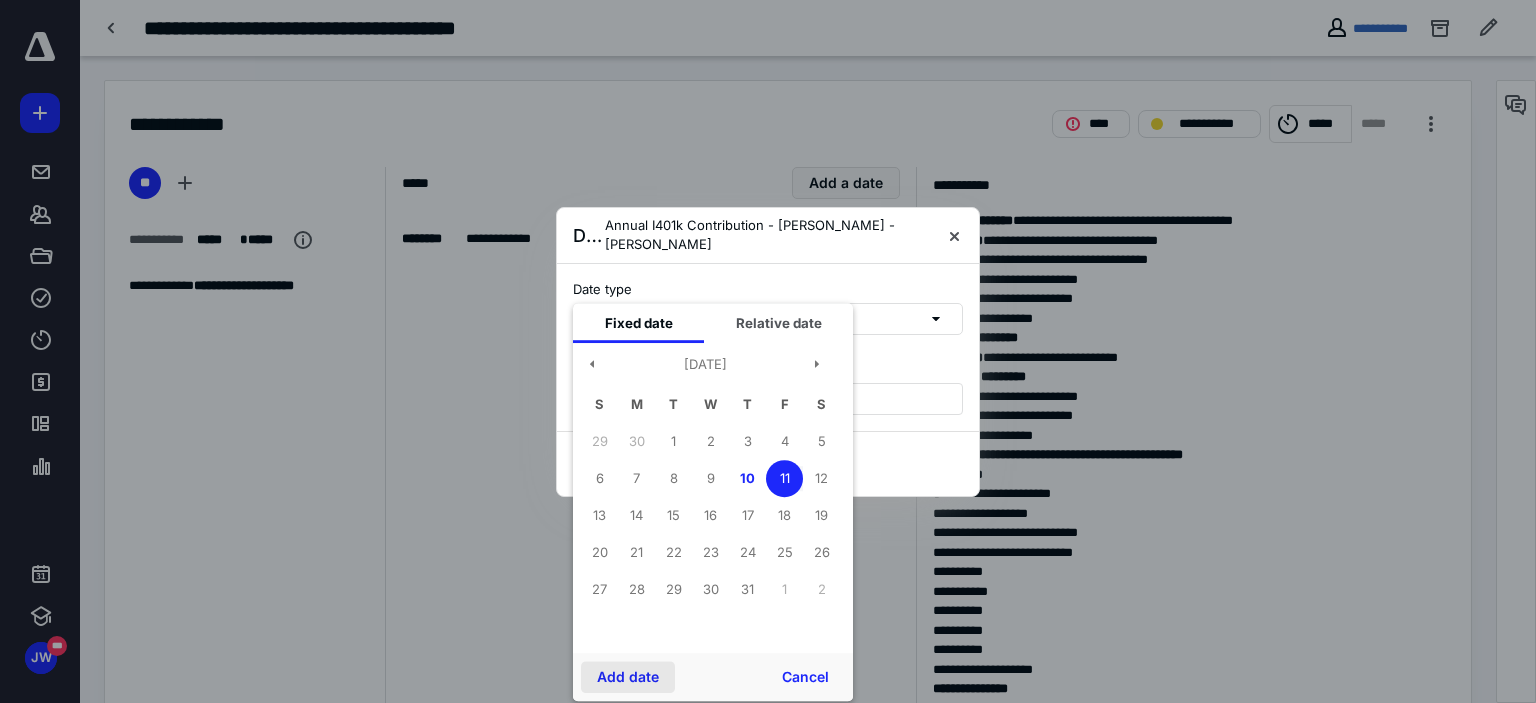 click on "Add date" at bounding box center (628, 677) 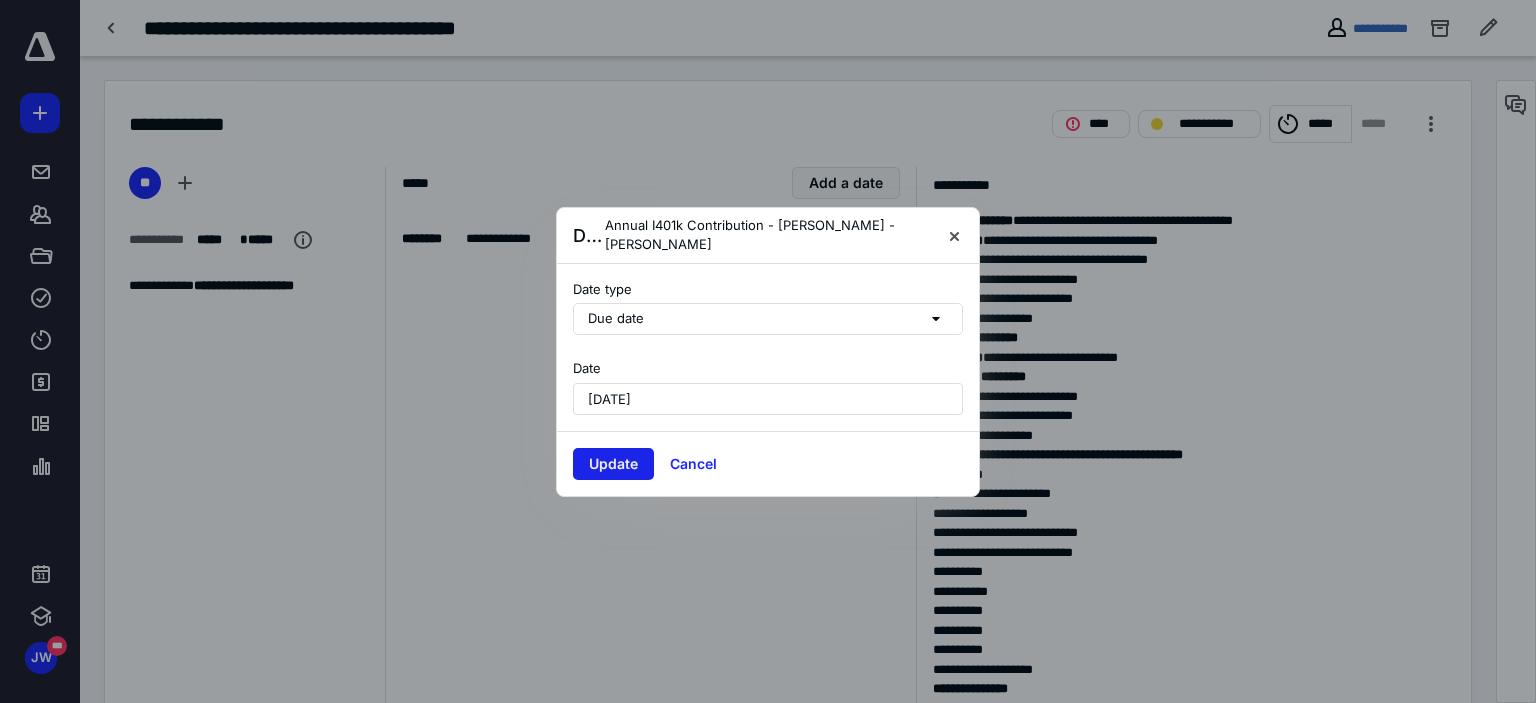 click on "Update" at bounding box center [613, 464] 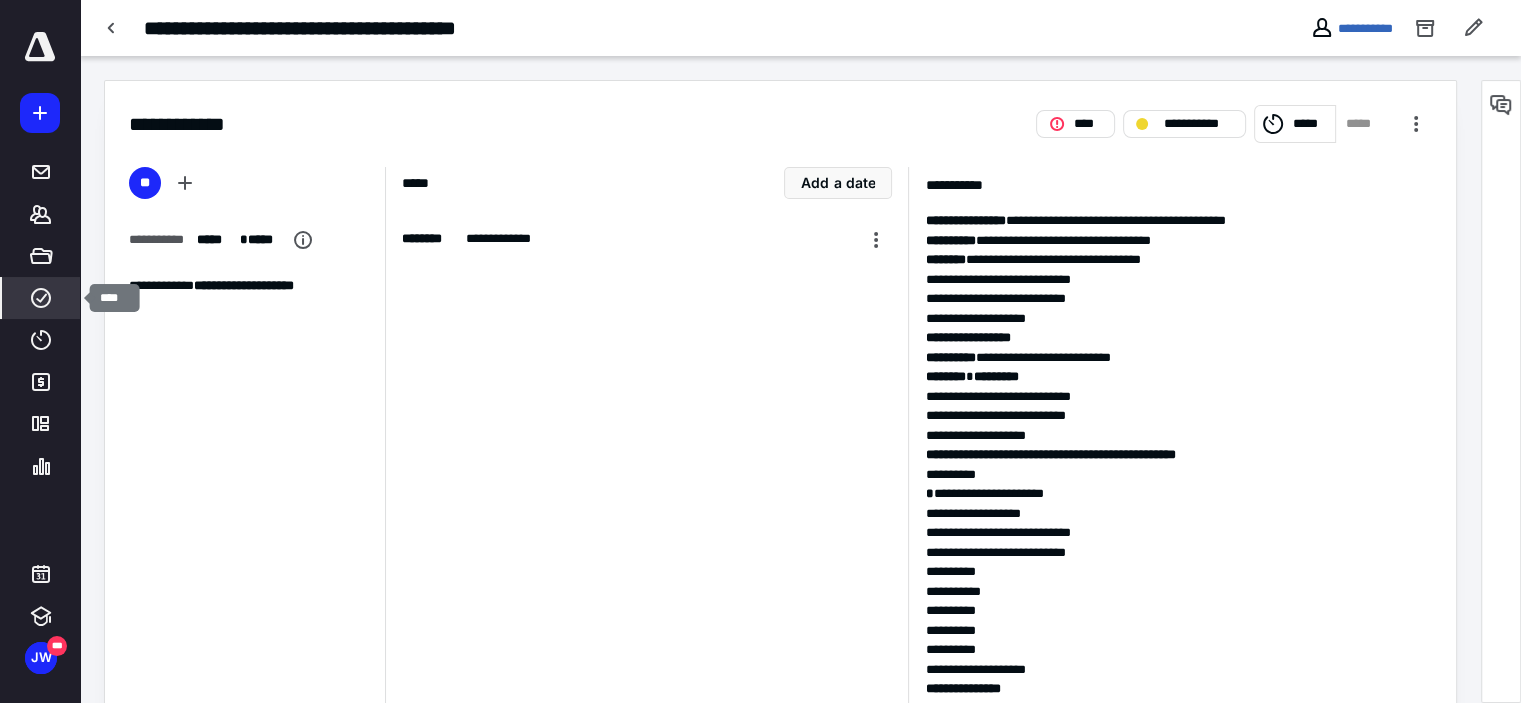 click 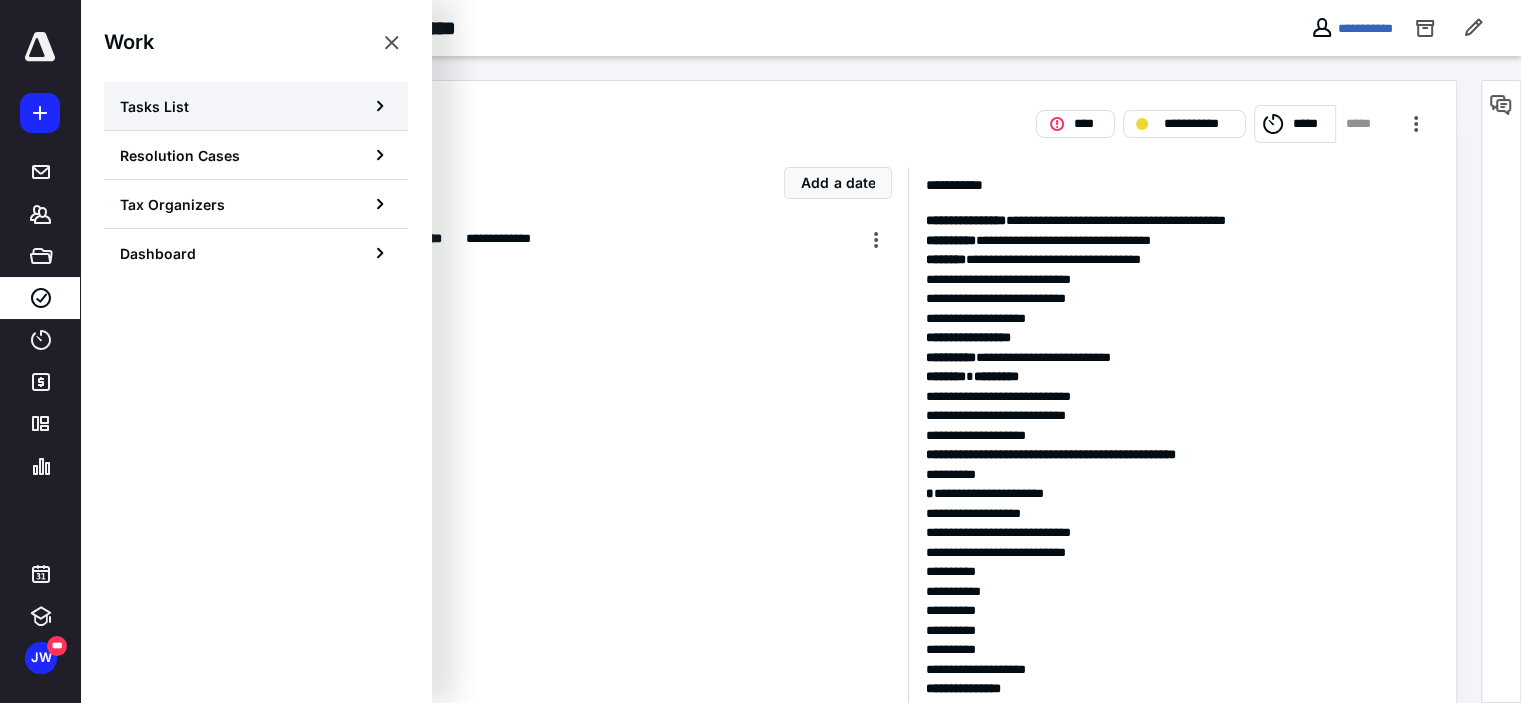 click on "Tasks List" at bounding box center (154, 106) 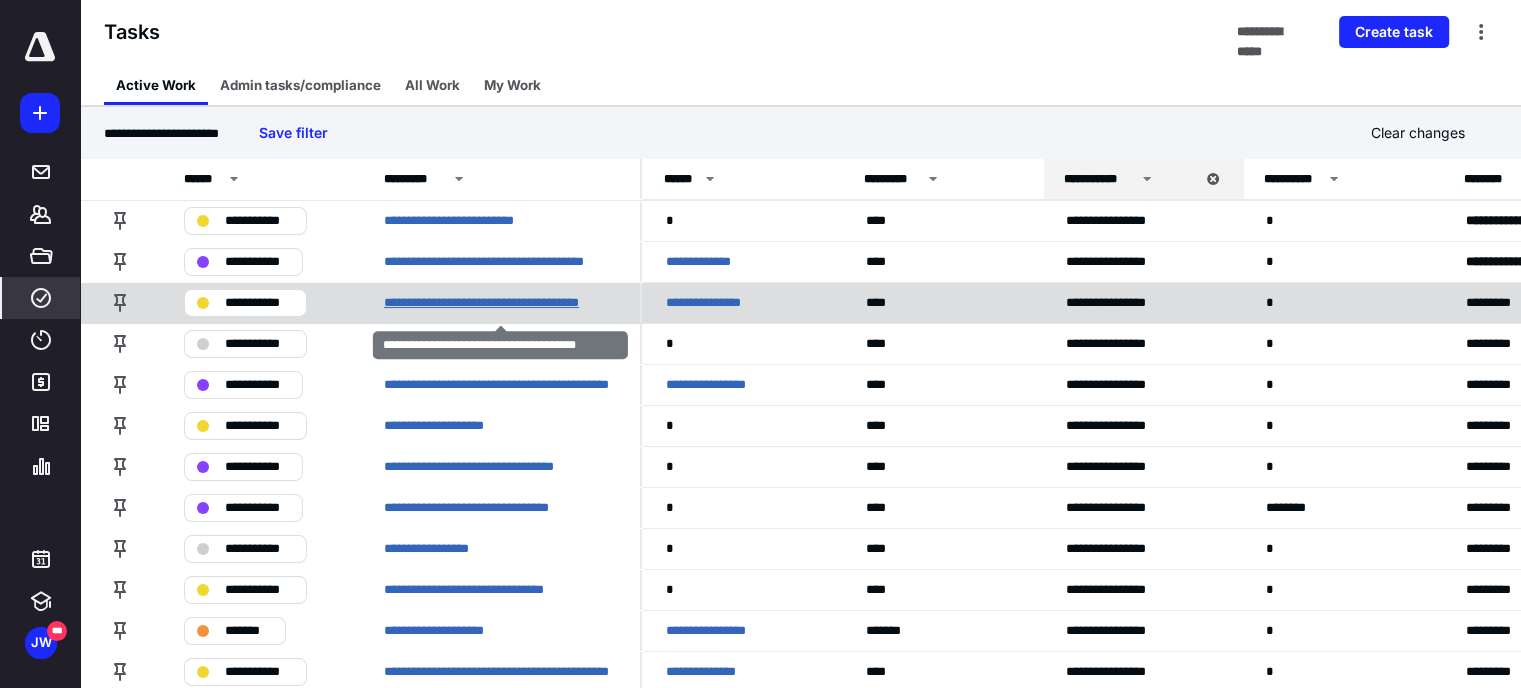 click on "**********" at bounding box center [500, 303] 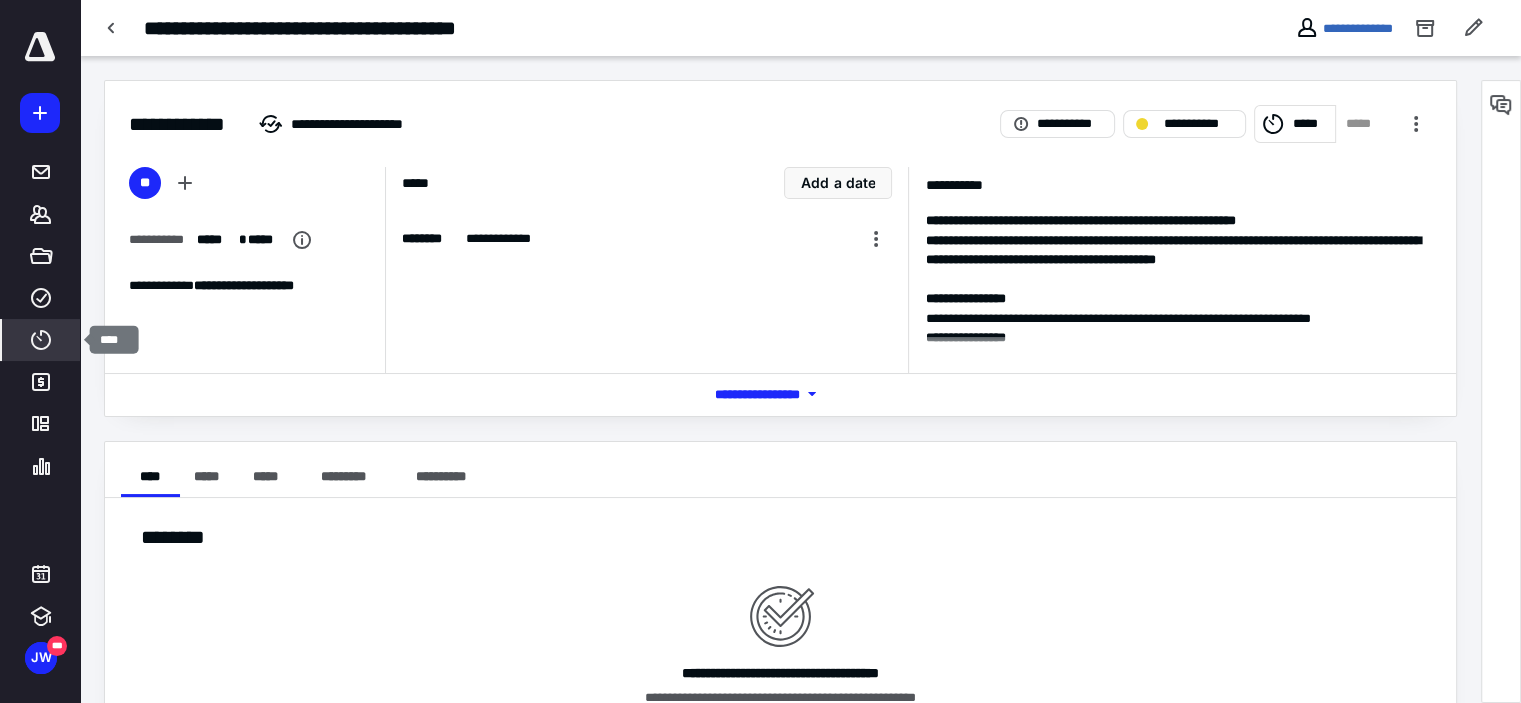 click 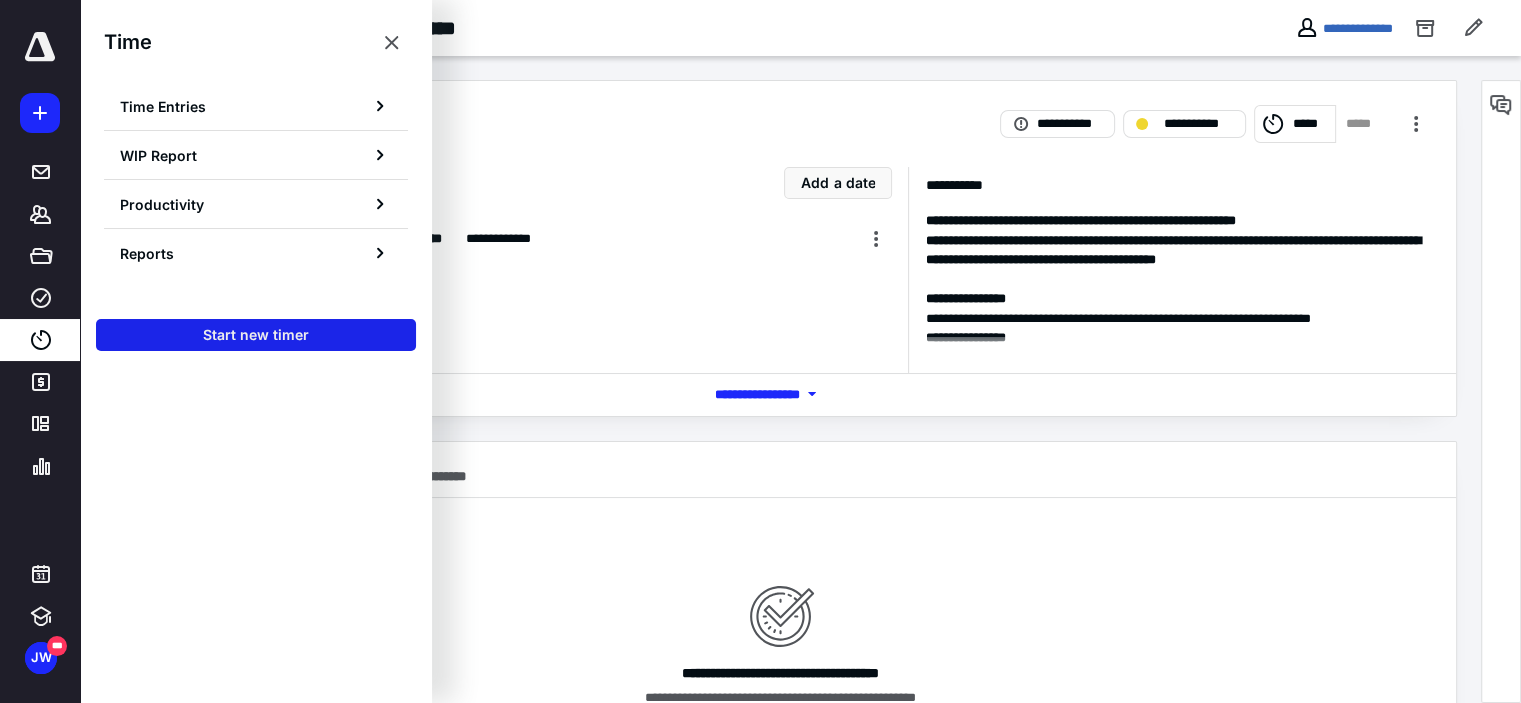 click on "Start new timer" at bounding box center [256, 335] 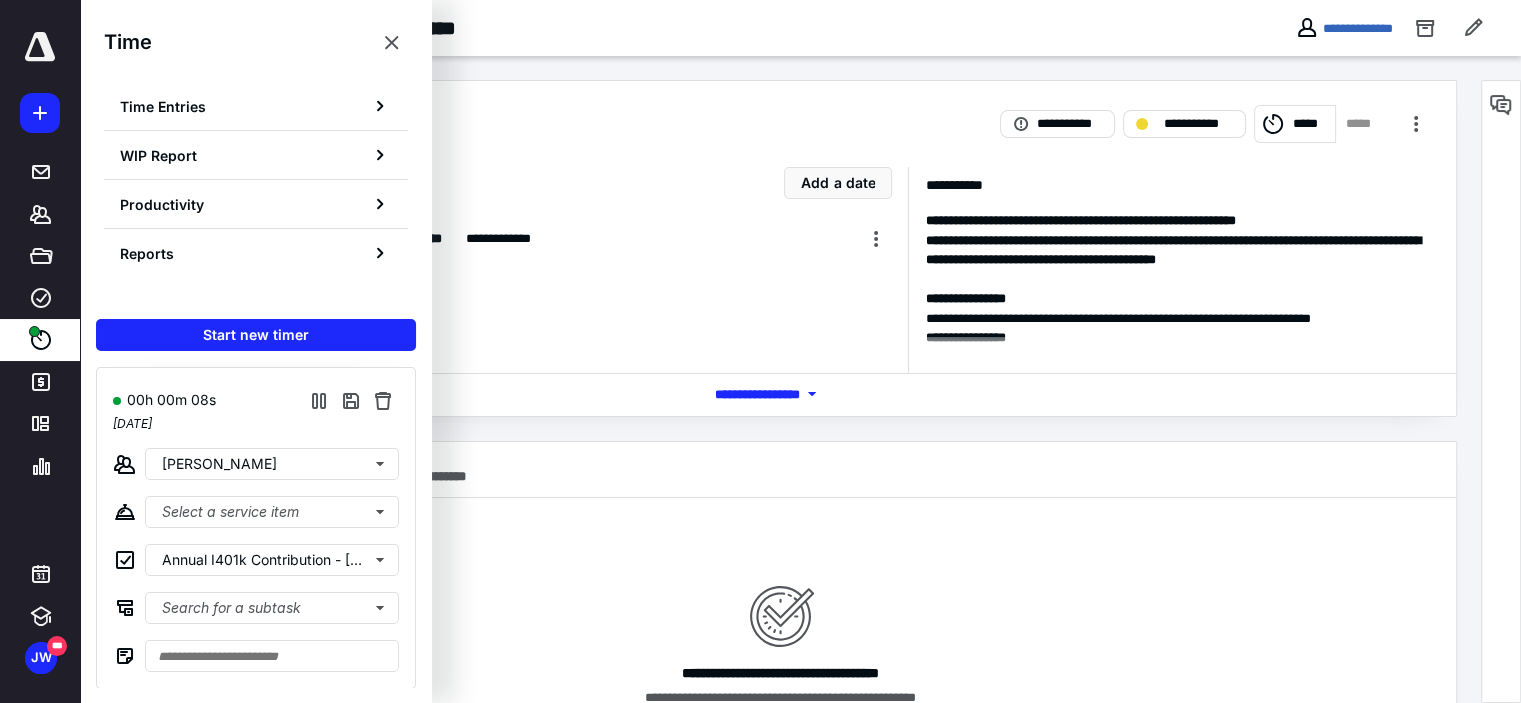 click on "**********" at bounding box center [780, 248] 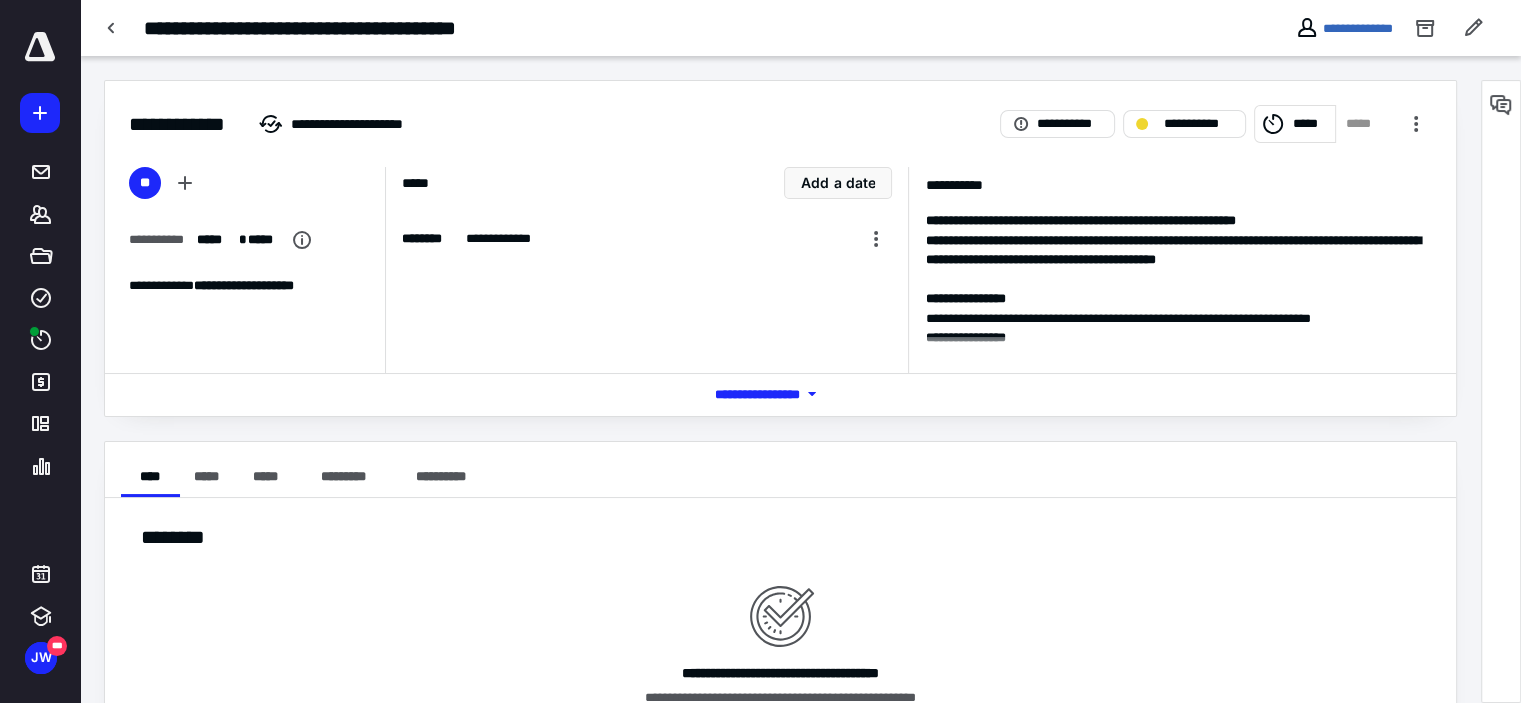 click on "**********" at bounding box center [631, 239] 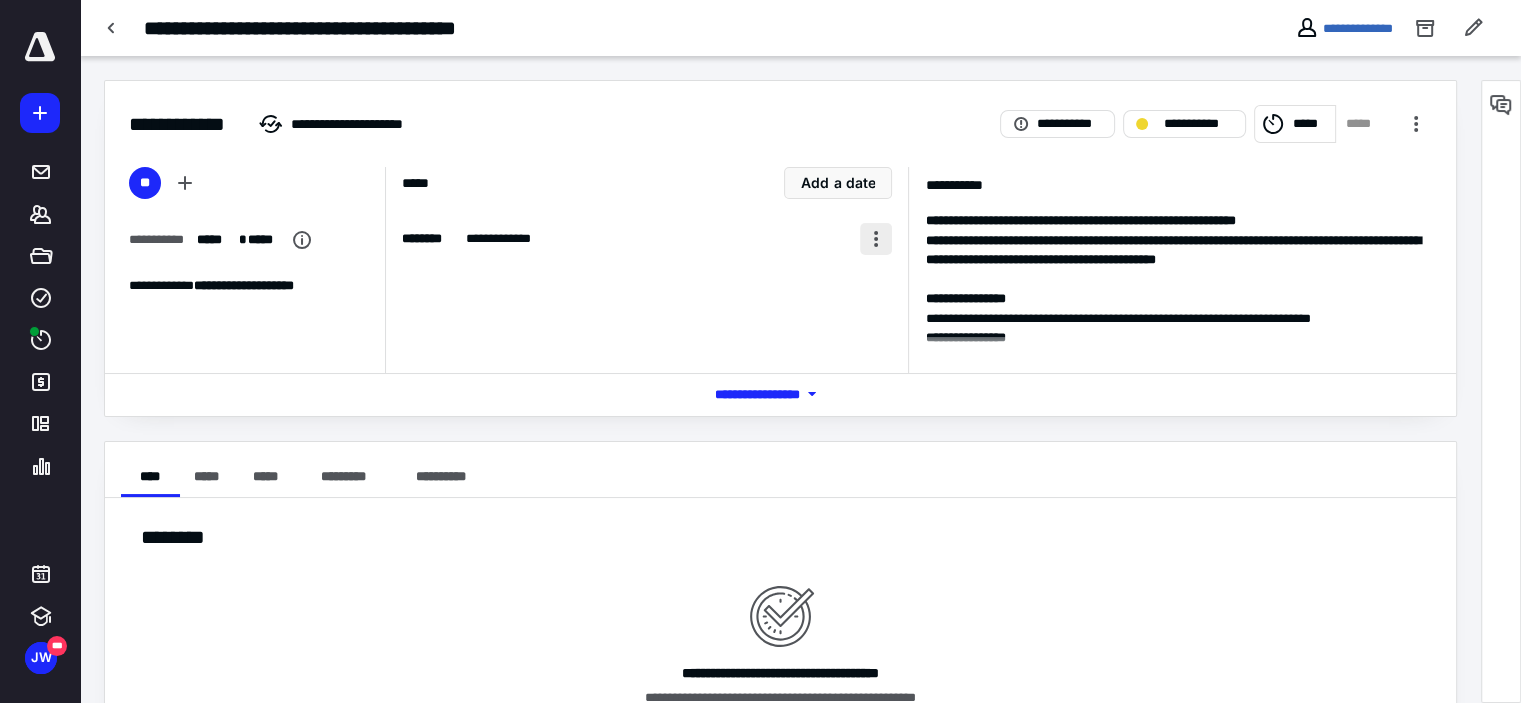 click at bounding box center (876, 239) 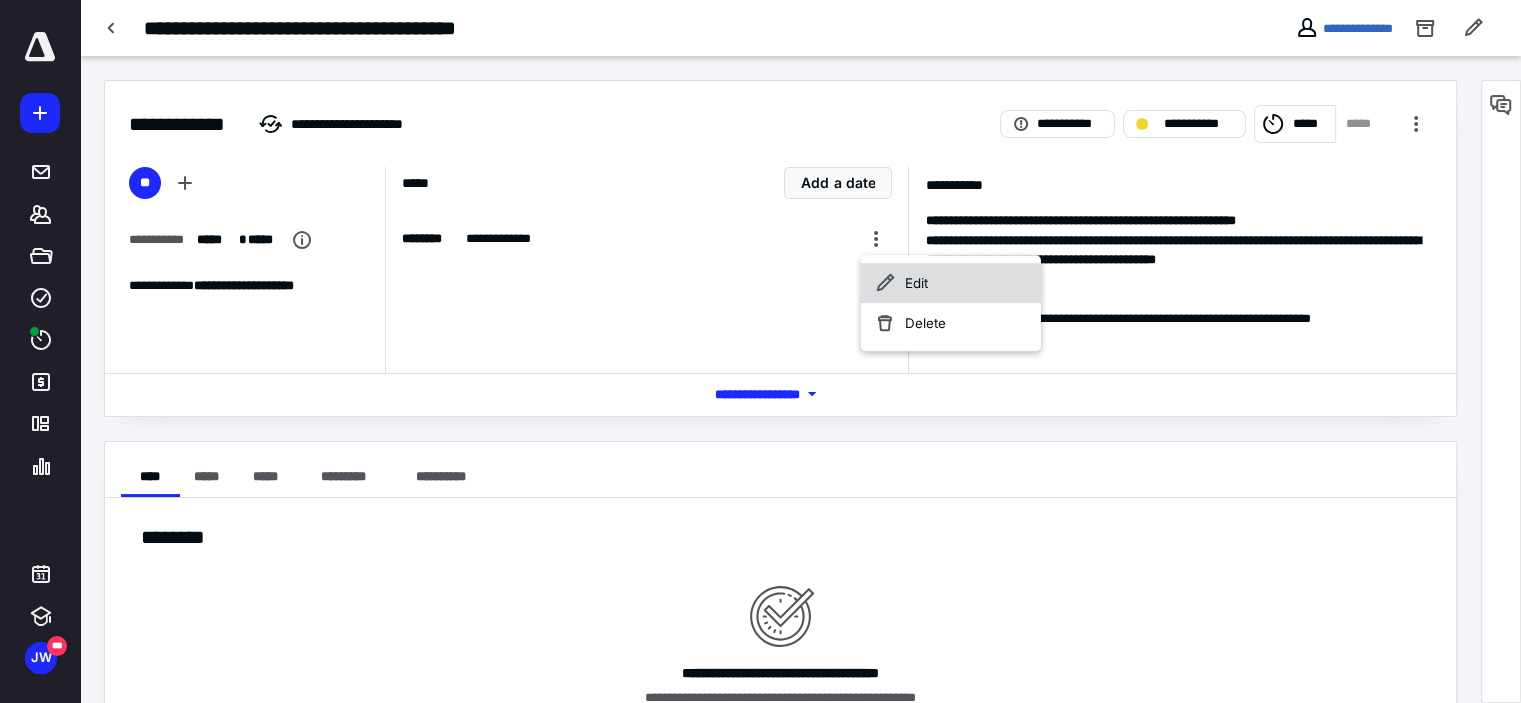 click on "Edit" at bounding box center [951, 283] 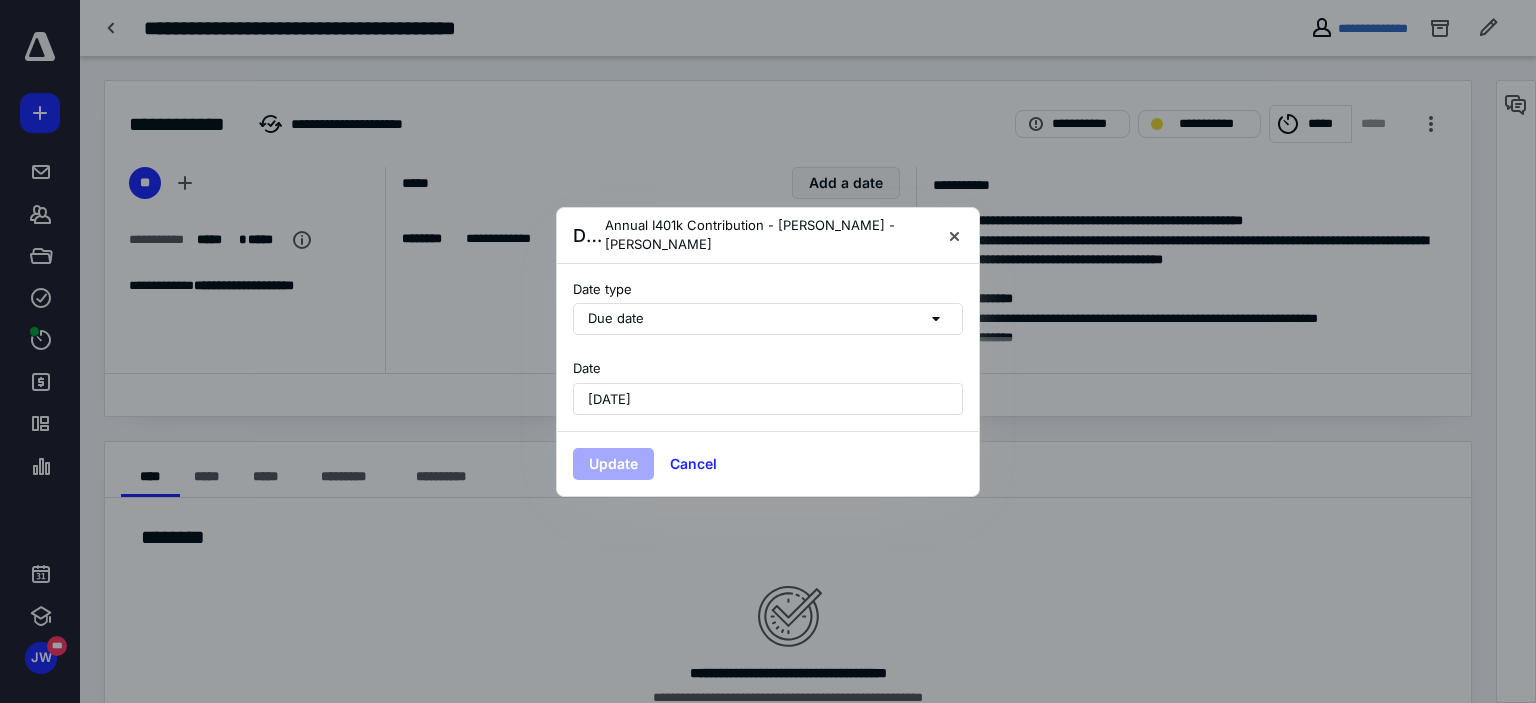 click on "[DATE]" at bounding box center [768, 399] 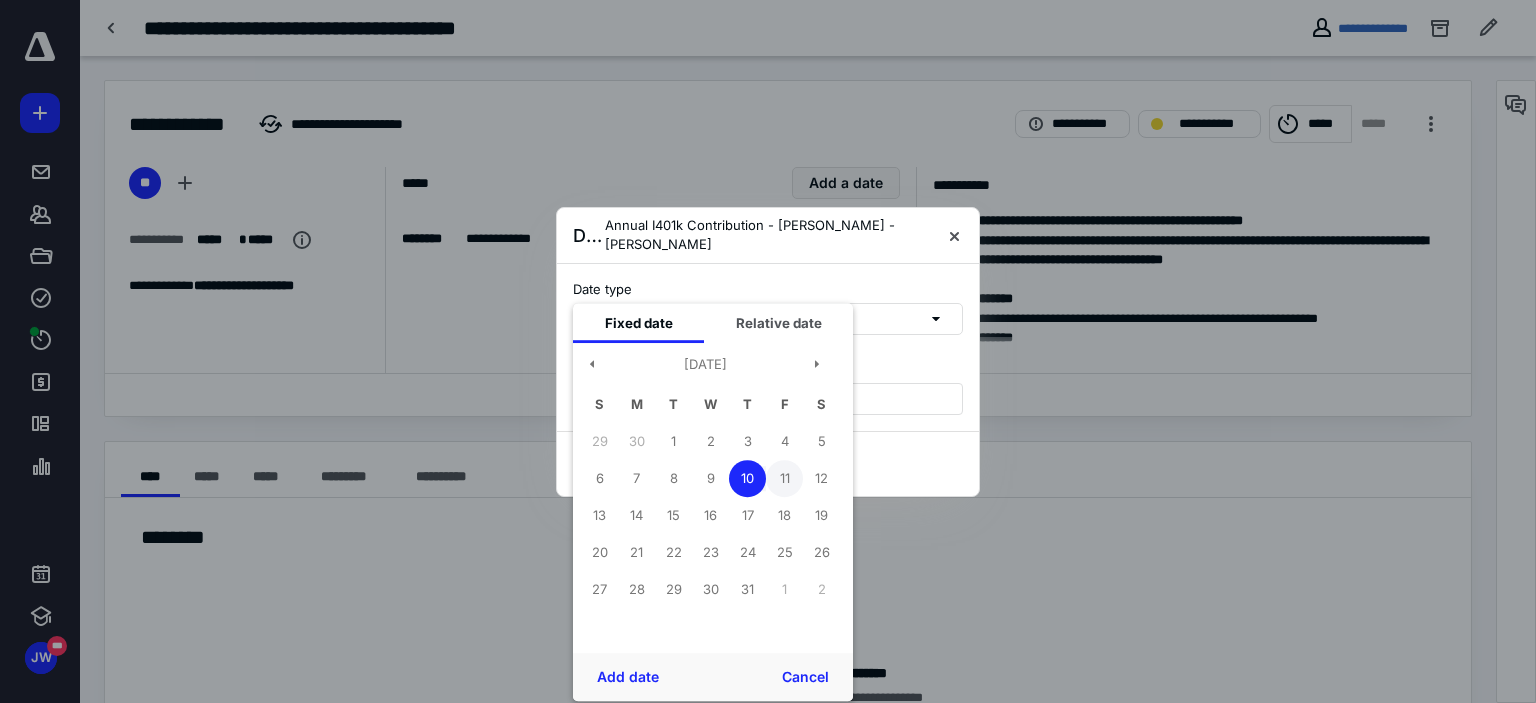 click on "11" at bounding box center (784, 478) 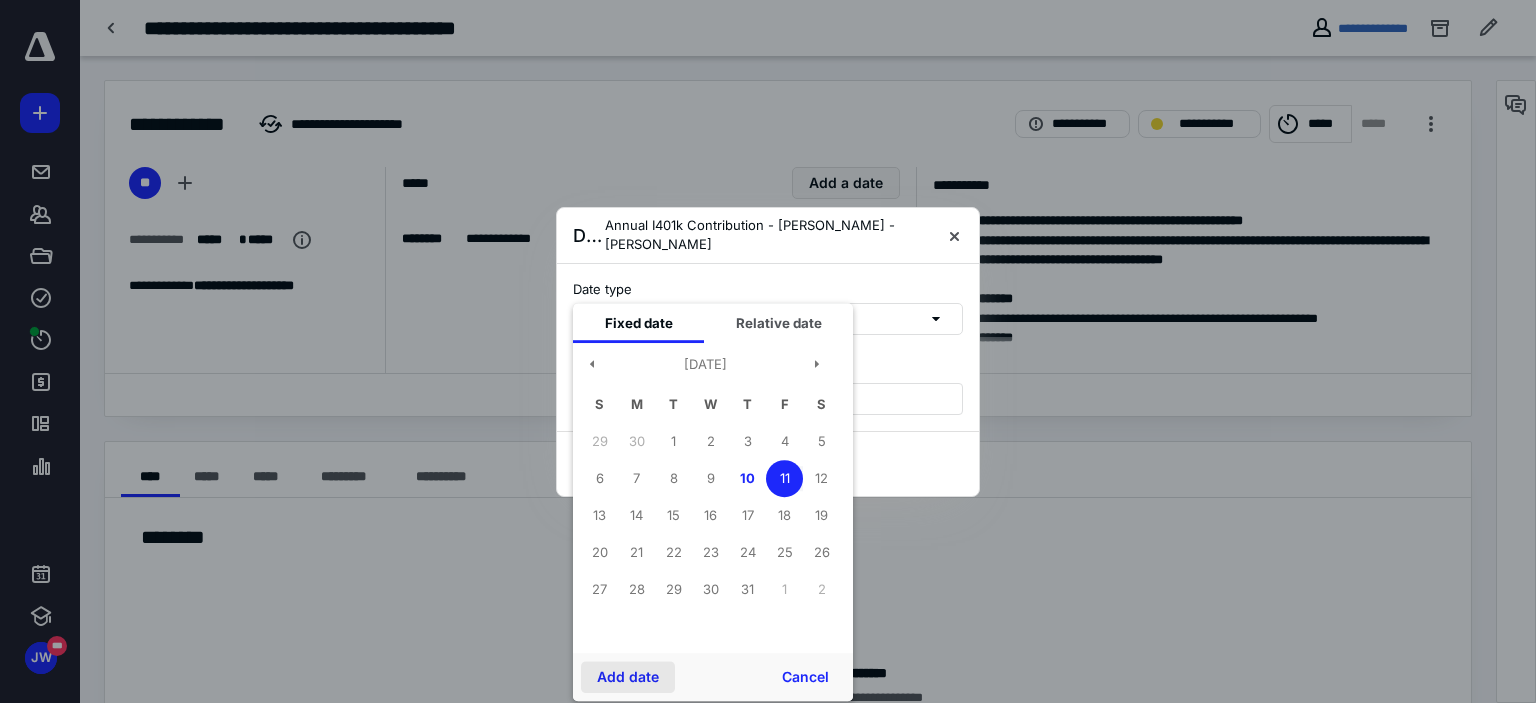click on "Add date" at bounding box center [628, 677] 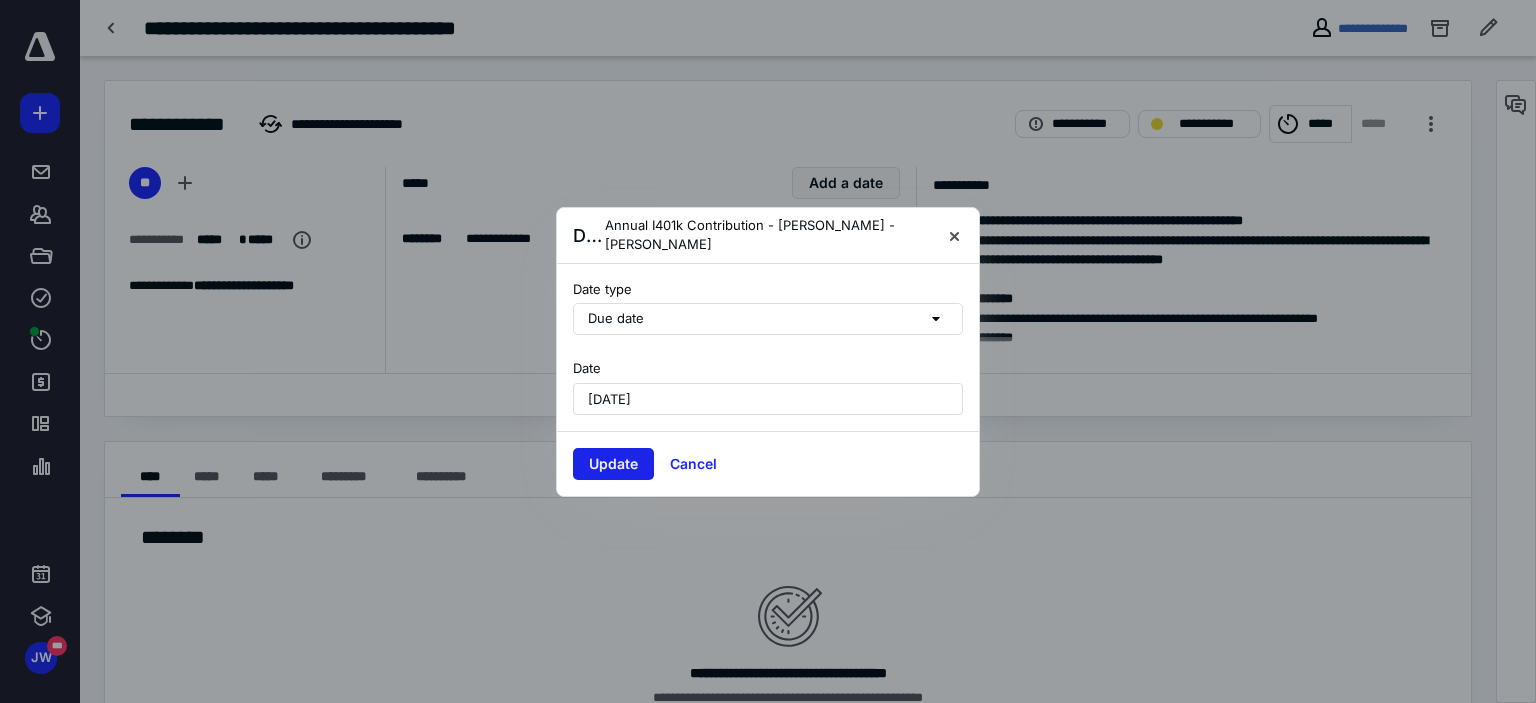 click on "Update" at bounding box center [613, 464] 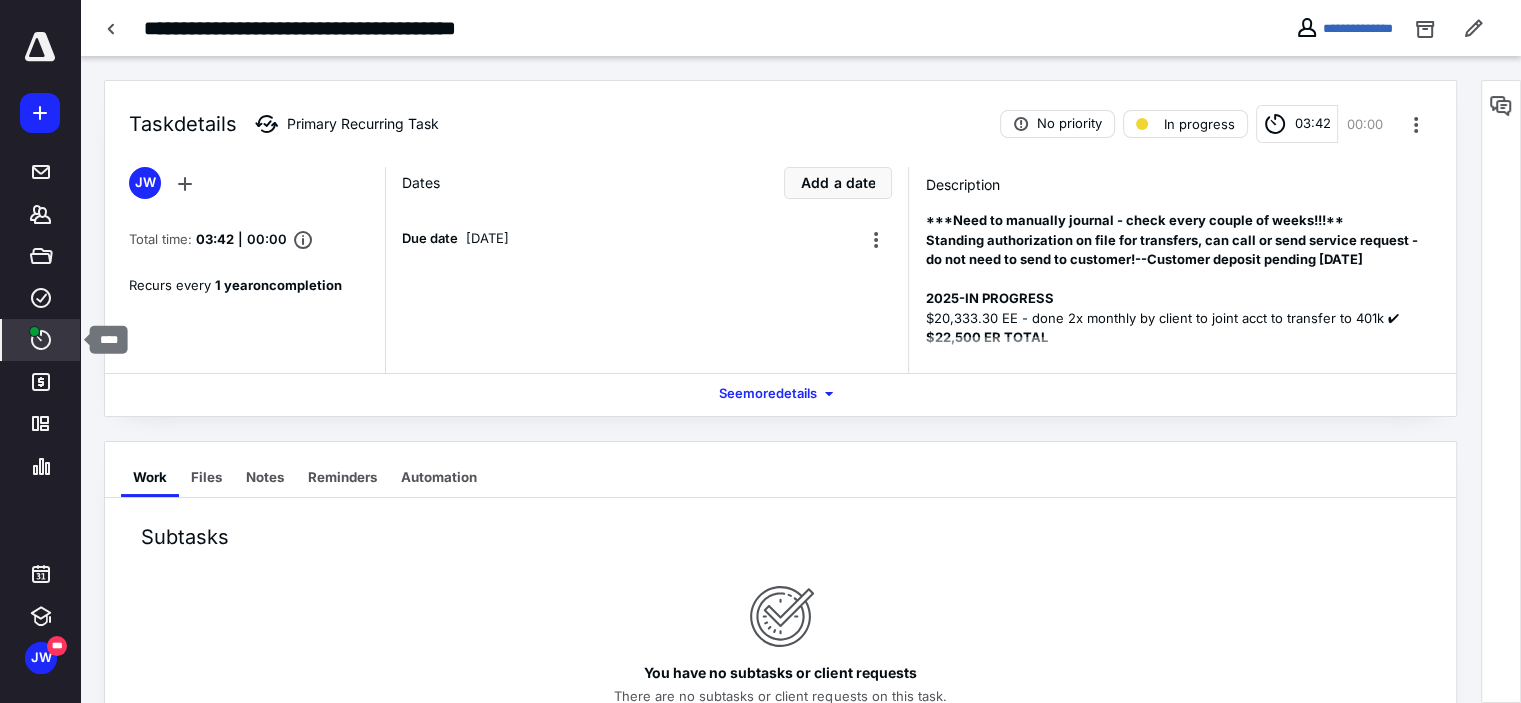 click on "****" at bounding box center [41, 340] 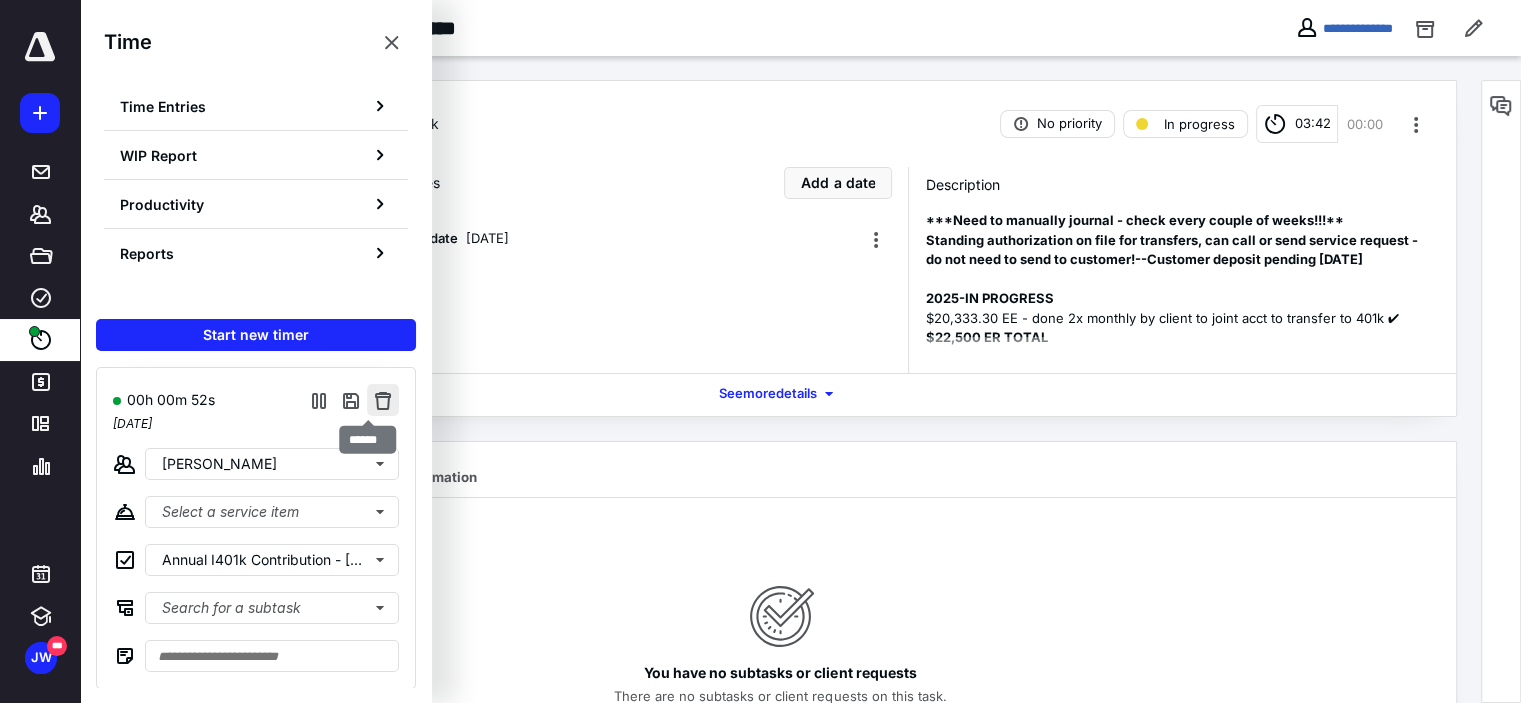 click at bounding box center (383, 400) 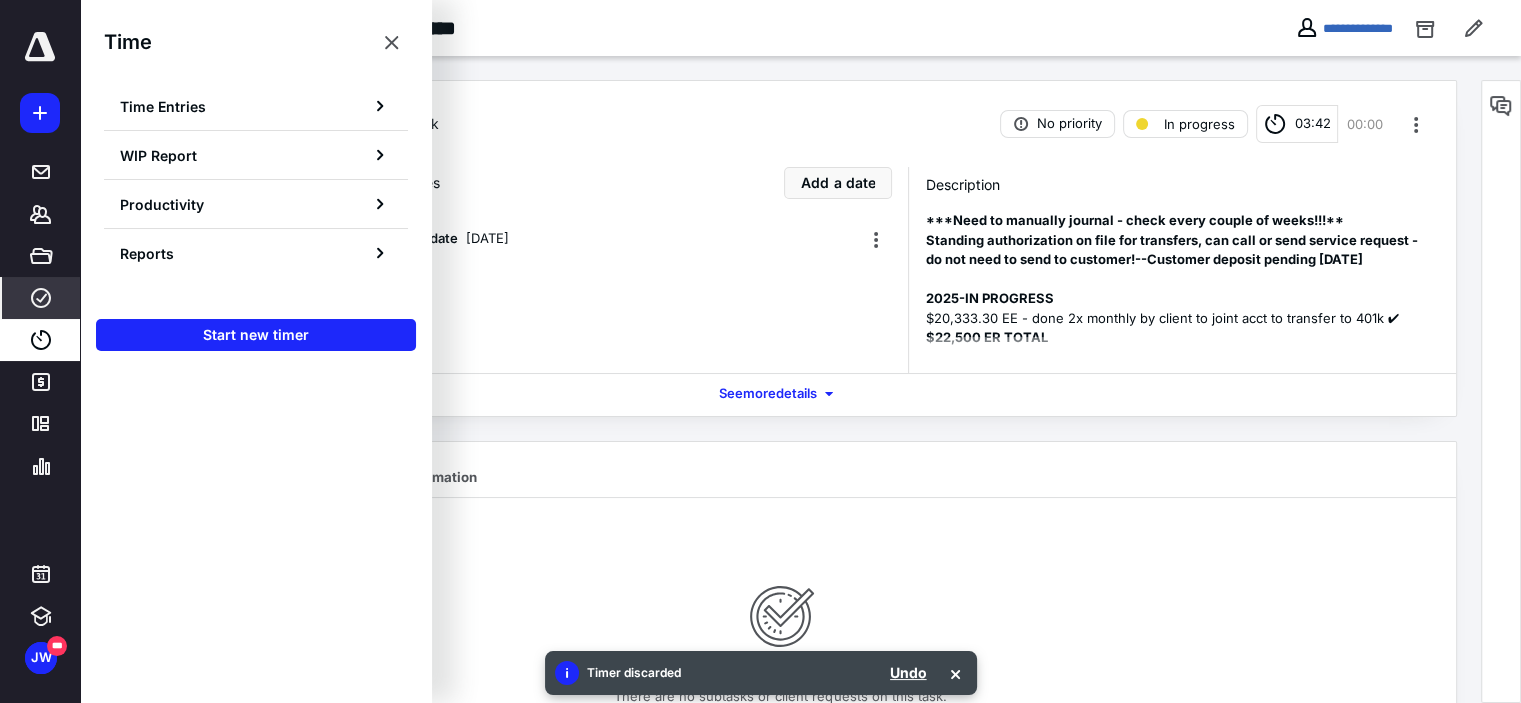 click 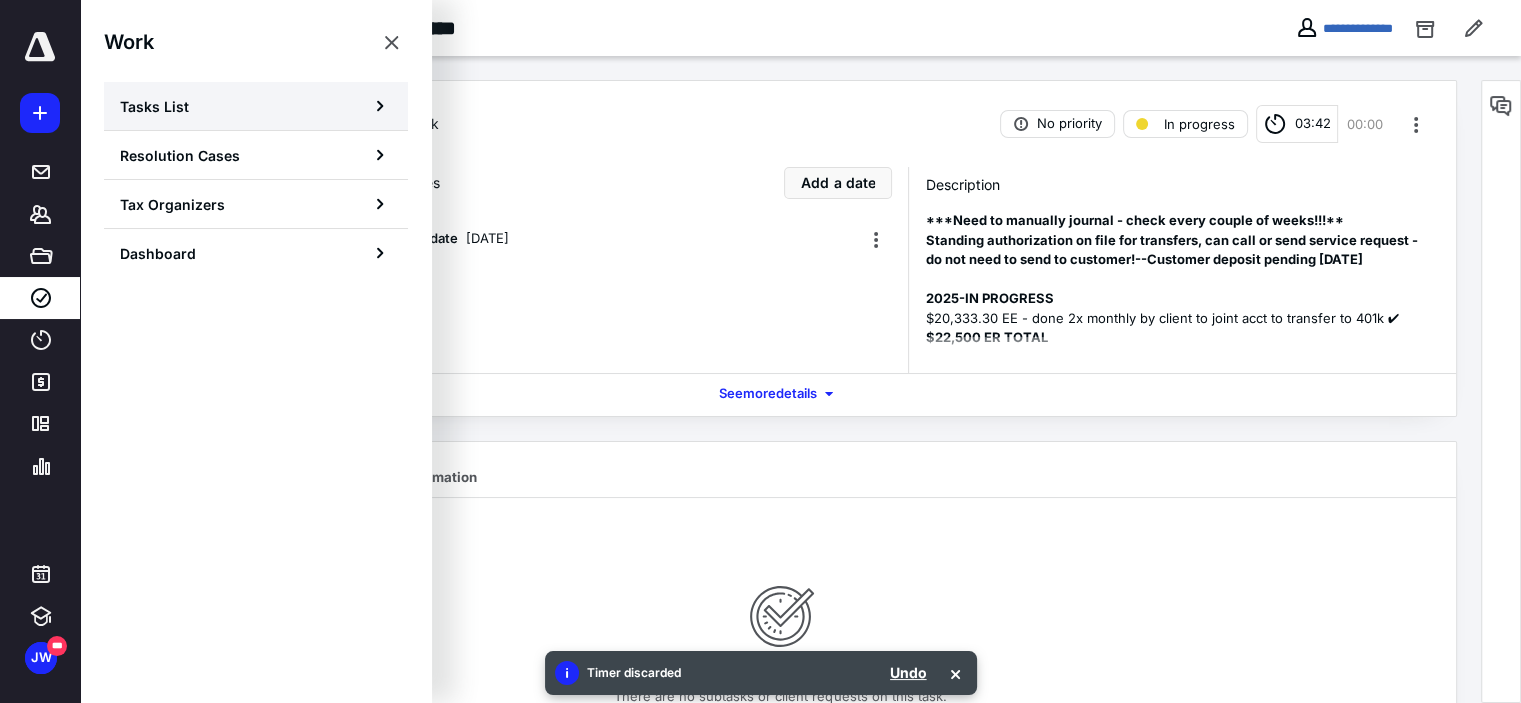 click on "Tasks List" at bounding box center [154, 106] 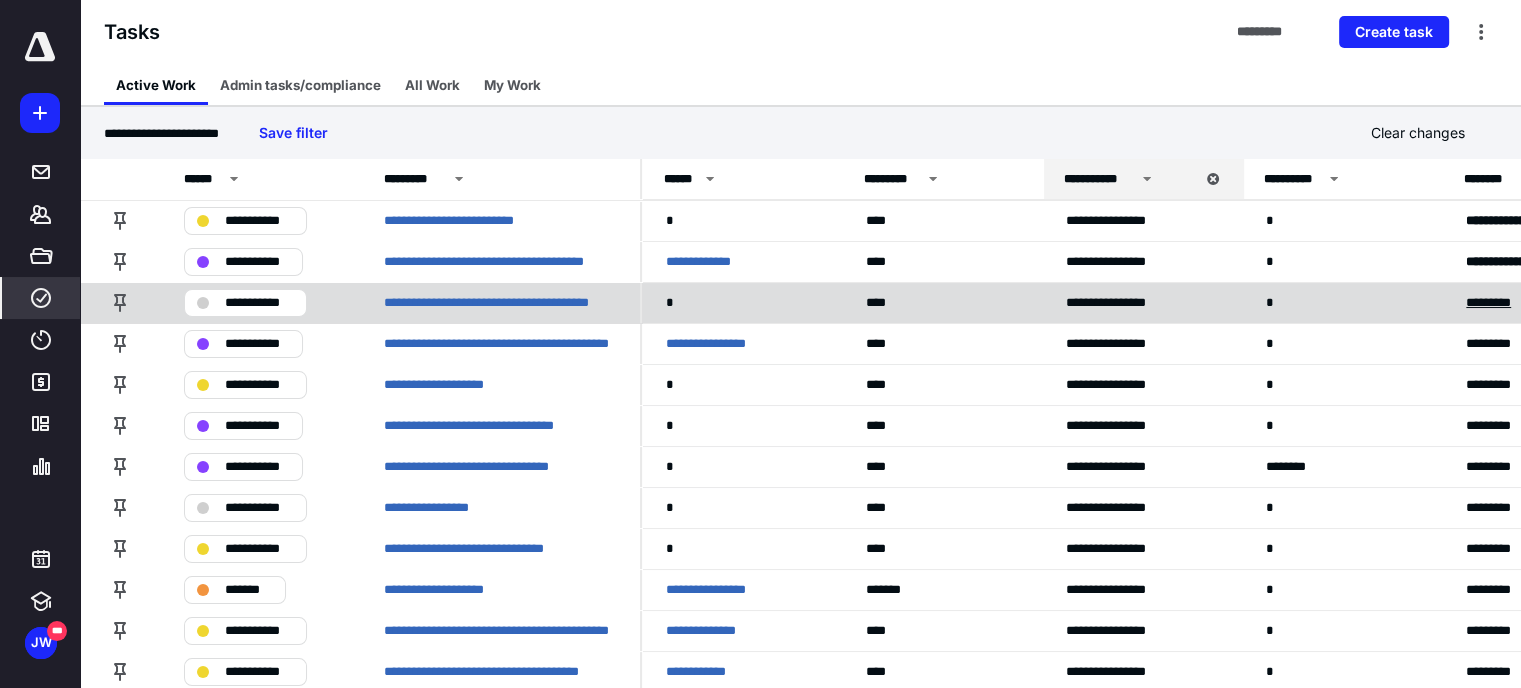 click on "*********" at bounding box center [1497, 303] 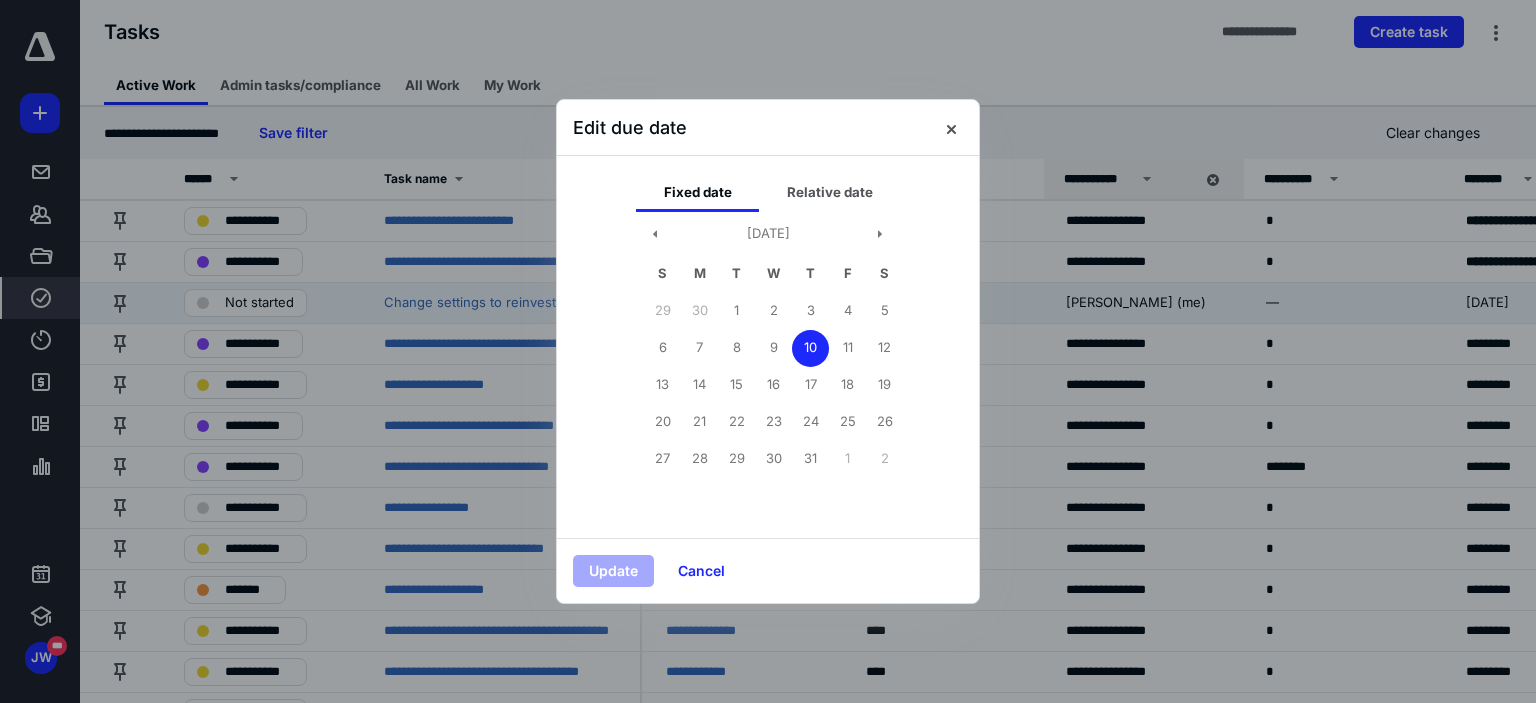 click at bounding box center [768, 351] 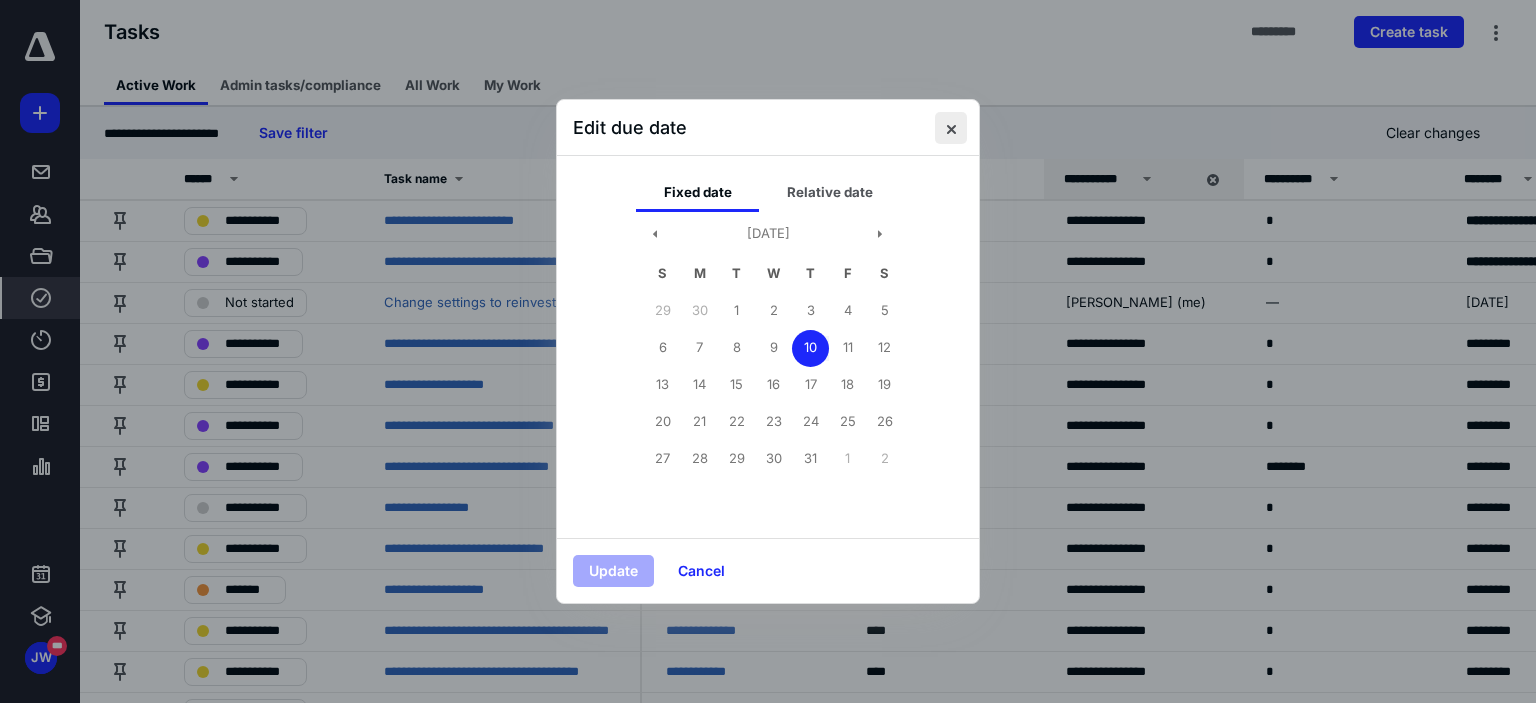 click at bounding box center [951, 128] 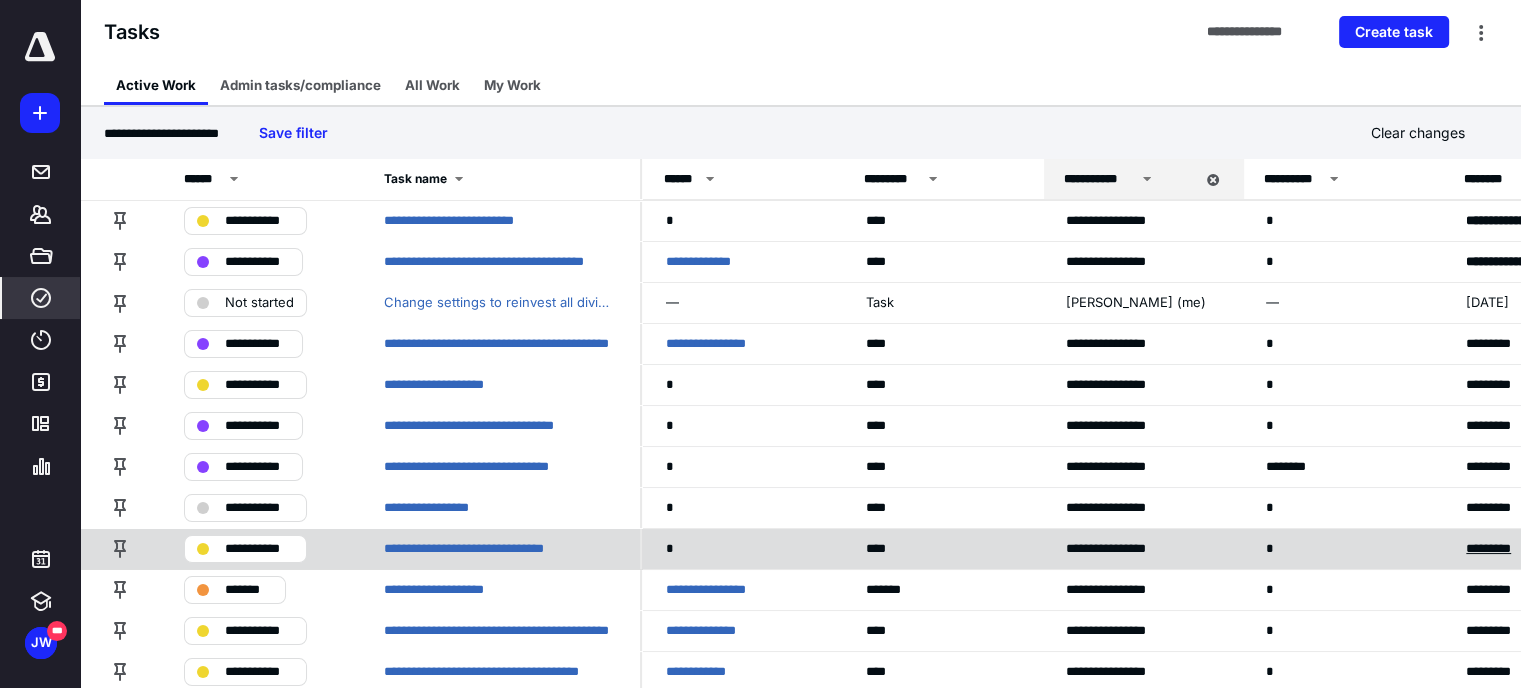 click on "*********" at bounding box center (1497, 549) 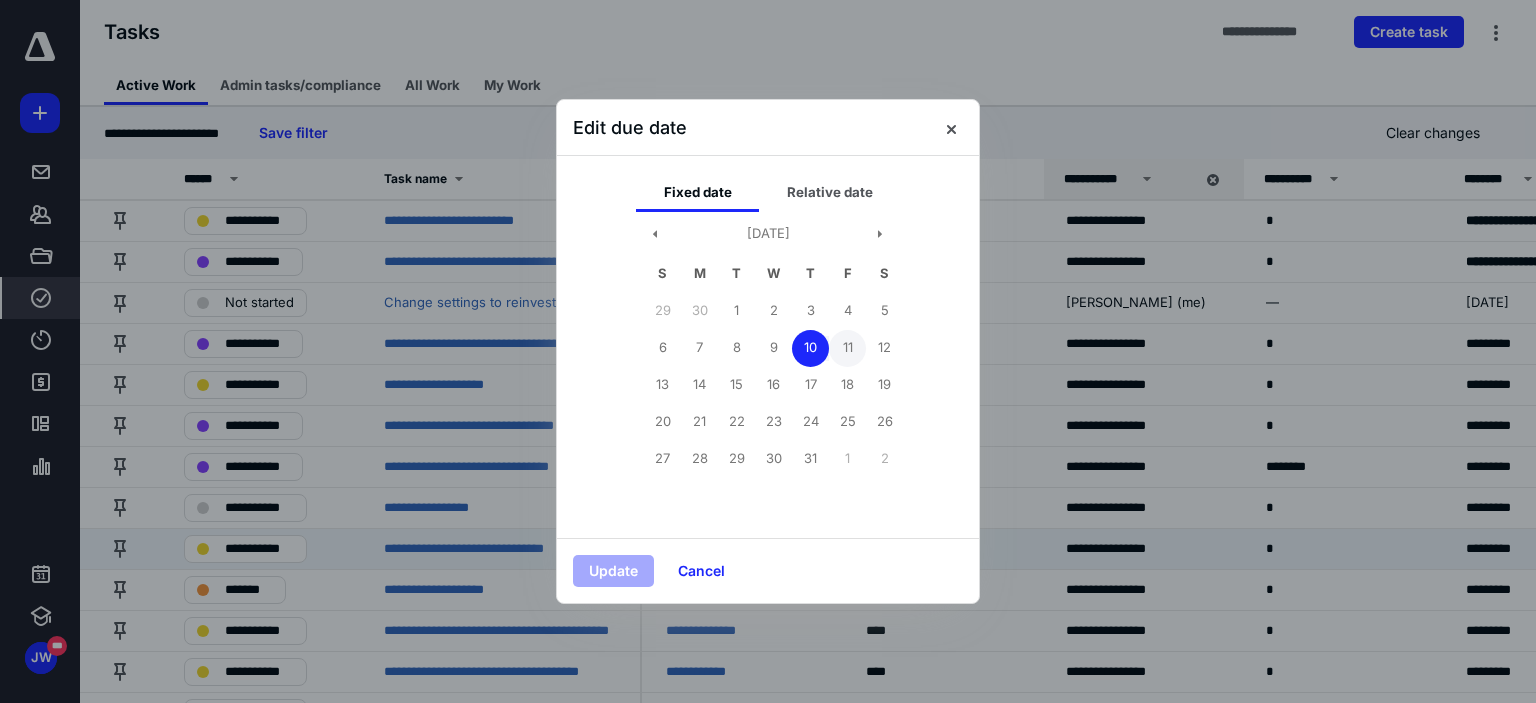 click on "11" at bounding box center (847, 348) 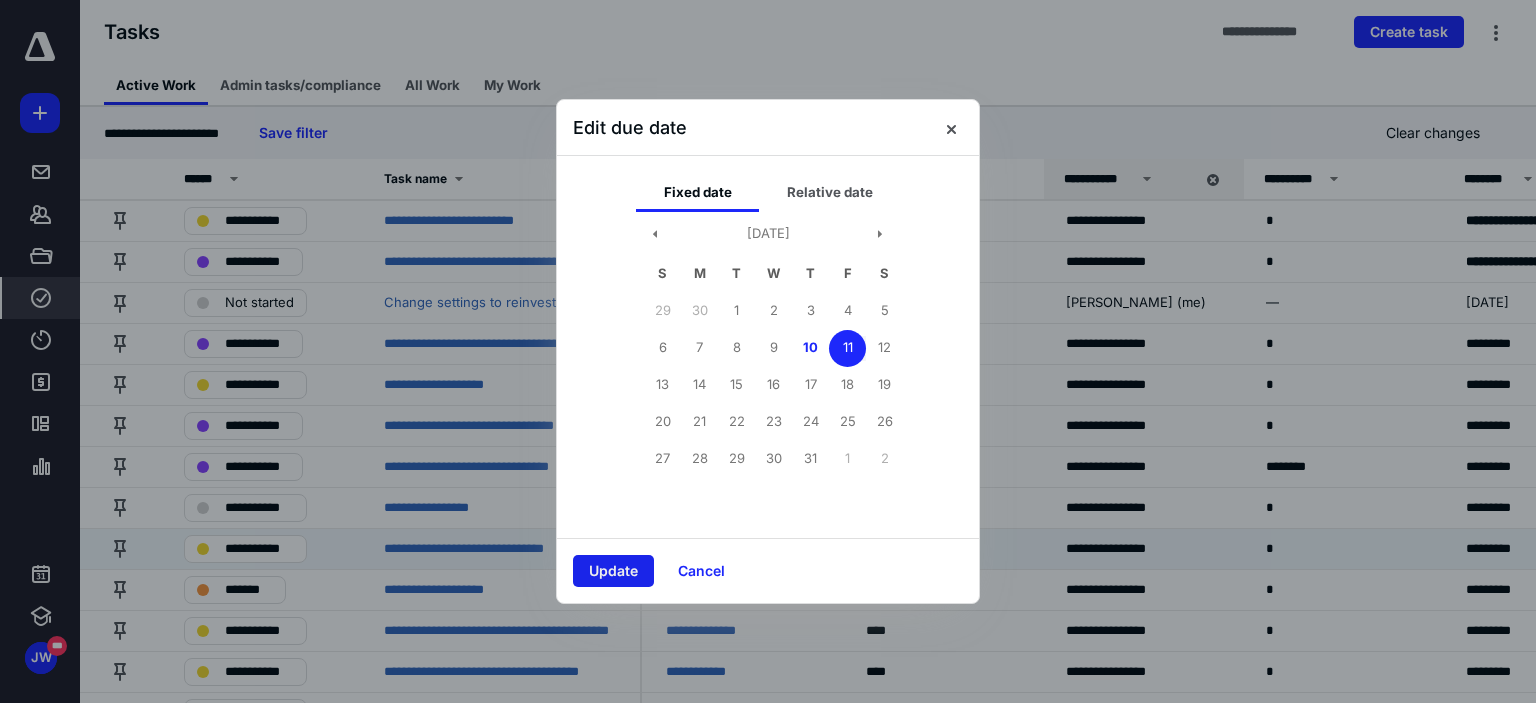 click on "Update" at bounding box center (613, 571) 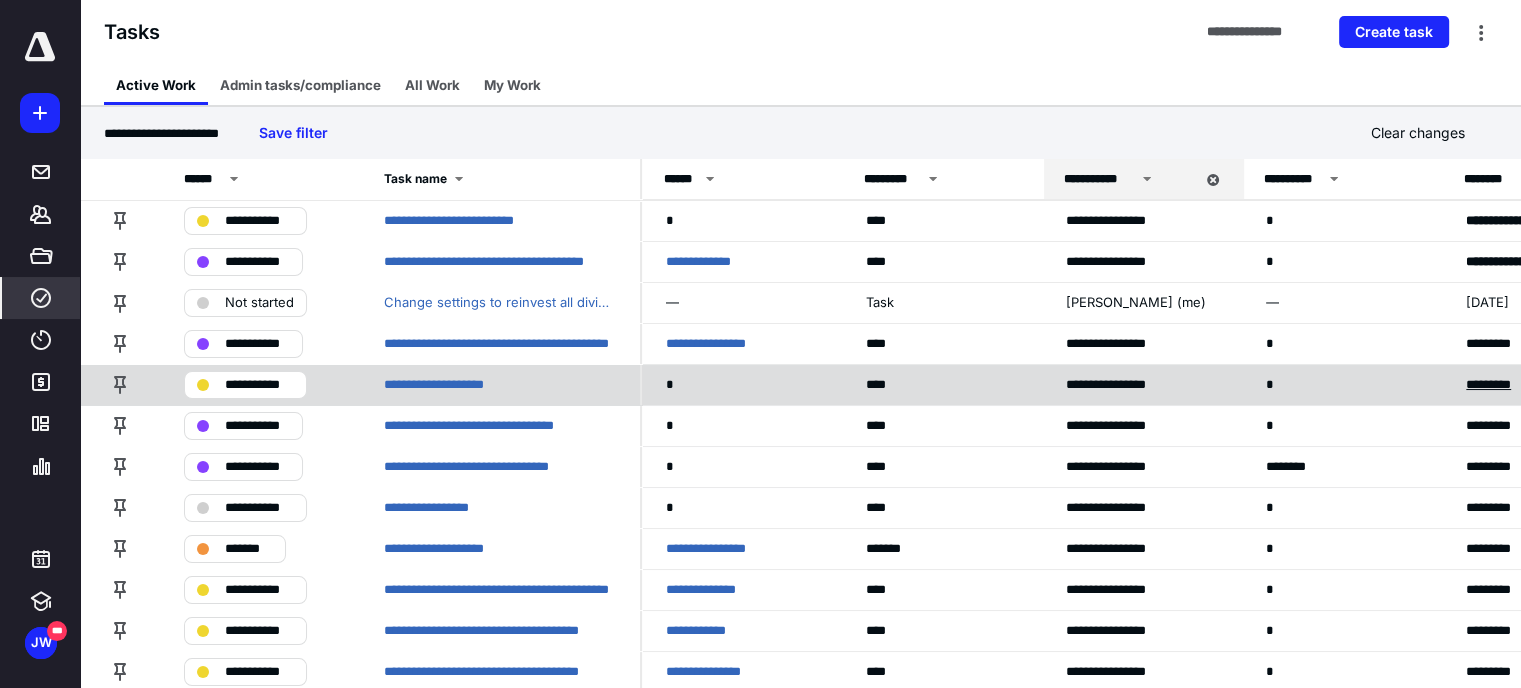 click on "*********" at bounding box center [1497, 385] 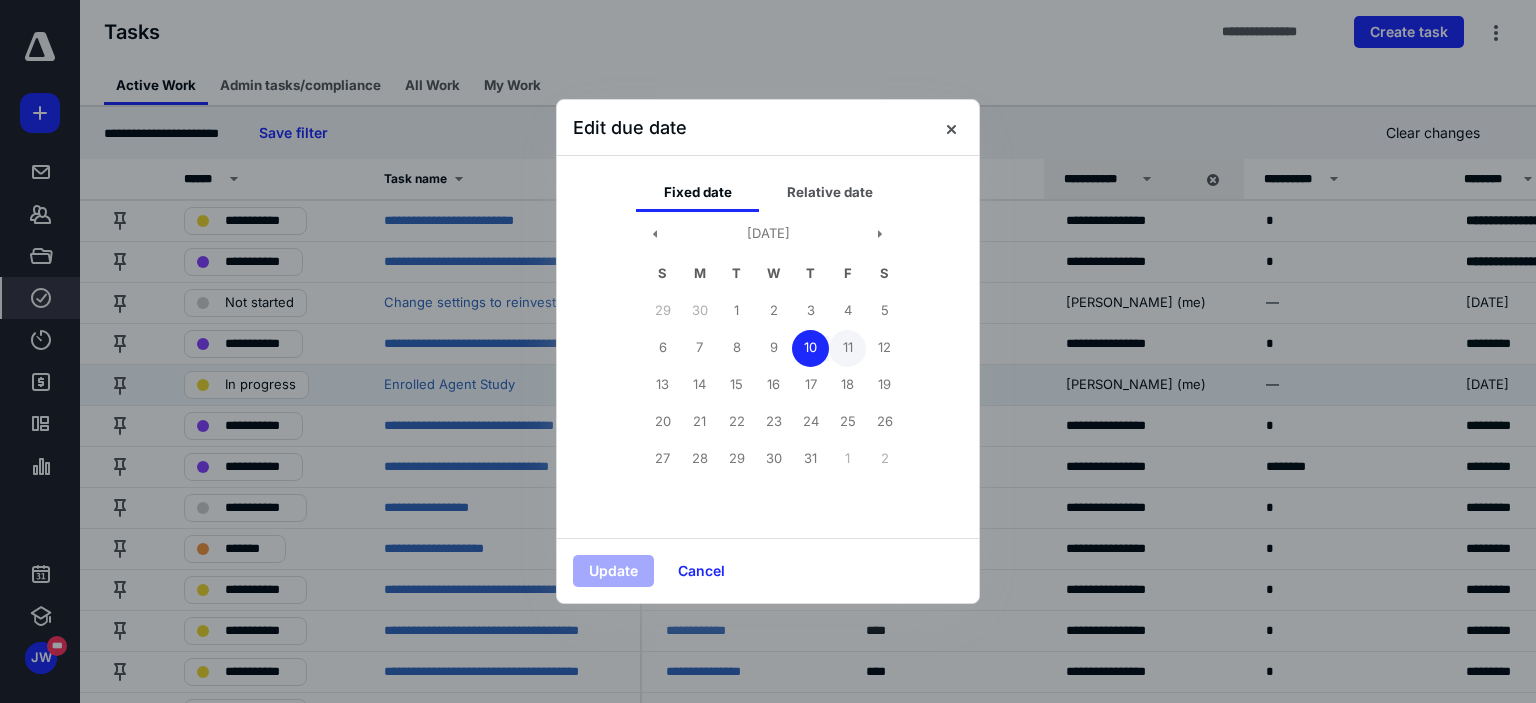 click on "11" at bounding box center (847, 348) 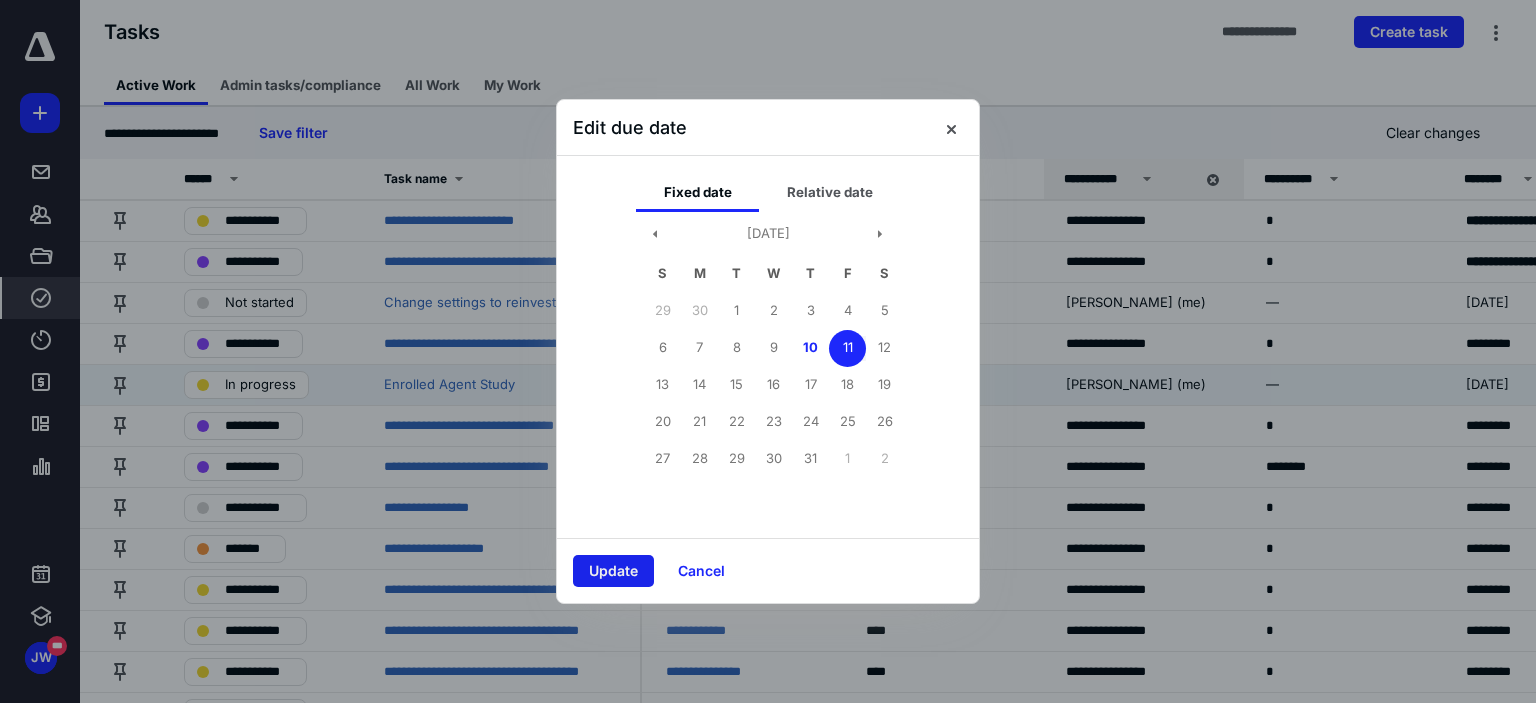 click on "Update" at bounding box center (613, 571) 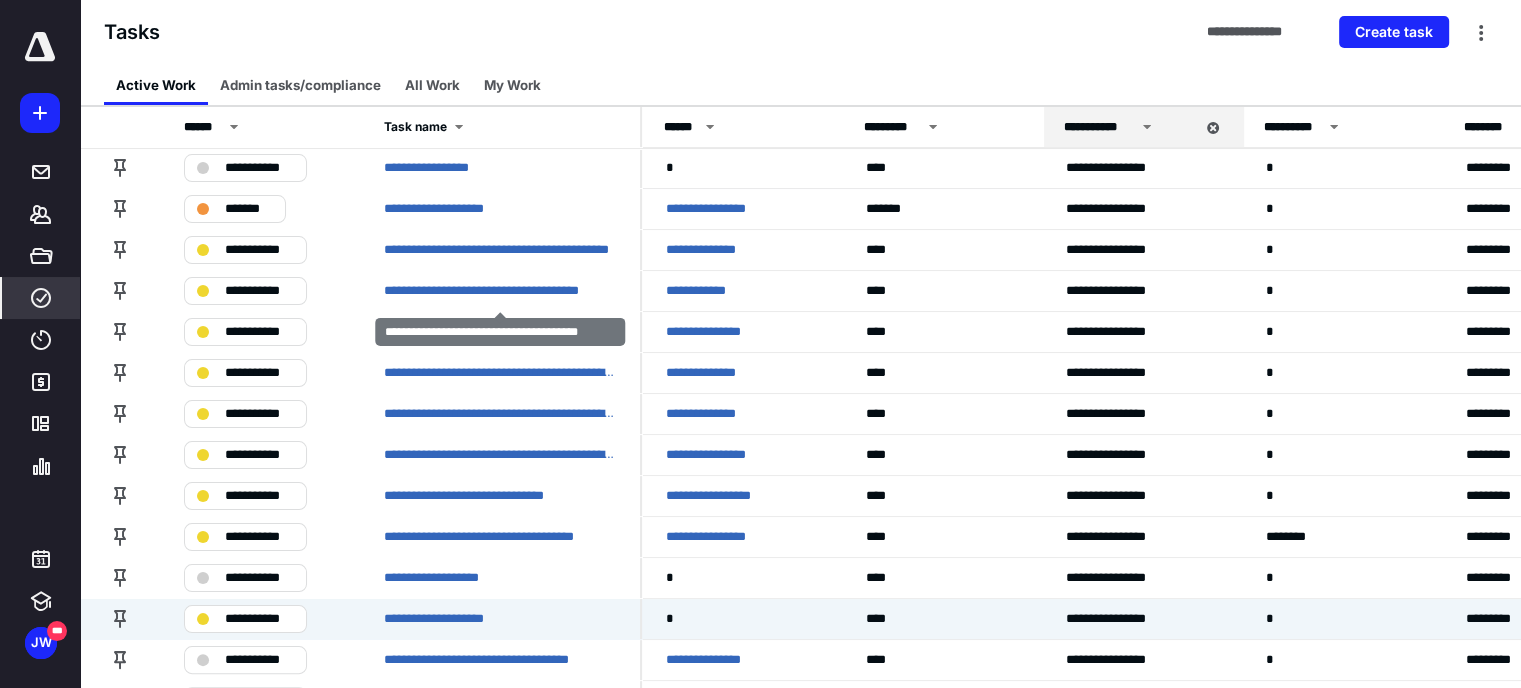 scroll, scrollTop: 300, scrollLeft: 0, axis: vertical 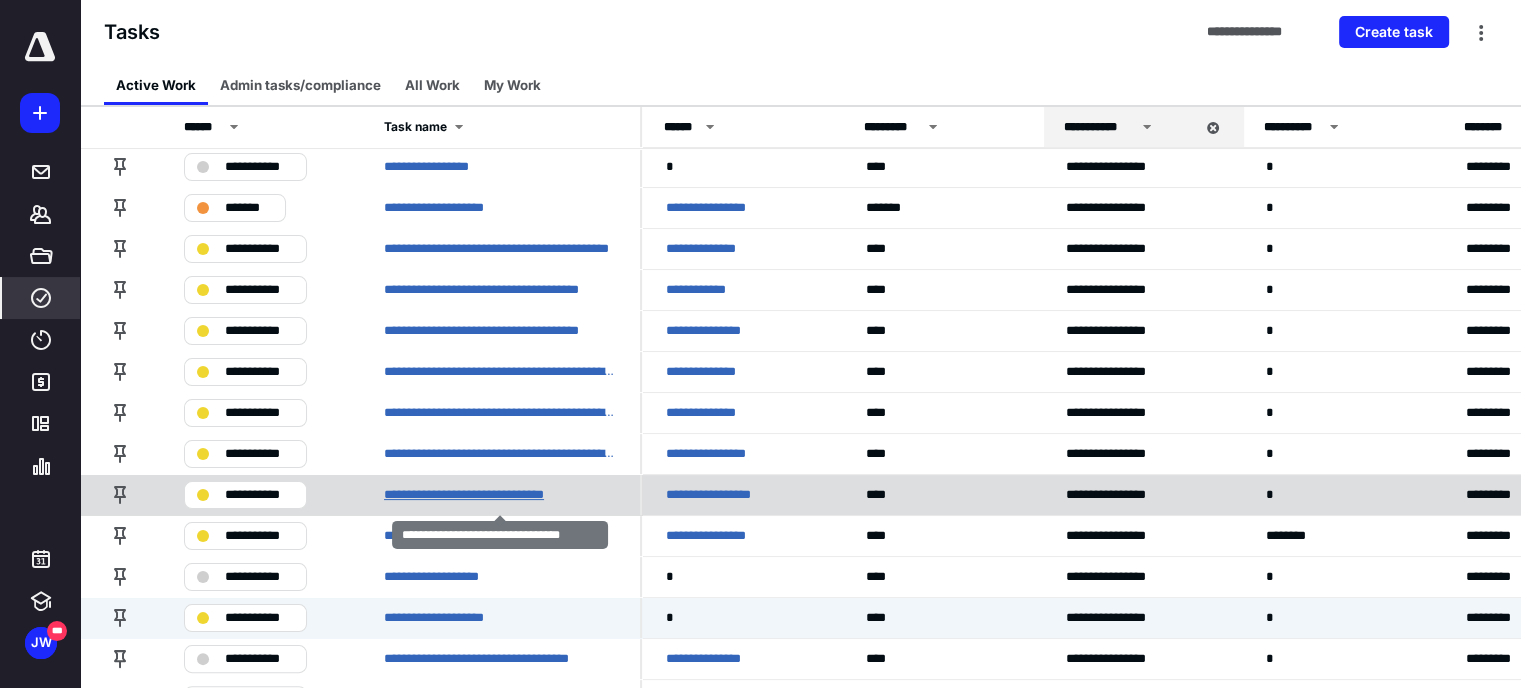 click on "**********" at bounding box center (489, 495) 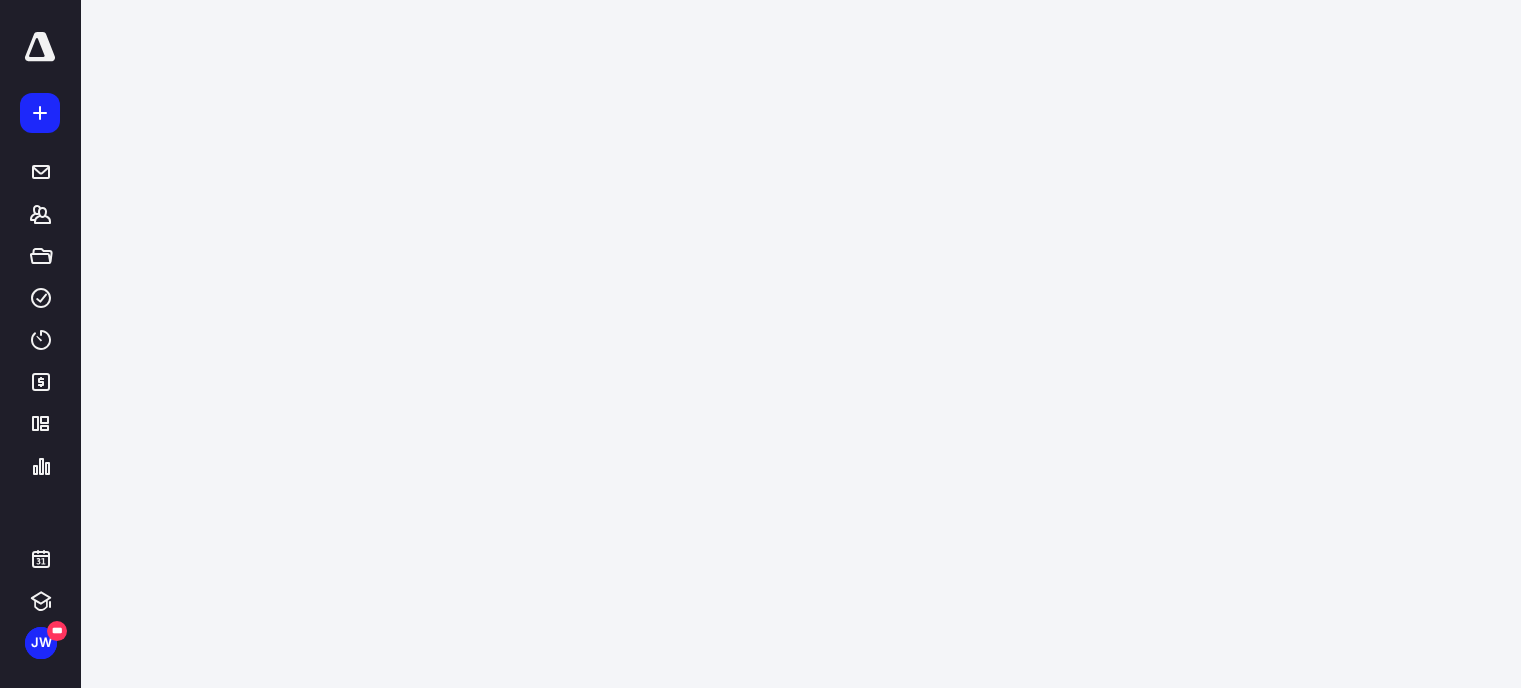 scroll, scrollTop: 0, scrollLeft: 0, axis: both 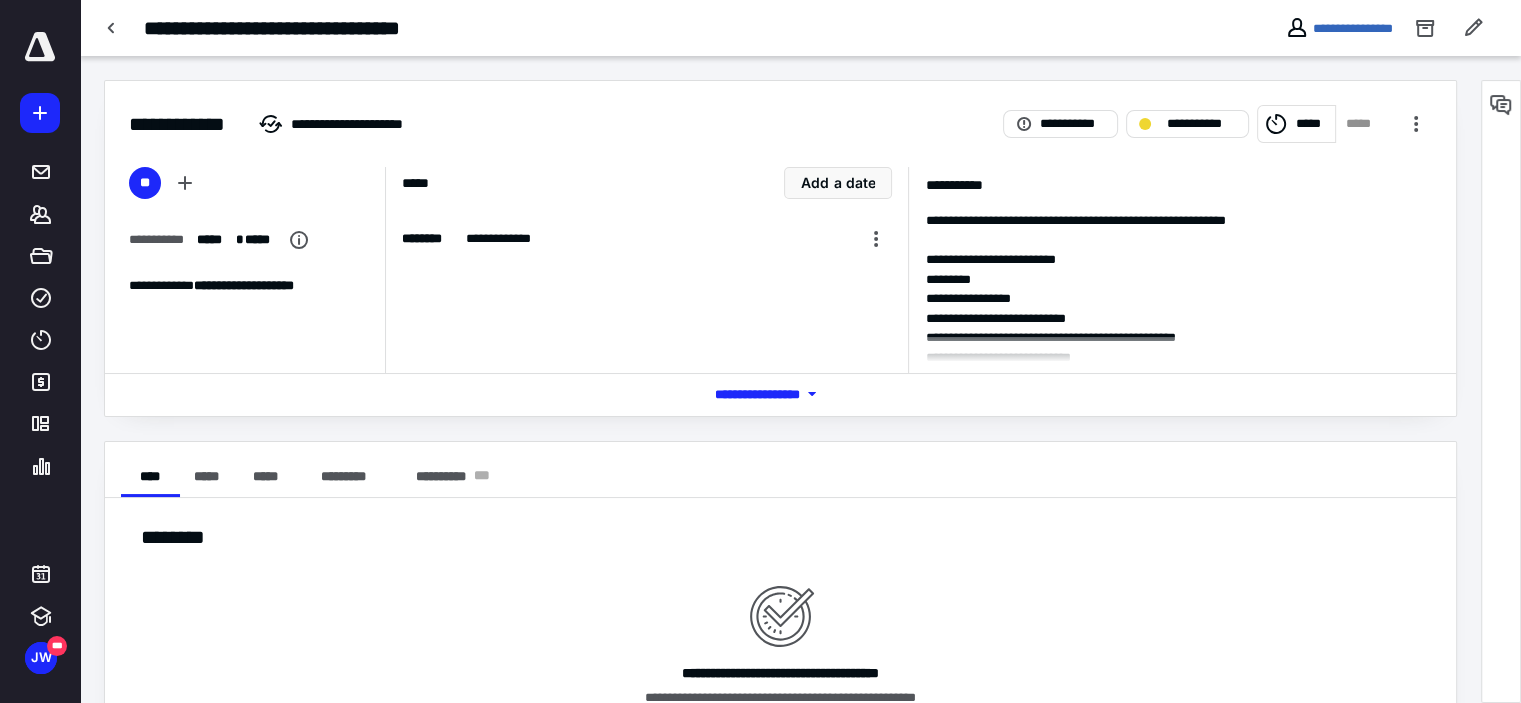 click on "*** **** *******" at bounding box center (781, 394) 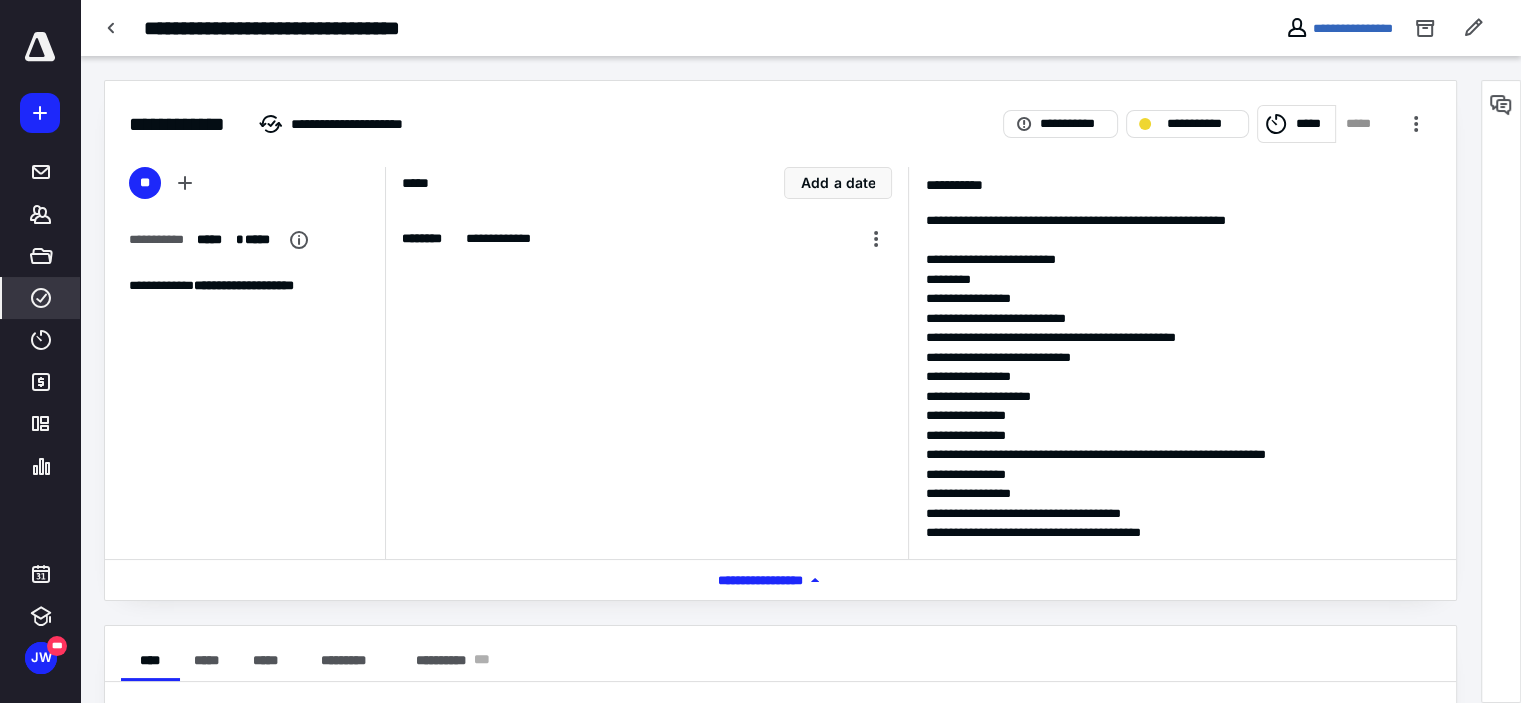 click 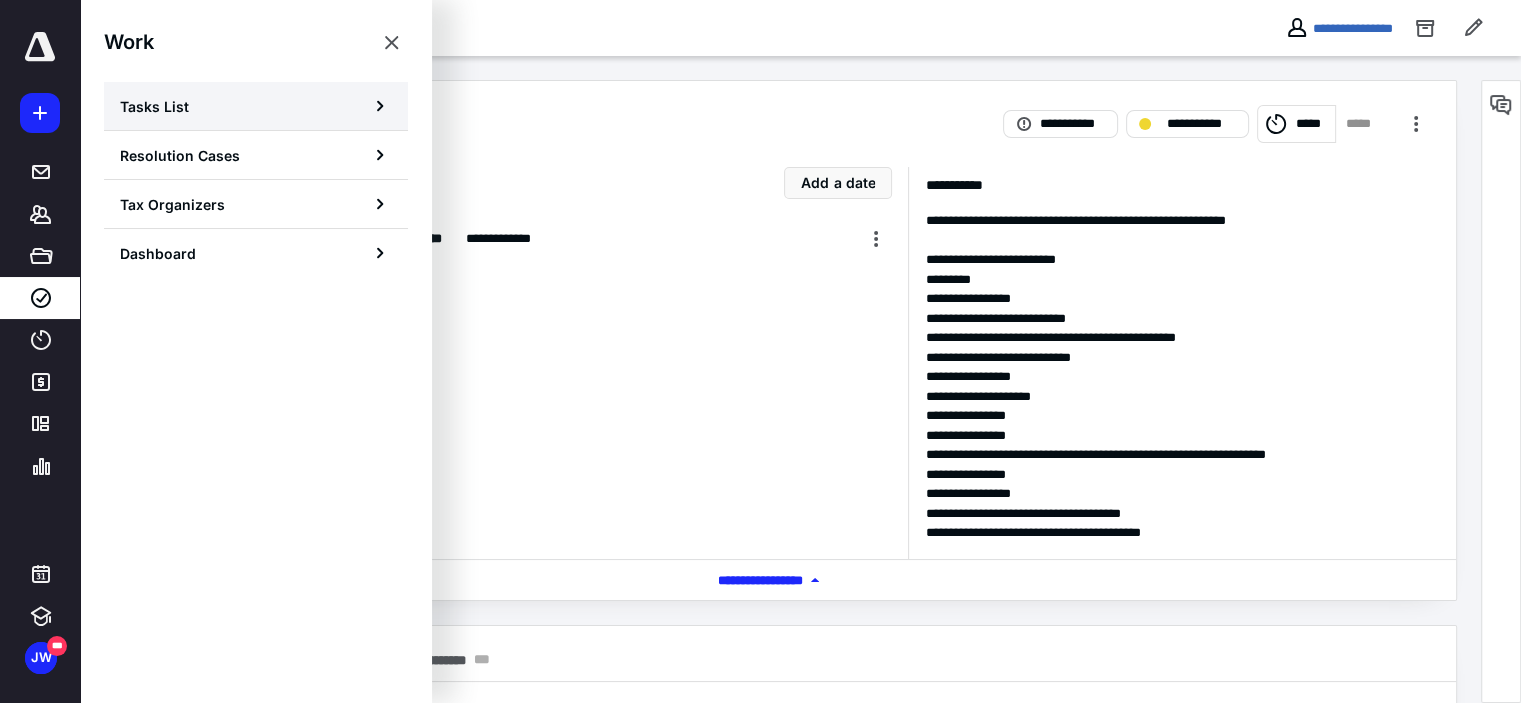 click on "Tasks List" at bounding box center (154, 106) 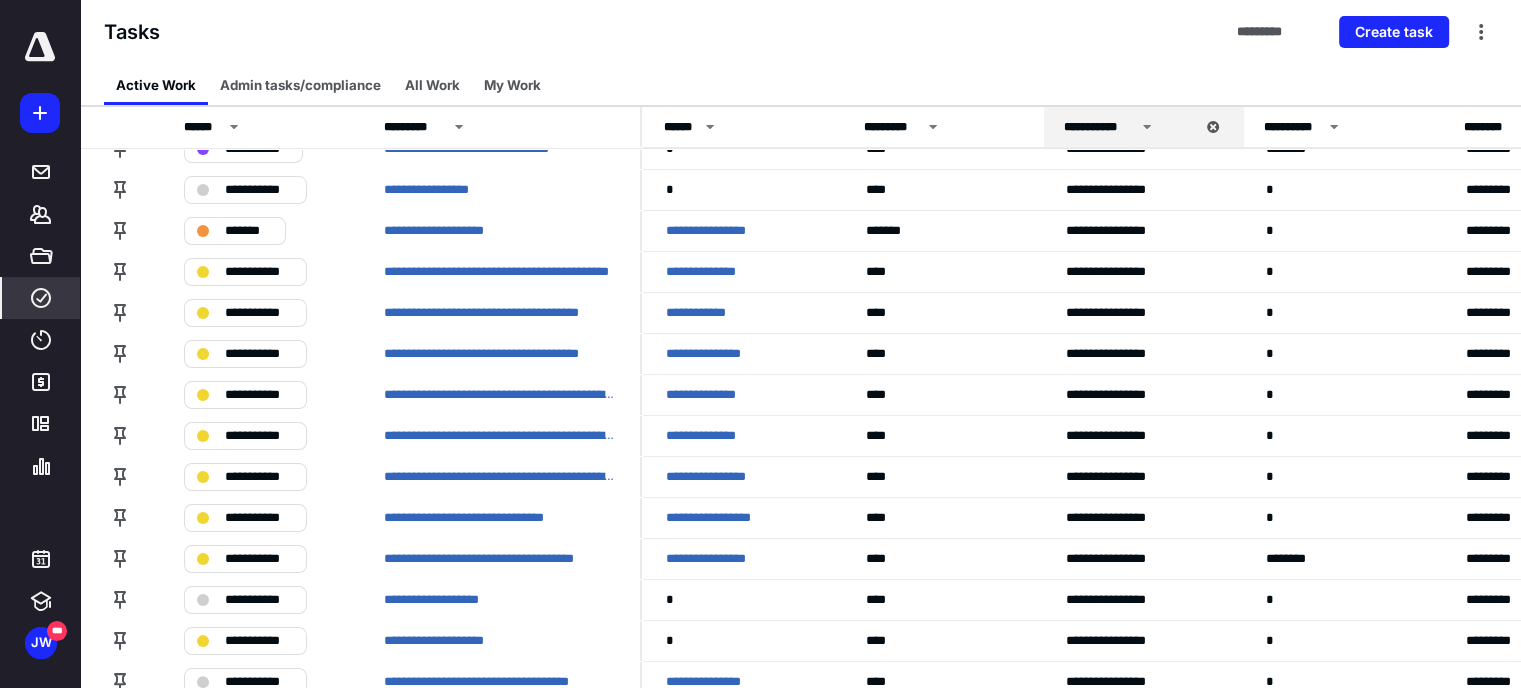 scroll, scrollTop: 400, scrollLeft: 0, axis: vertical 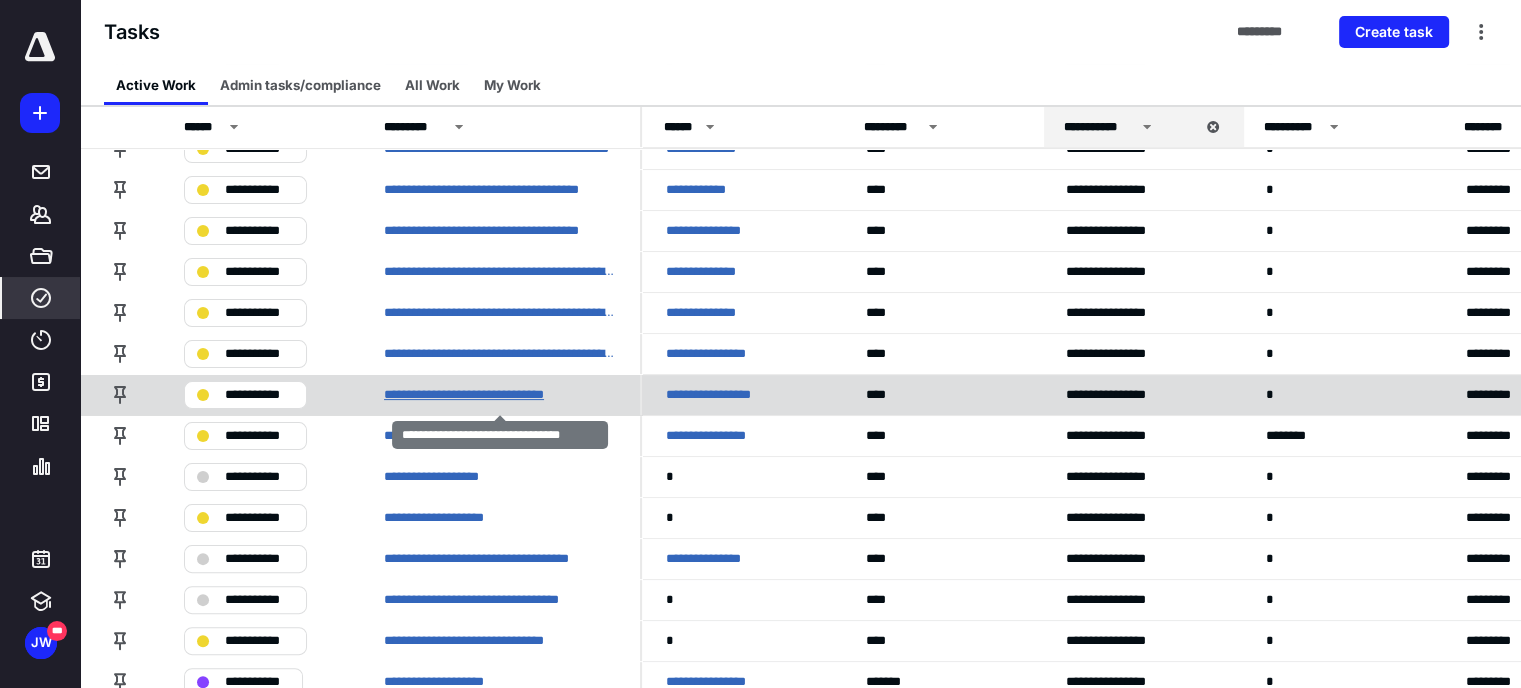 click on "**********" at bounding box center (489, 395) 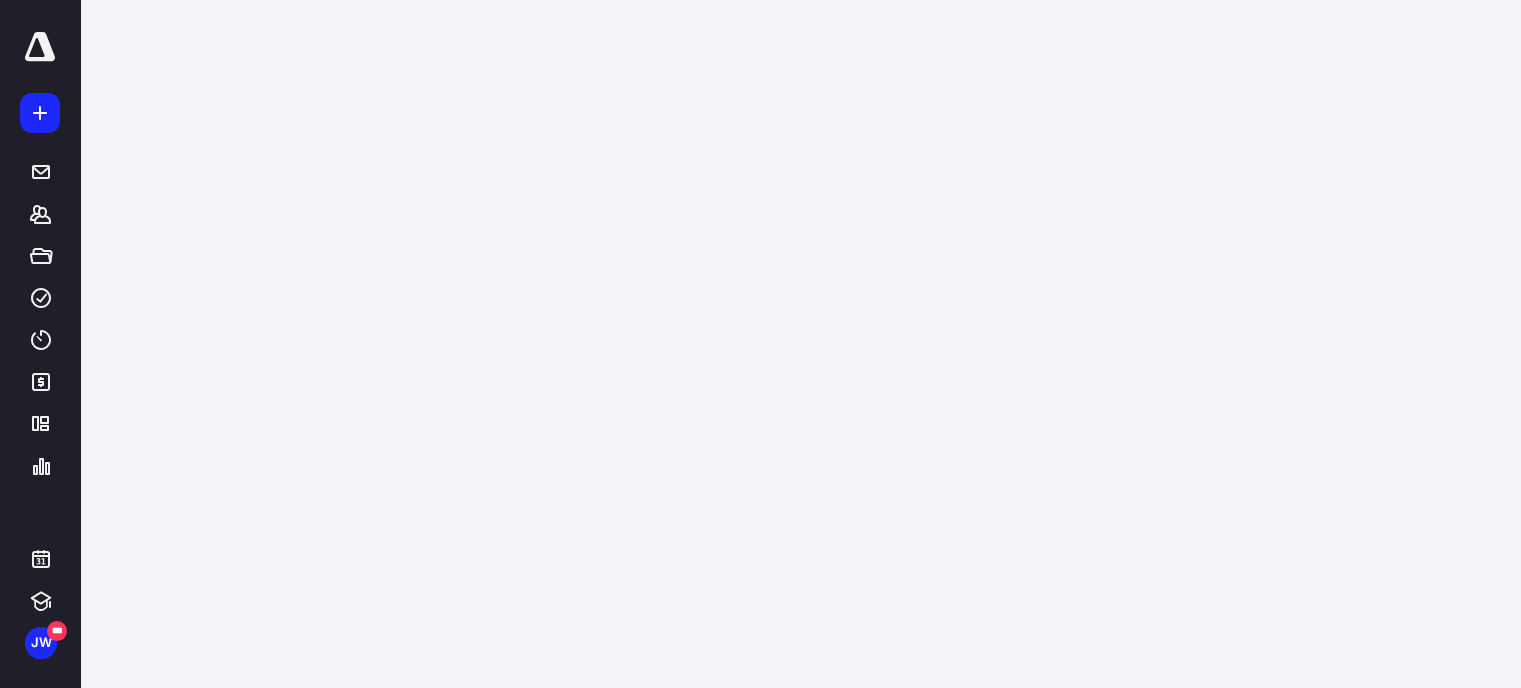 scroll, scrollTop: 0, scrollLeft: 0, axis: both 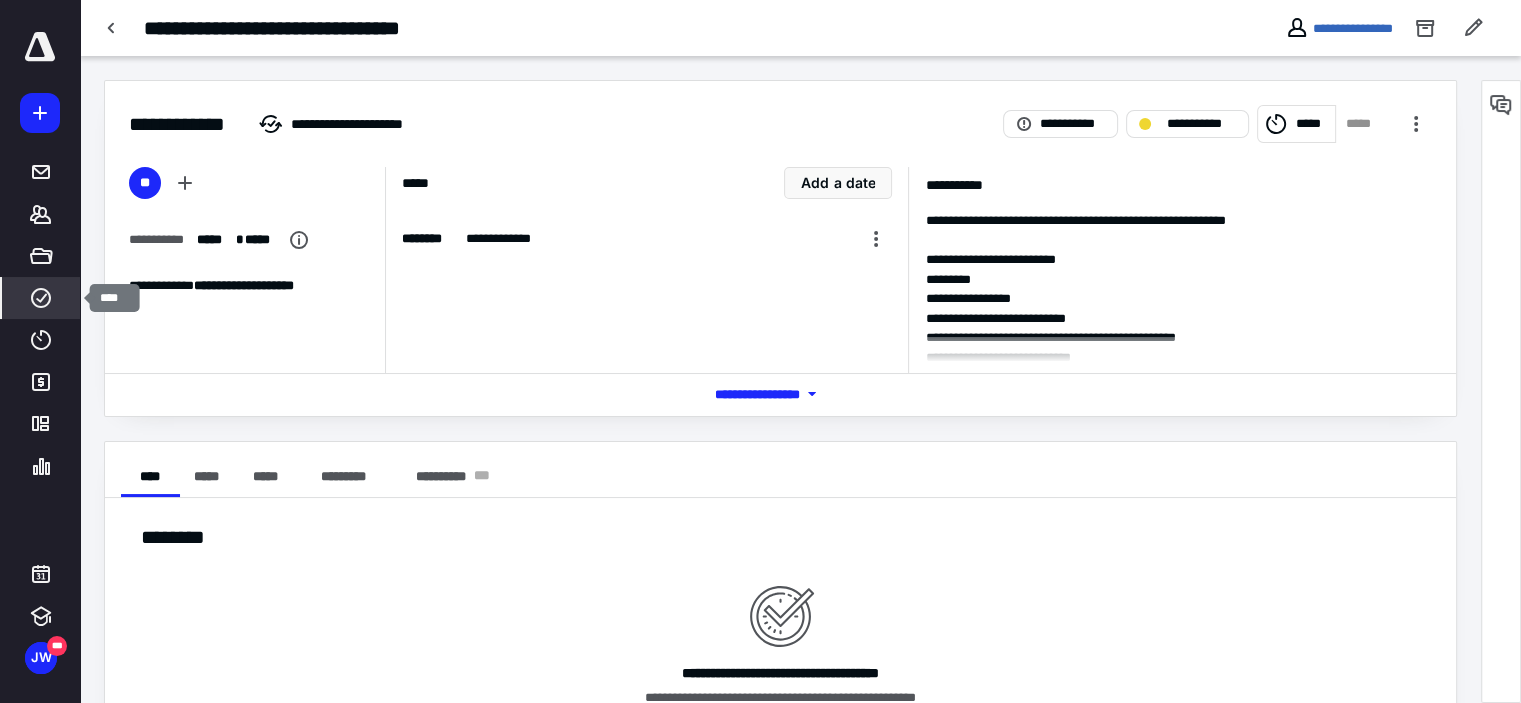 click 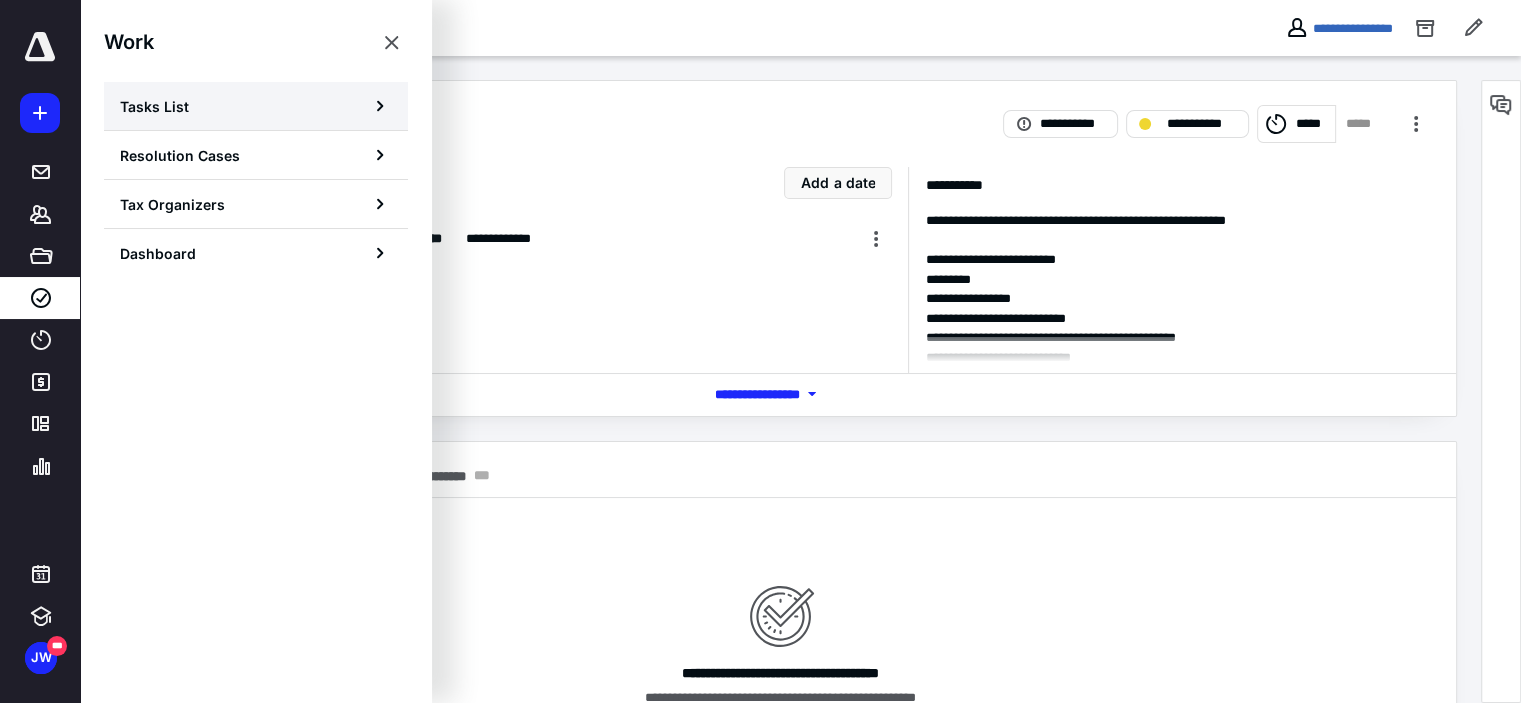 click on "Tasks List" at bounding box center (256, 106) 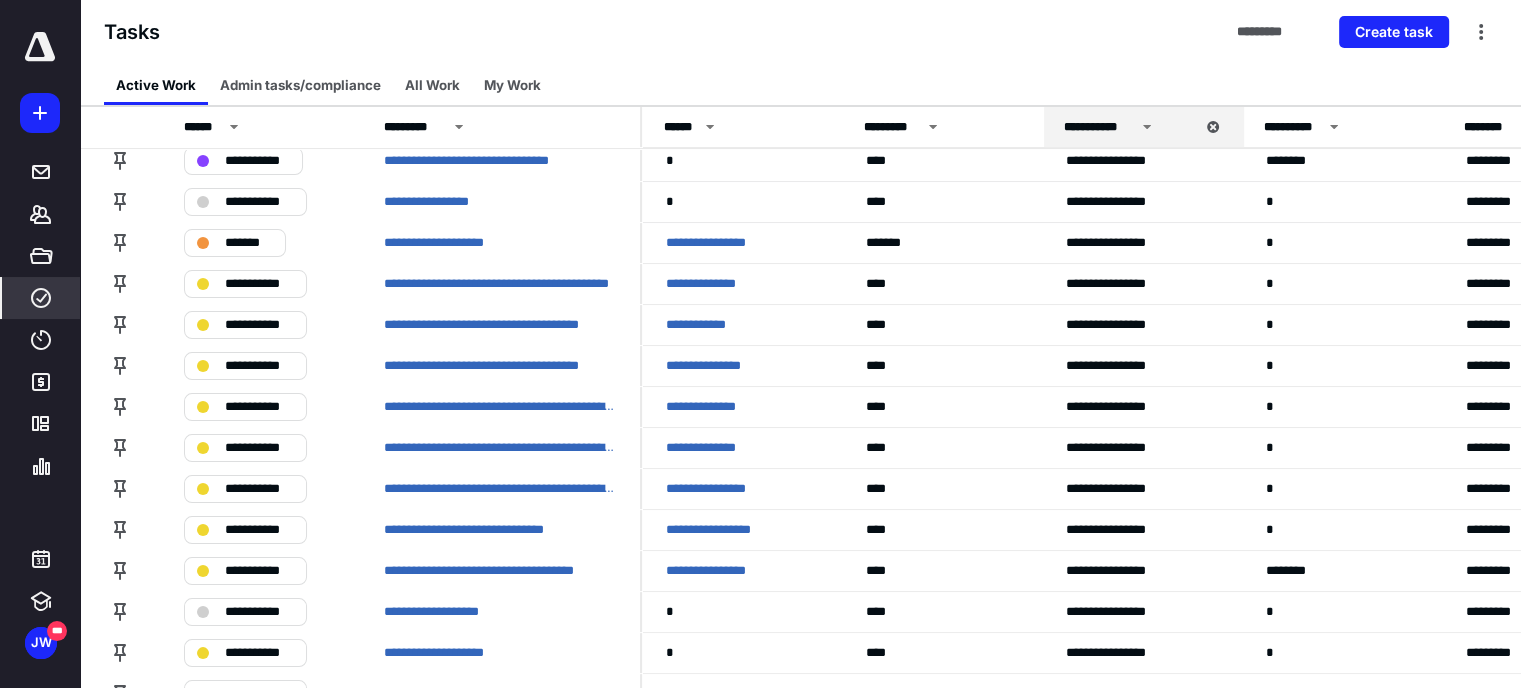 scroll, scrollTop: 300, scrollLeft: 0, axis: vertical 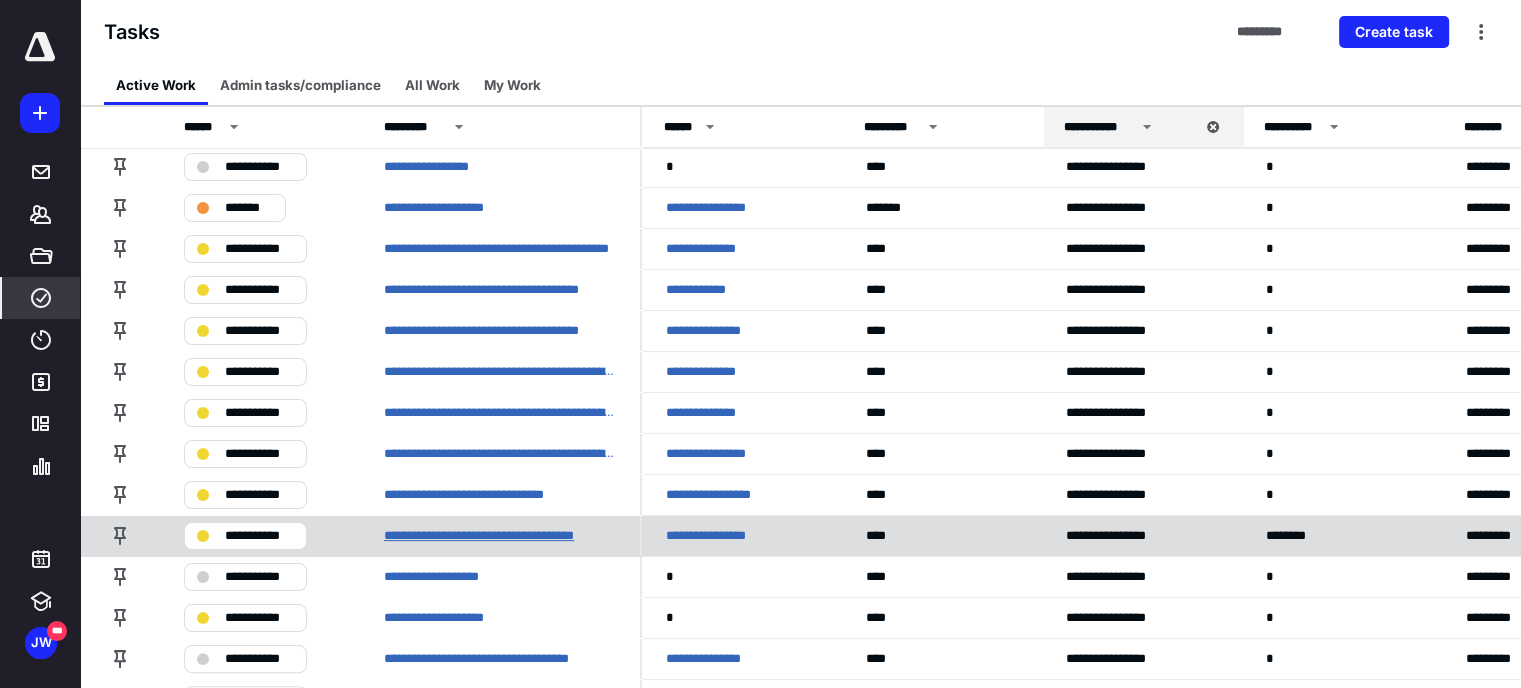 click on "**********" at bounding box center (500, 536) 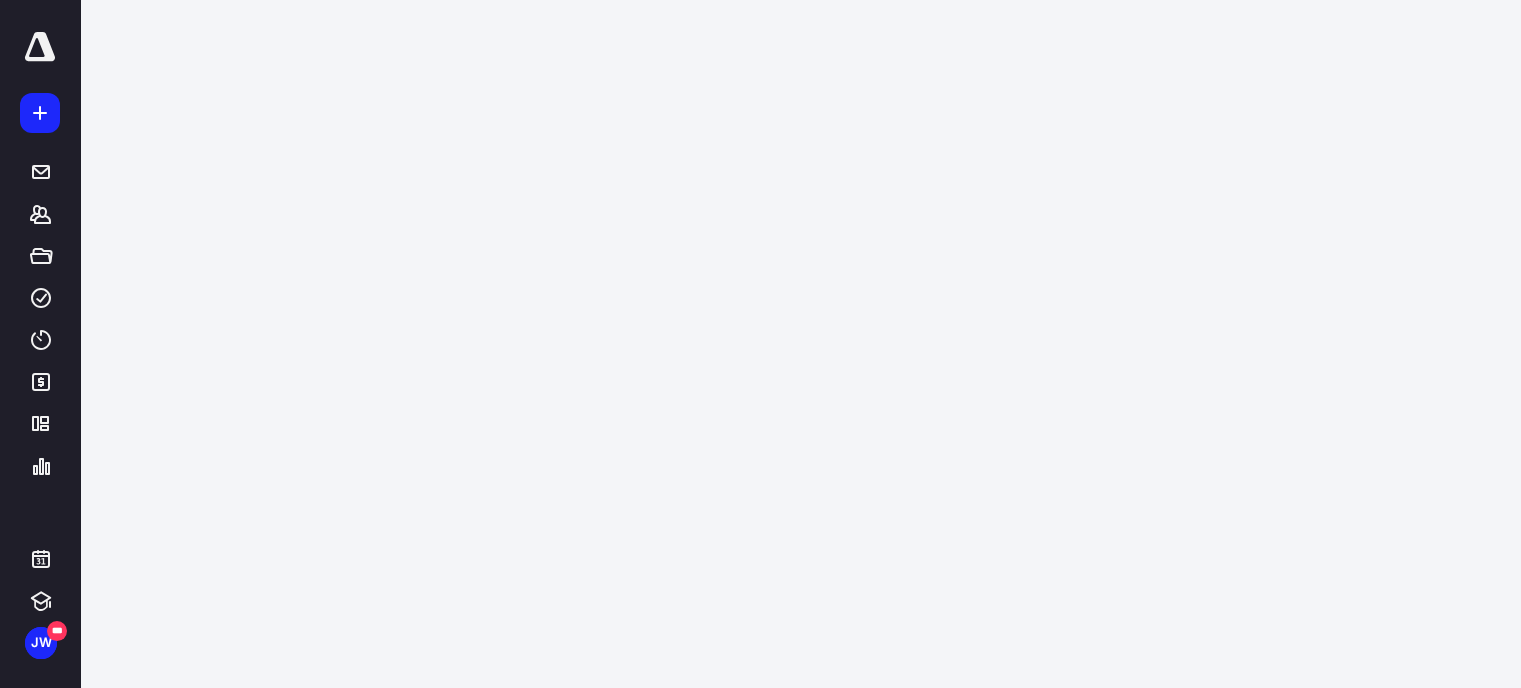 scroll, scrollTop: 0, scrollLeft: 0, axis: both 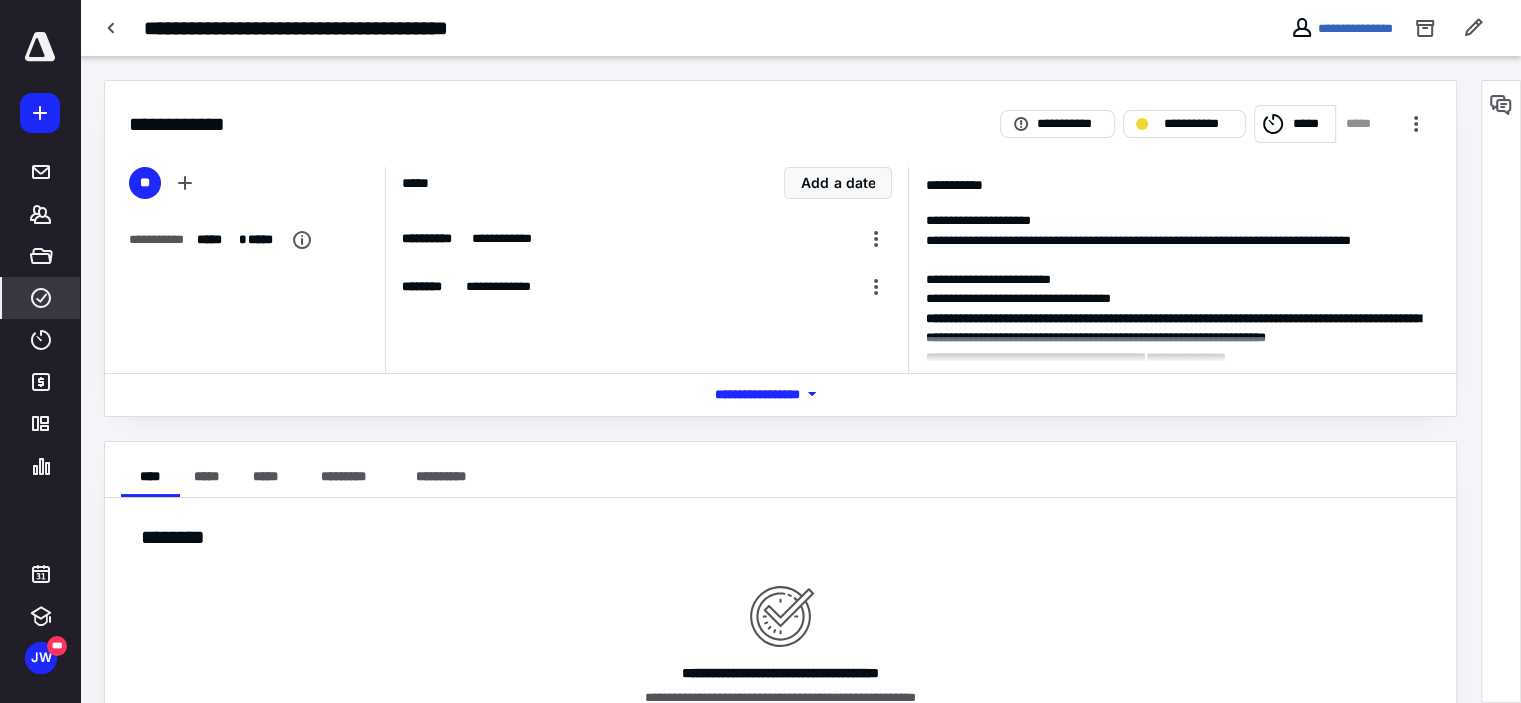 click on "****" at bounding box center [41, 298] 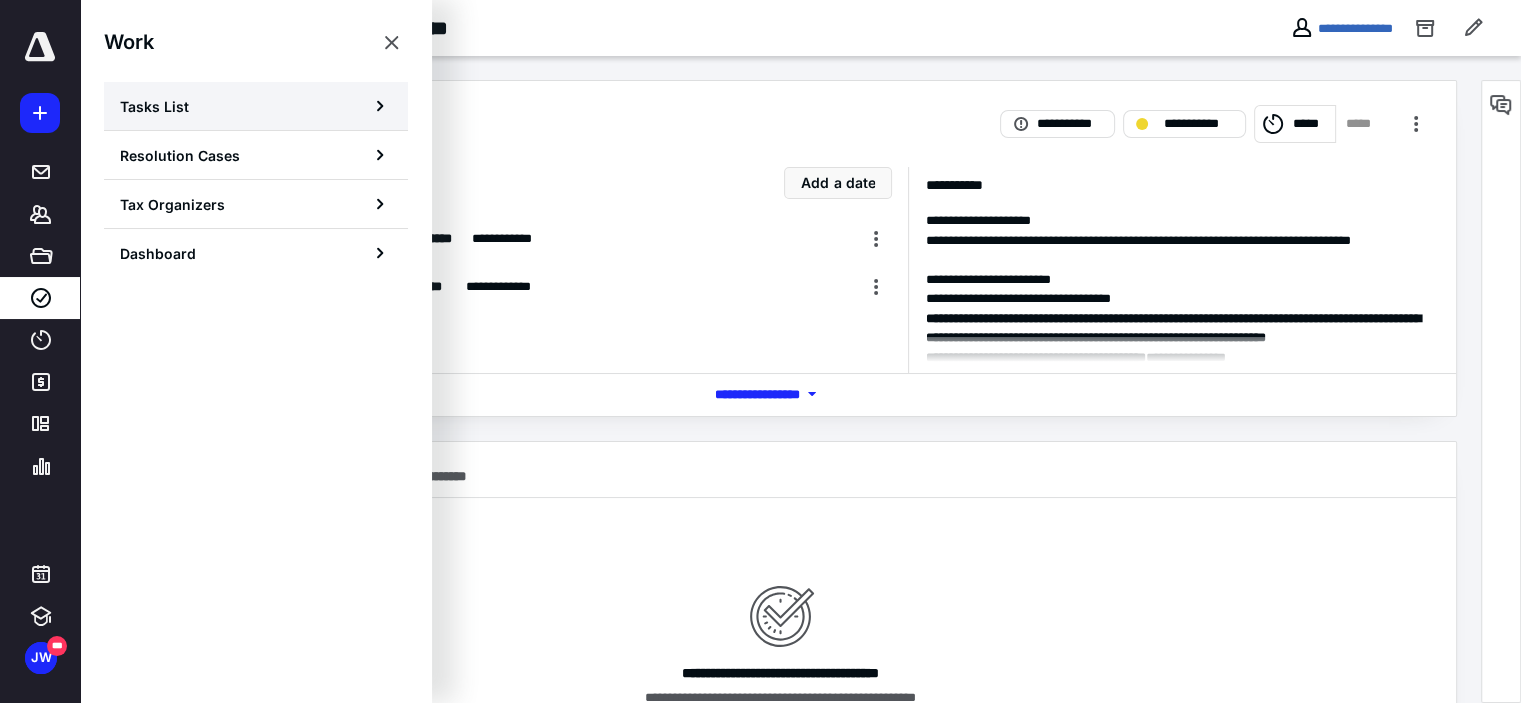 click on "Tasks List" at bounding box center [154, 106] 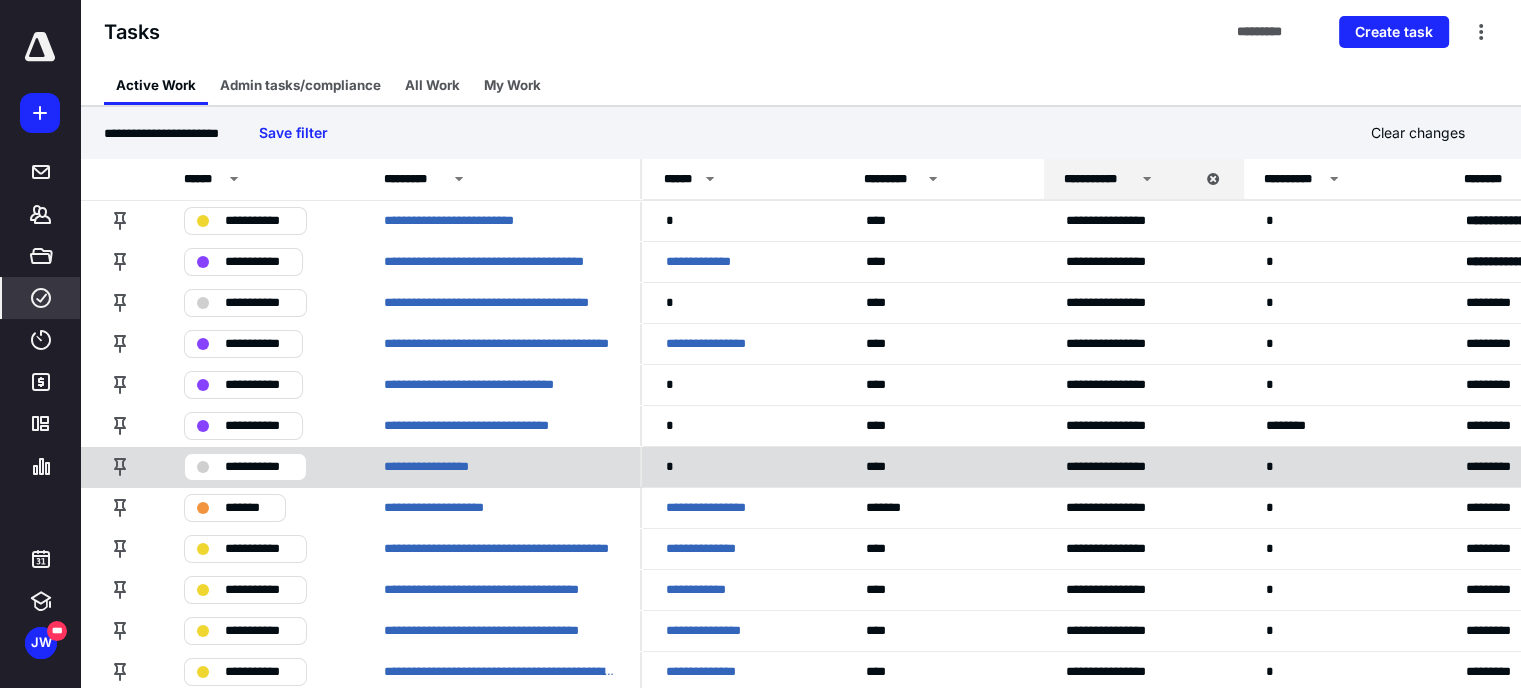 scroll, scrollTop: 0, scrollLeft: 0, axis: both 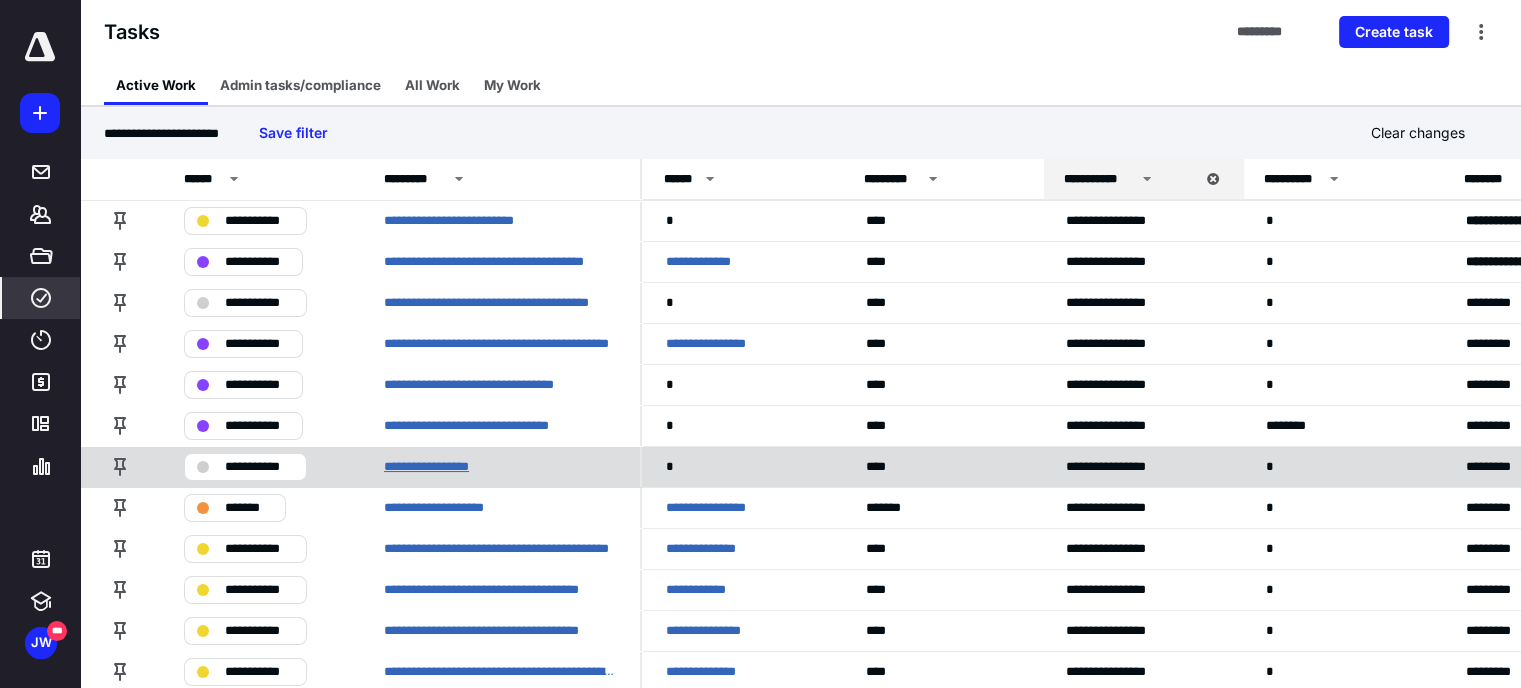 click on "**********" at bounding box center (437, 467) 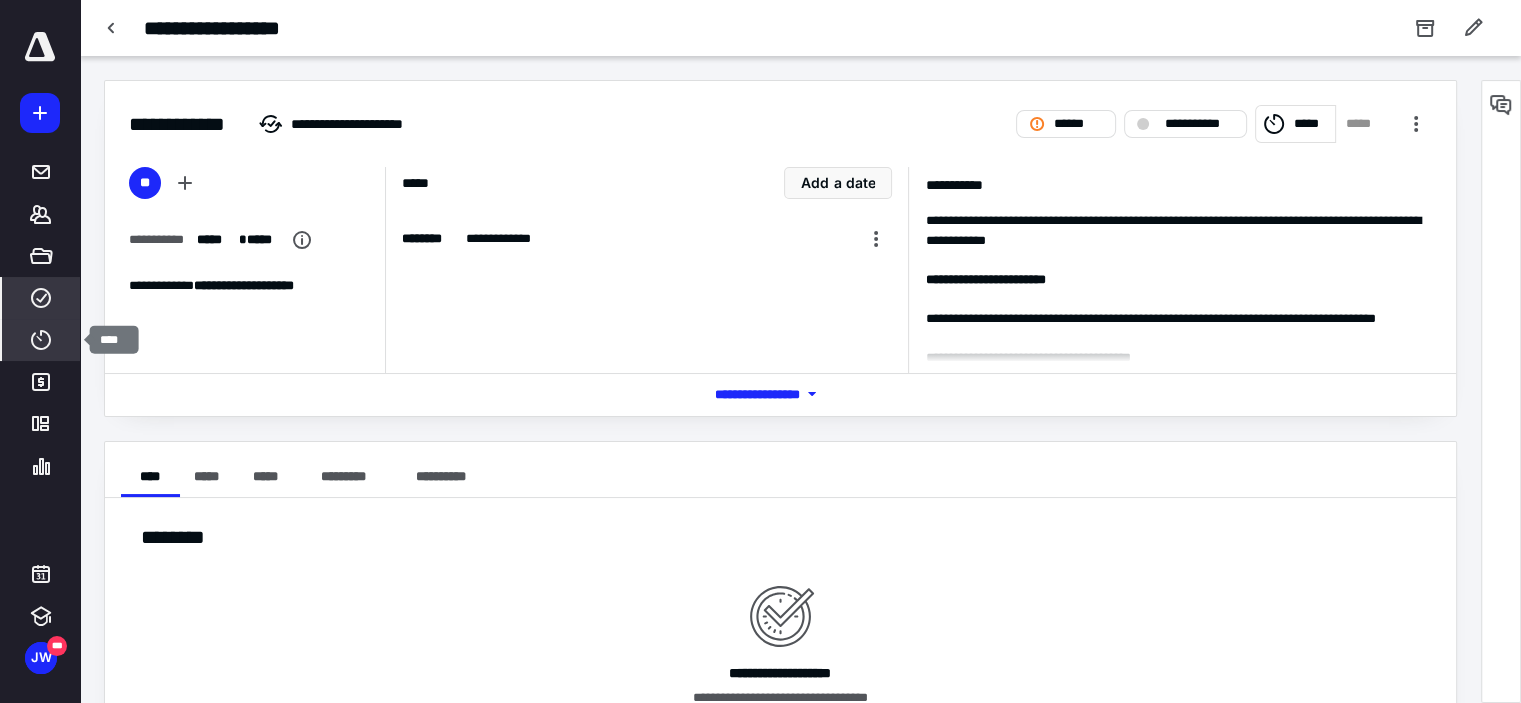 click on "****" at bounding box center (41, 340) 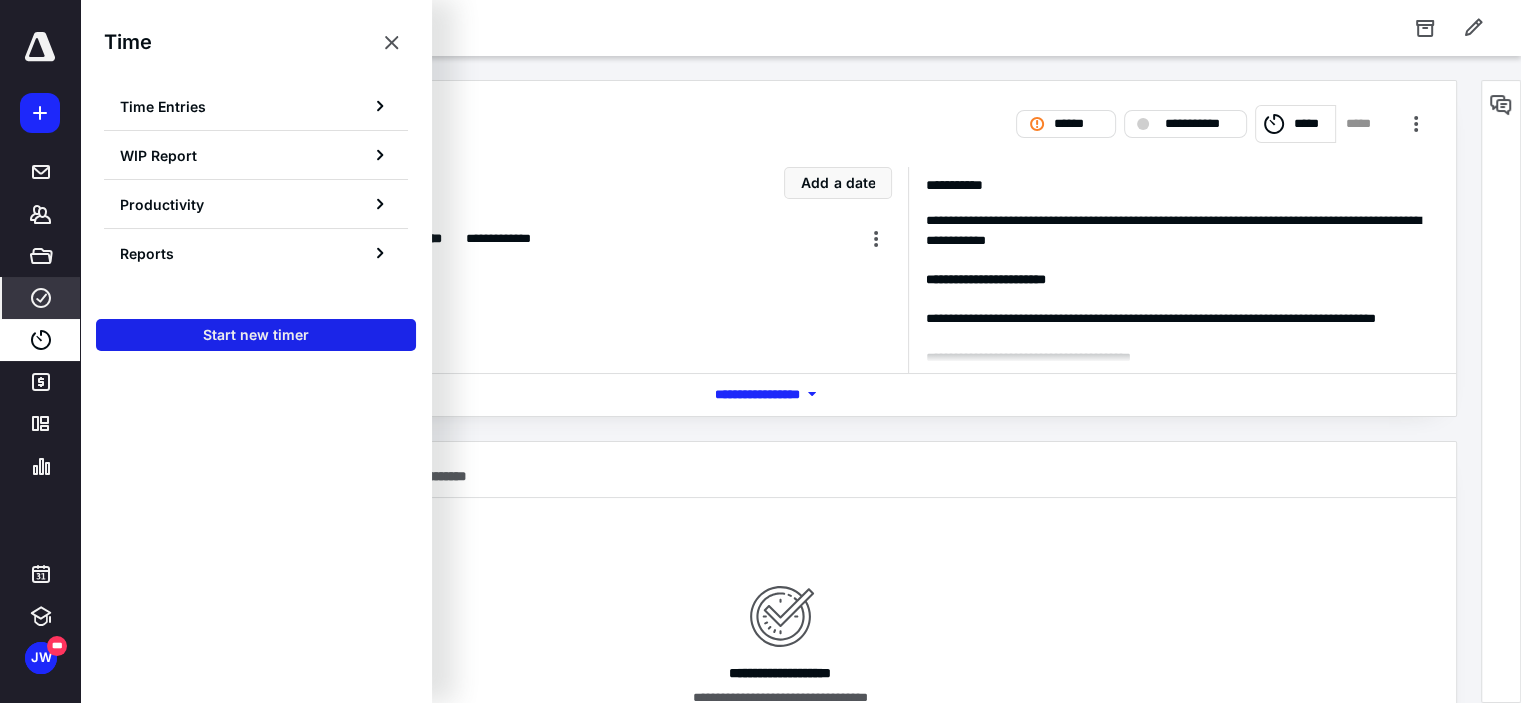 click on "Start new timer" at bounding box center [256, 335] 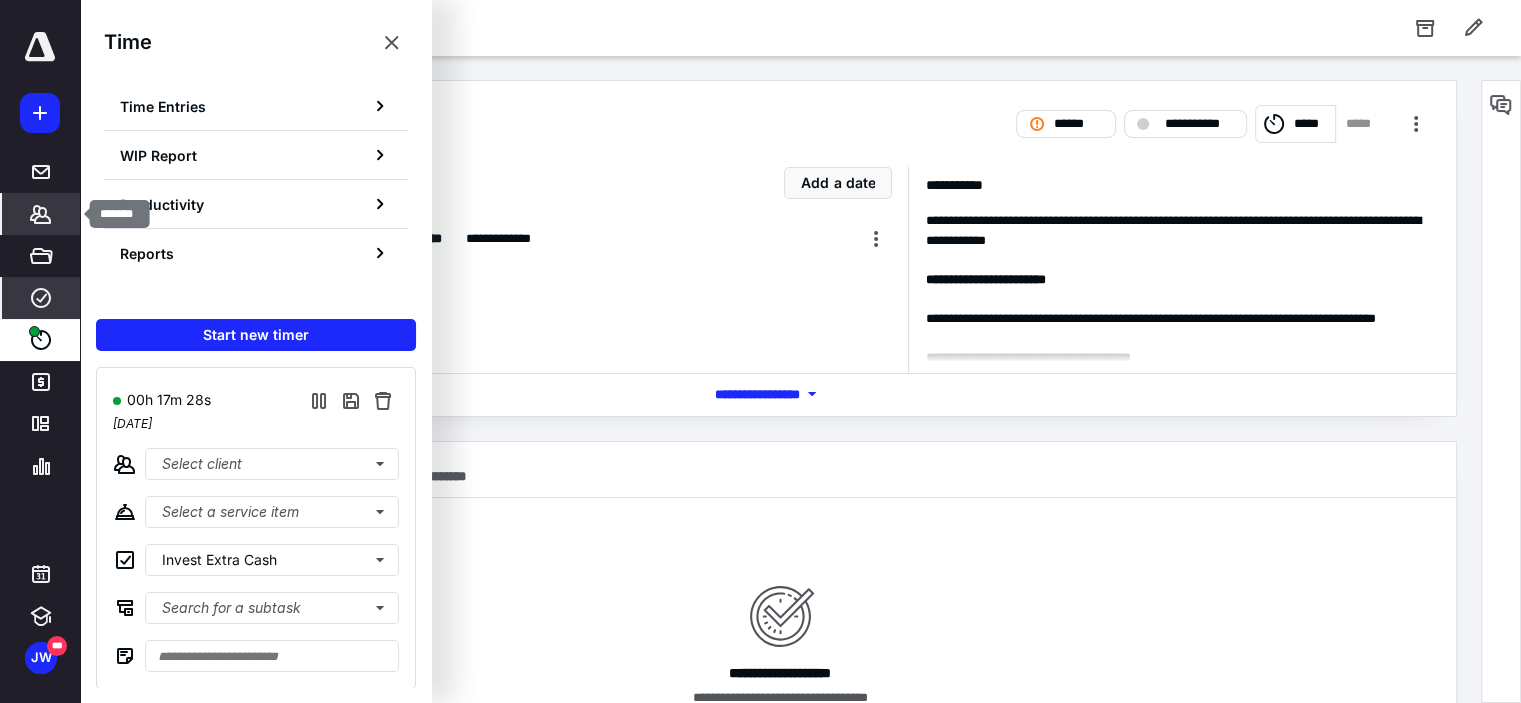 click 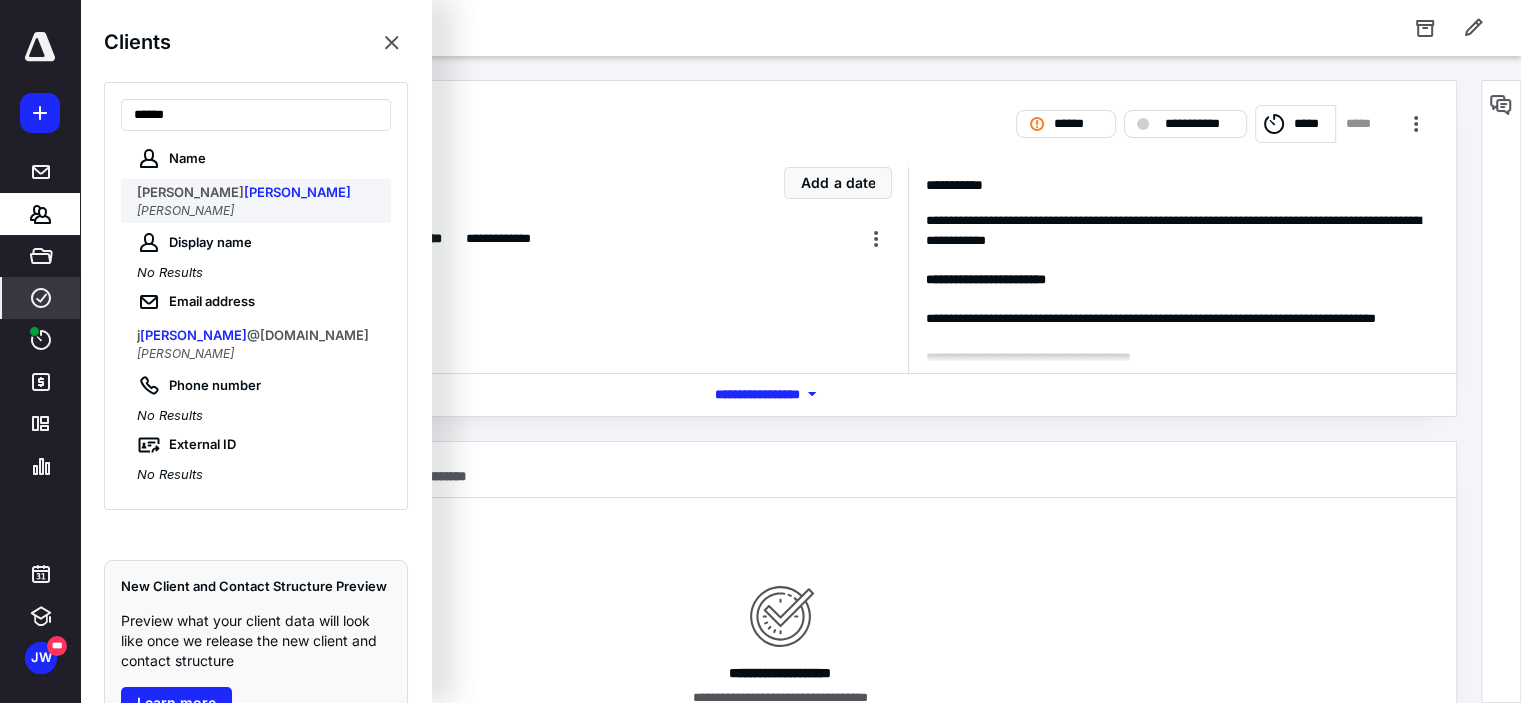 type on "******" 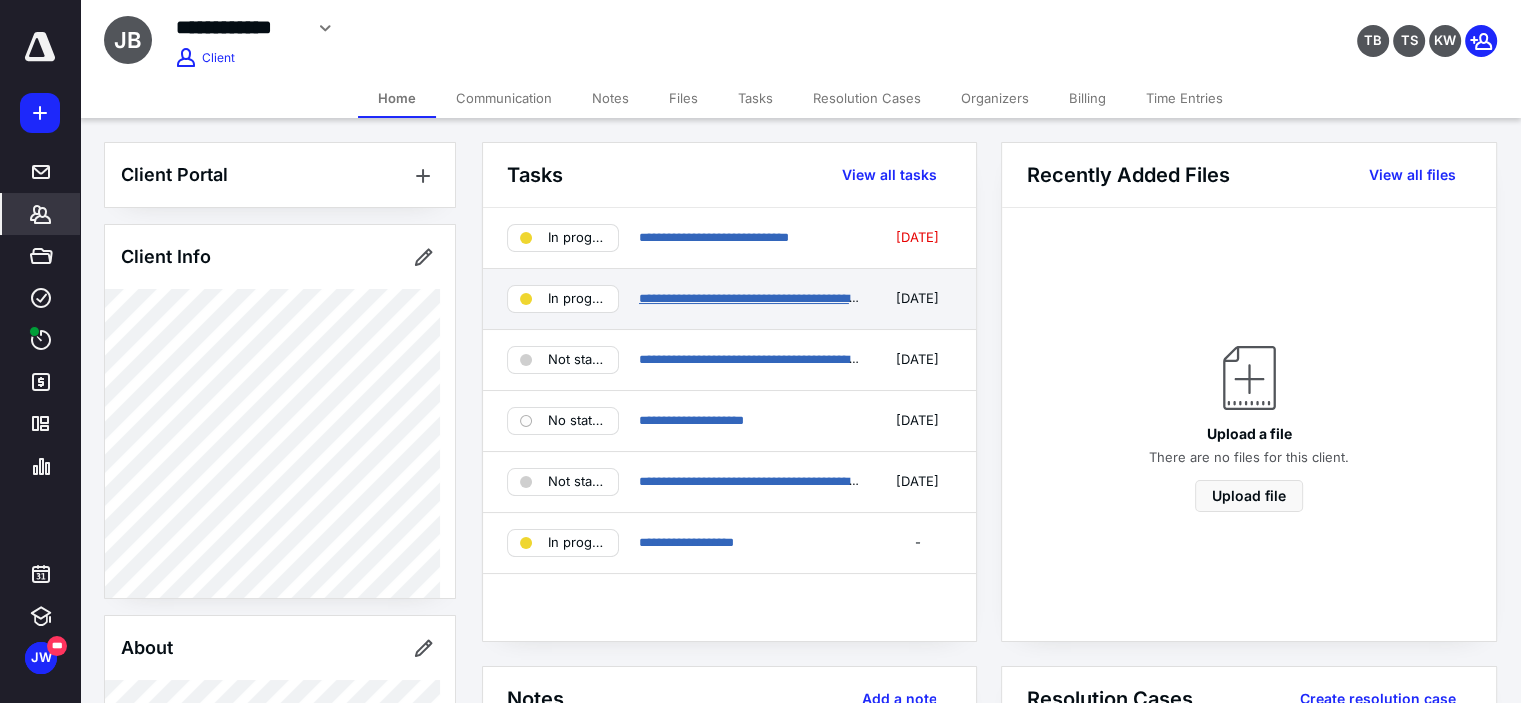 click on "**********" at bounding box center (789, 298) 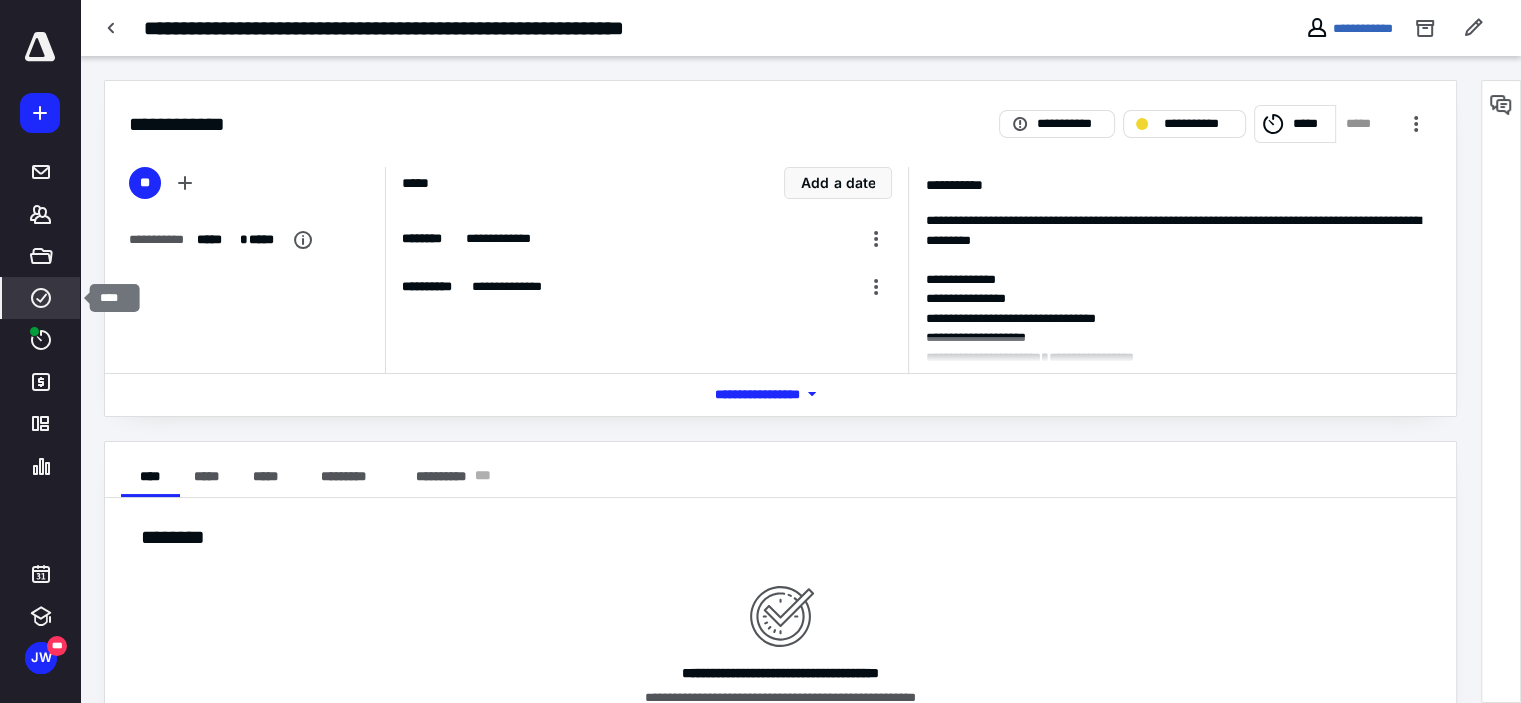 click 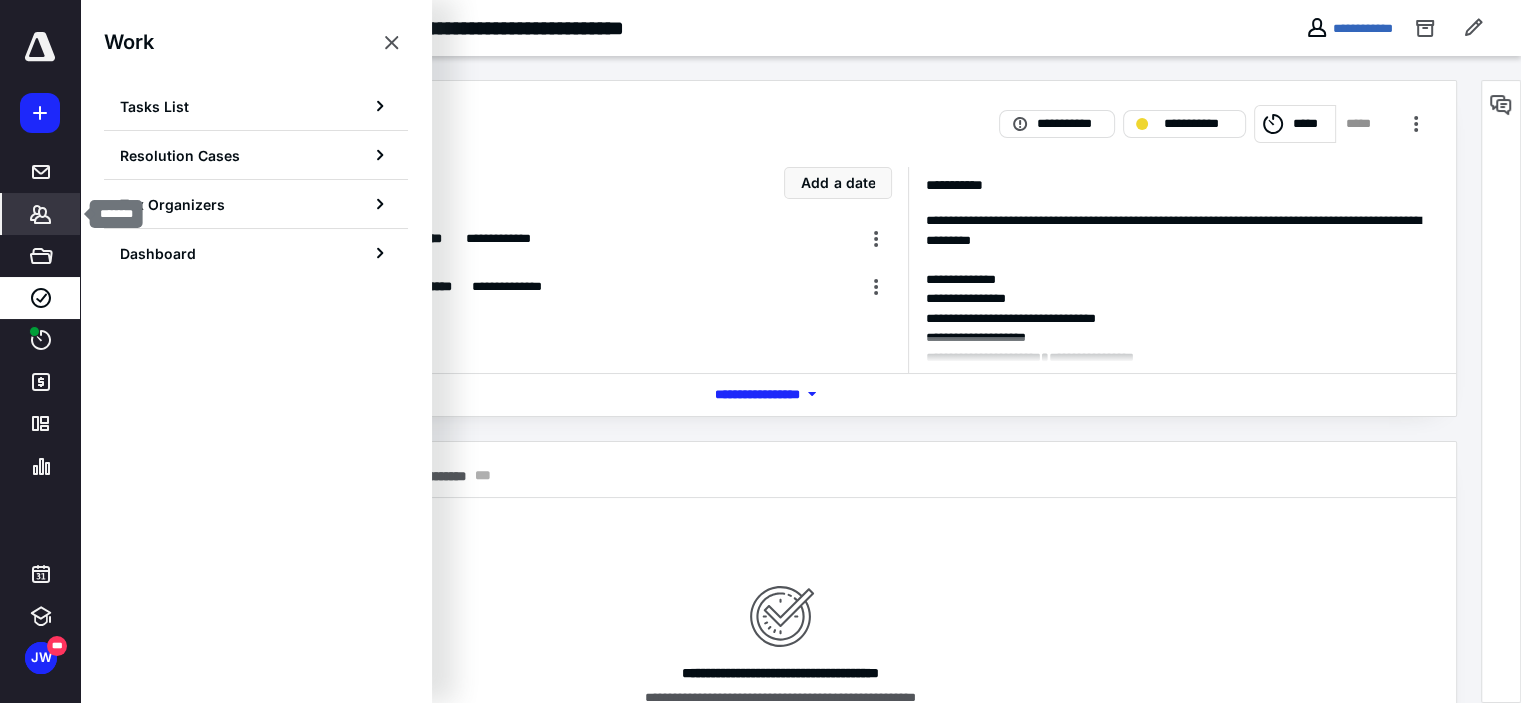 click 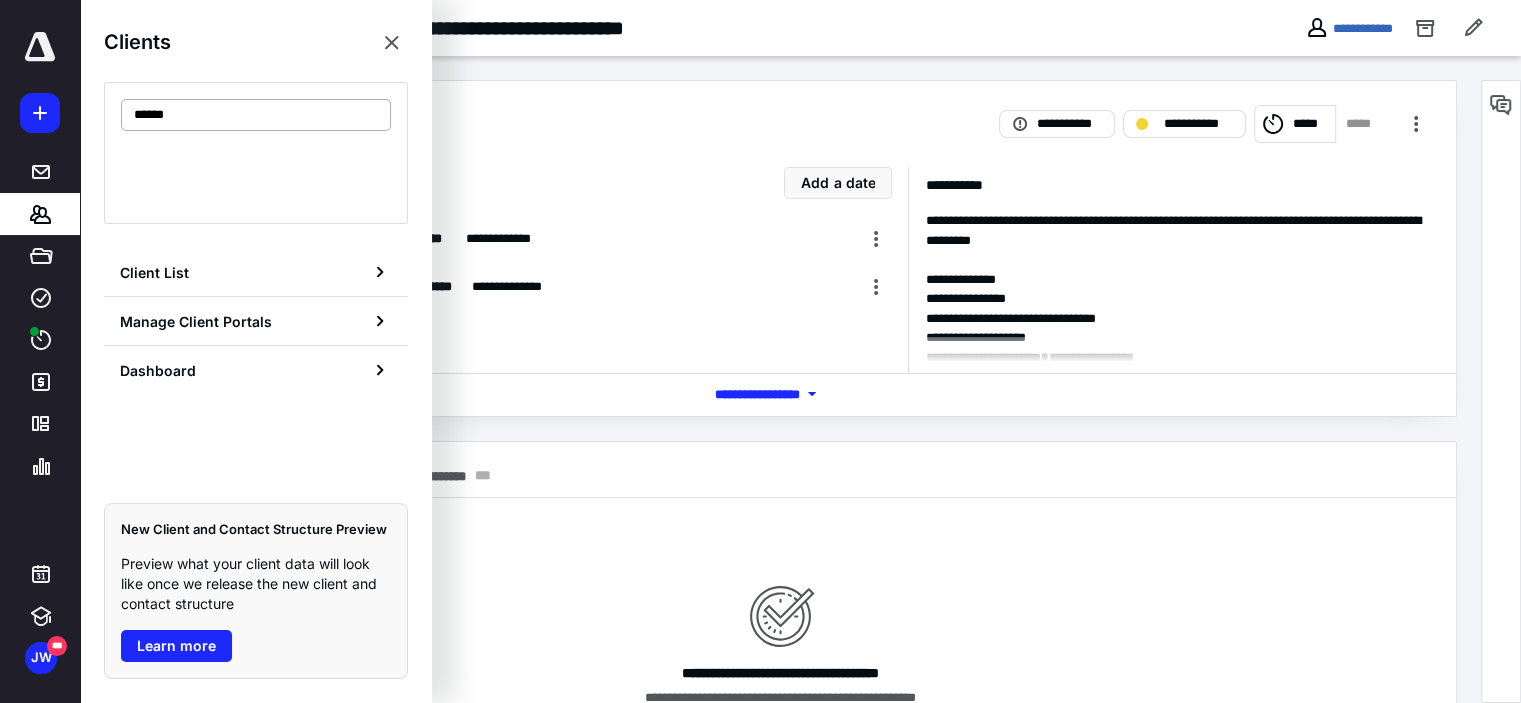 type on "*******" 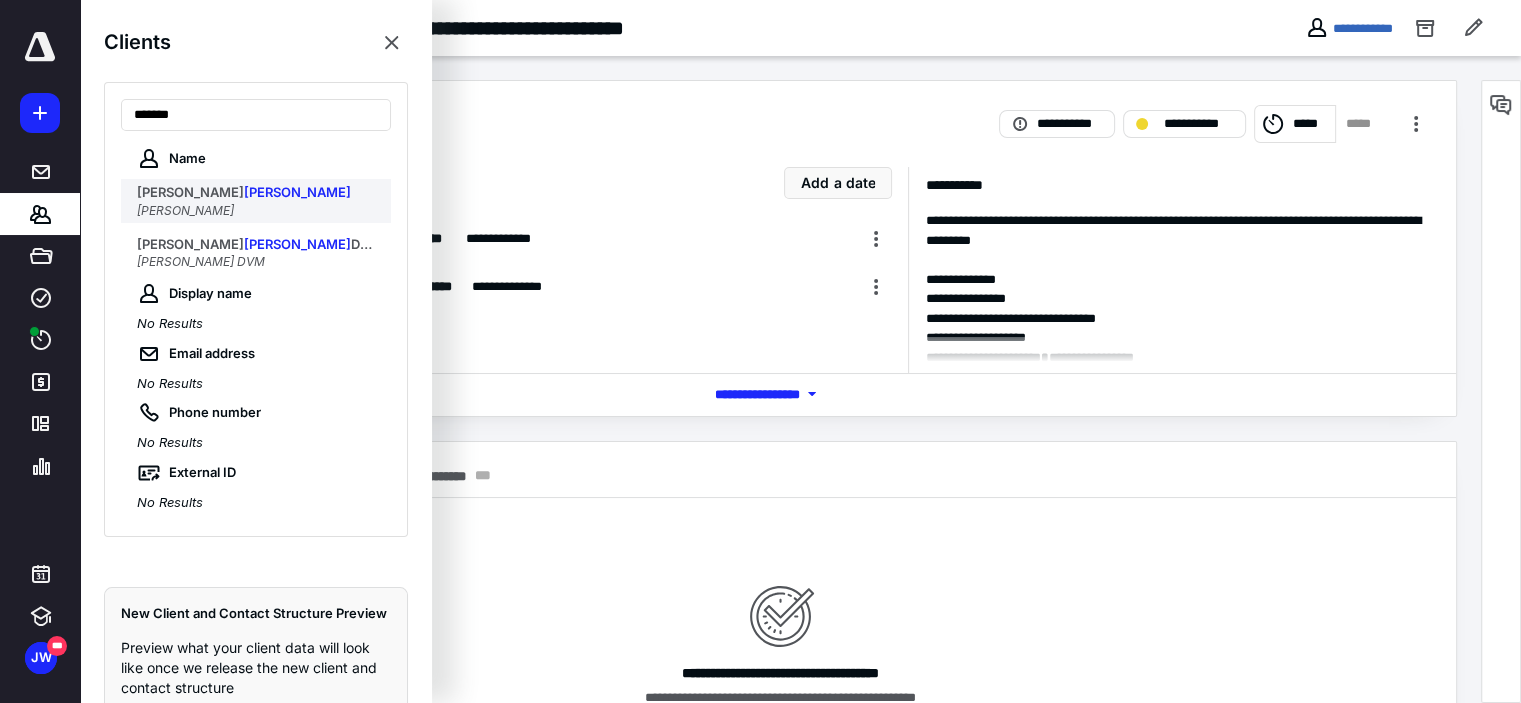 click on "[PERSON_NAME]" at bounding box center [258, 211] 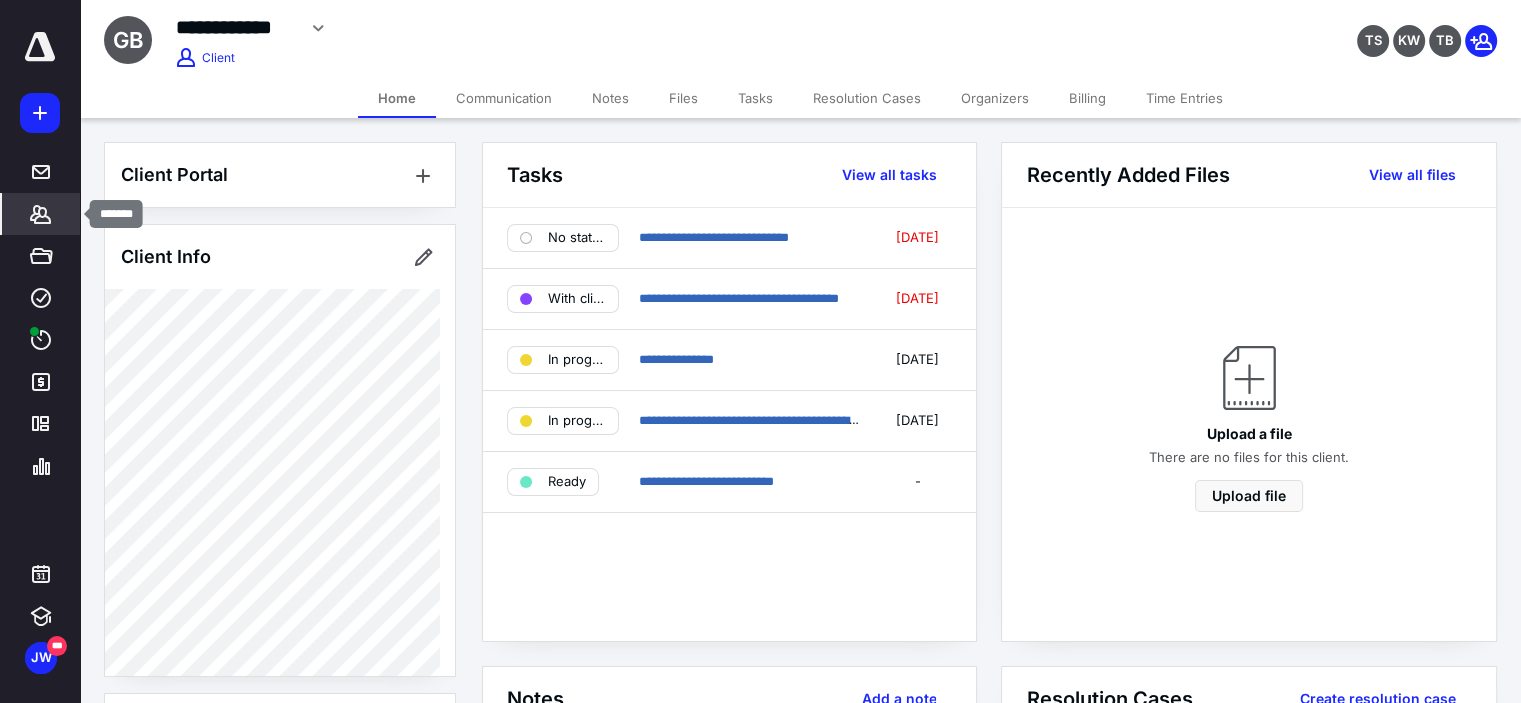 click 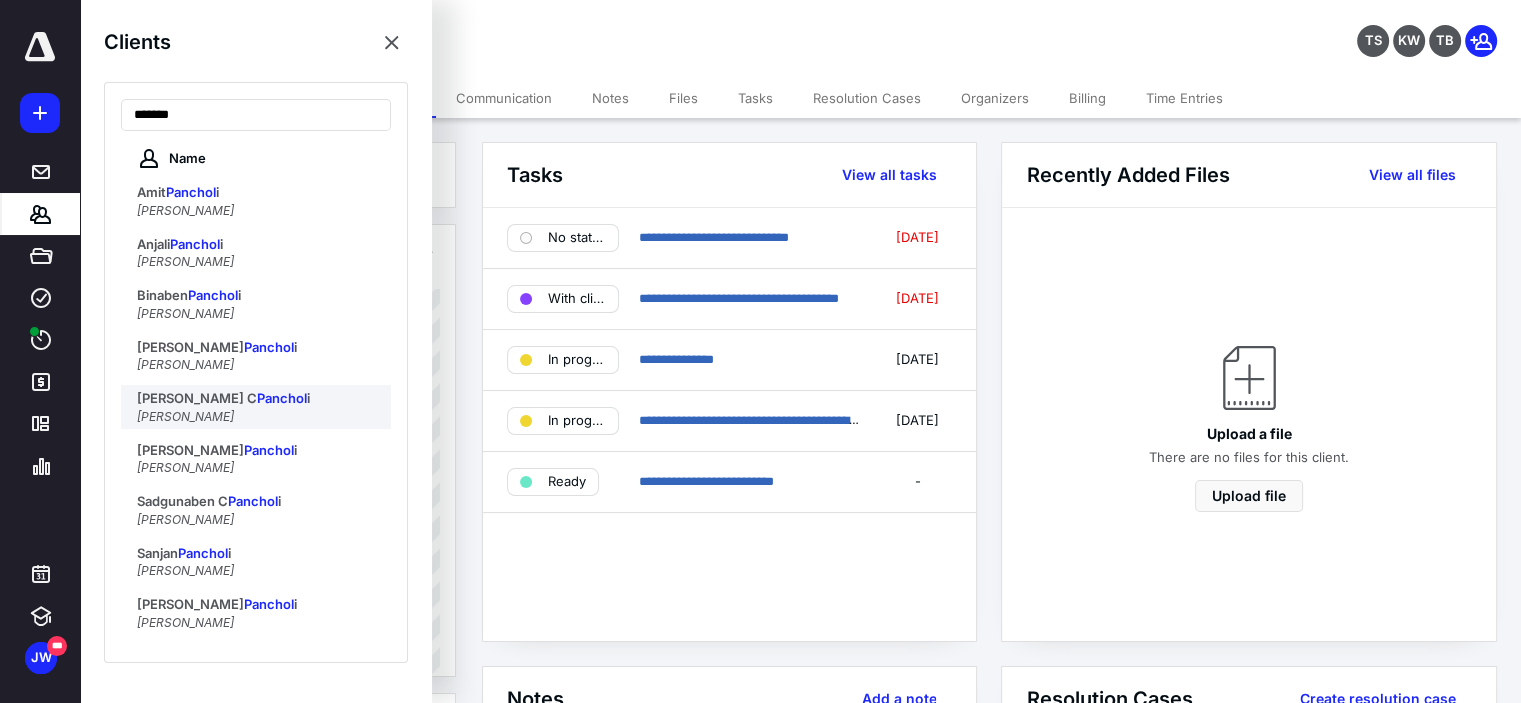 type on "*******" 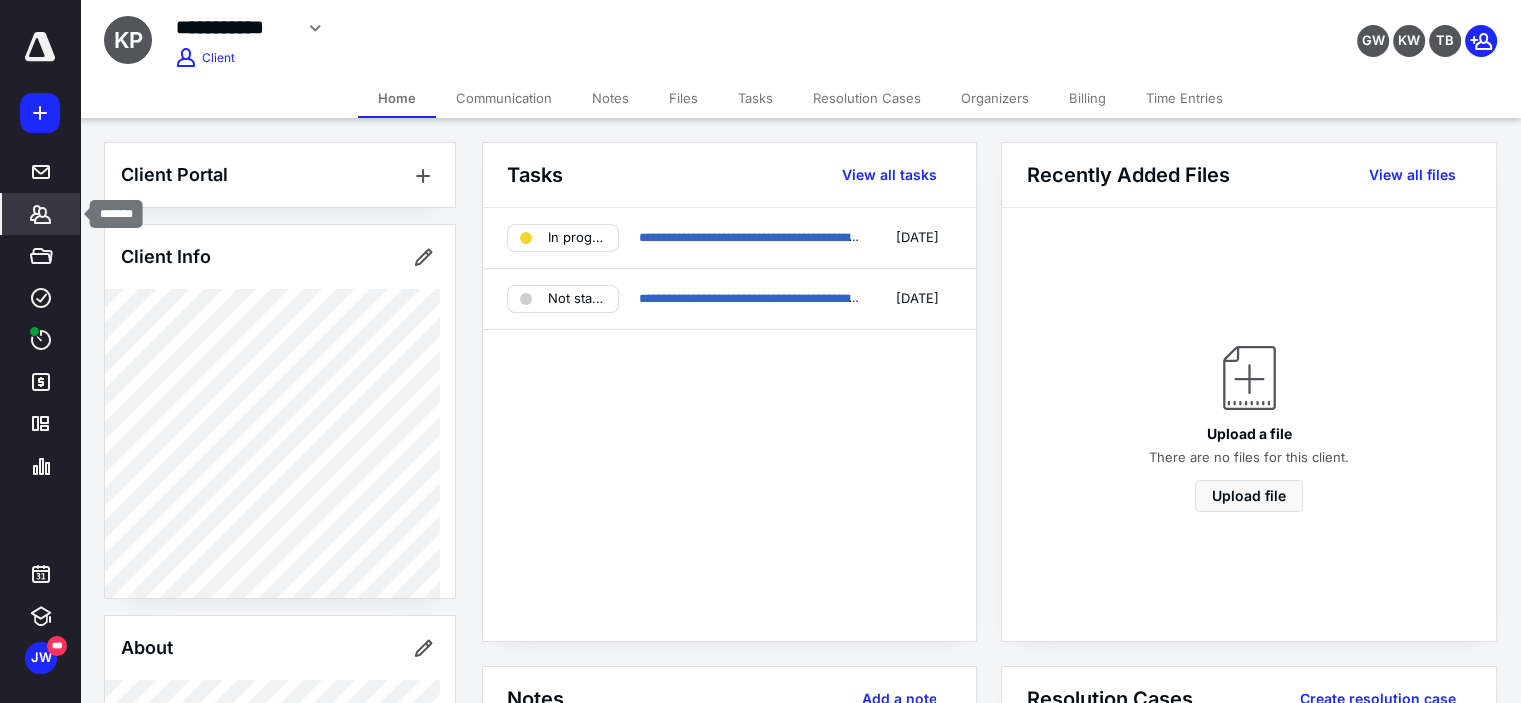 click 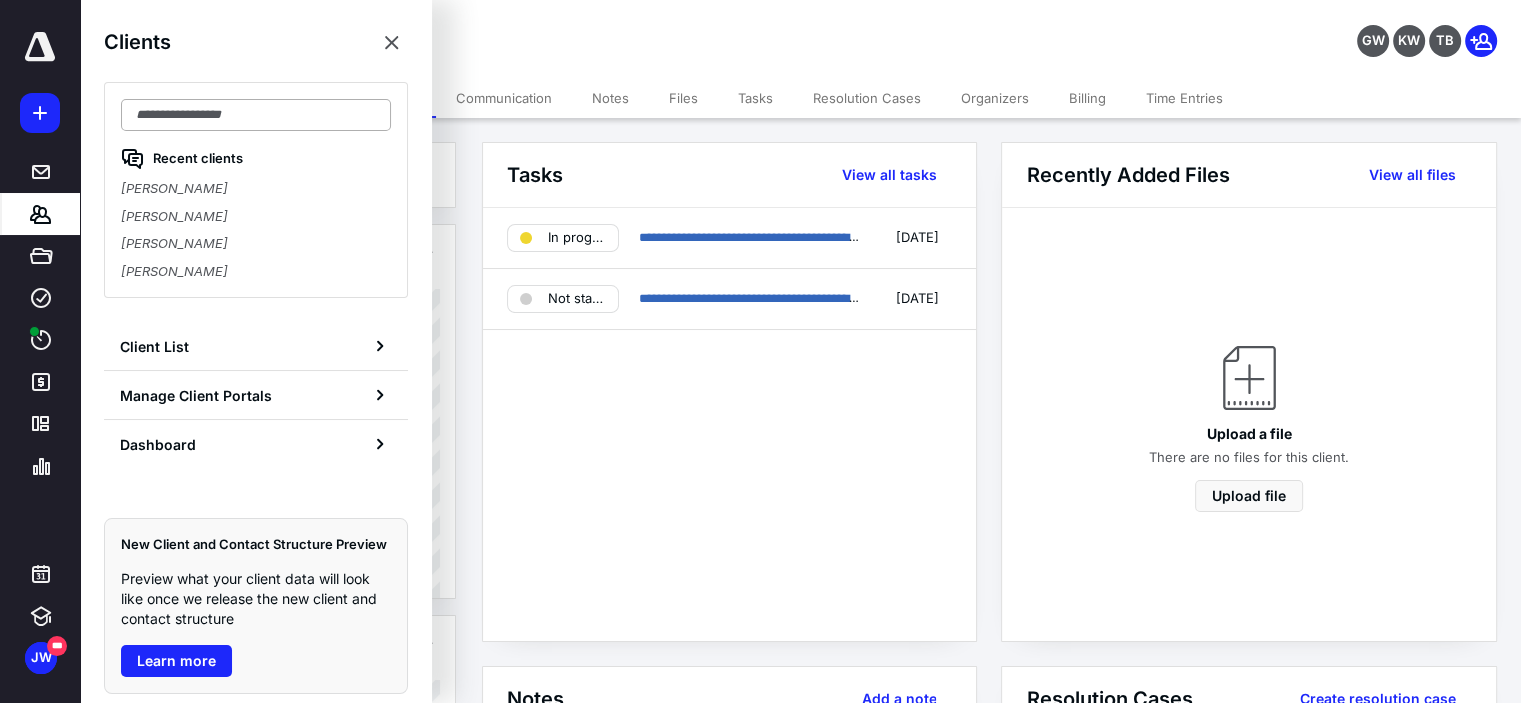 click at bounding box center (256, 115) 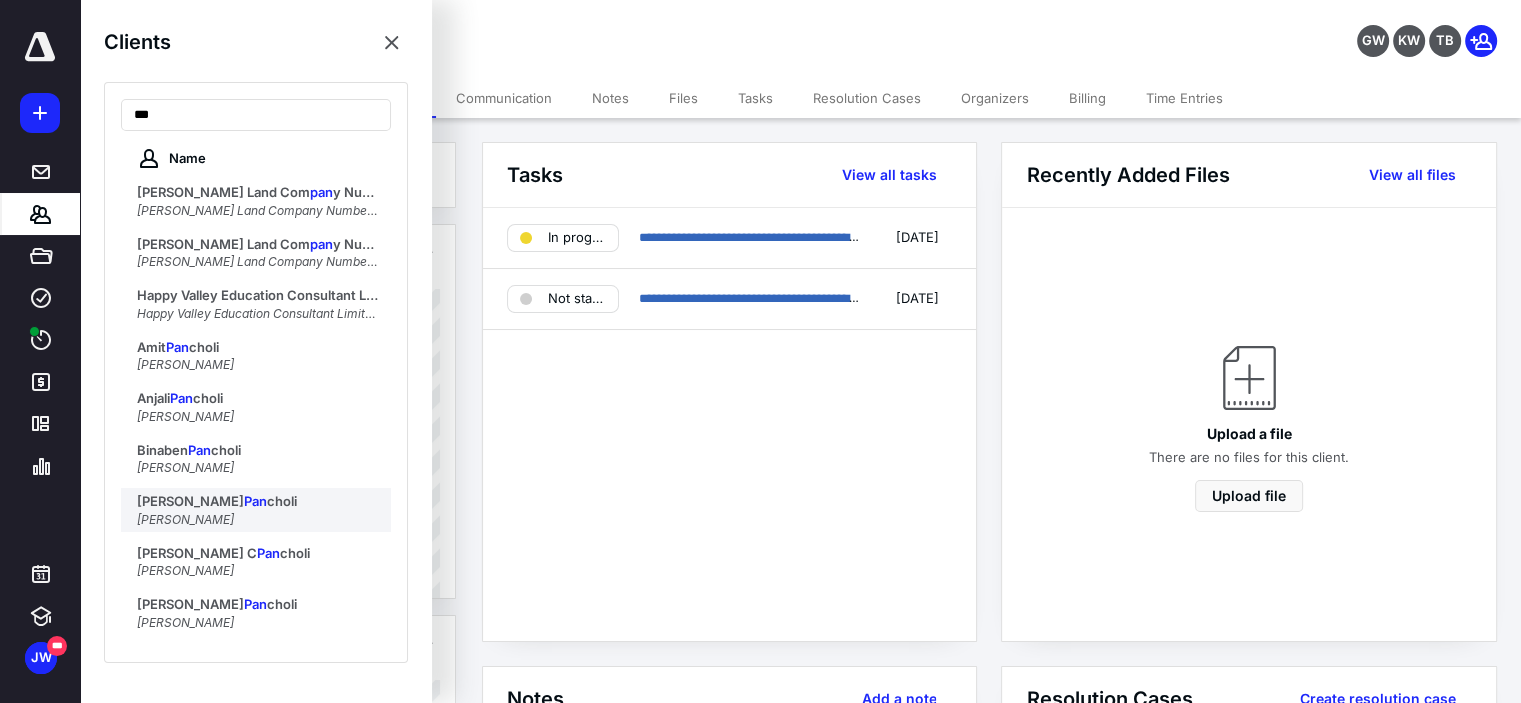 type on "***" 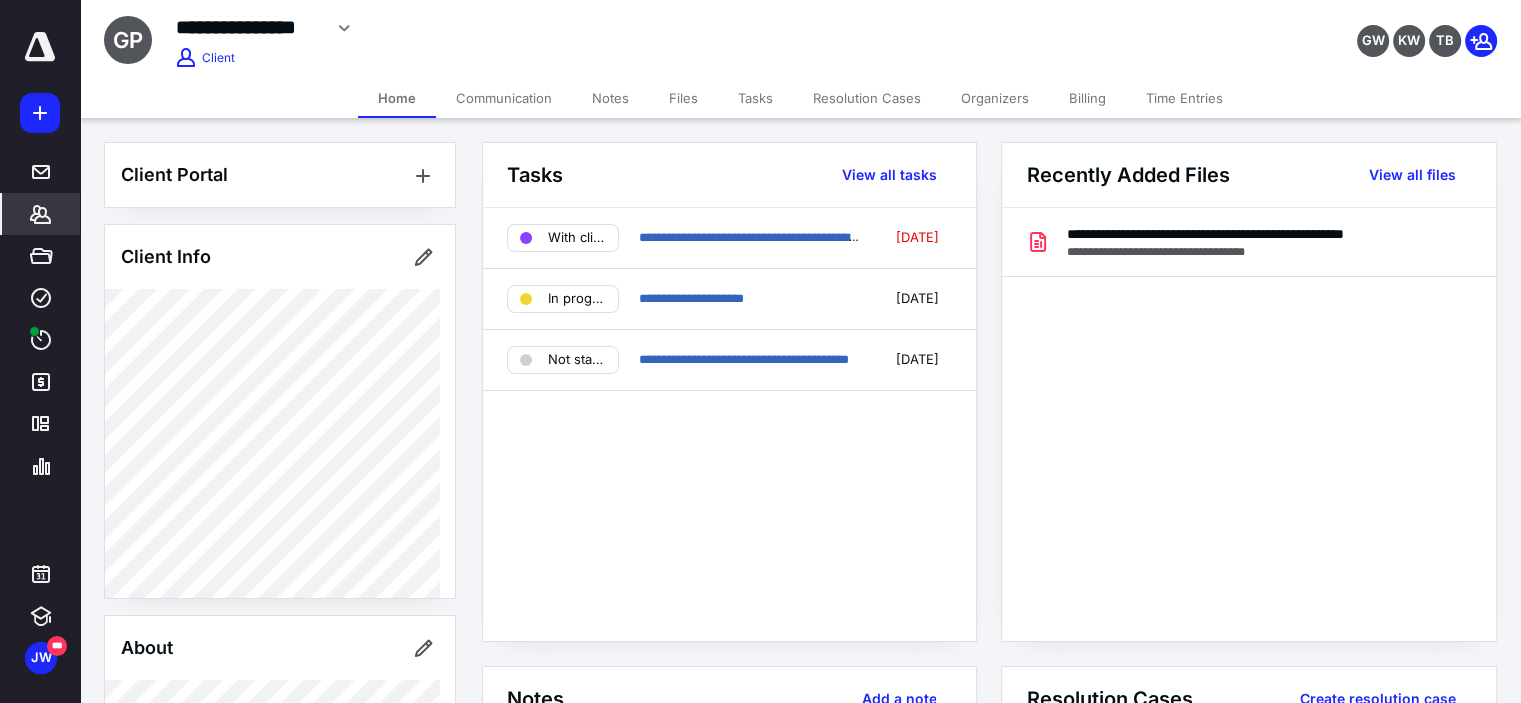 click 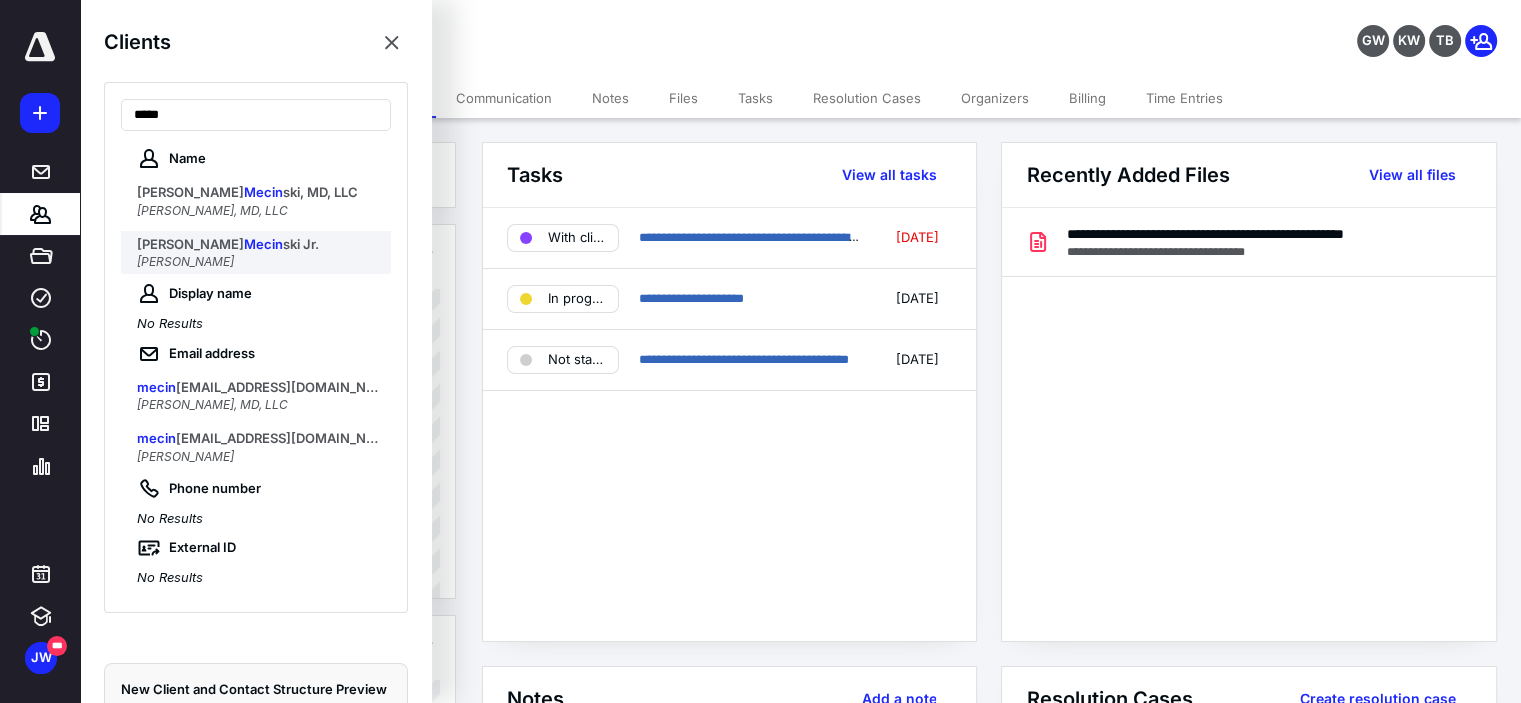 type on "*****" 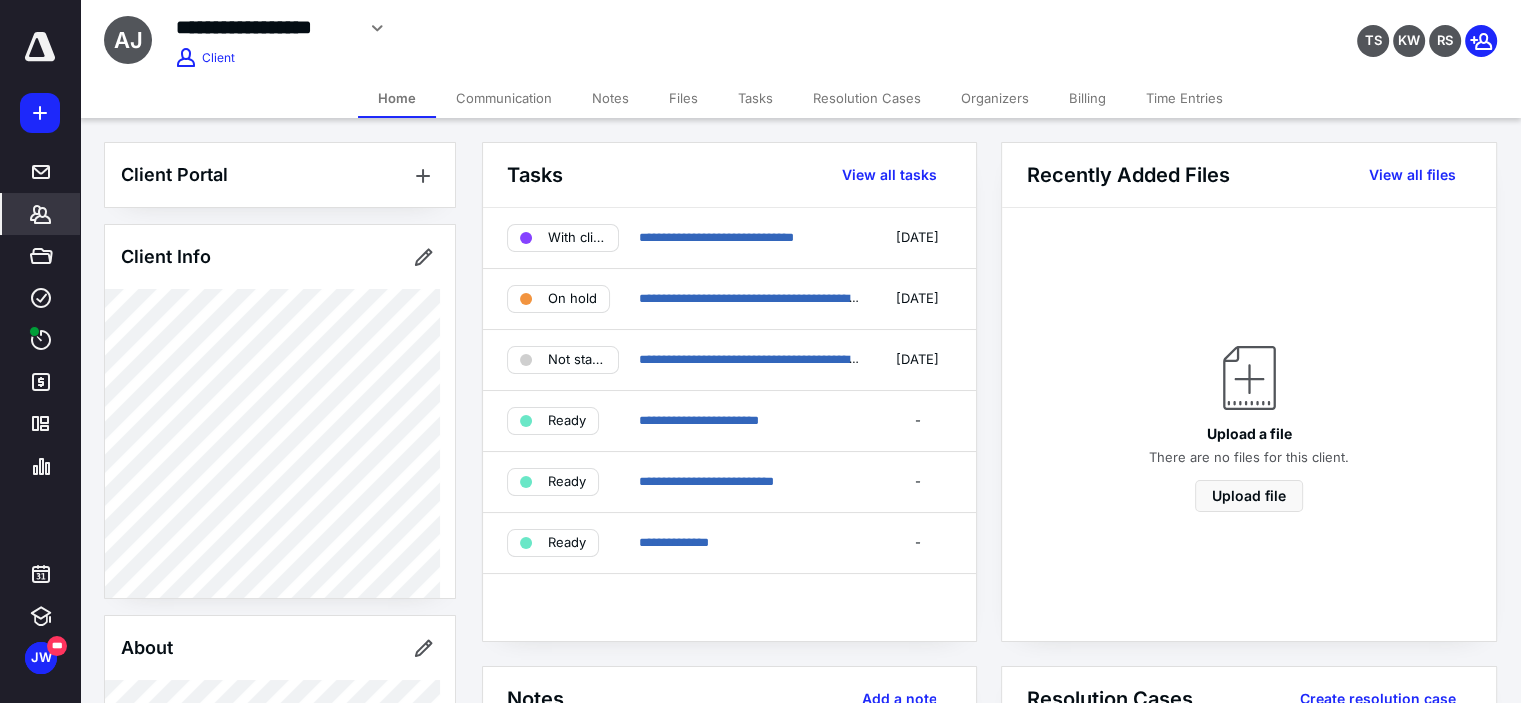 click on "*******" at bounding box center (41, 214) 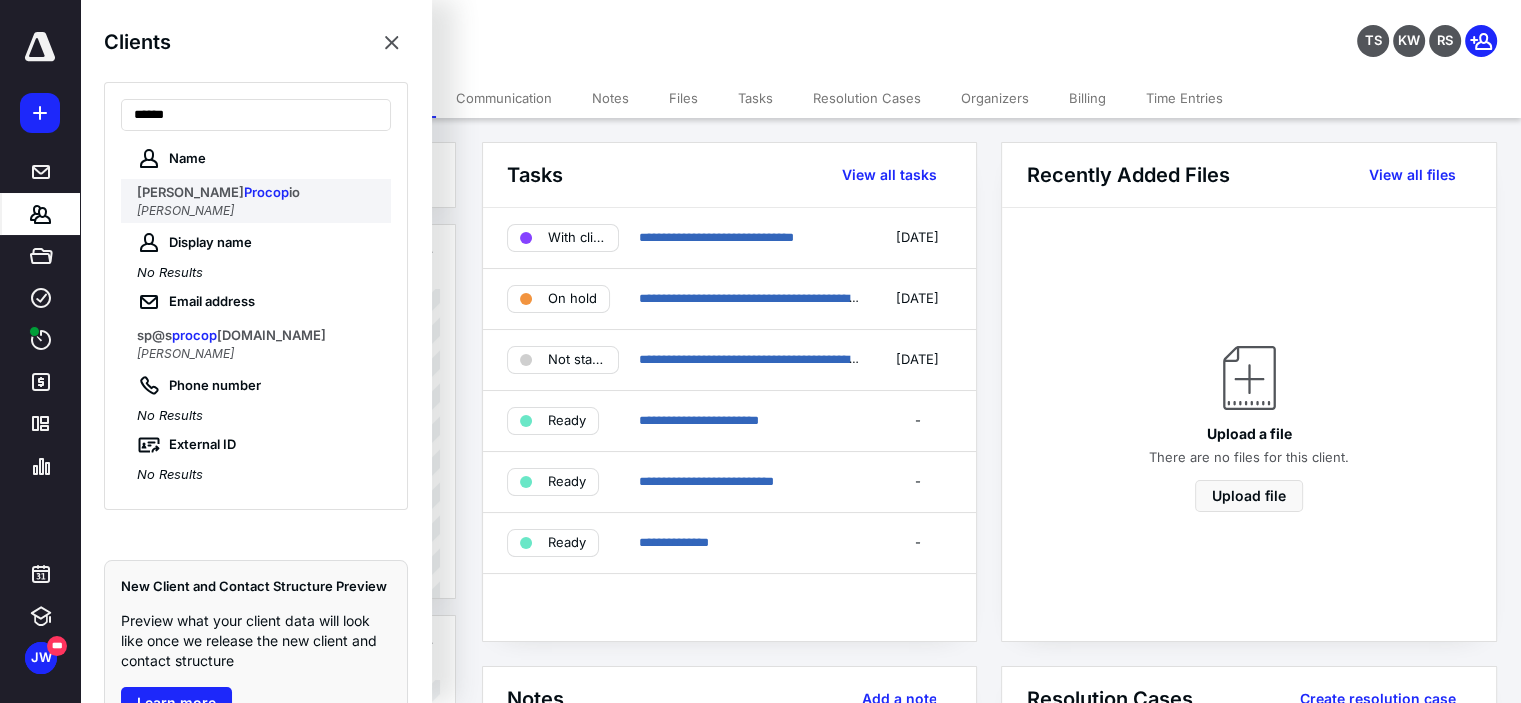 type on "******" 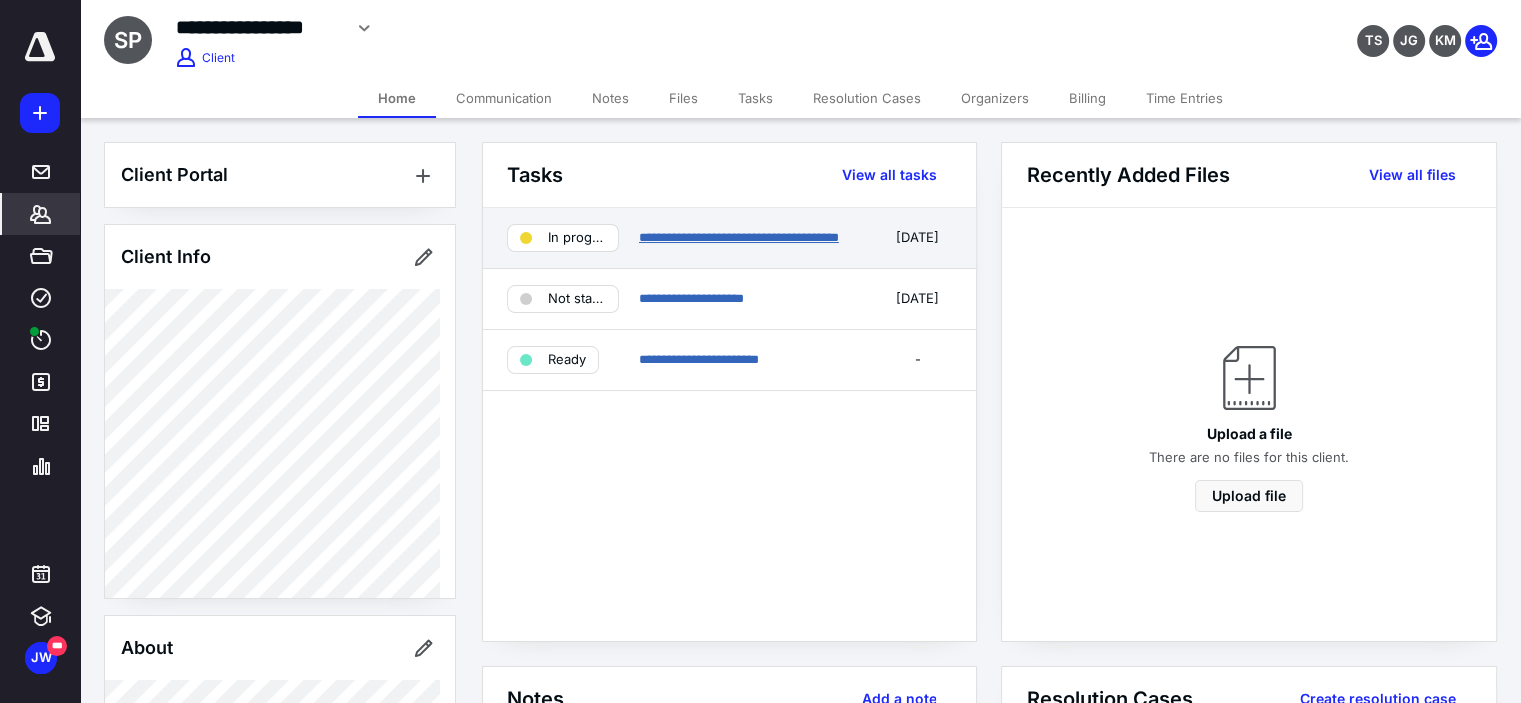 click on "**********" at bounding box center (739, 237) 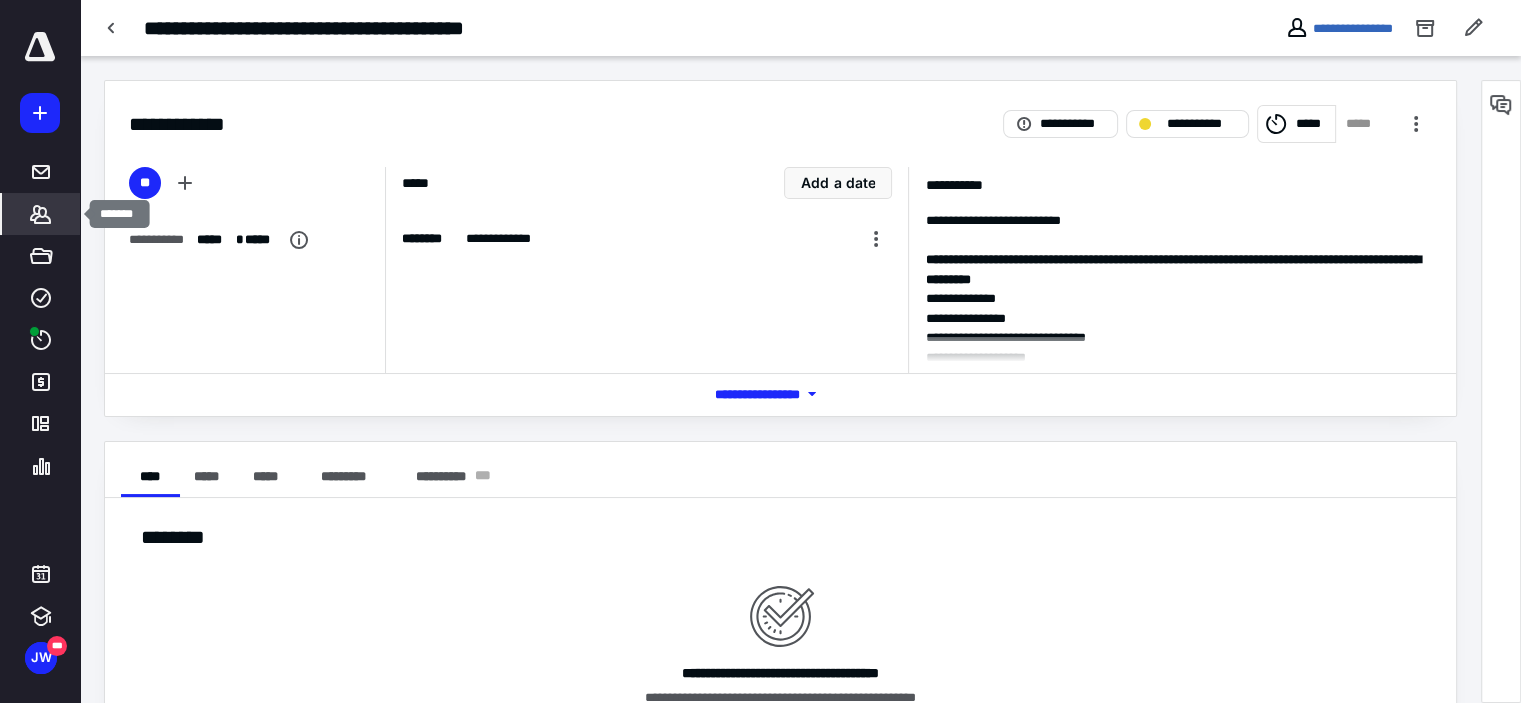 click 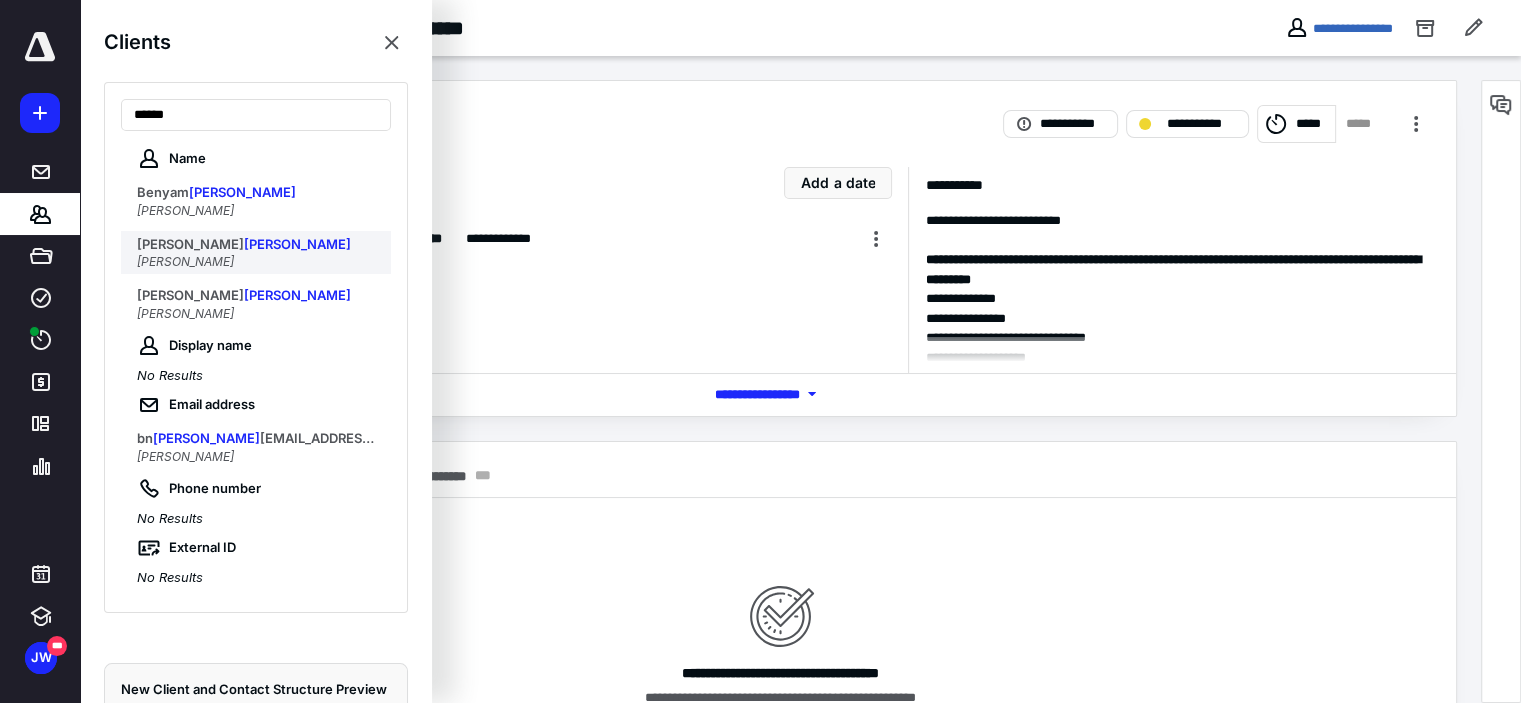 type on "******" 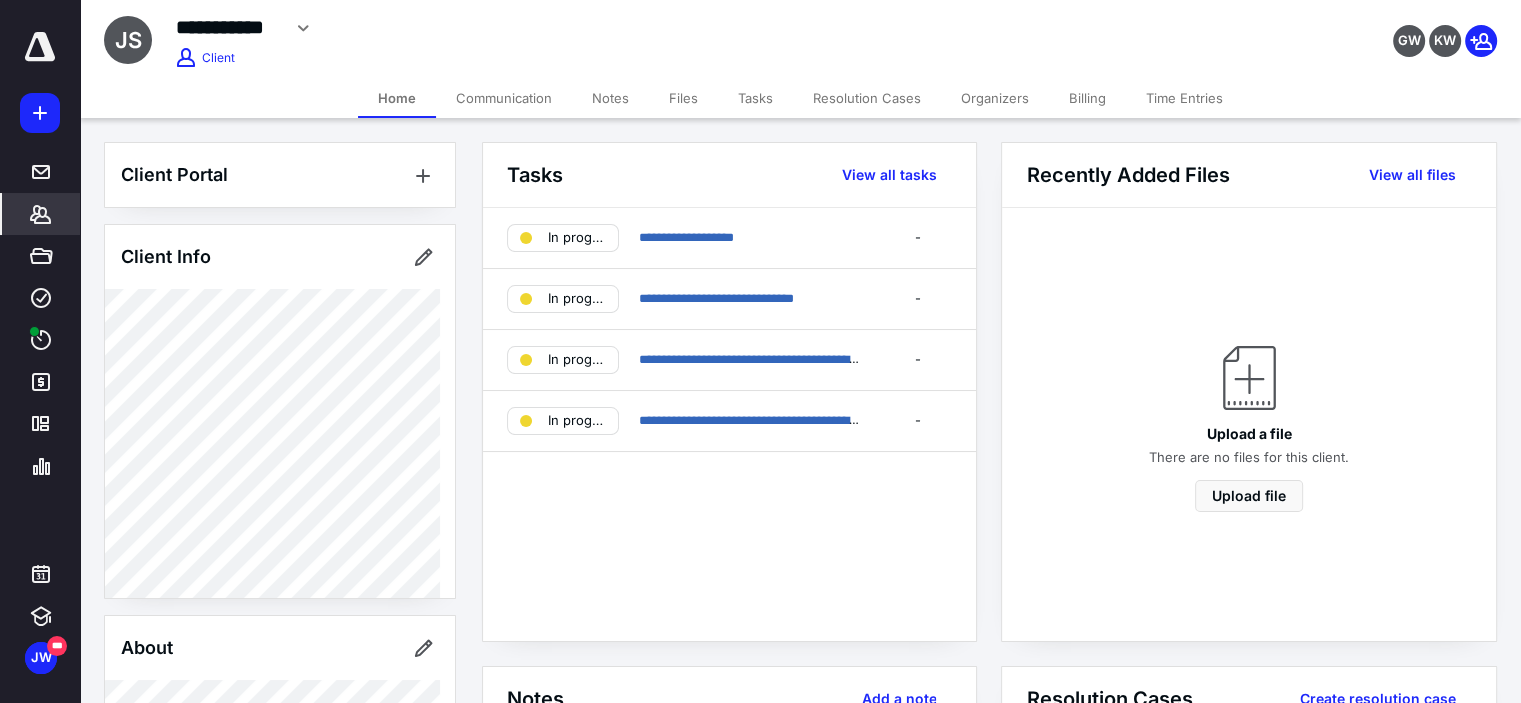 click 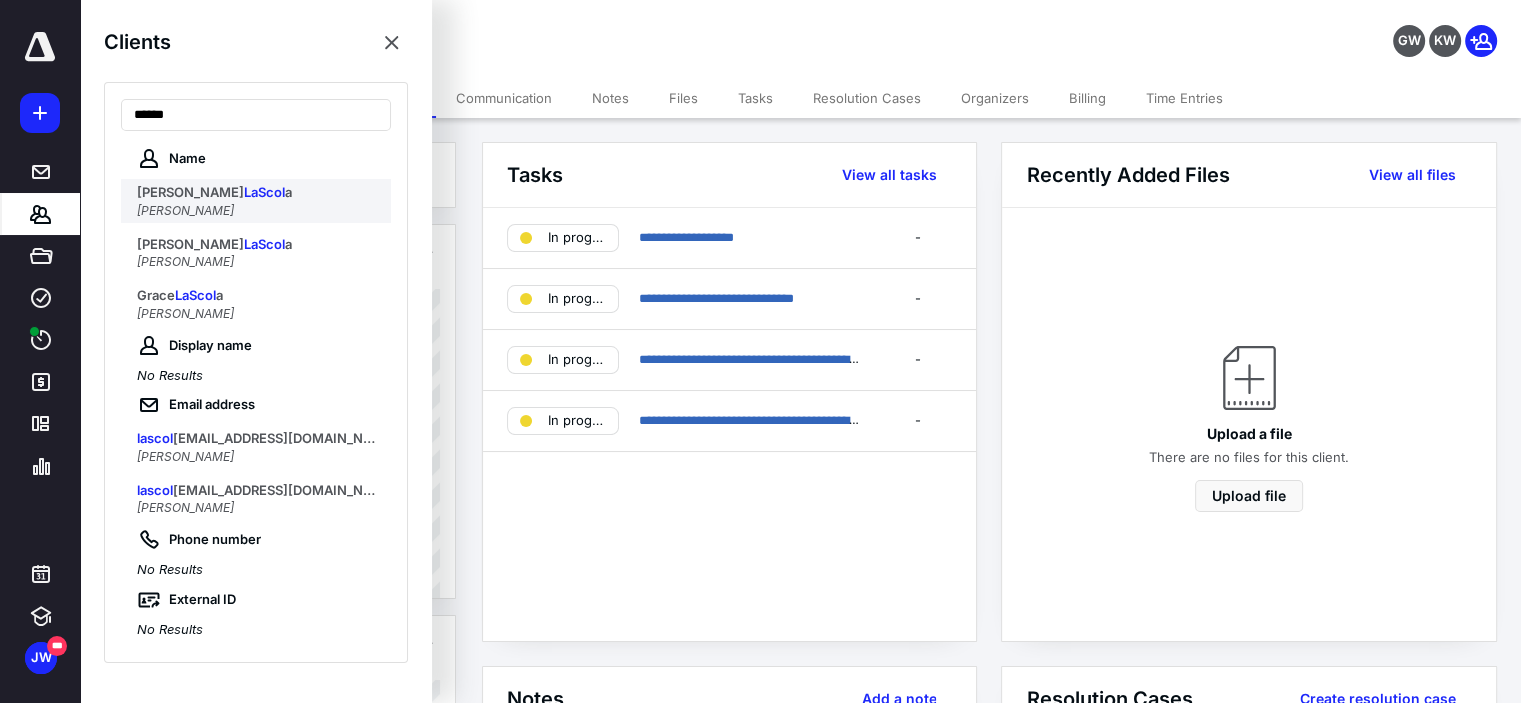 type on "******" 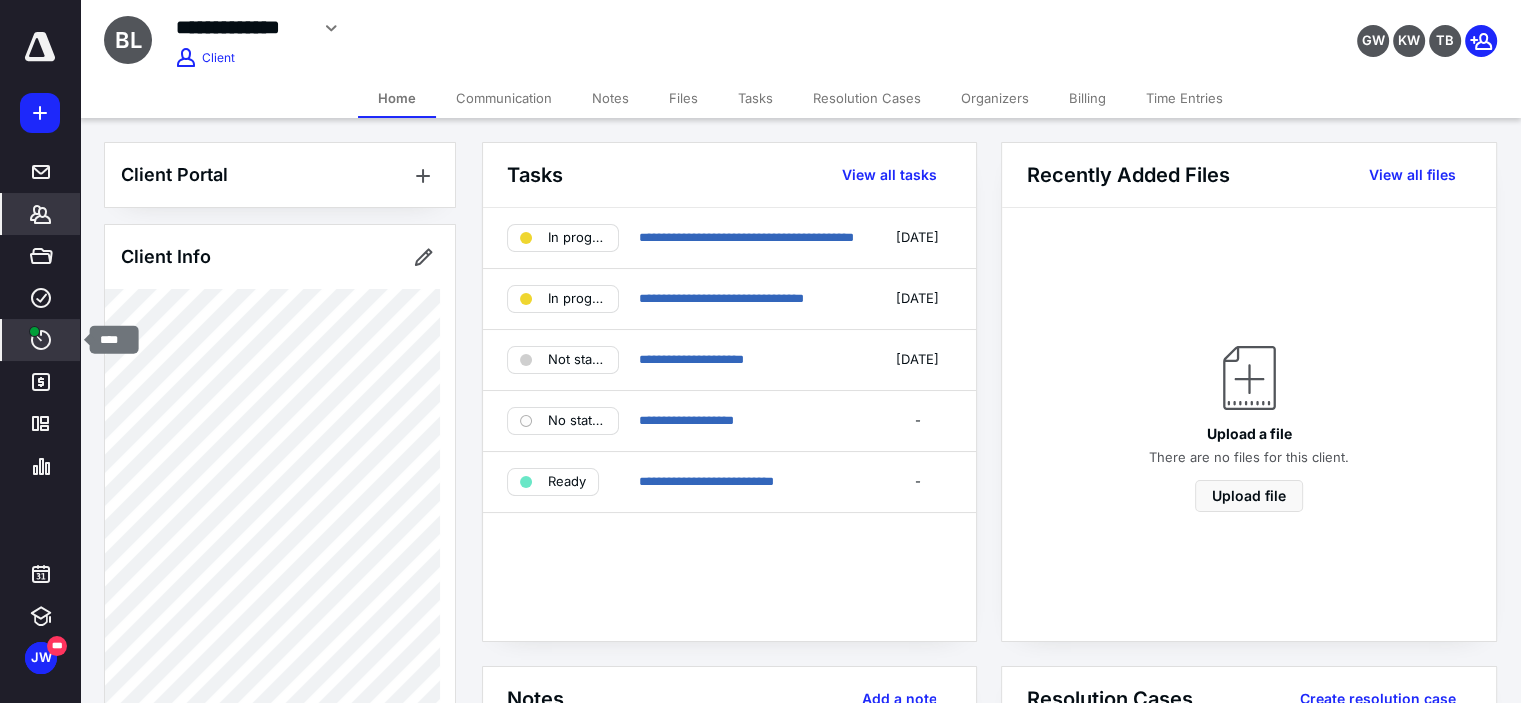 click 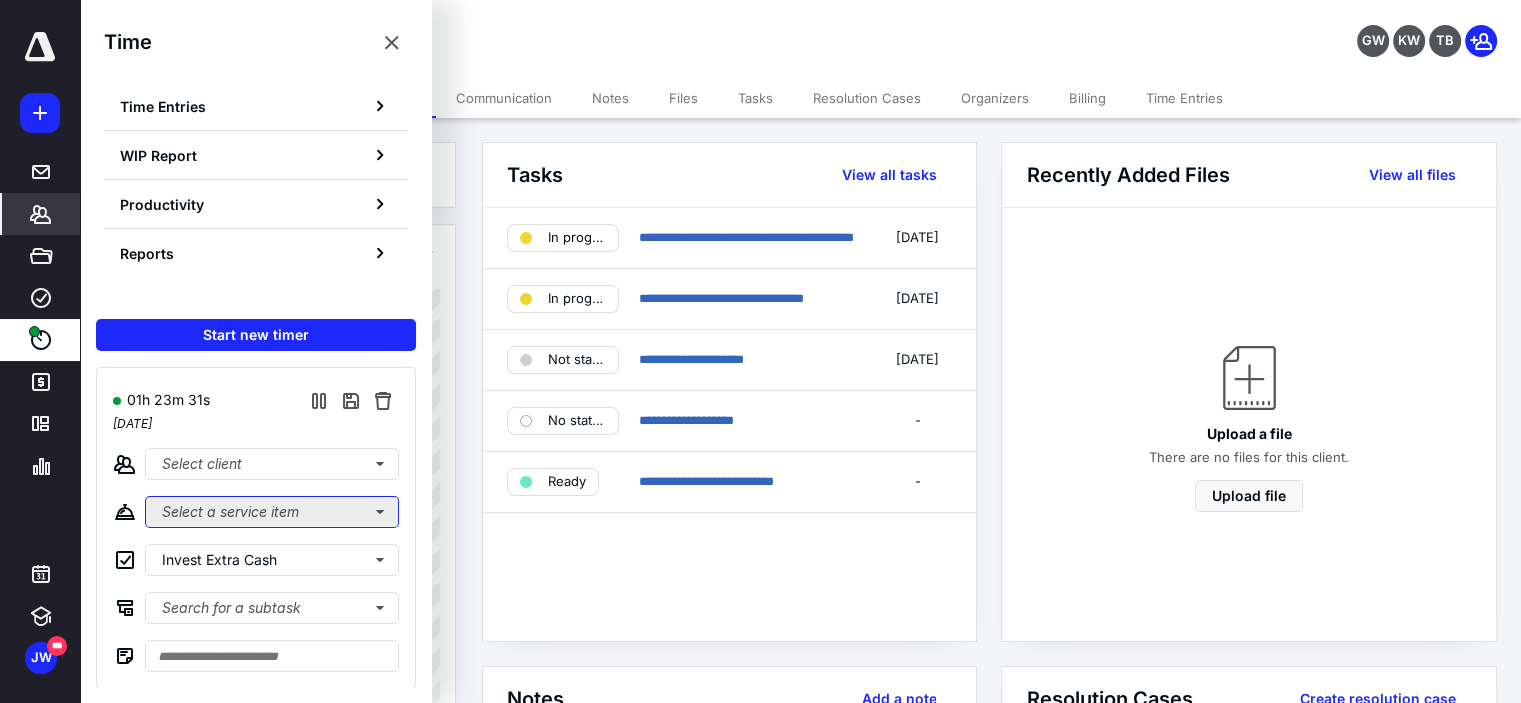 click on "Select a service item" at bounding box center [272, 512] 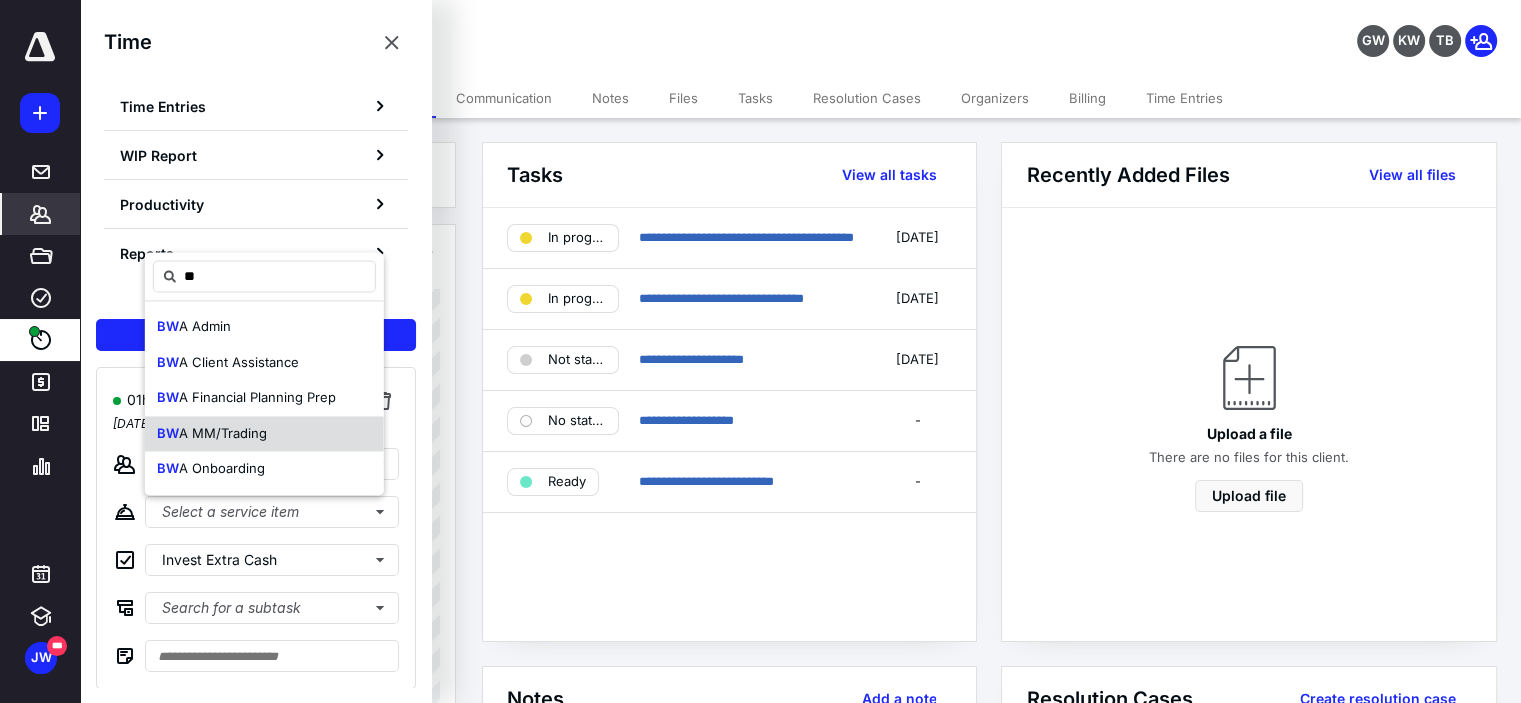 click on "A MM/Trading" at bounding box center (223, 433) 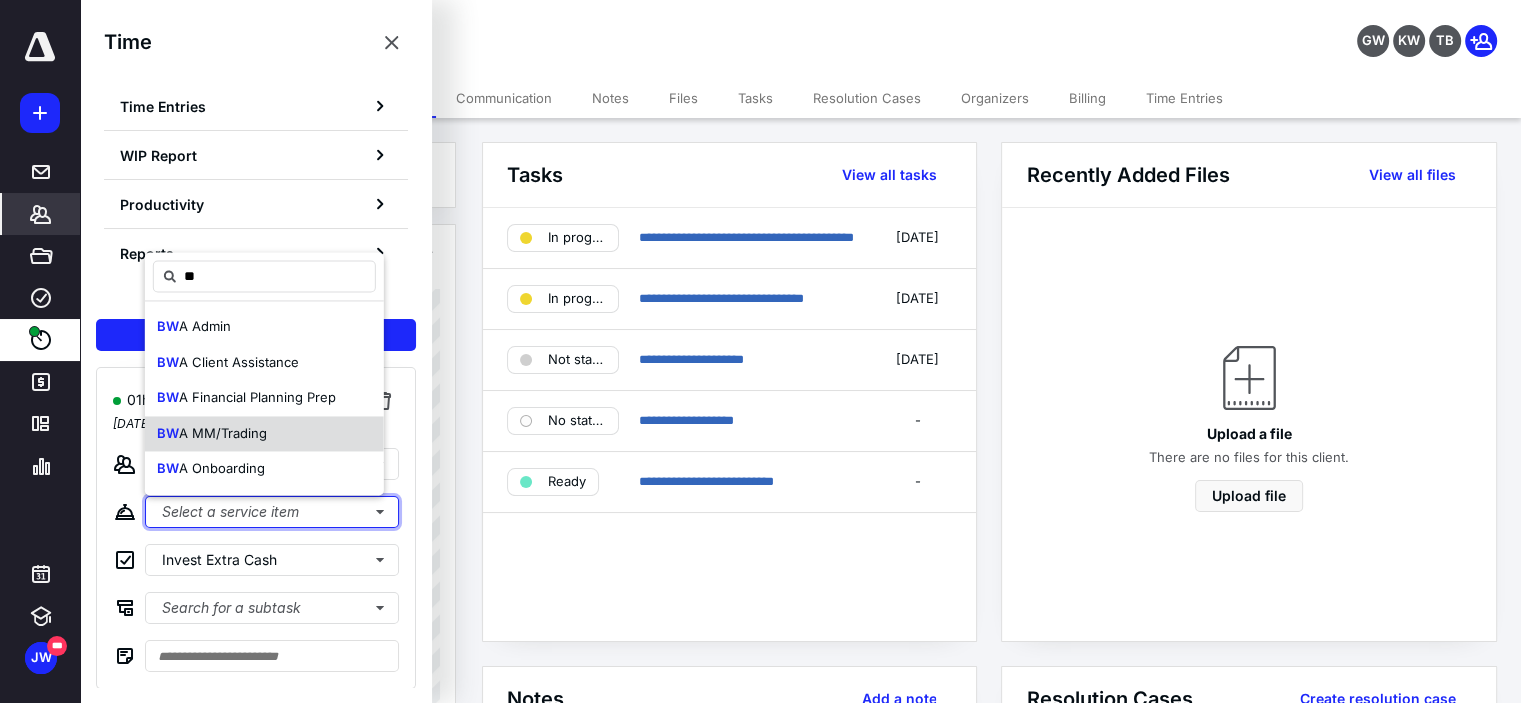 type 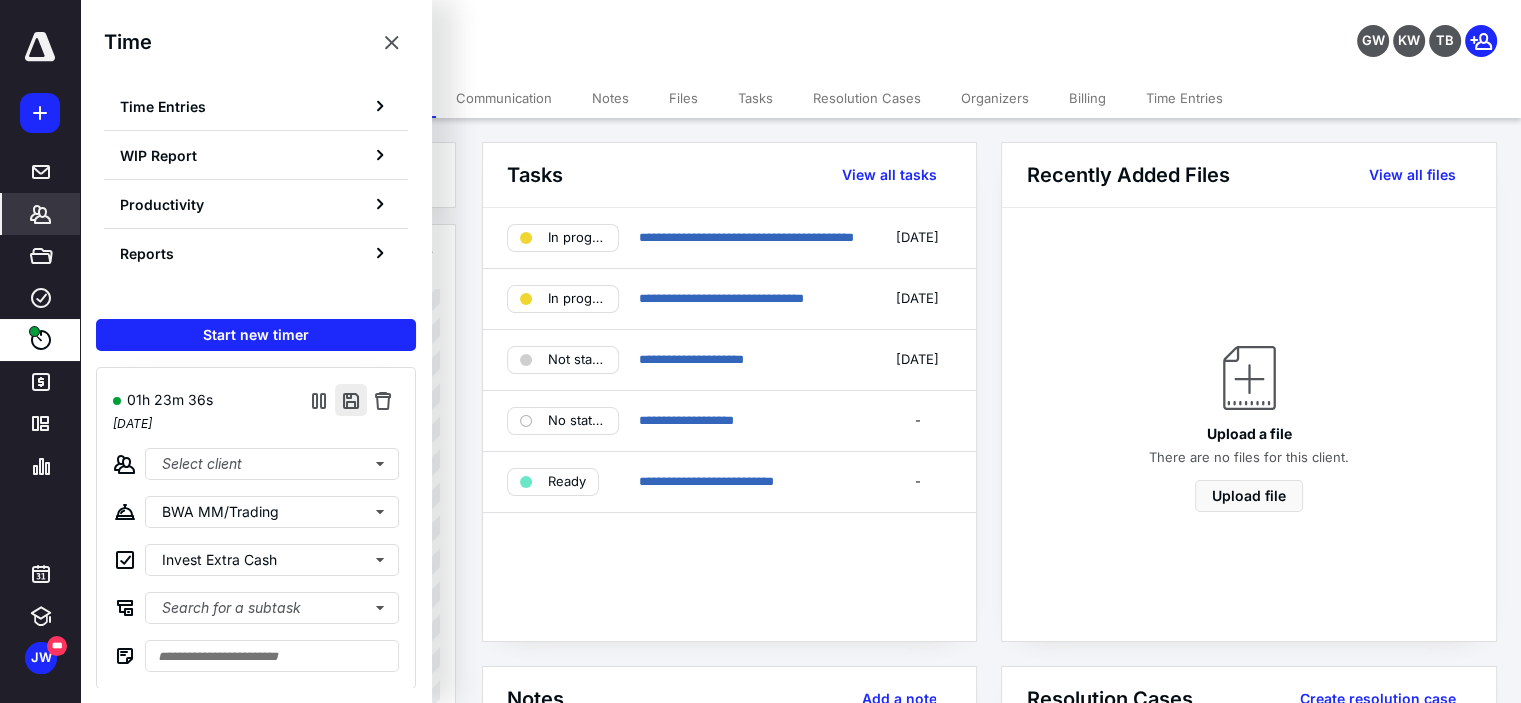 click at bounding box center [351, 400] 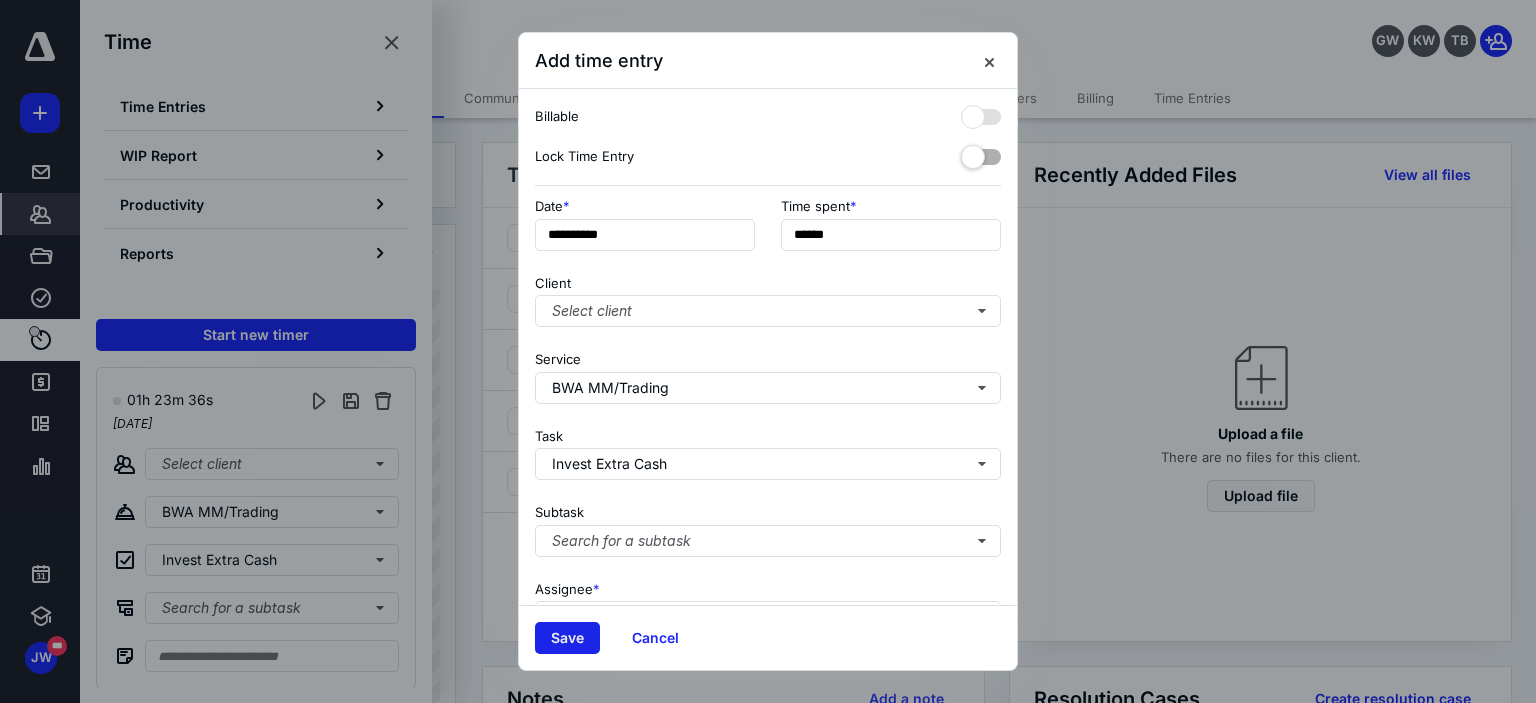 click on "Save" at bounding box center [567, 638] 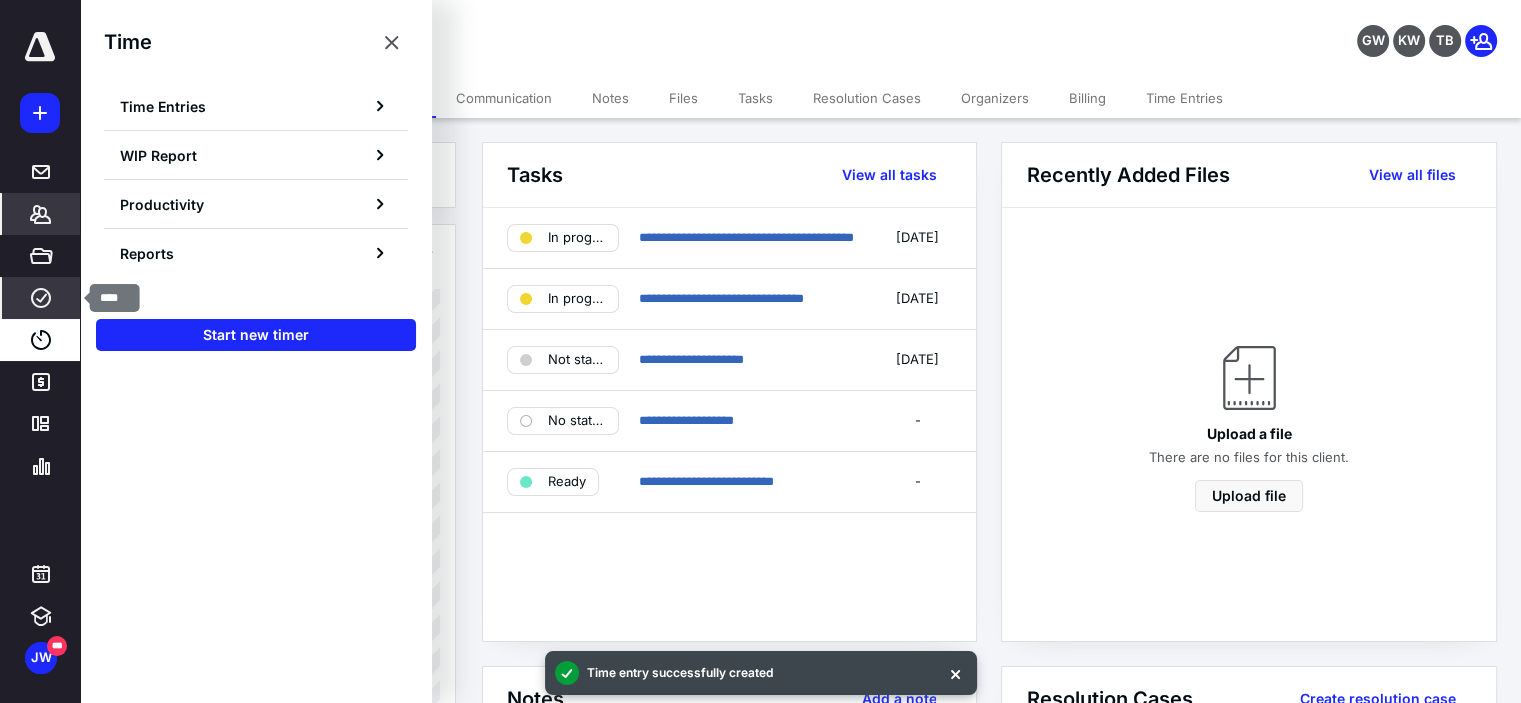 click 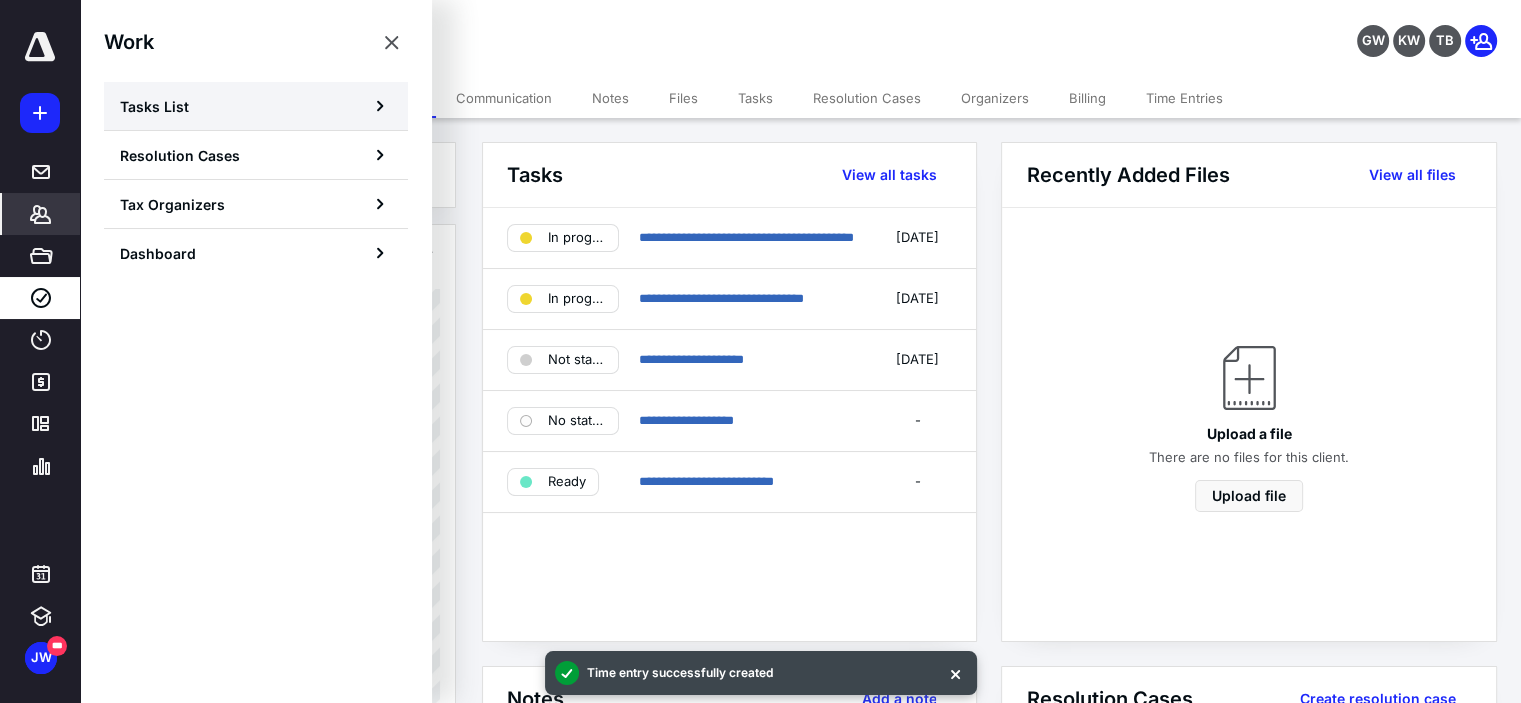 click on "Tasks List" at bounding box center [154, 106] 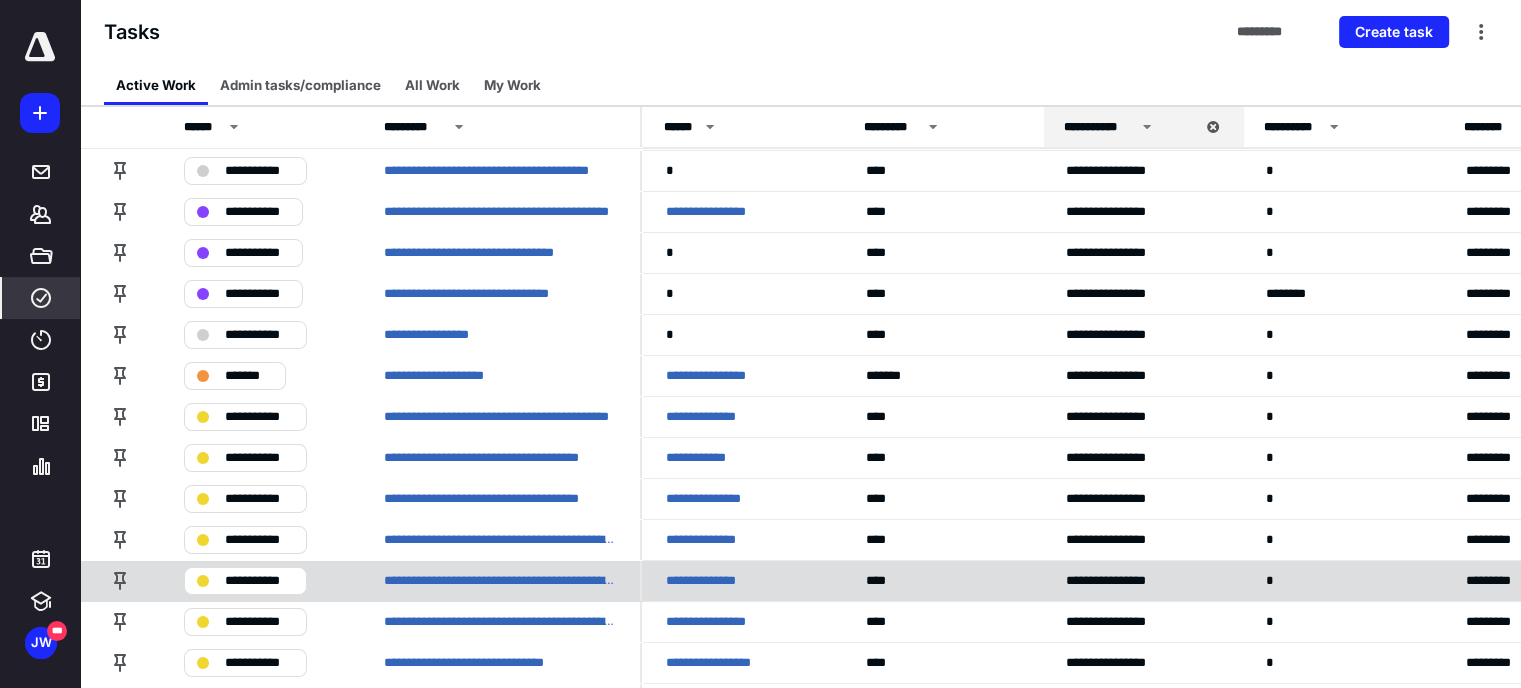 scroll, scrollTop: 0, scrollLeft: 0, axis: both 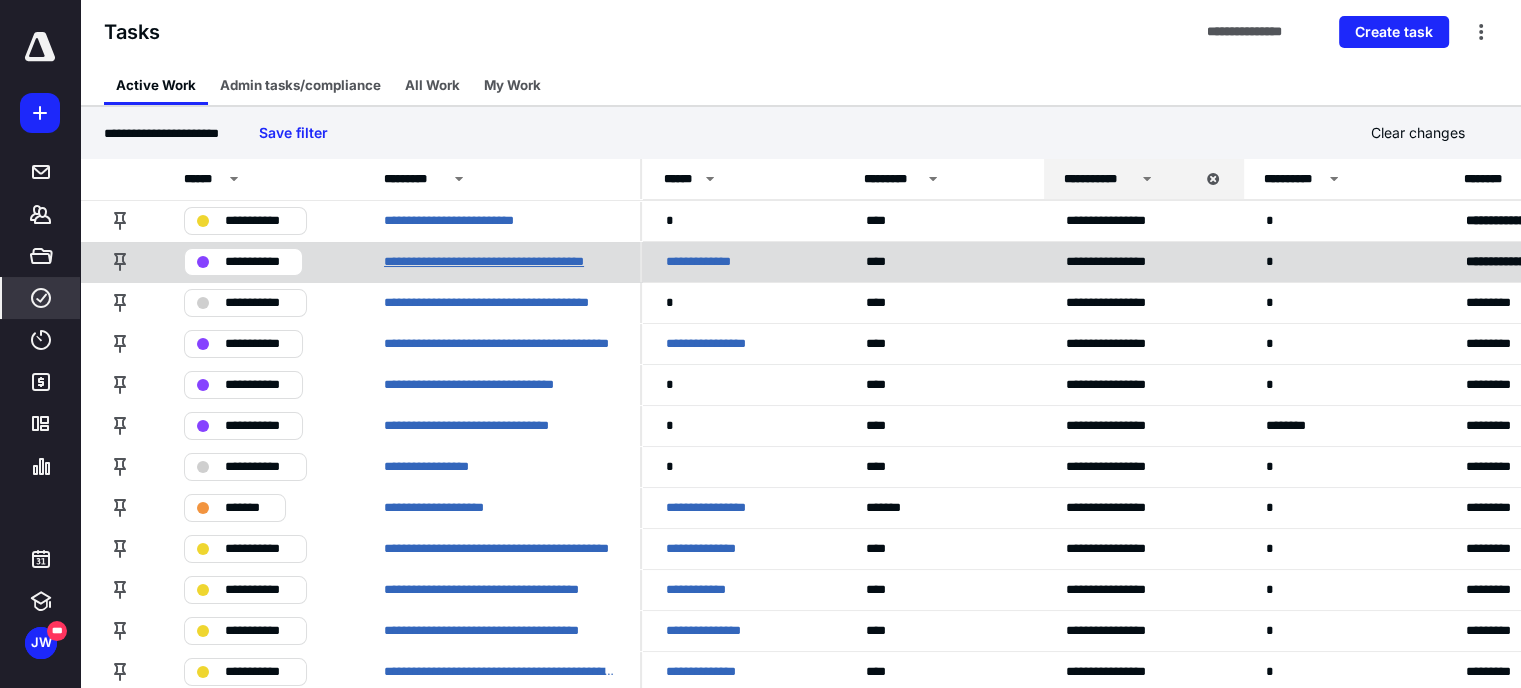 click on "**********" at bounding box center [500, 262] 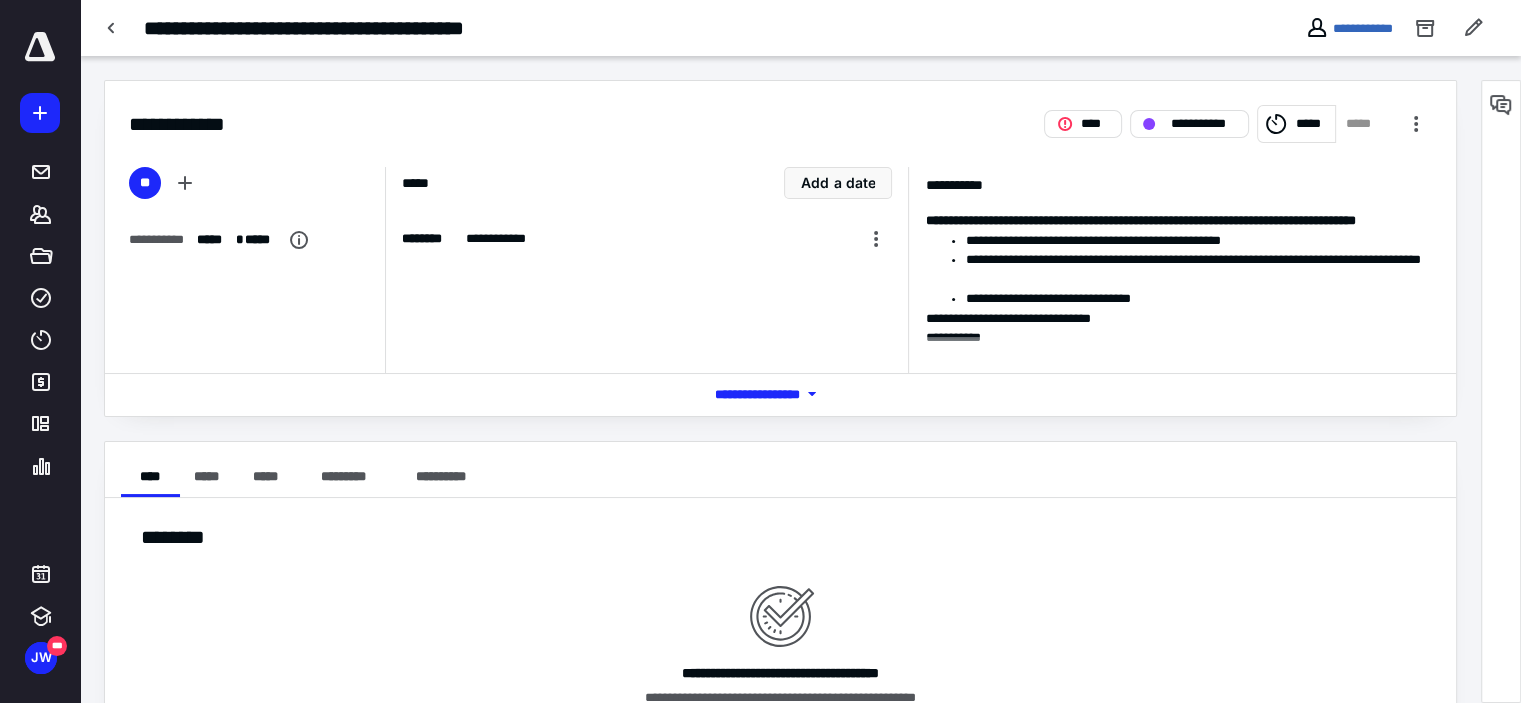 click on "*** **** *******" at bounding box center (781, 394) 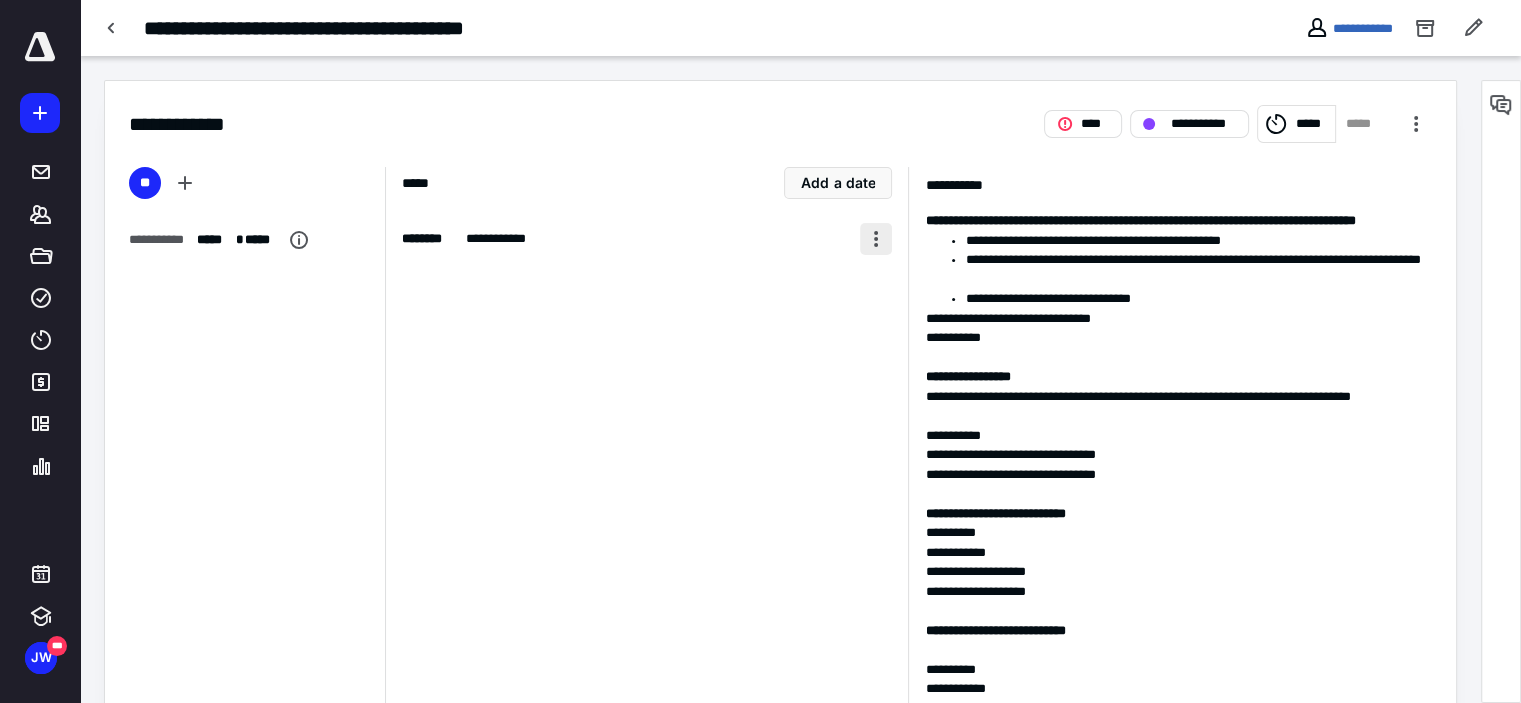click at bounding box center [876, 239] 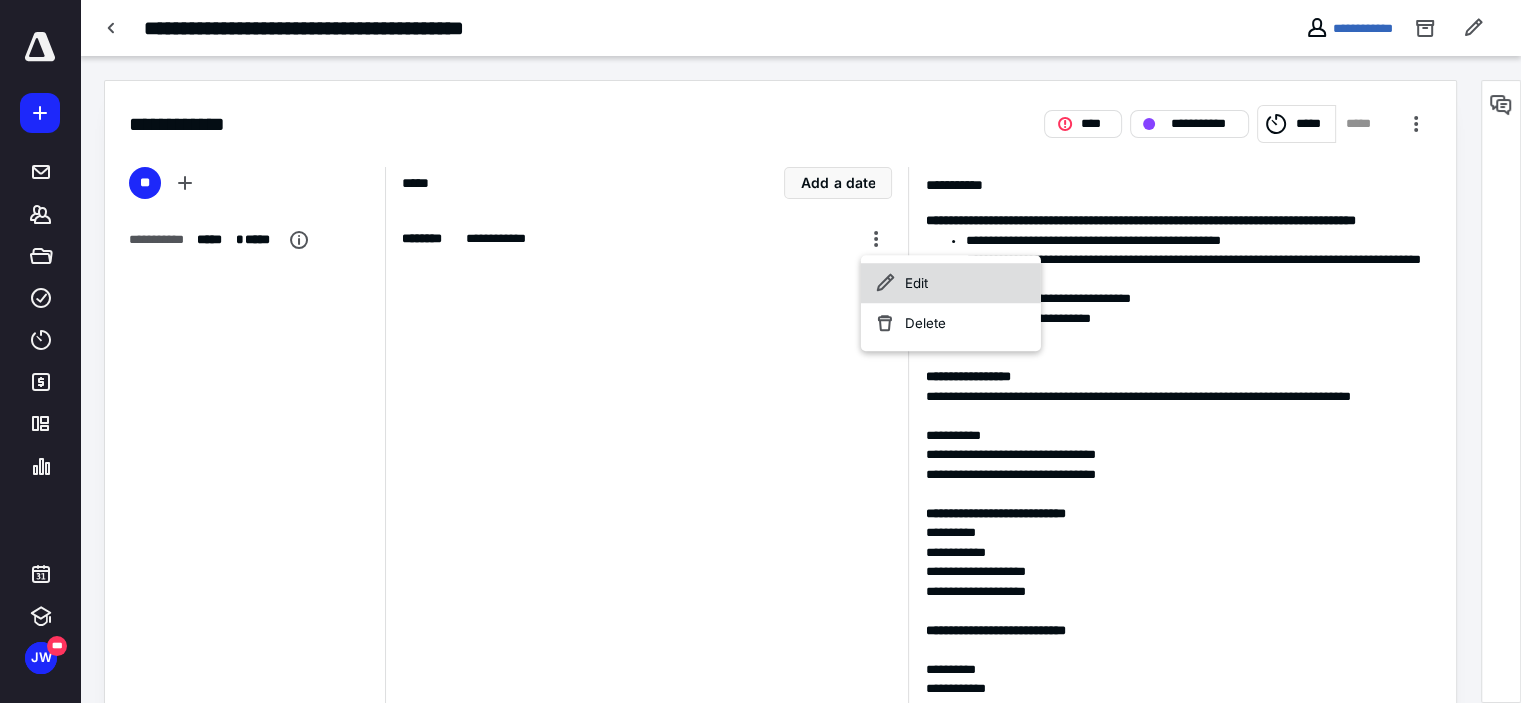 click on "Edit" at bounding box center [951, 283] 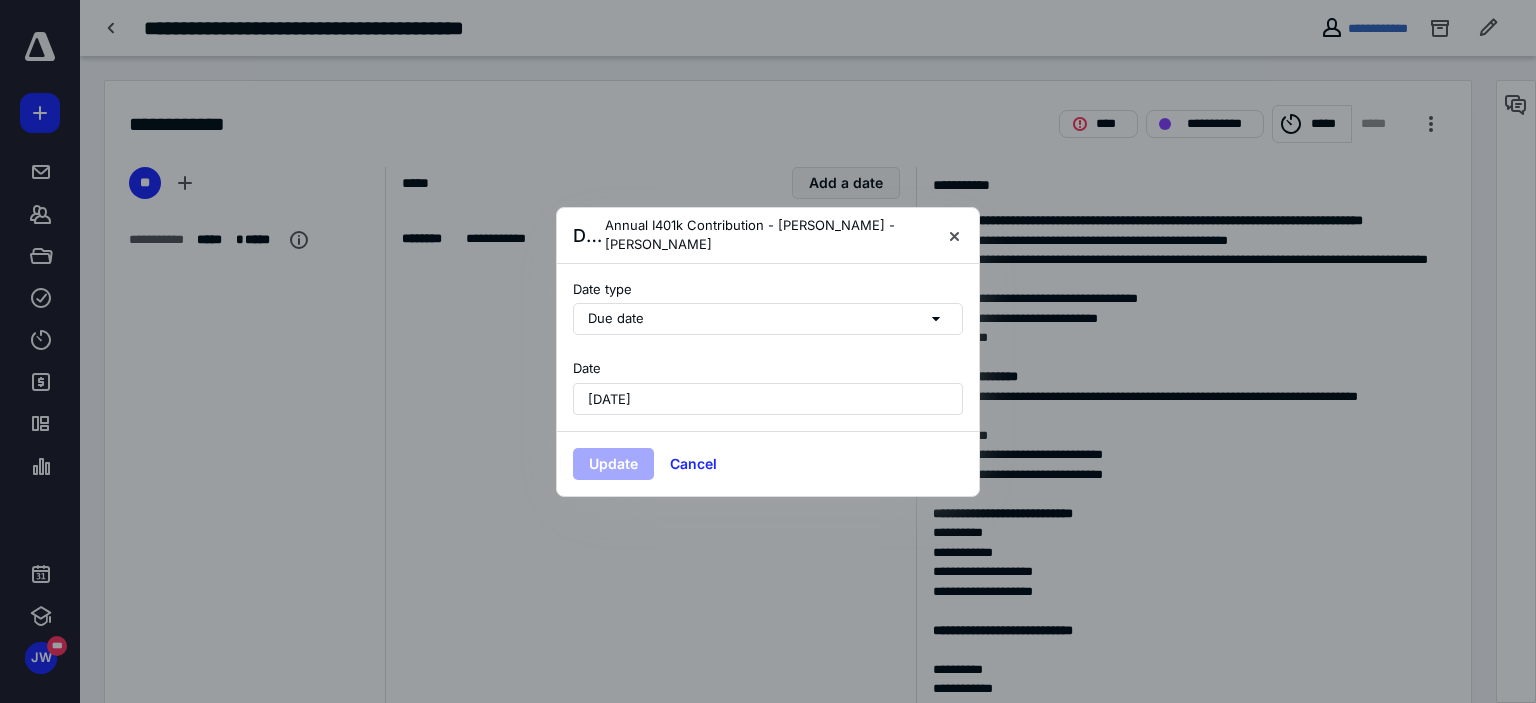 click on "[DATE]" at bounding box center (609, 399) 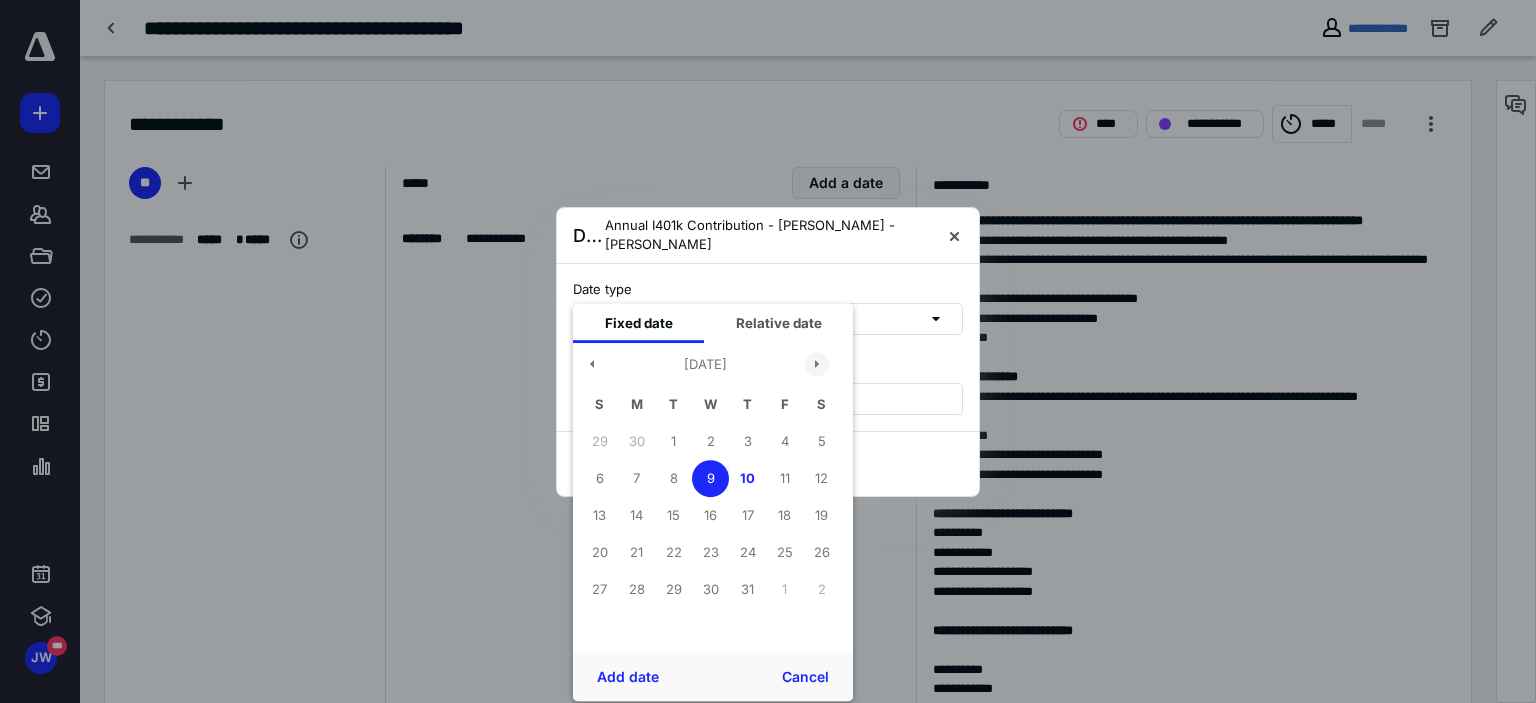 click at bounding box center (817, 364) 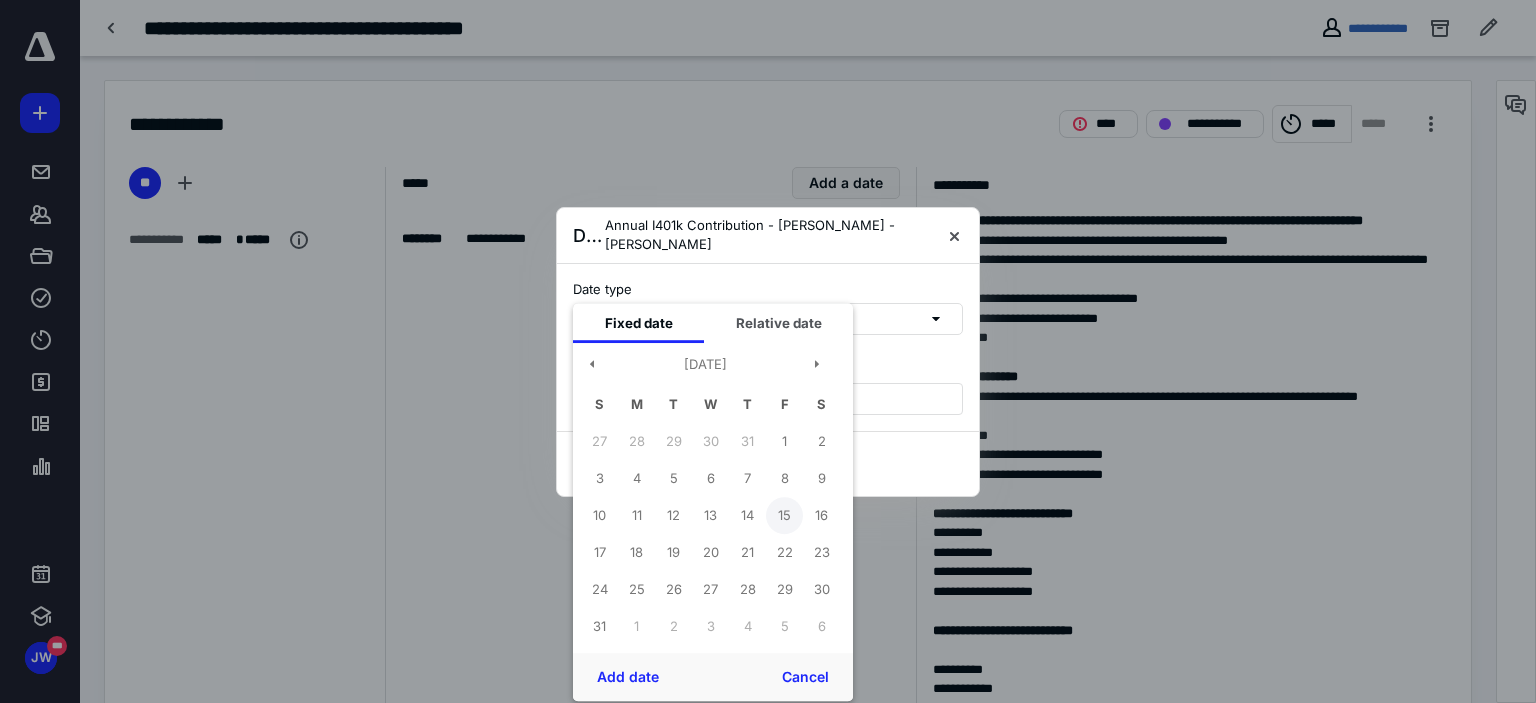click on "15" at bounding box center [784, 515] 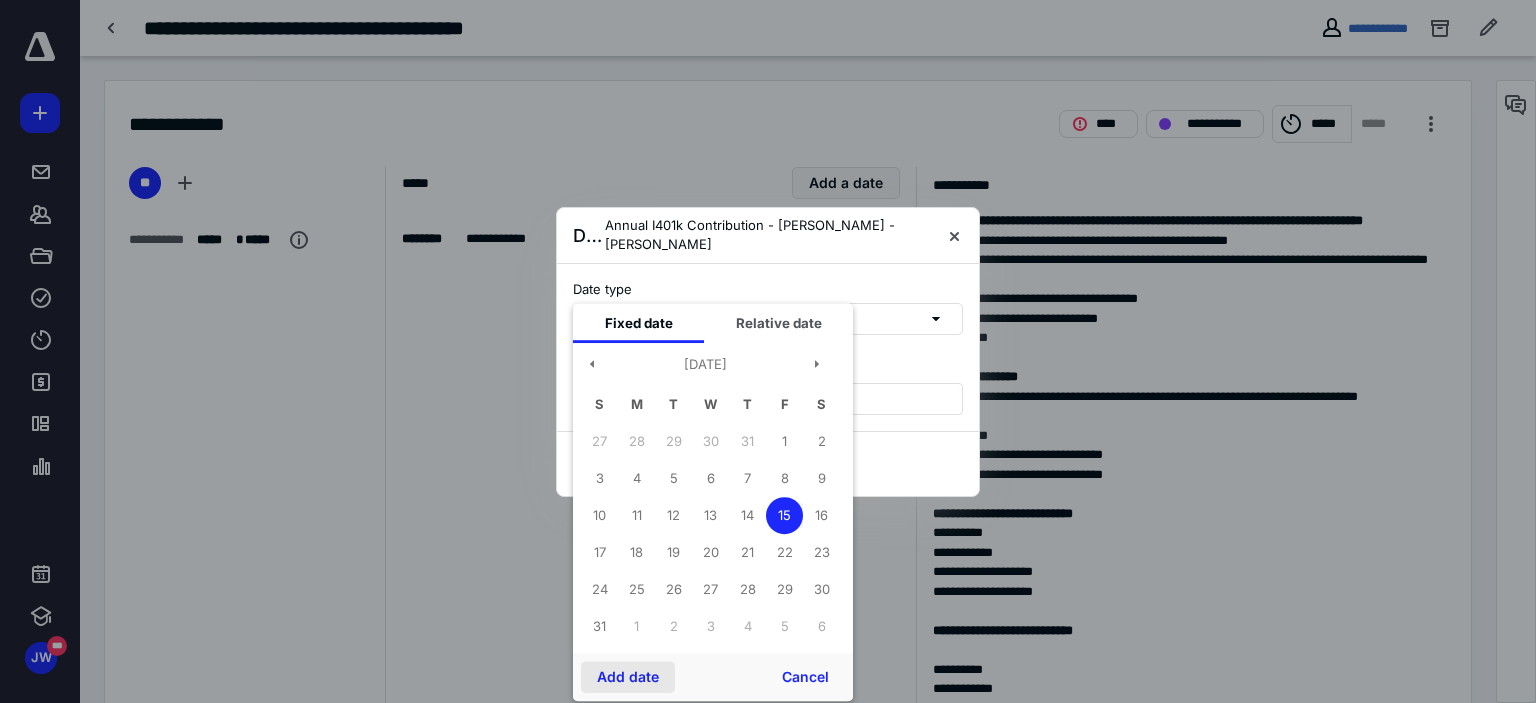 click on "Add date" at bounding box center (628, 677) 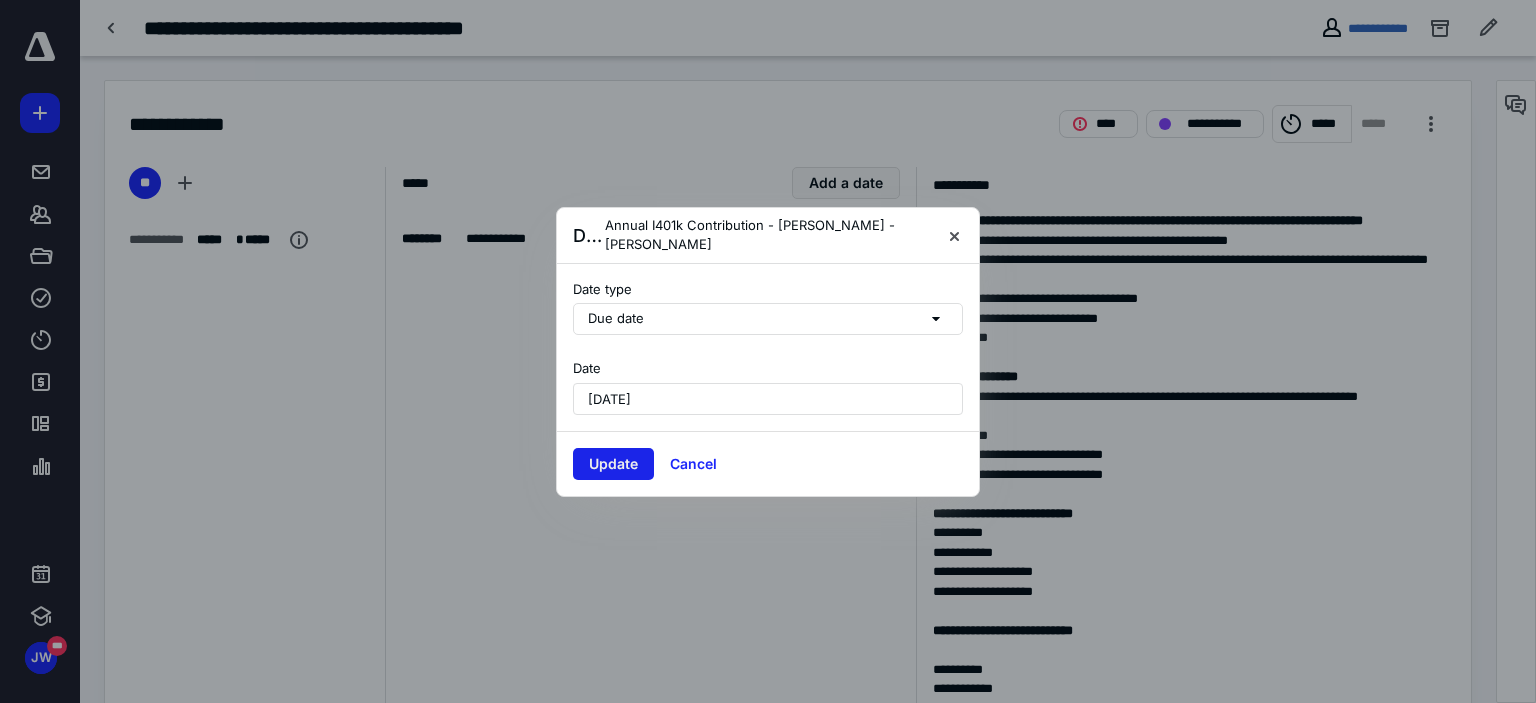 click on "Update" at bounding box center (613, 464) 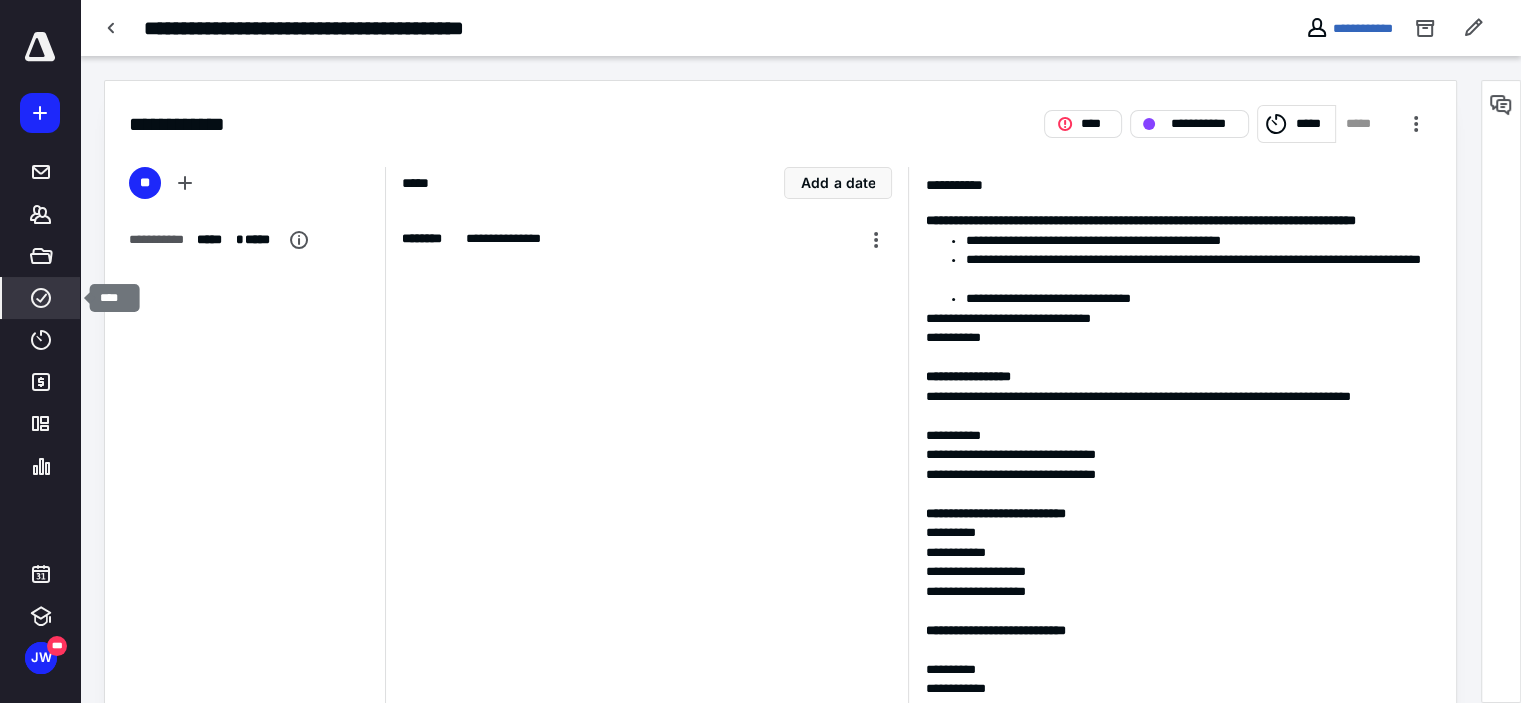 click on "****" at bounding box center (41, 298) 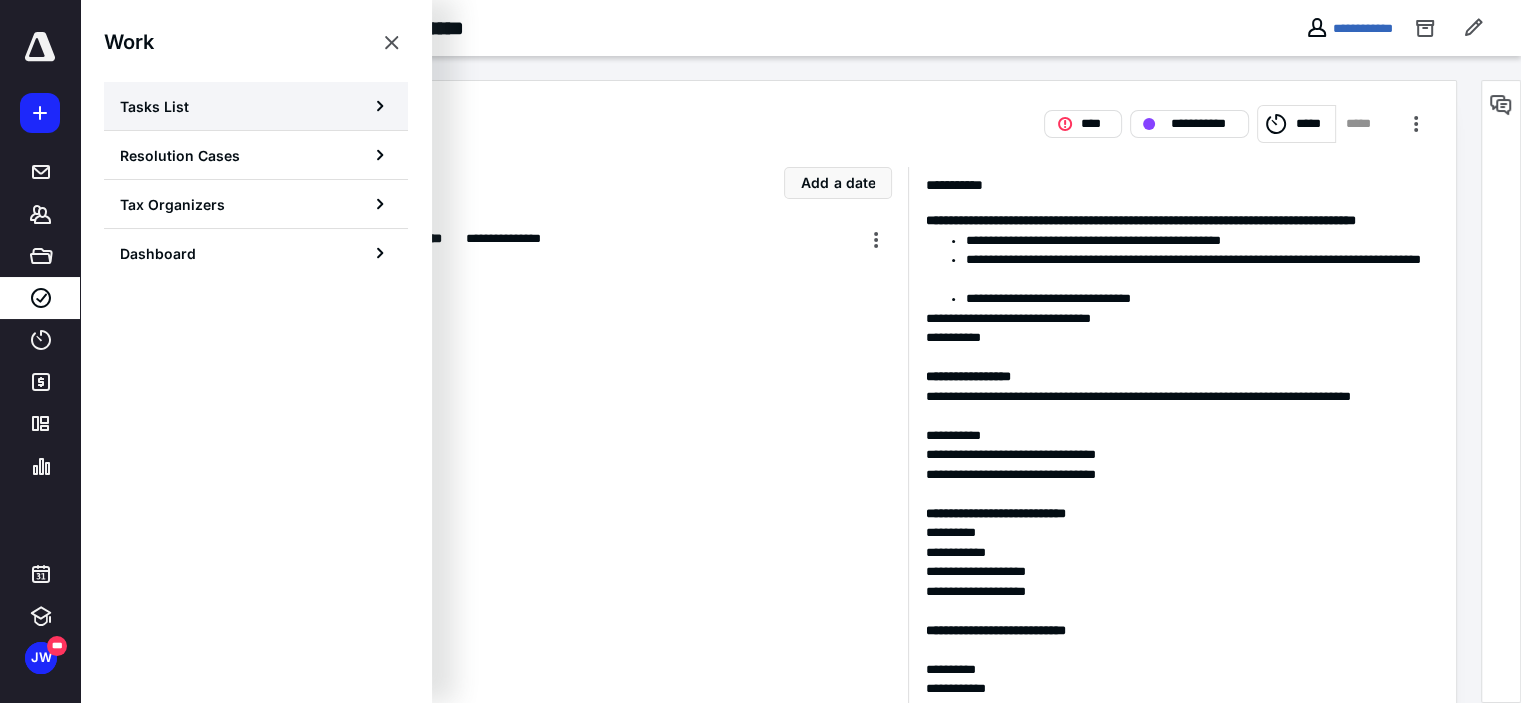 click on "Tasks List" at bounding box center [154, 106] 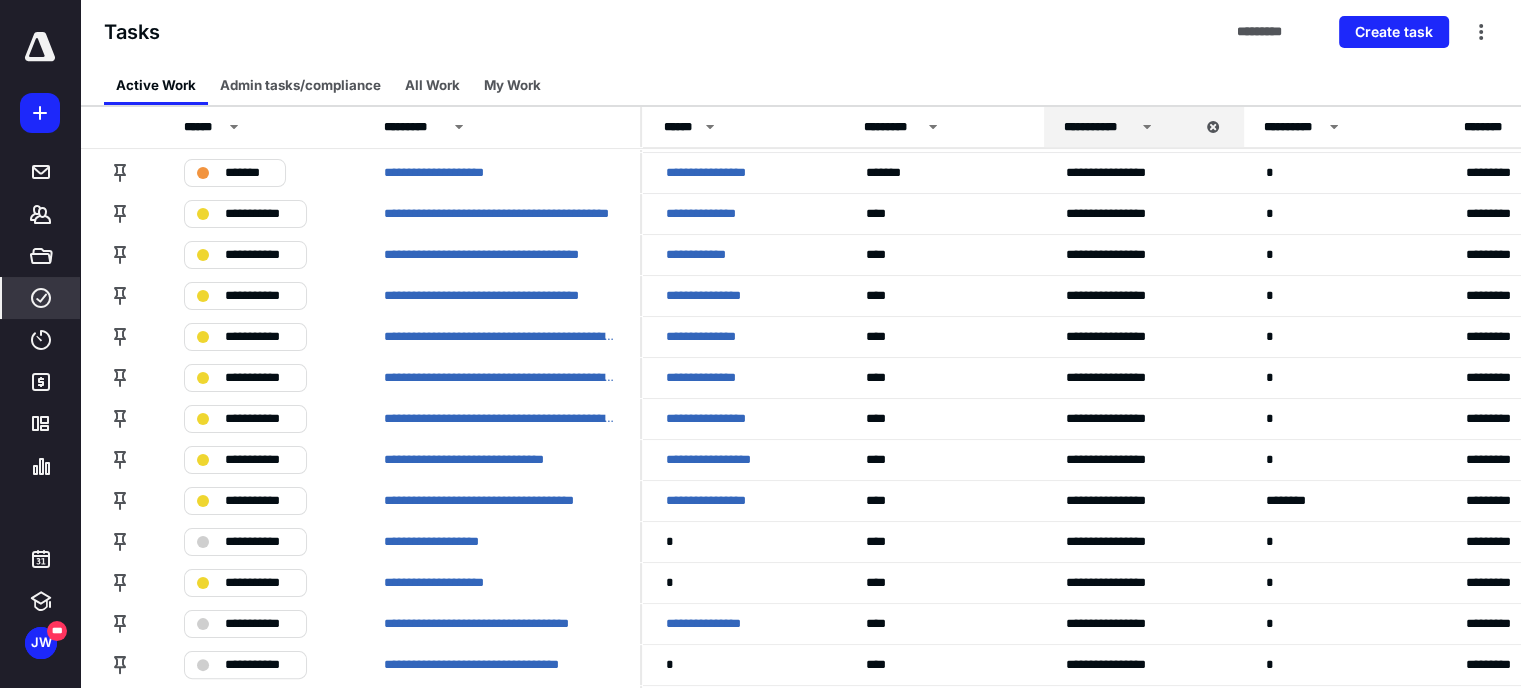 scroll, scrollTop: 0, scrollLeft: 0, axis: both 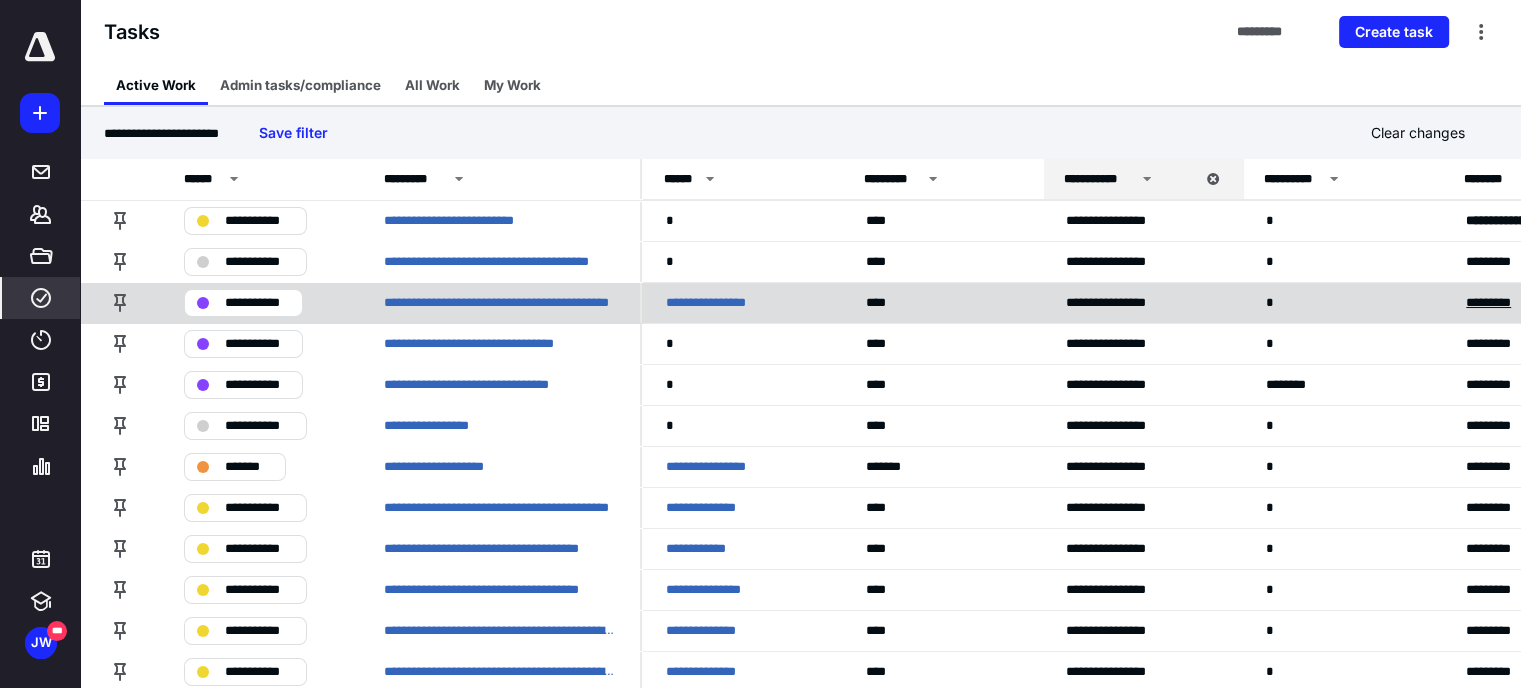 click on "*********" at bounding box center [1497, 303] 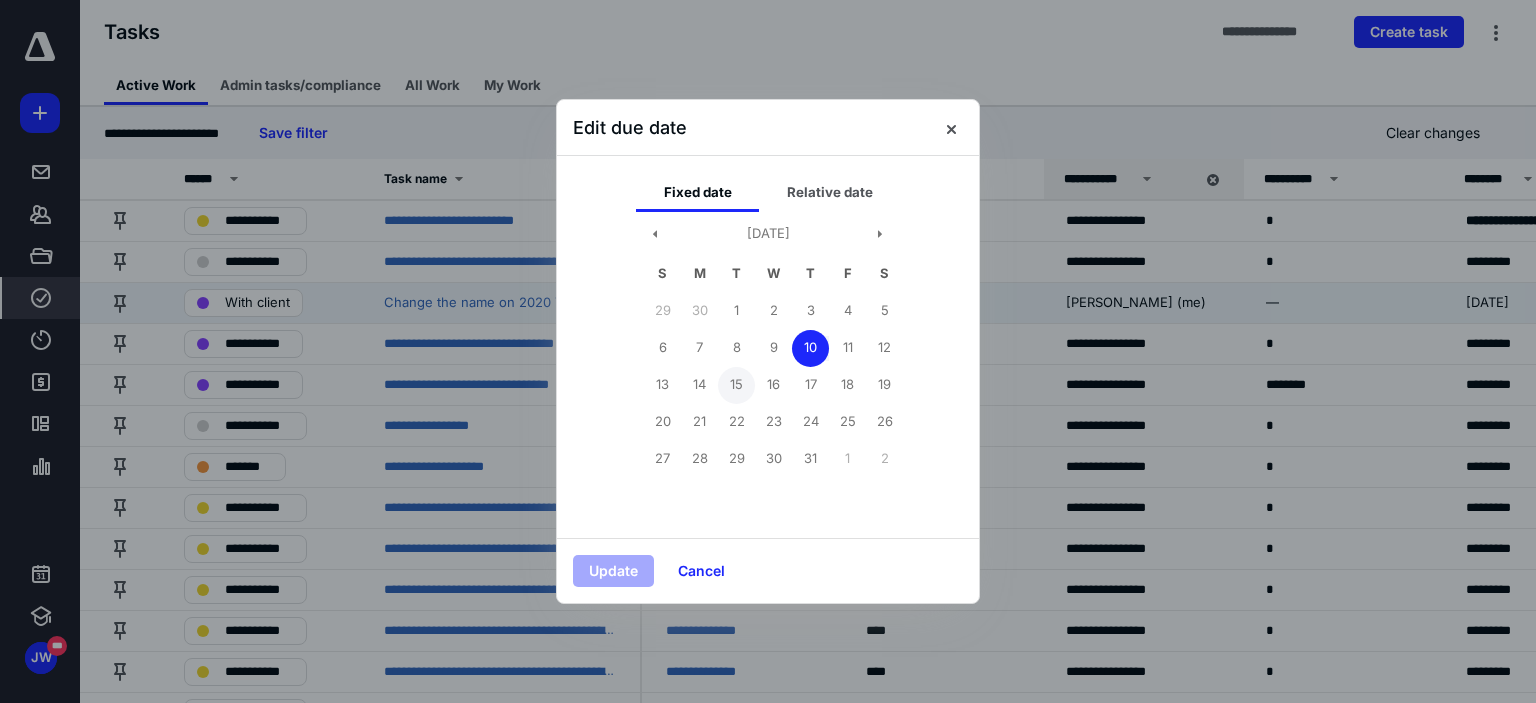 click on "15" at bounding box center [736, 385] 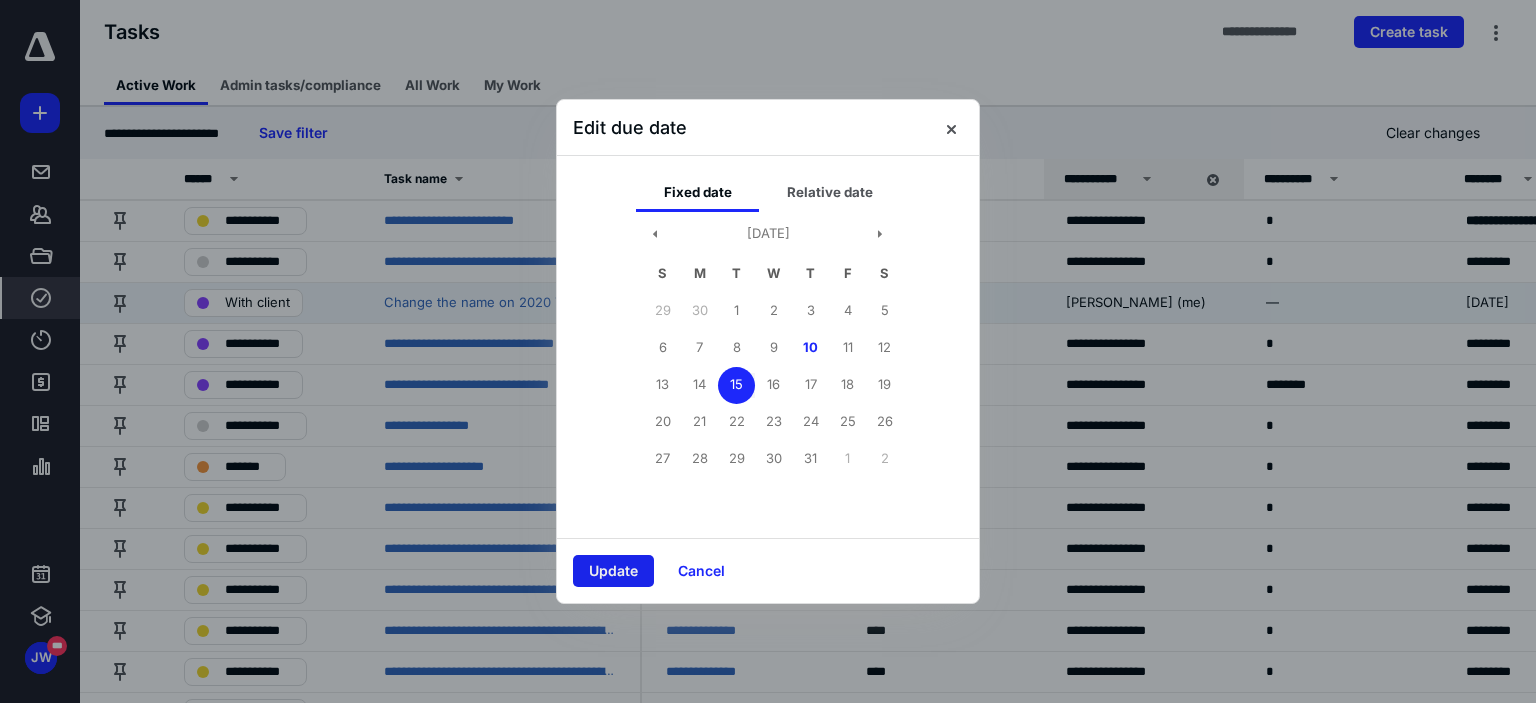 click on "Update" at bounding box center [613, 571] 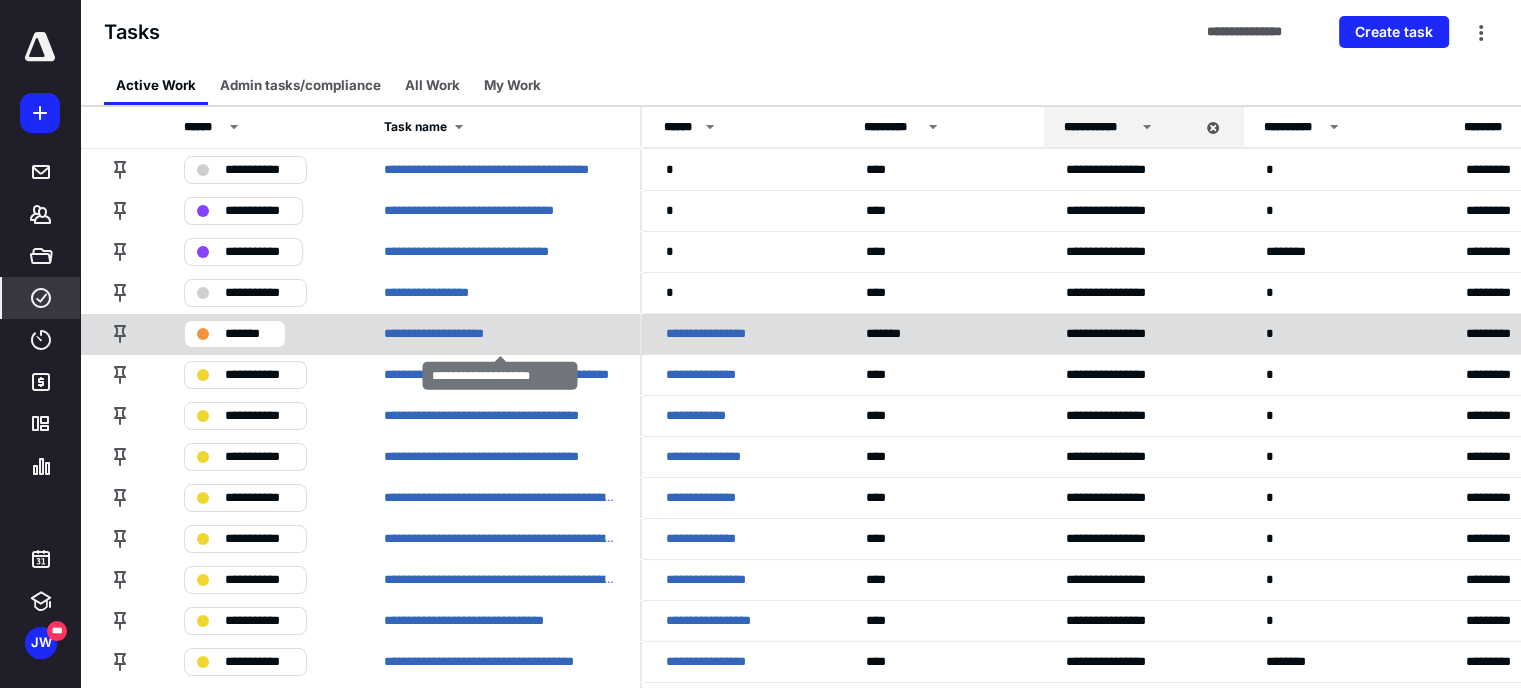 scroll, scrollTop: 200, scrollLeft: 0, axis: vertical 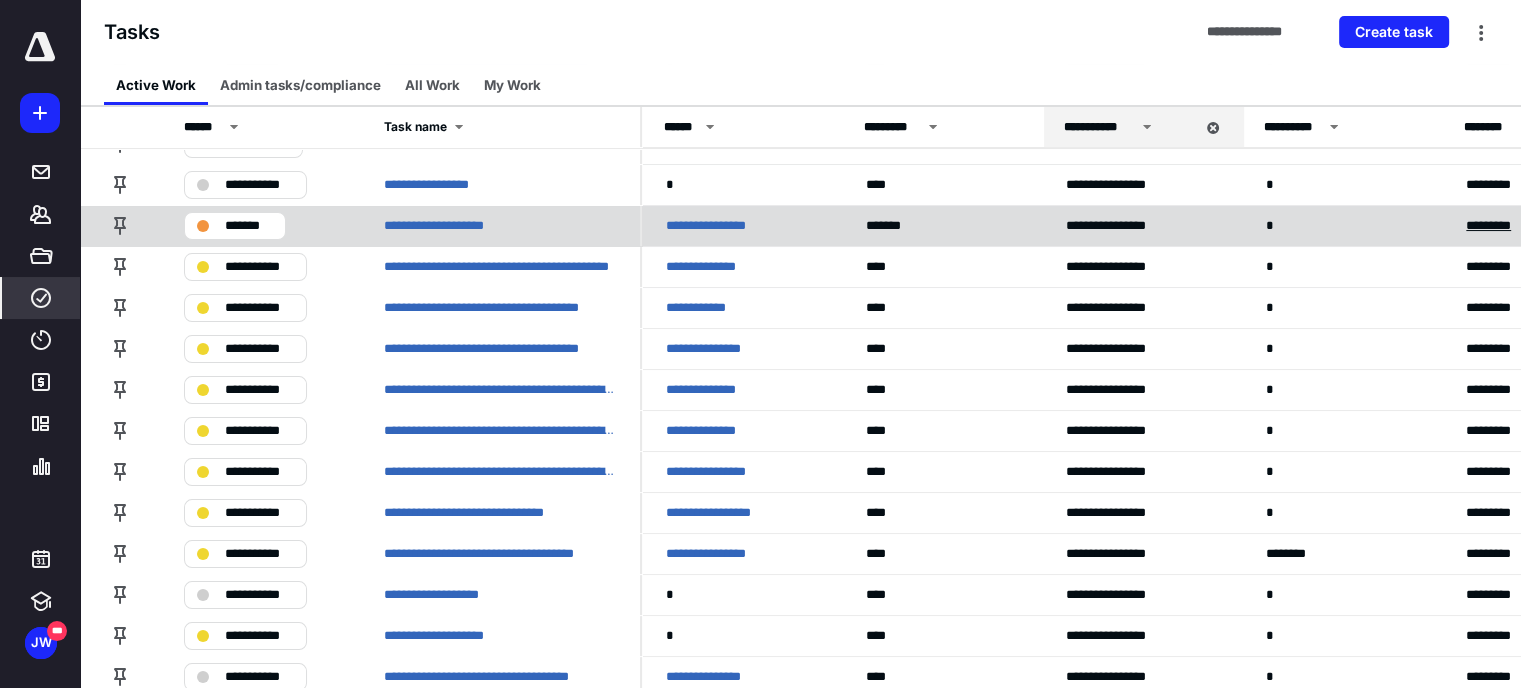 click on "*********" at bounding box center (1497, 226) 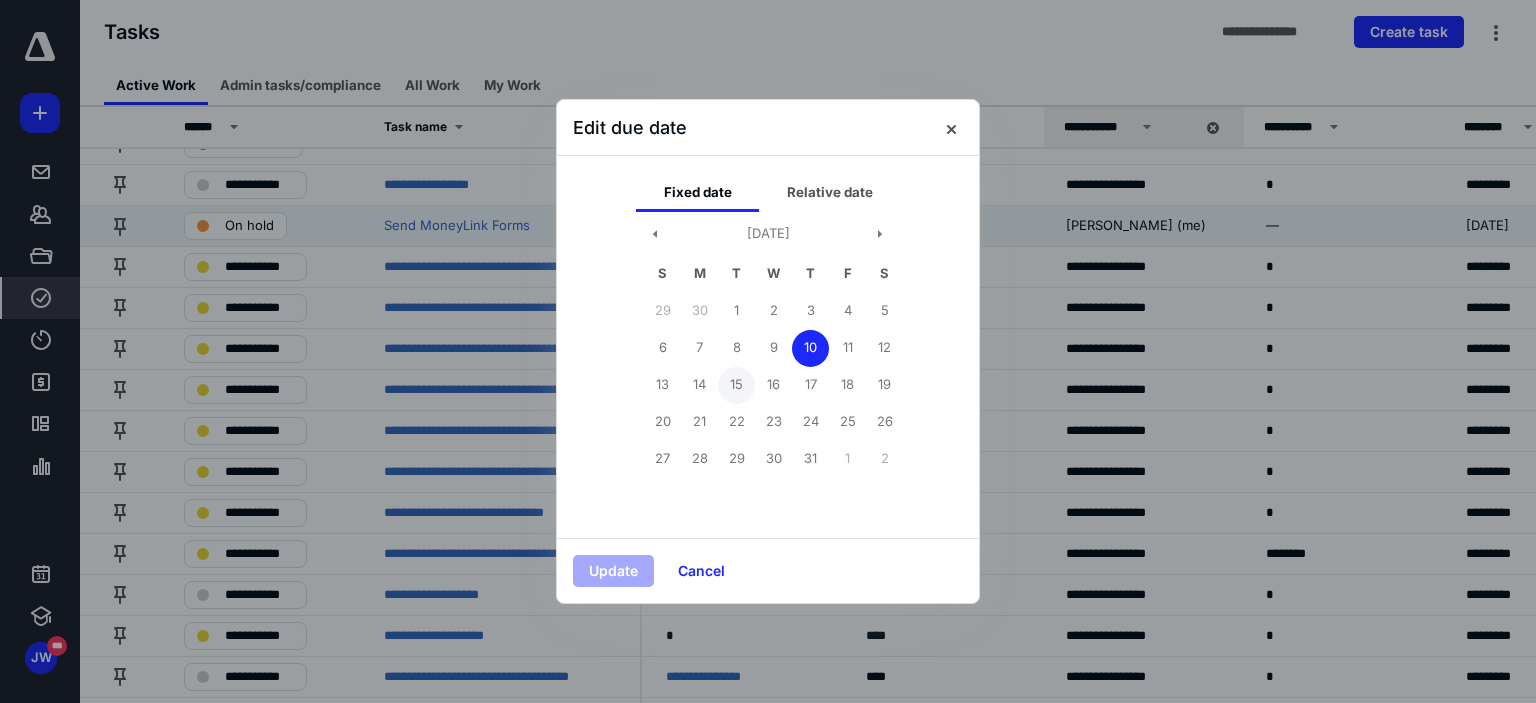 click on "15" at bounding box center (736, 385) 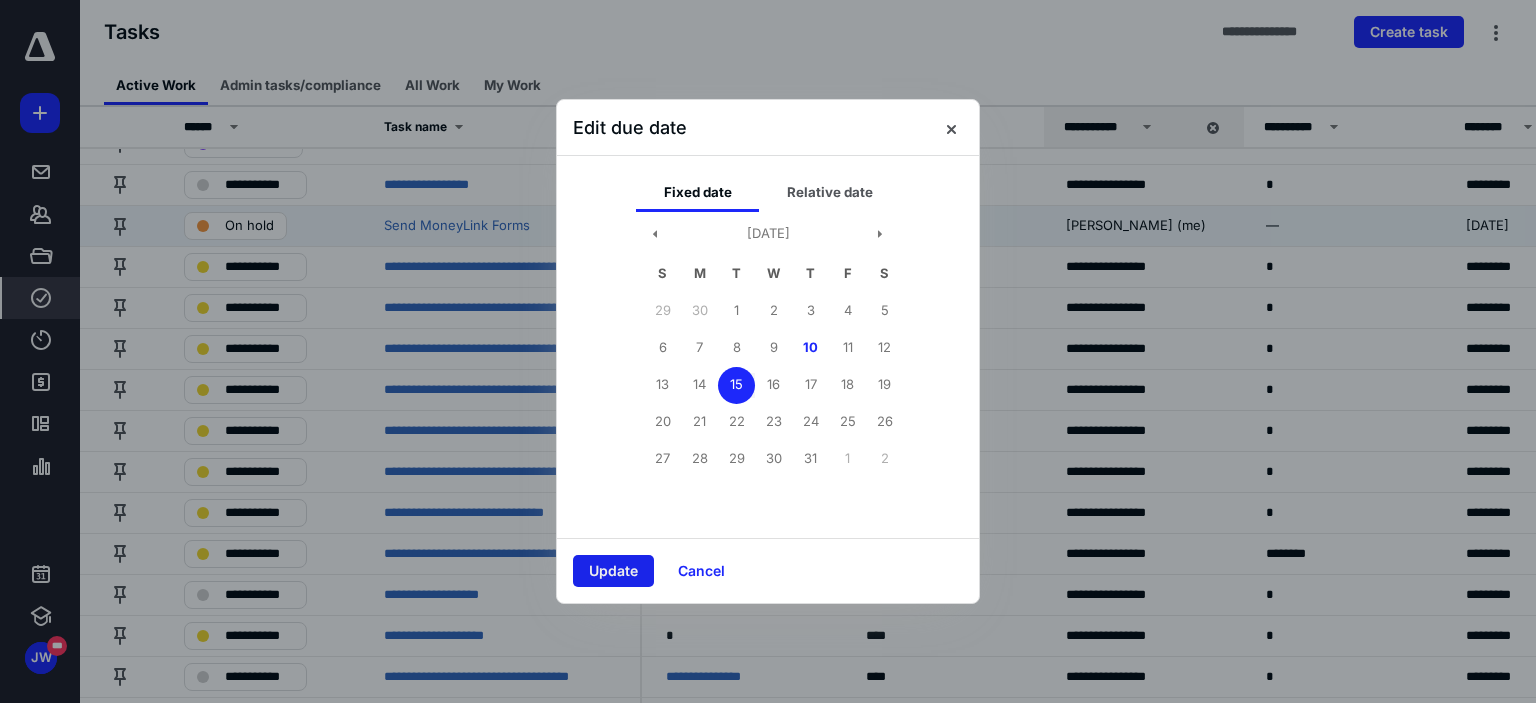 click on "Update" at bounding box center (613, 571) 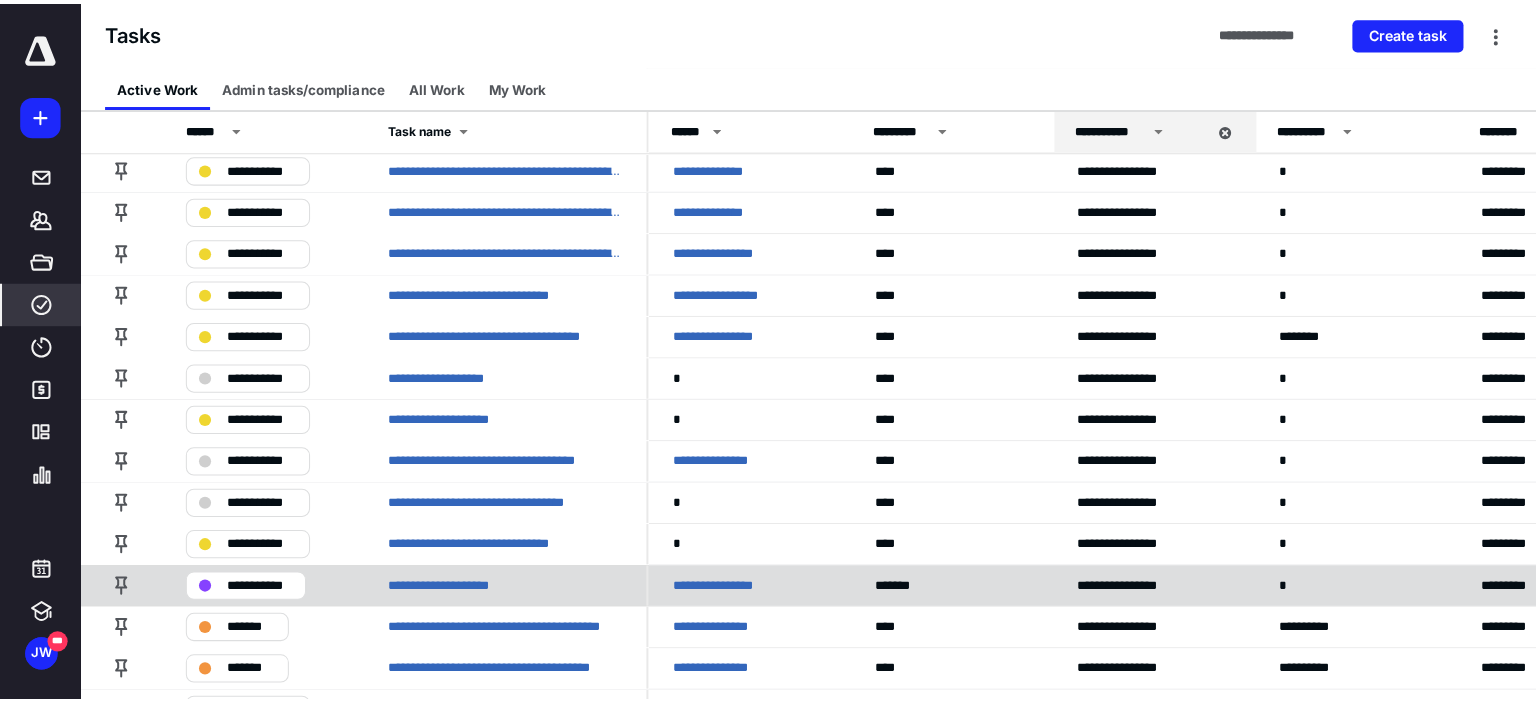 scroll, scrollTop: 500, scrollLeft: 0, axis: vertical 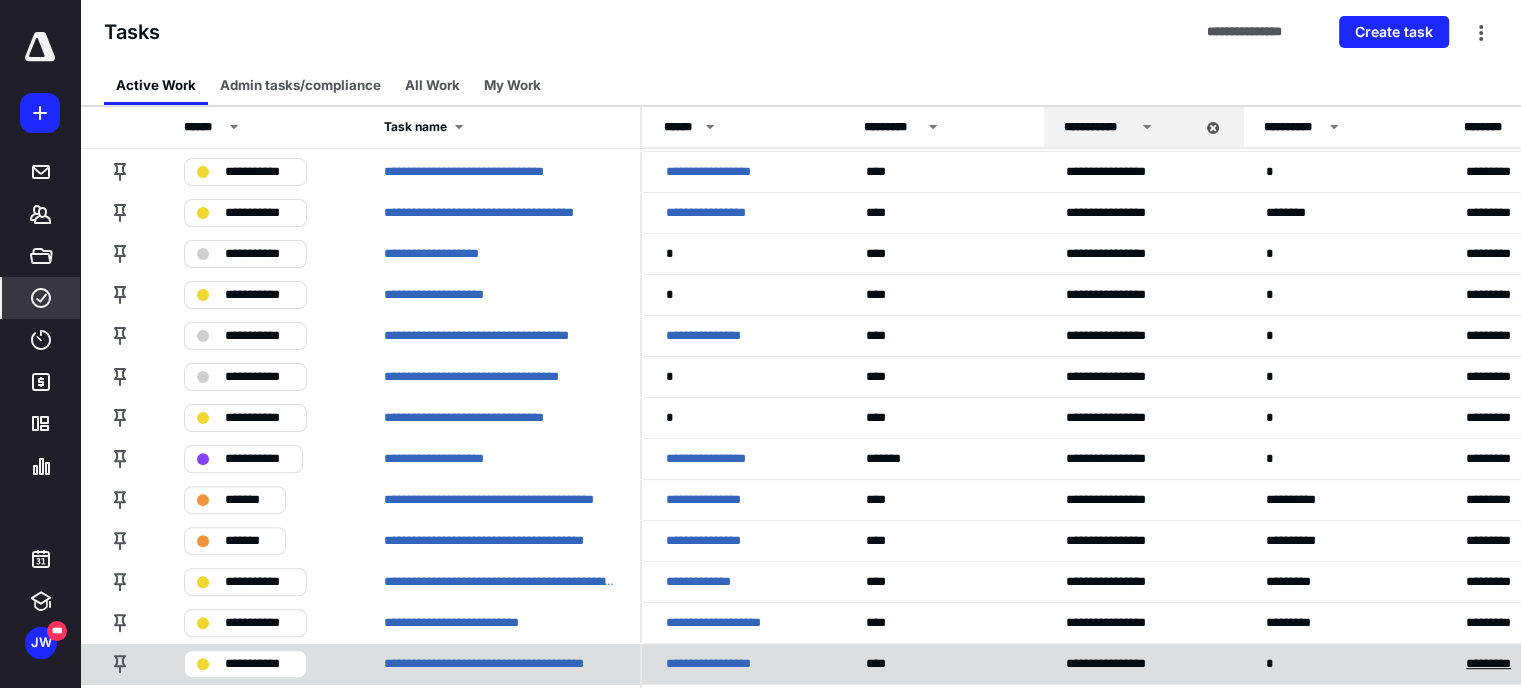 click on "*********" at bounding box center [1497, 664] 